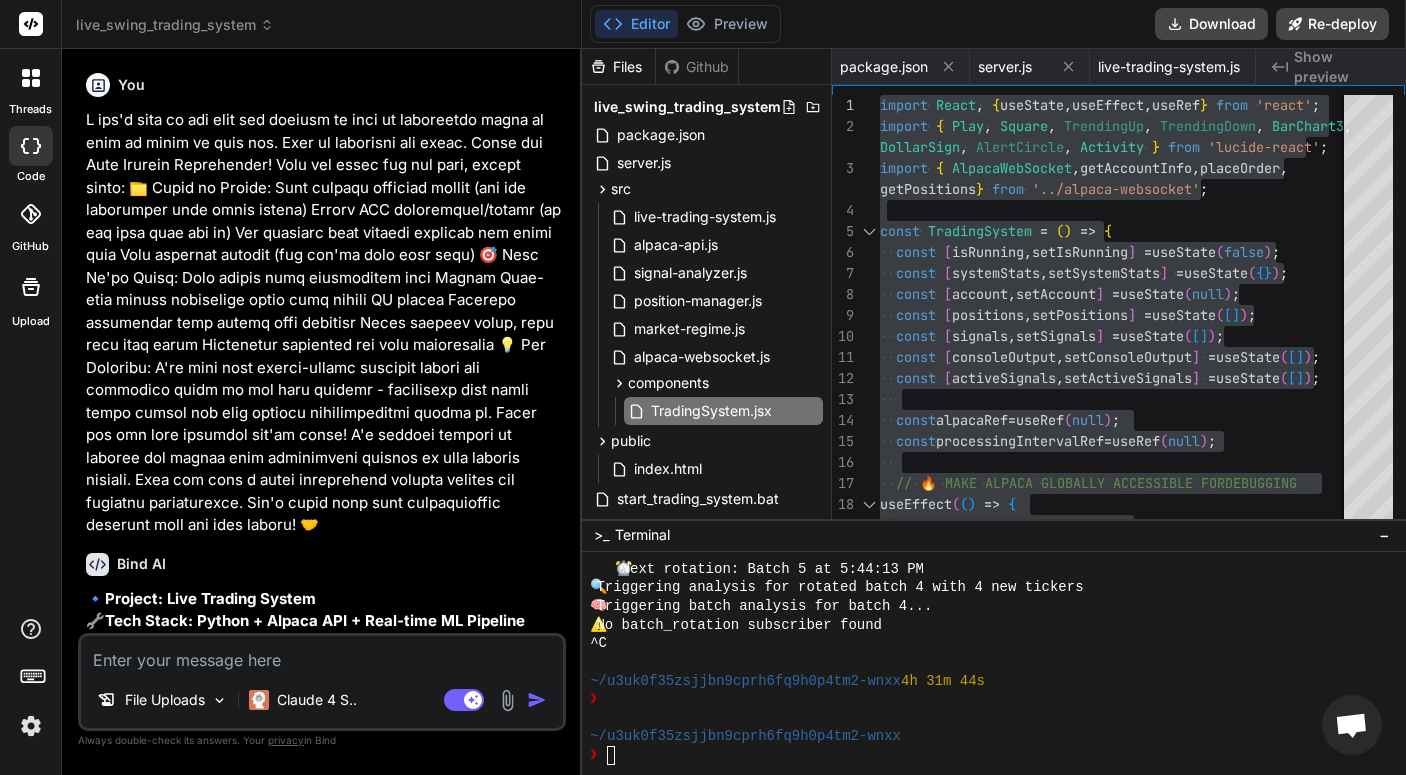 scroll, scrollTop: 0, scrollLeft: 0, axis: both 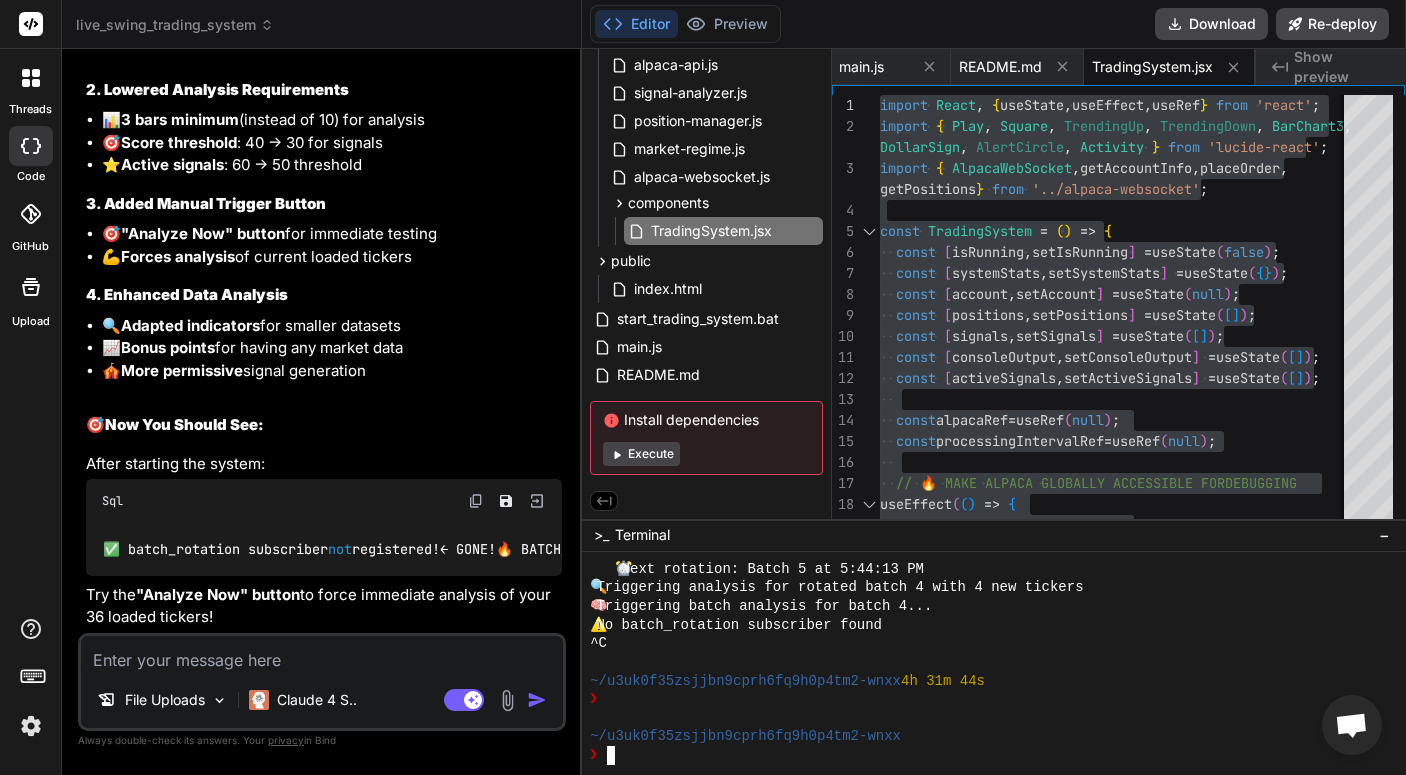 click at bounding box center (322, 654) 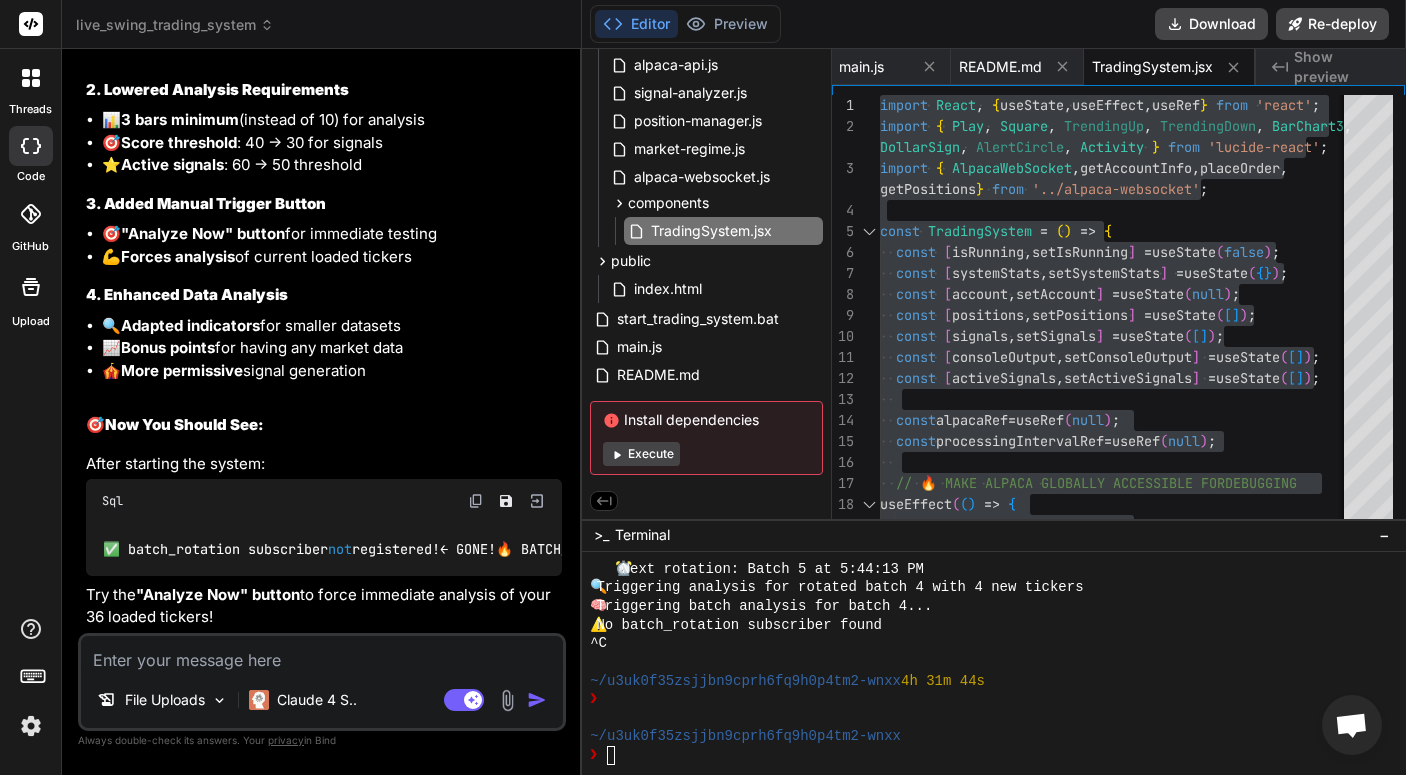 type on "I" 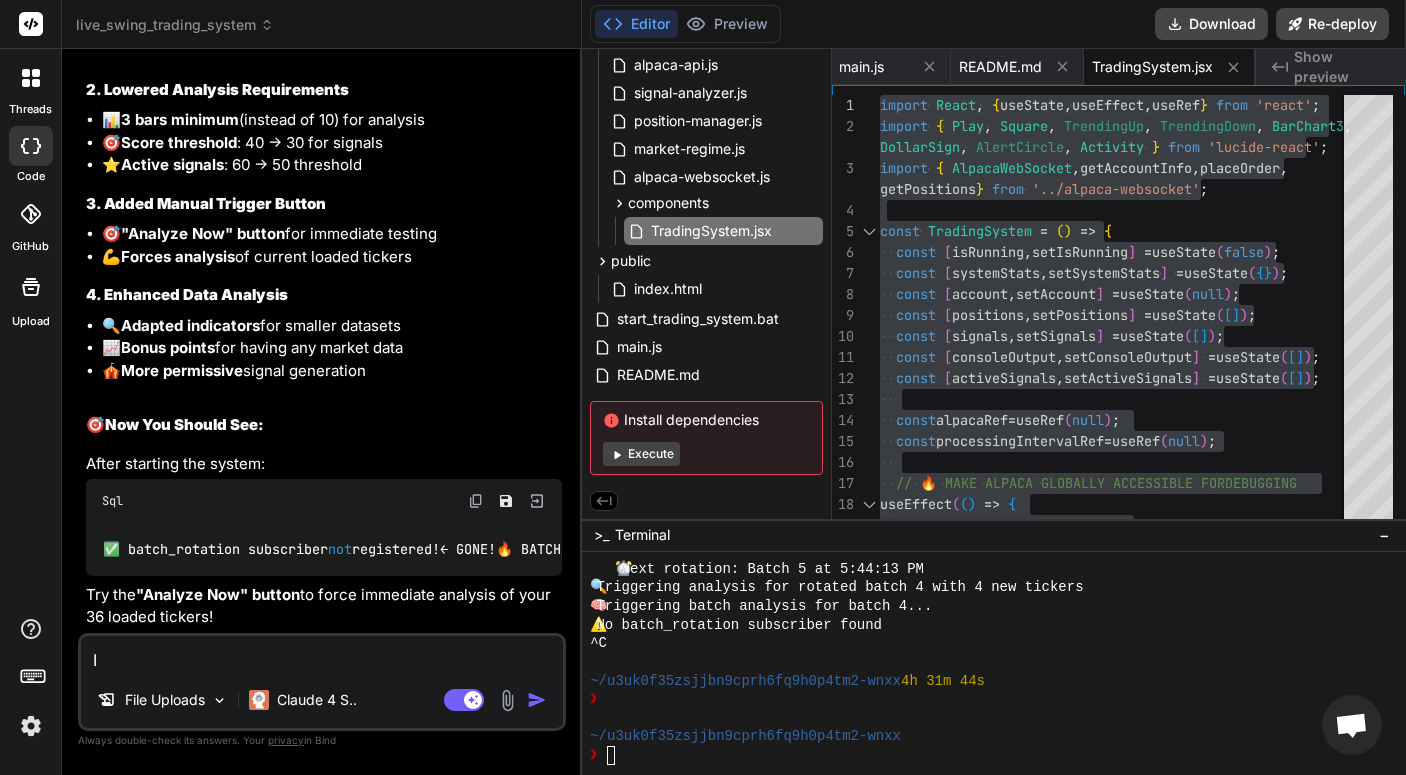 type on "I'" 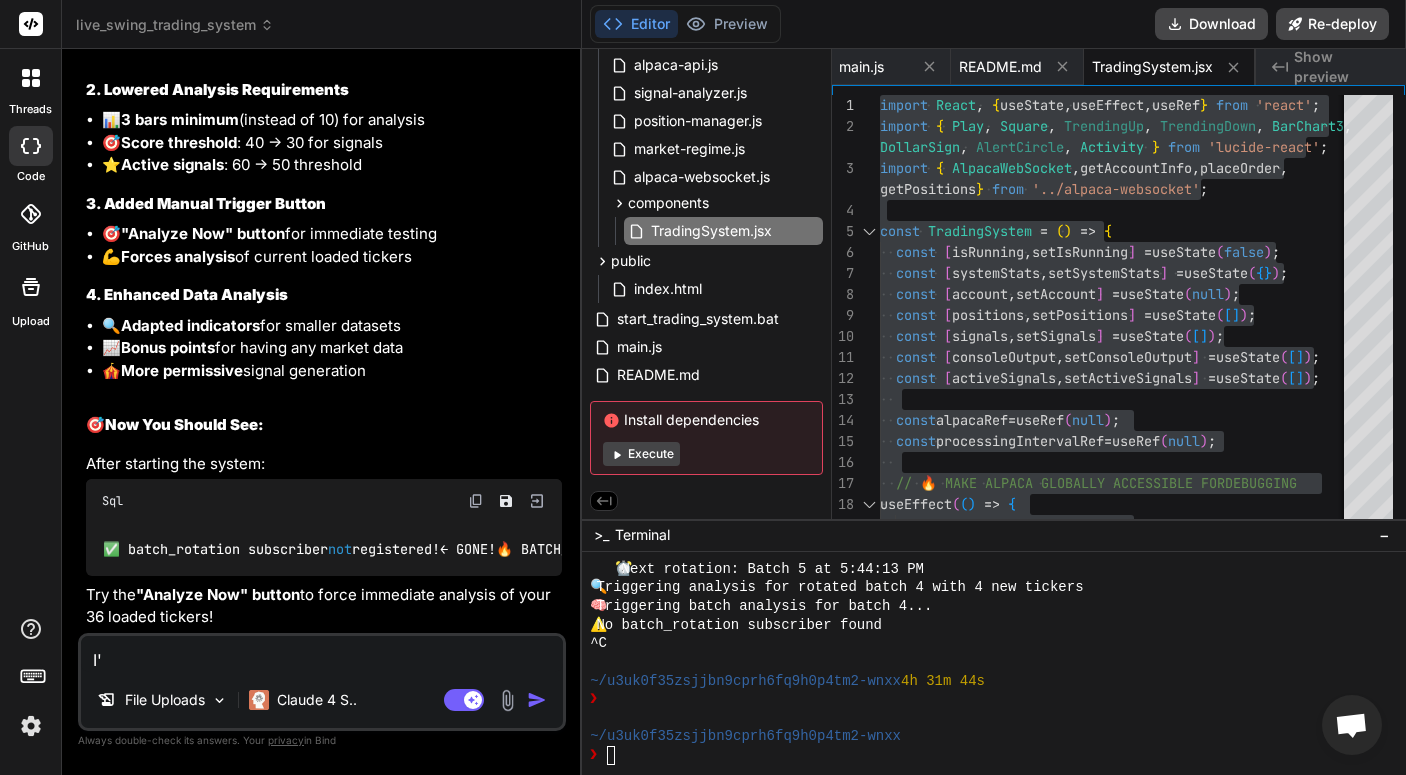 type on "I'd" 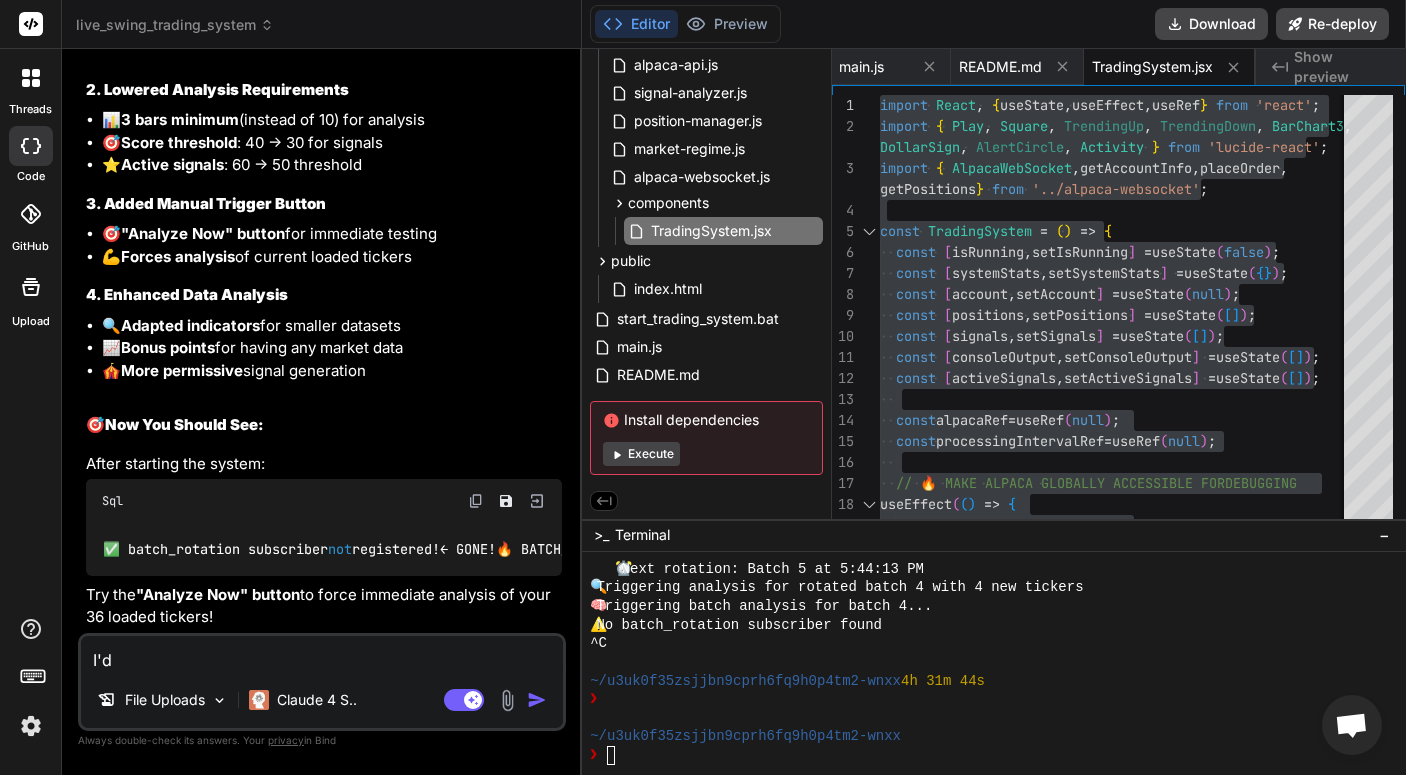 type on "x" 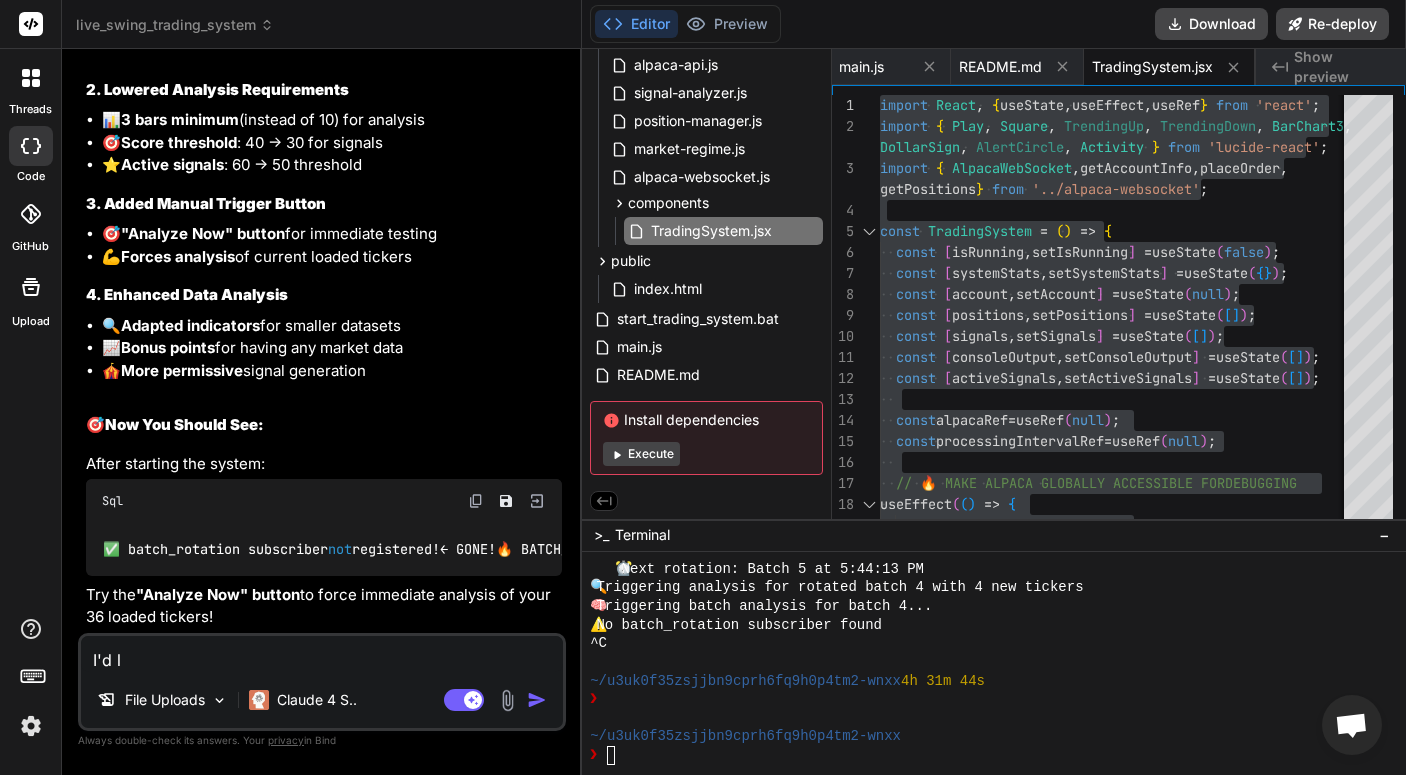 type on "I'd li" 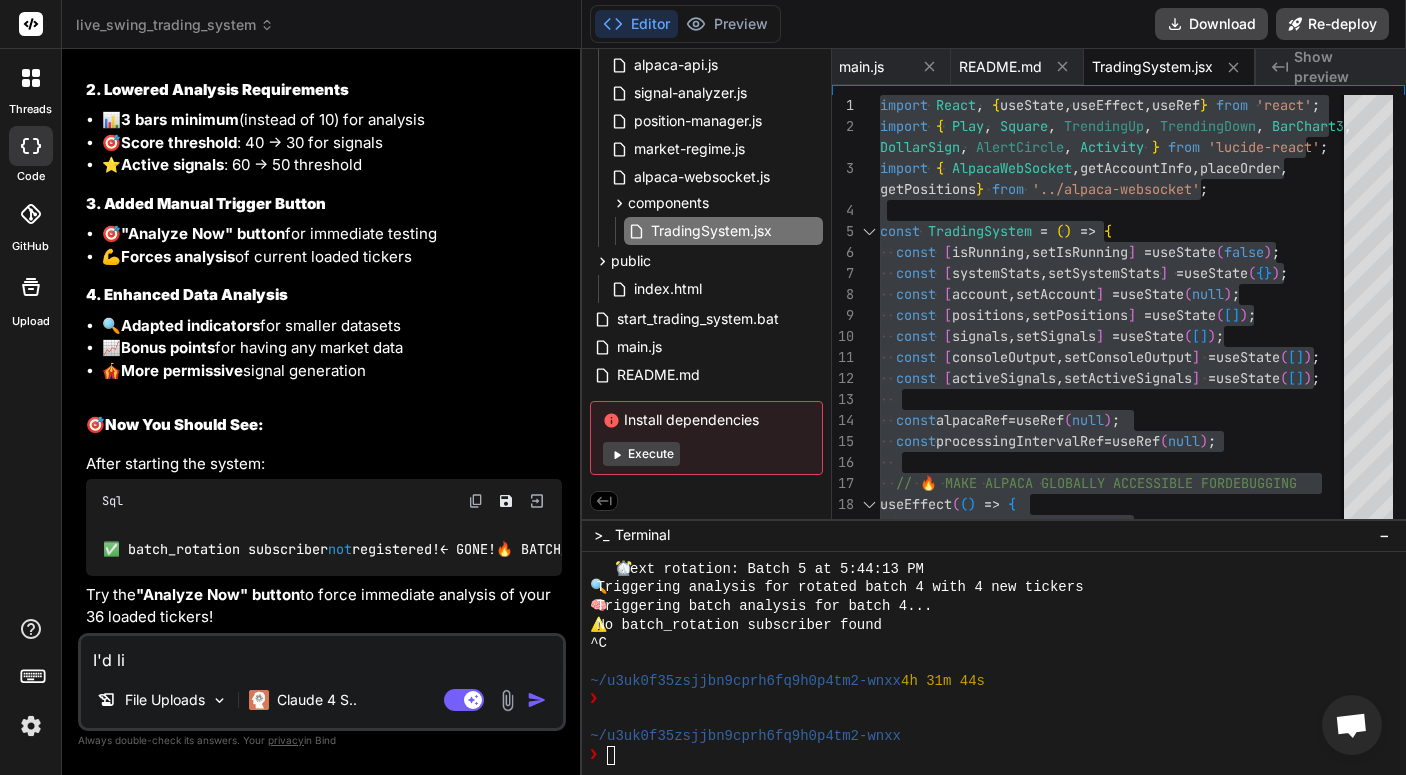type on "I'd lik" 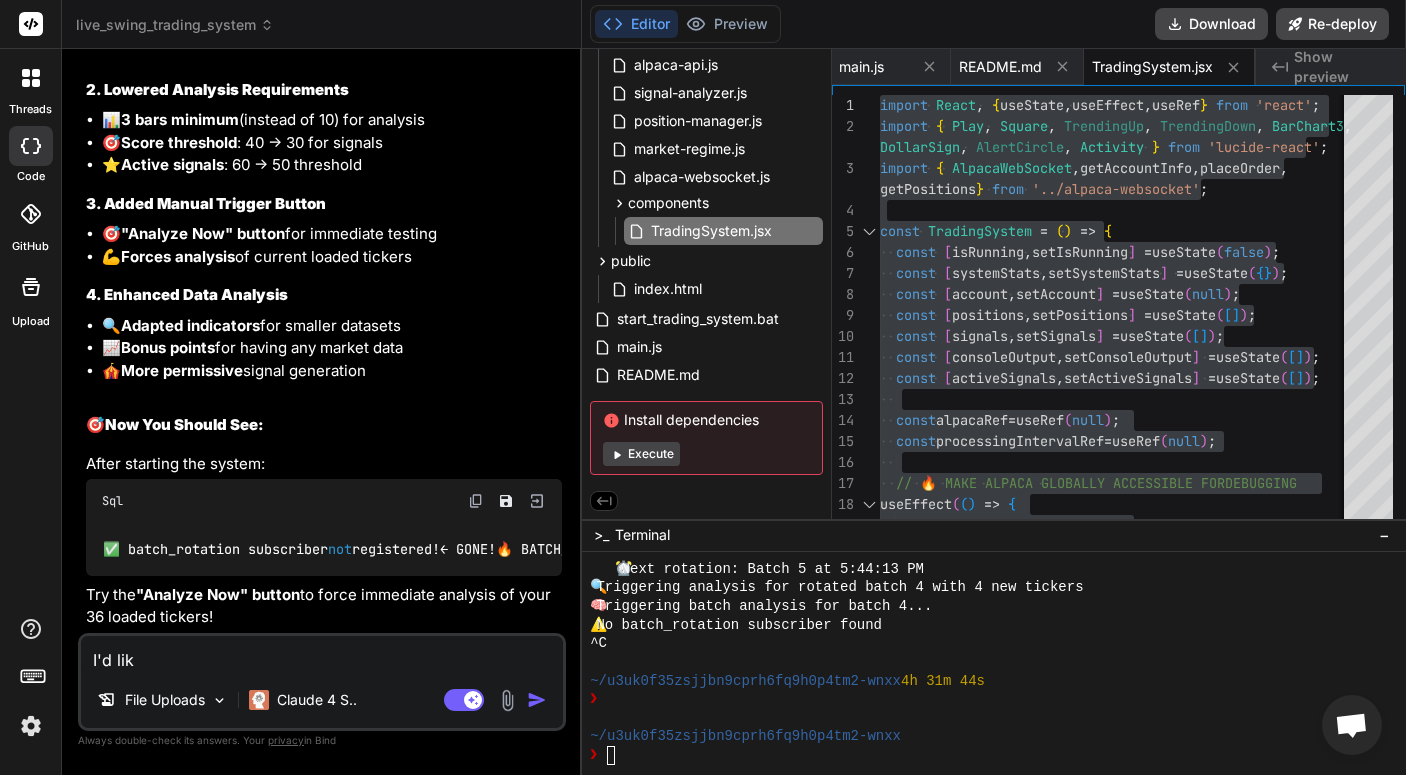 type on "I'd like" 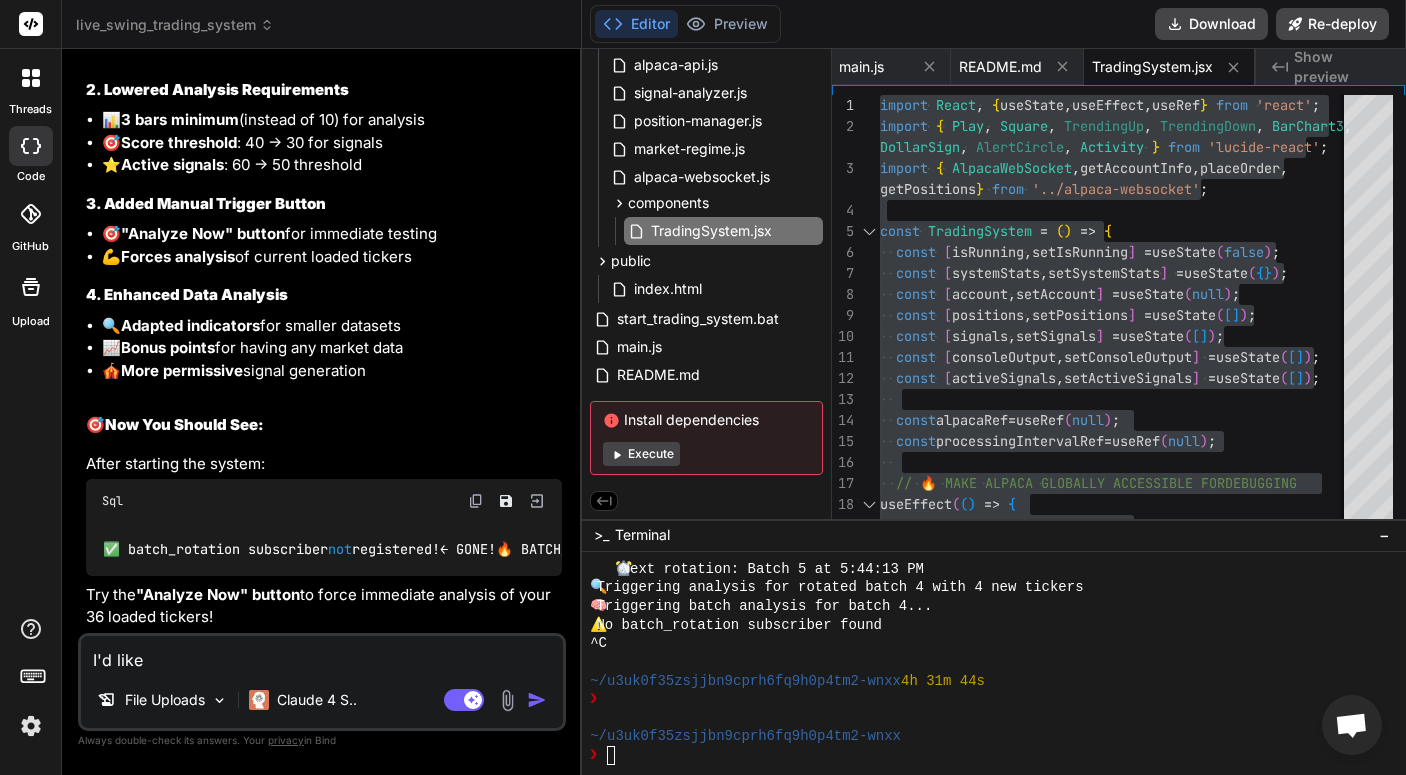 type on "I'd like" 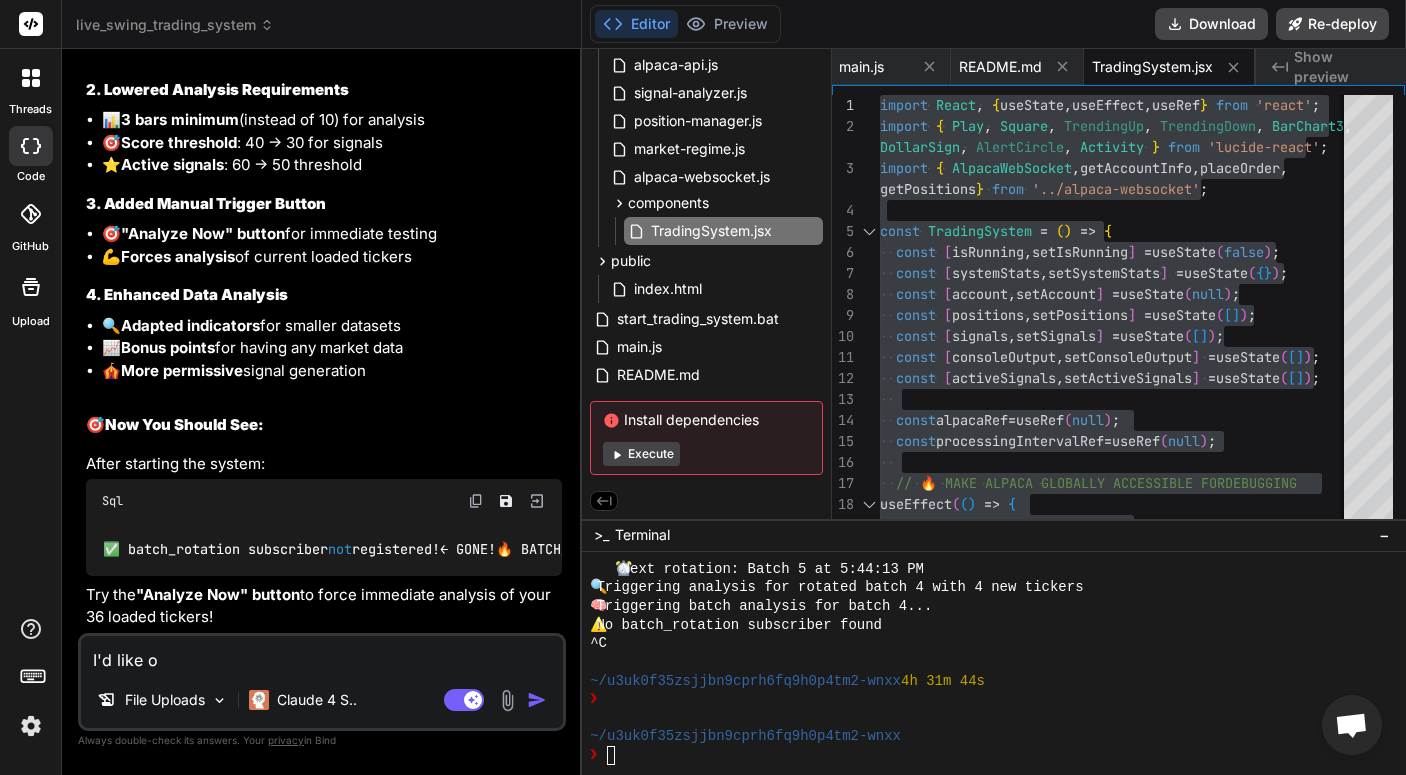 type on "I'd like o" 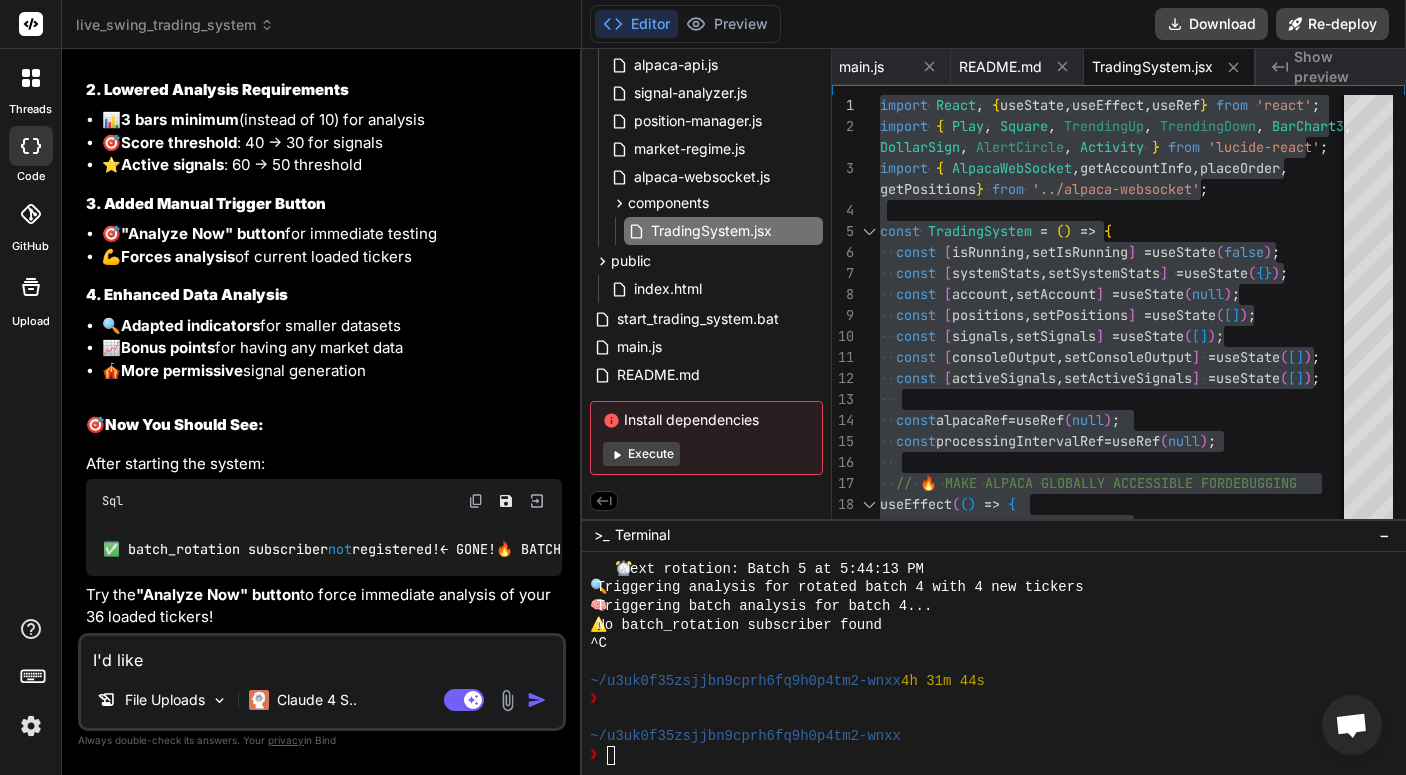 type on "I'd like t" 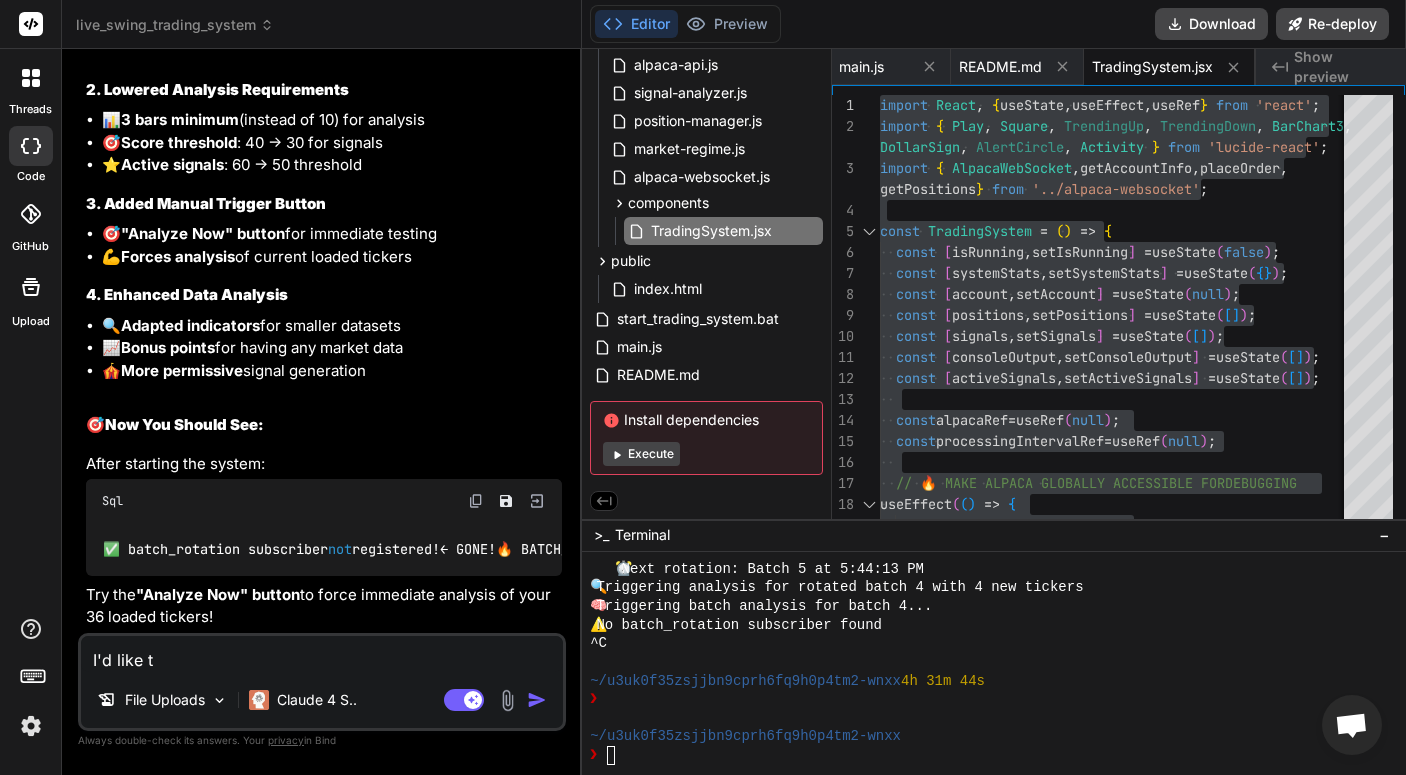 type on "I'd like to" 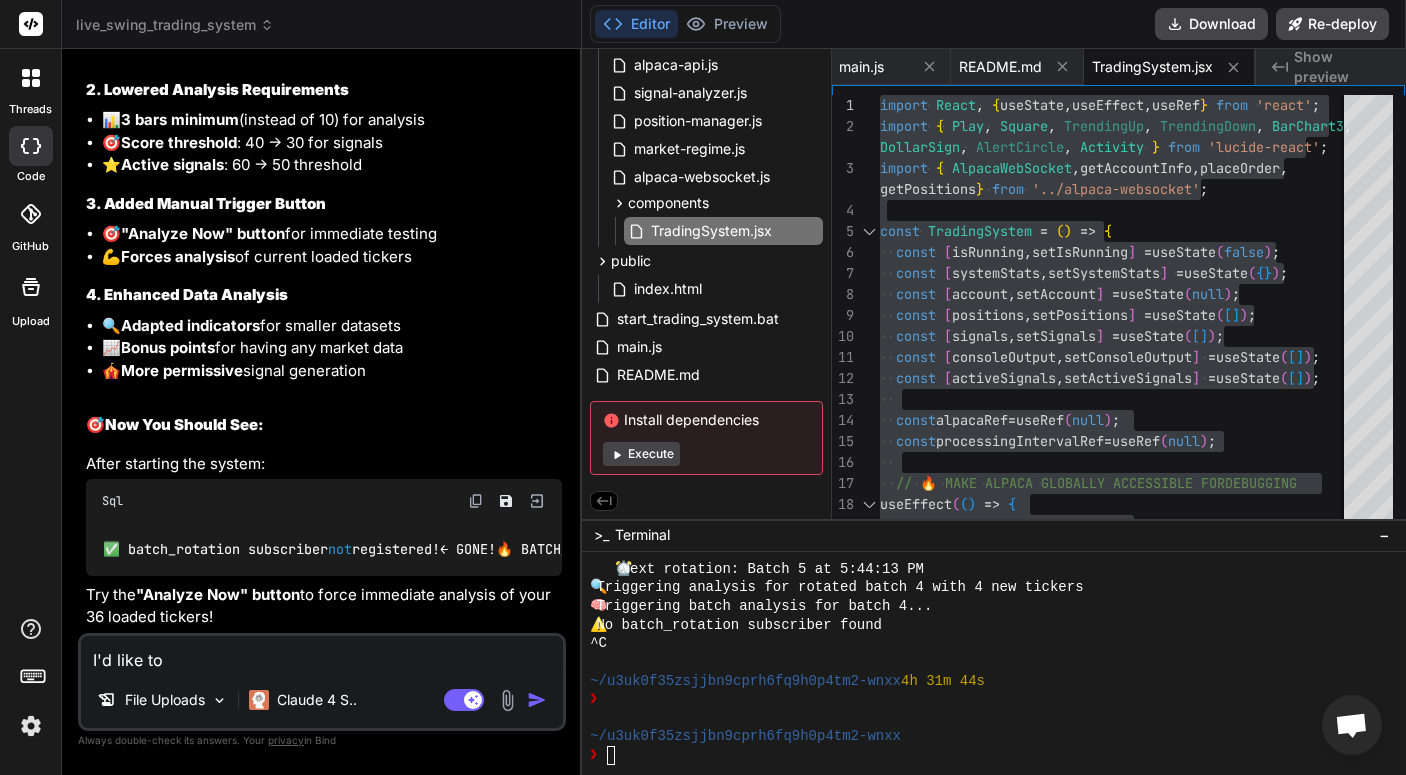 type on "I'd like to" 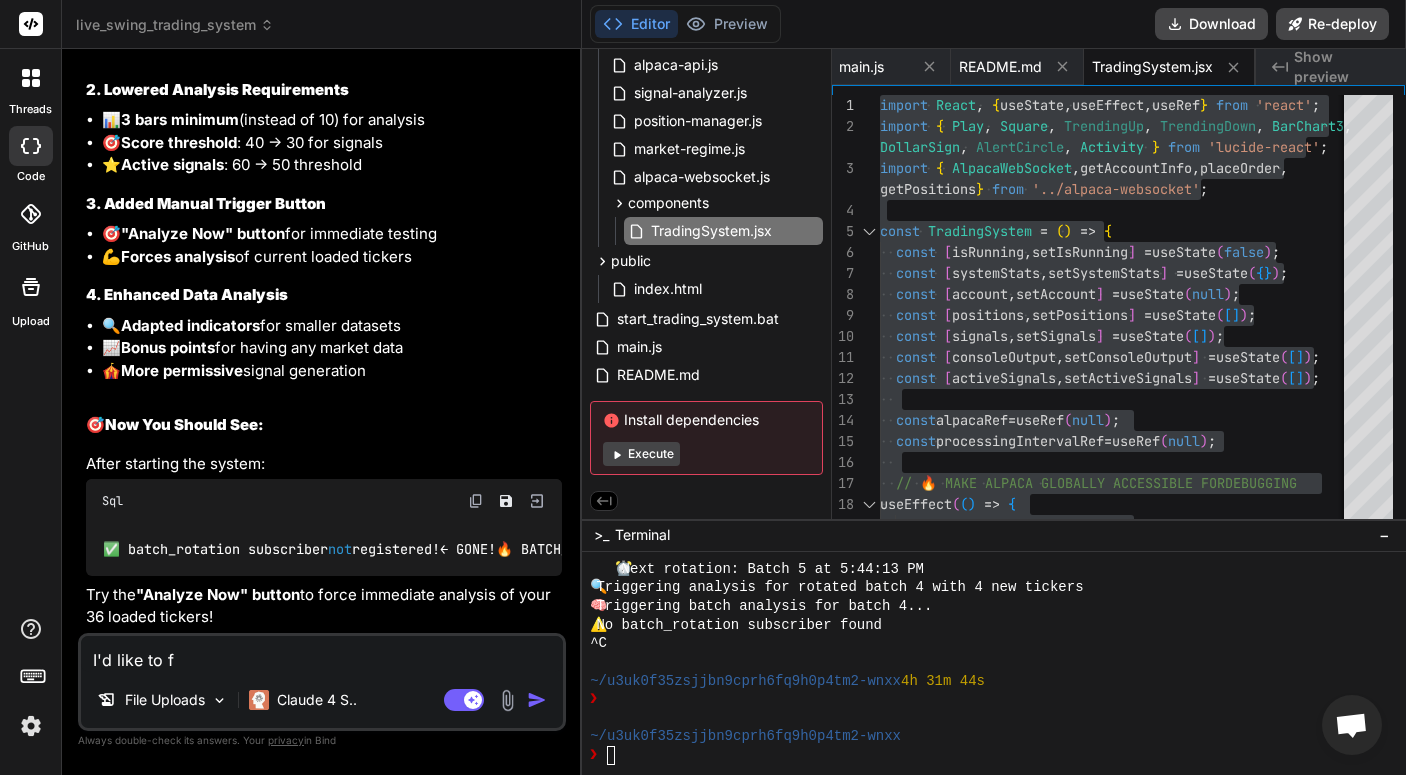 type on "I'd like to fi" 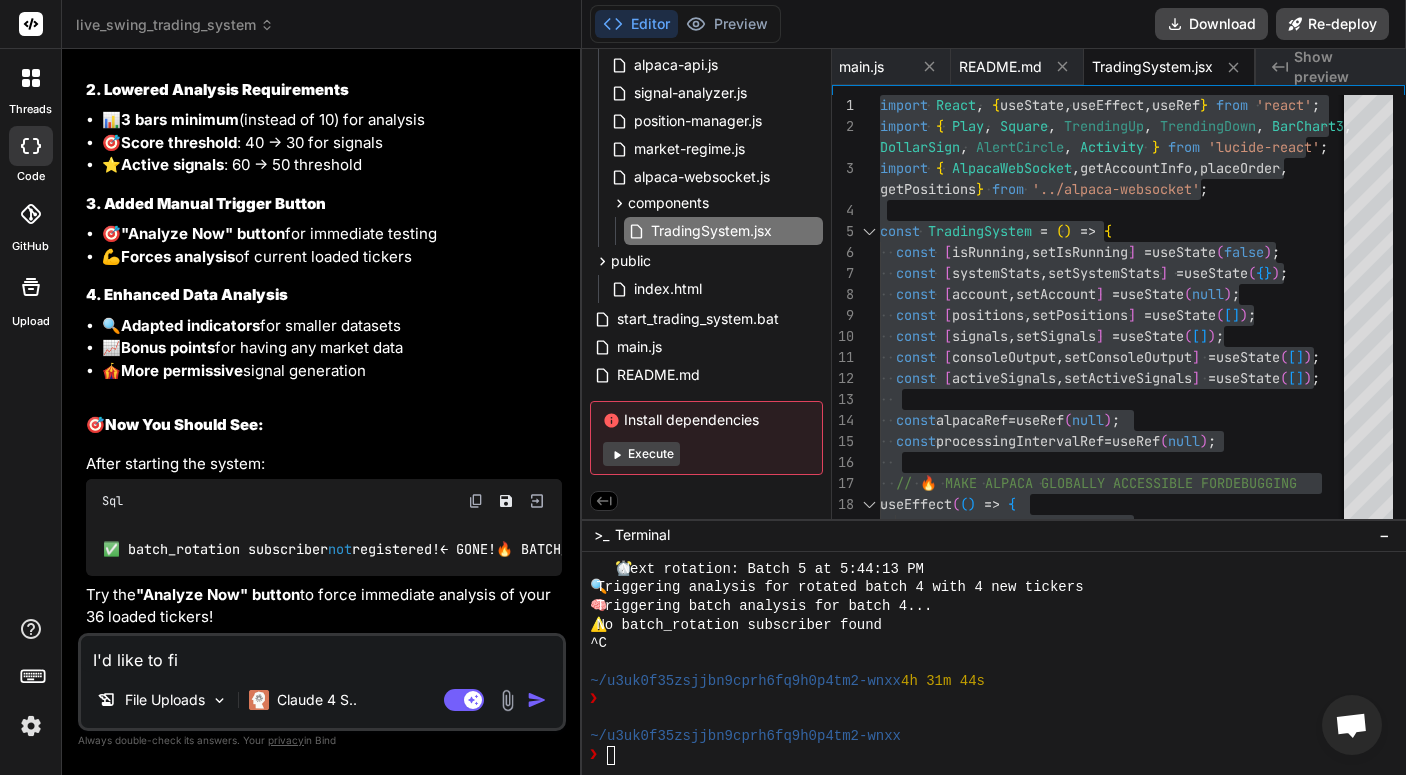 type on "I'd like to fig" 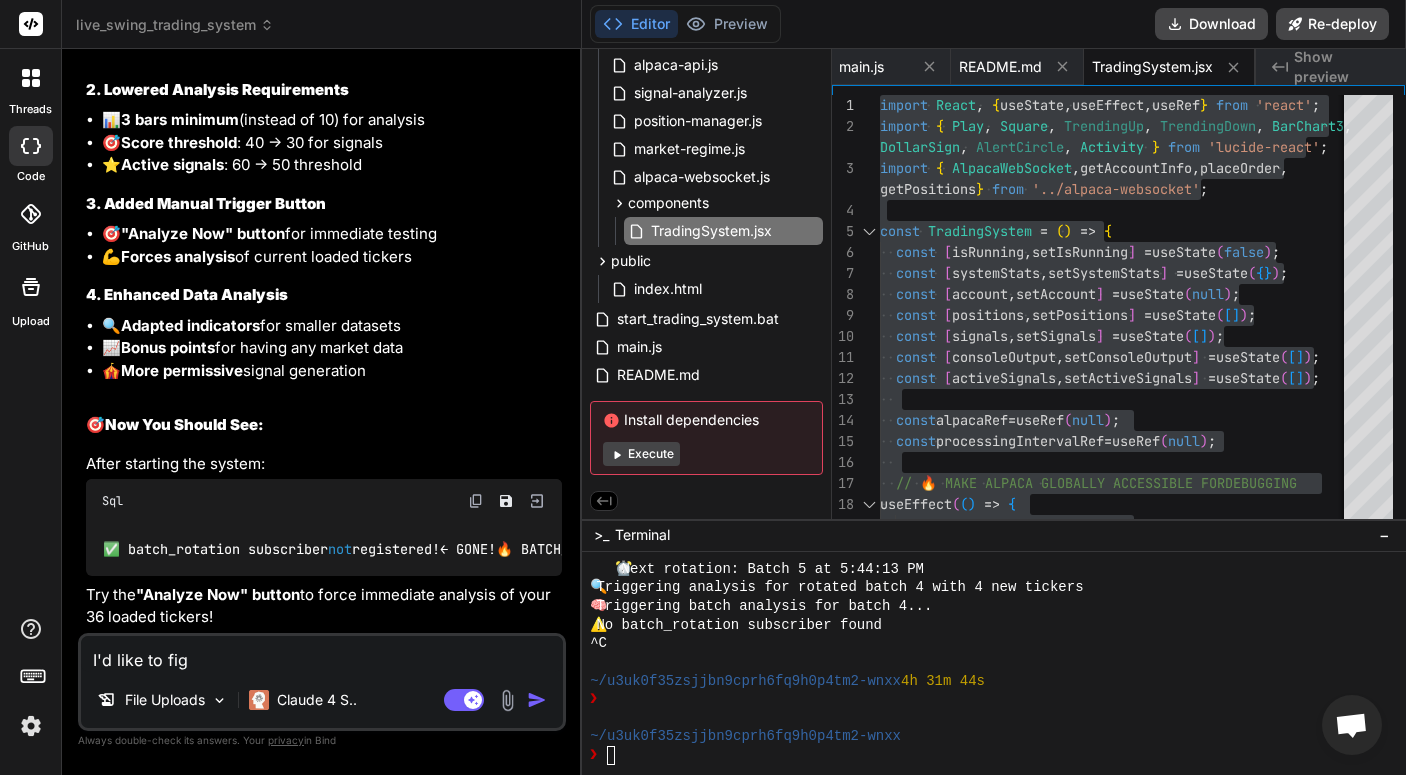type on "I'd like to figu" 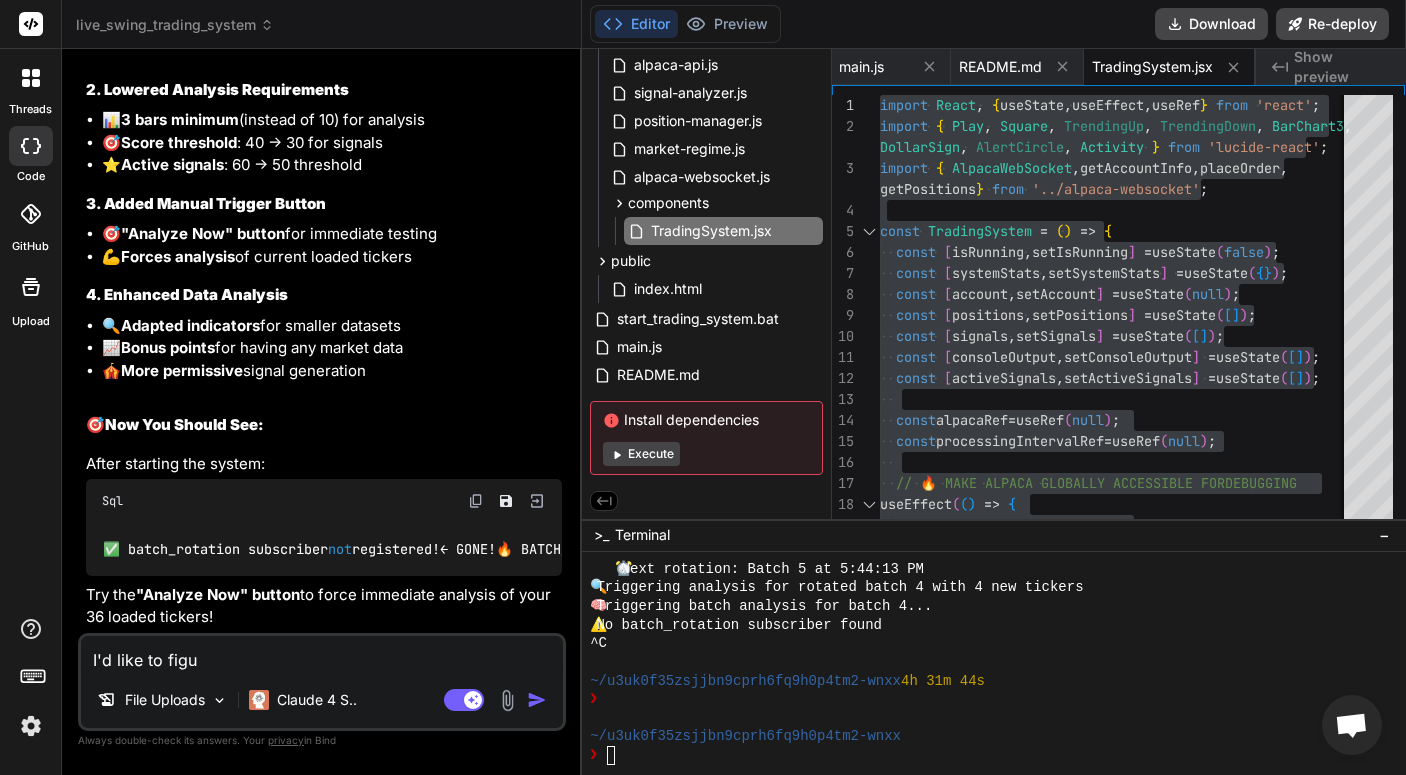 type on "I'd like to figur" 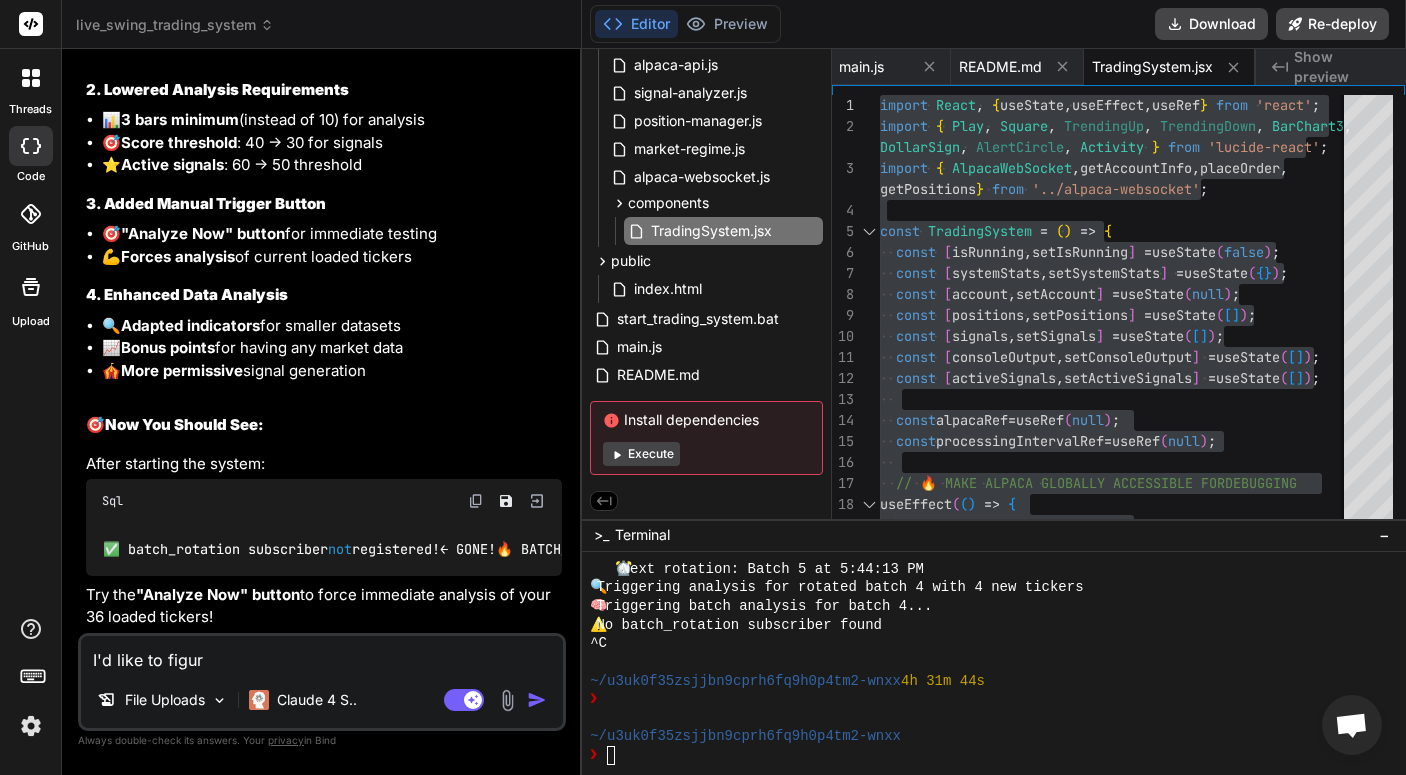 type on "x" 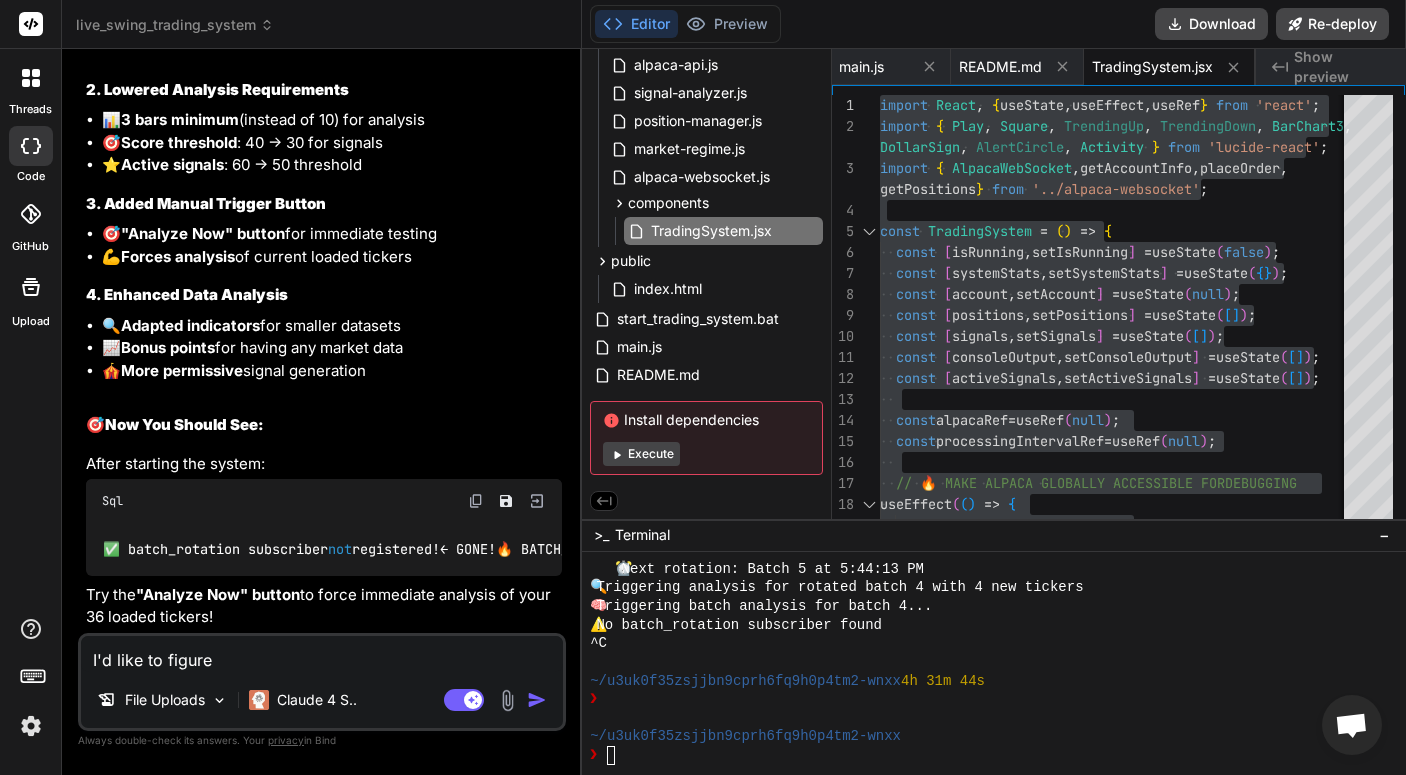 type on "I'd like to figure" 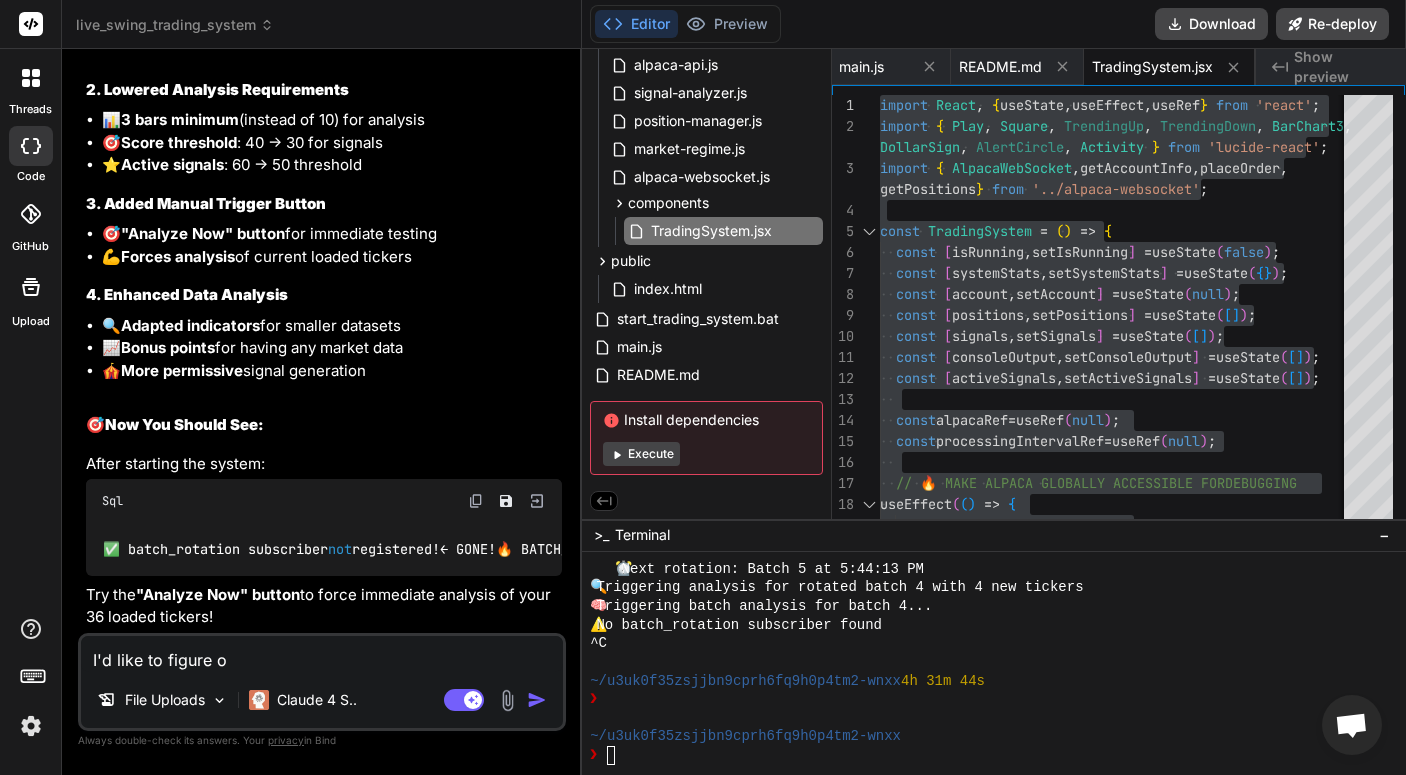 type on "x" 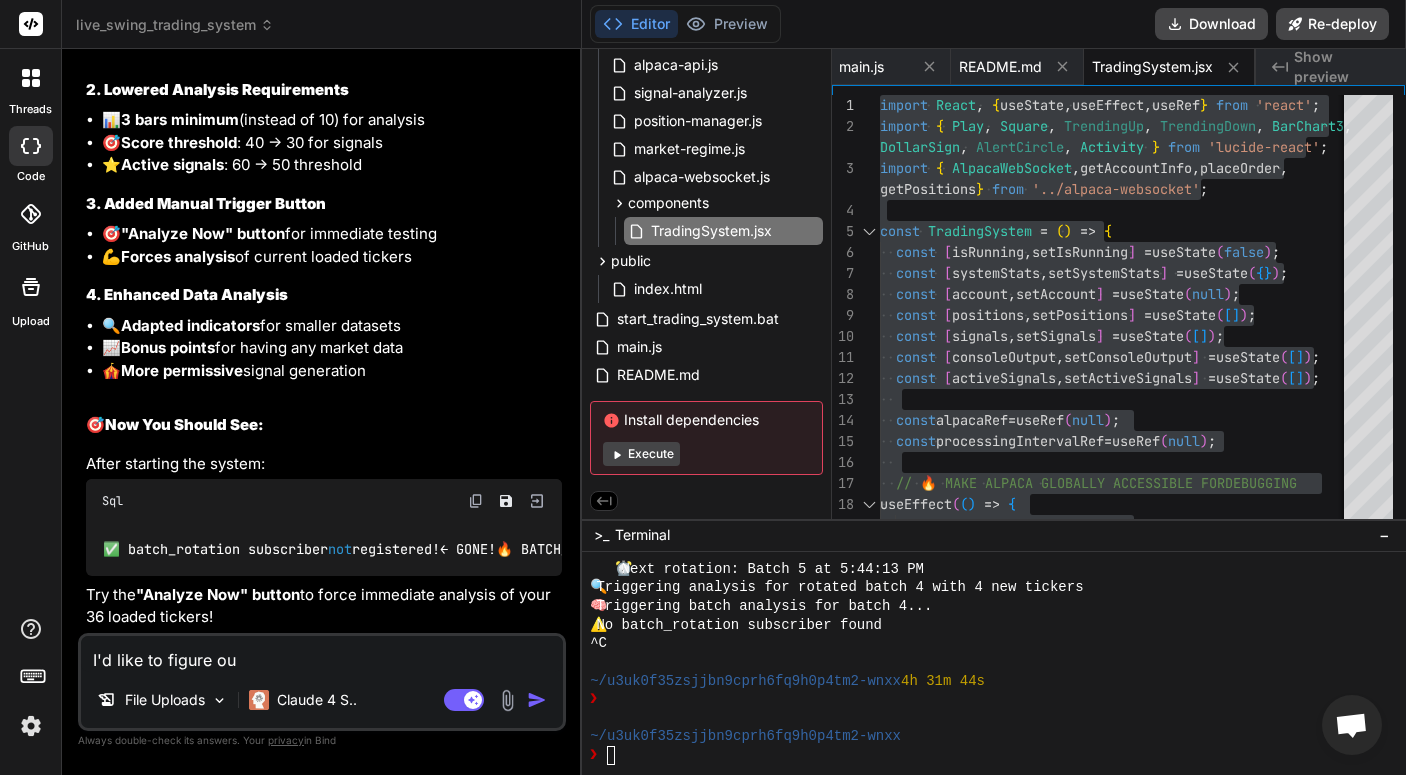 type on "I'd like to figure out" 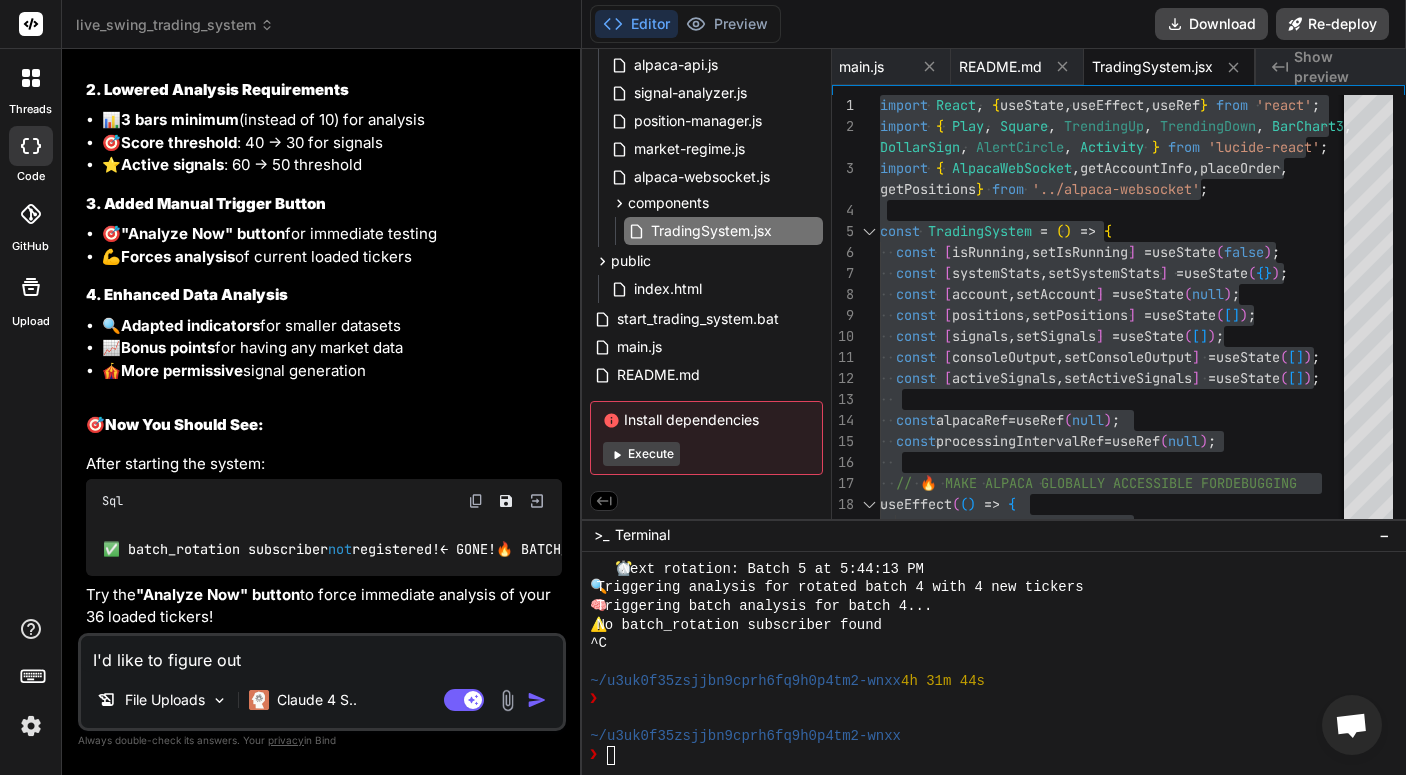 type on "I'd like to figure out" 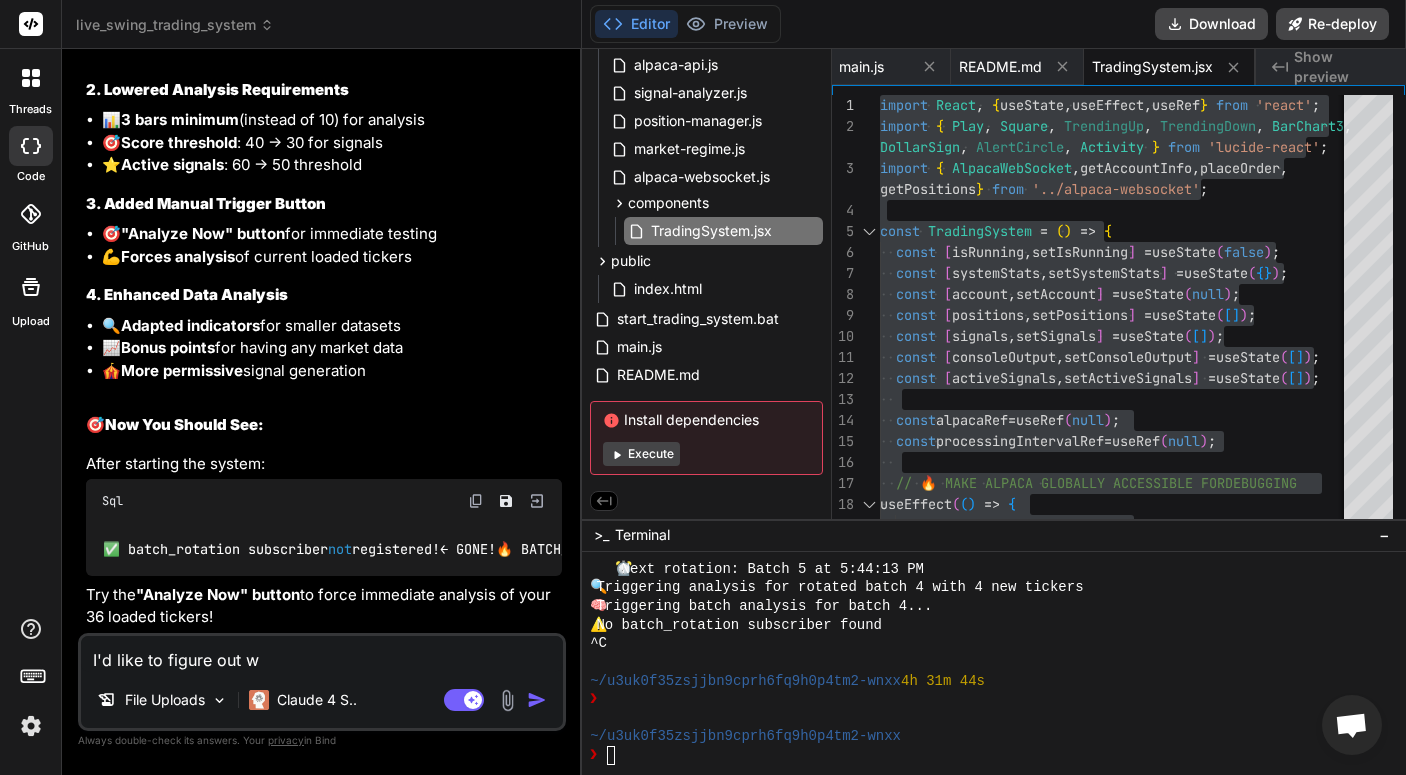 type on "I'd like to figure out wh" 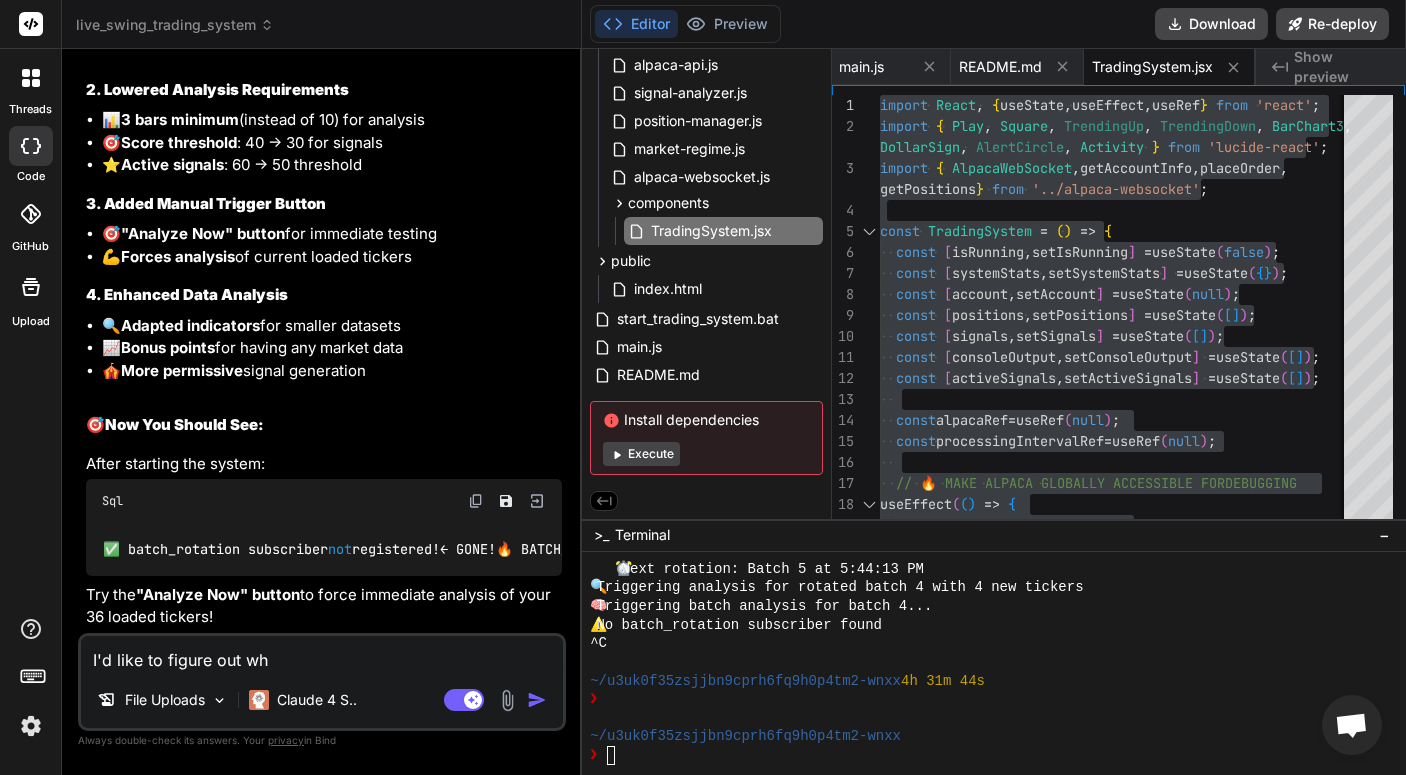 type on "I'd like to figure out wha" 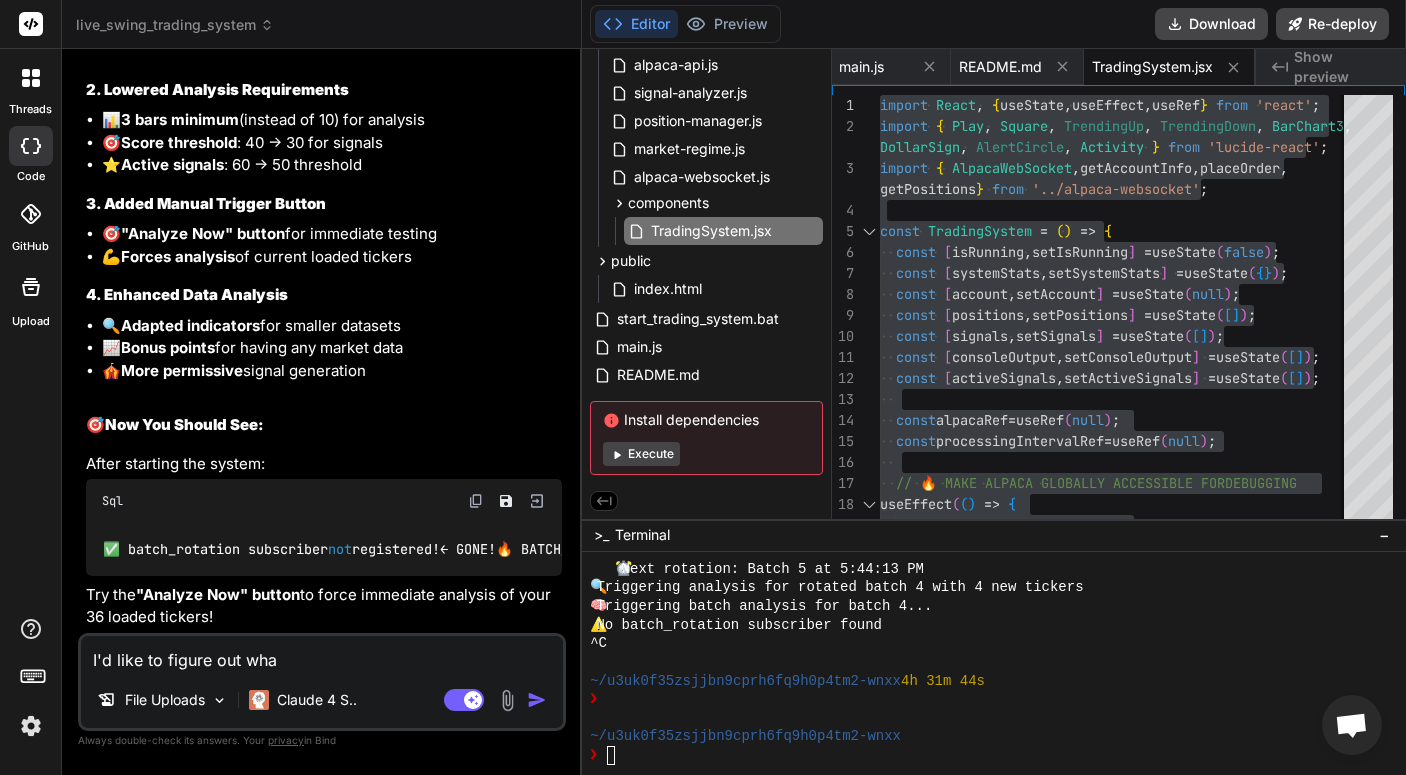 type on "I'd like to figure out wh" 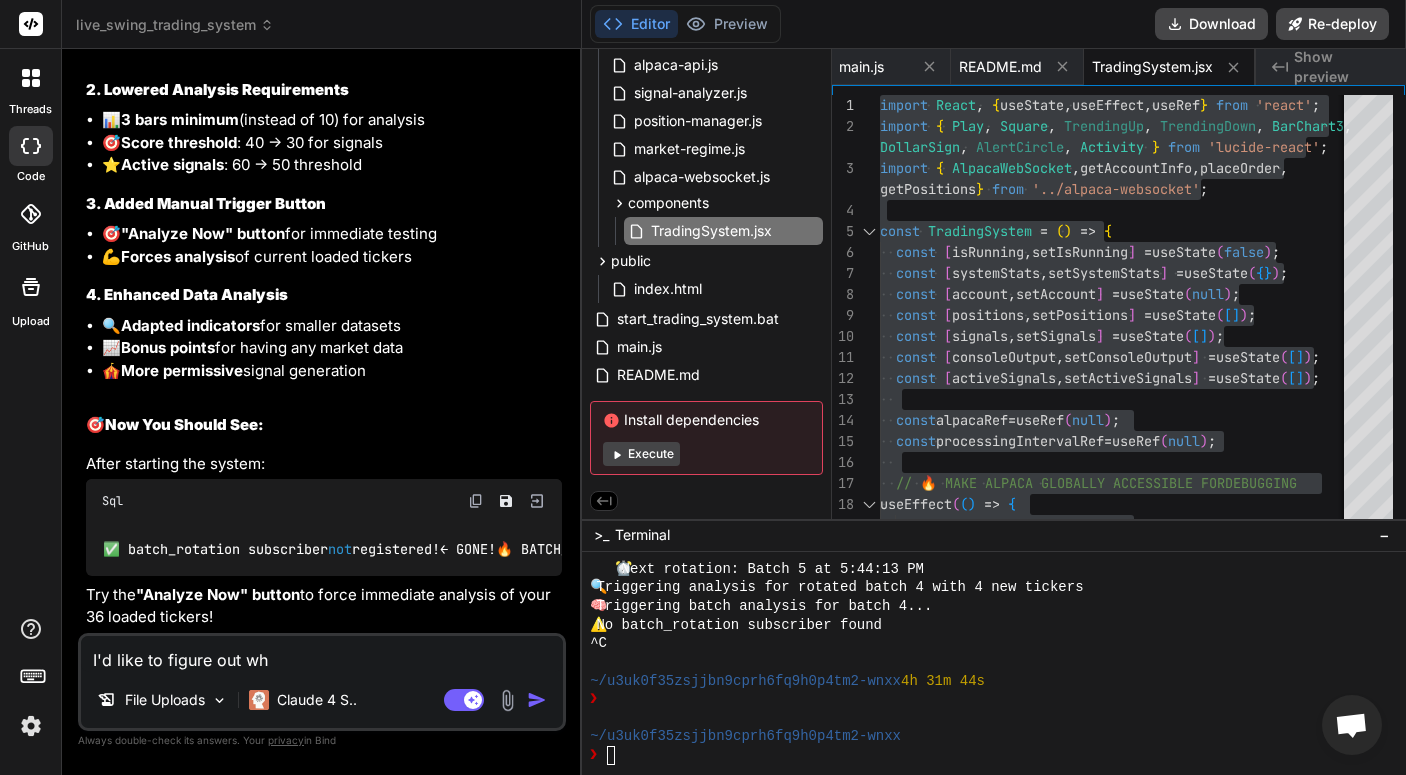 type on "I'd like to figure out why" 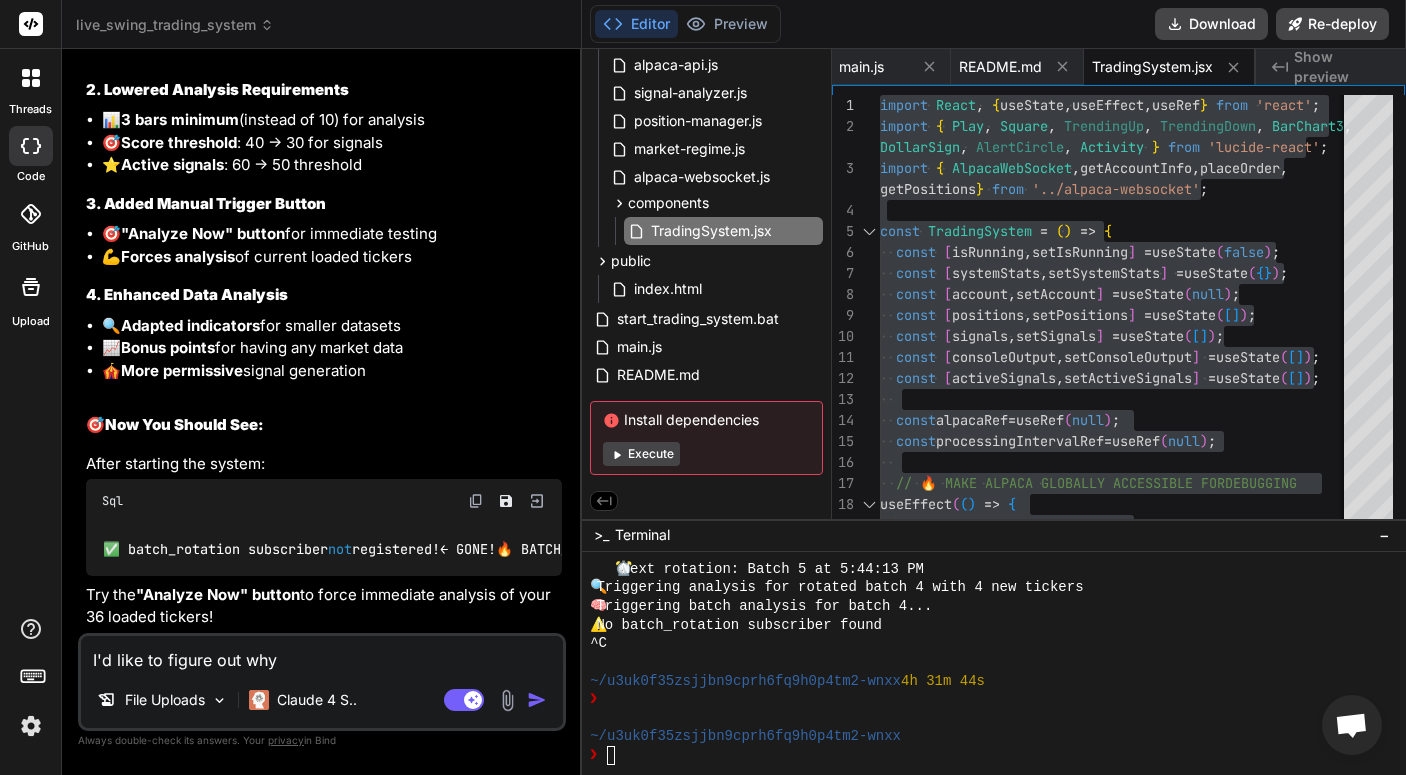 type on "I'd like to figure out why" 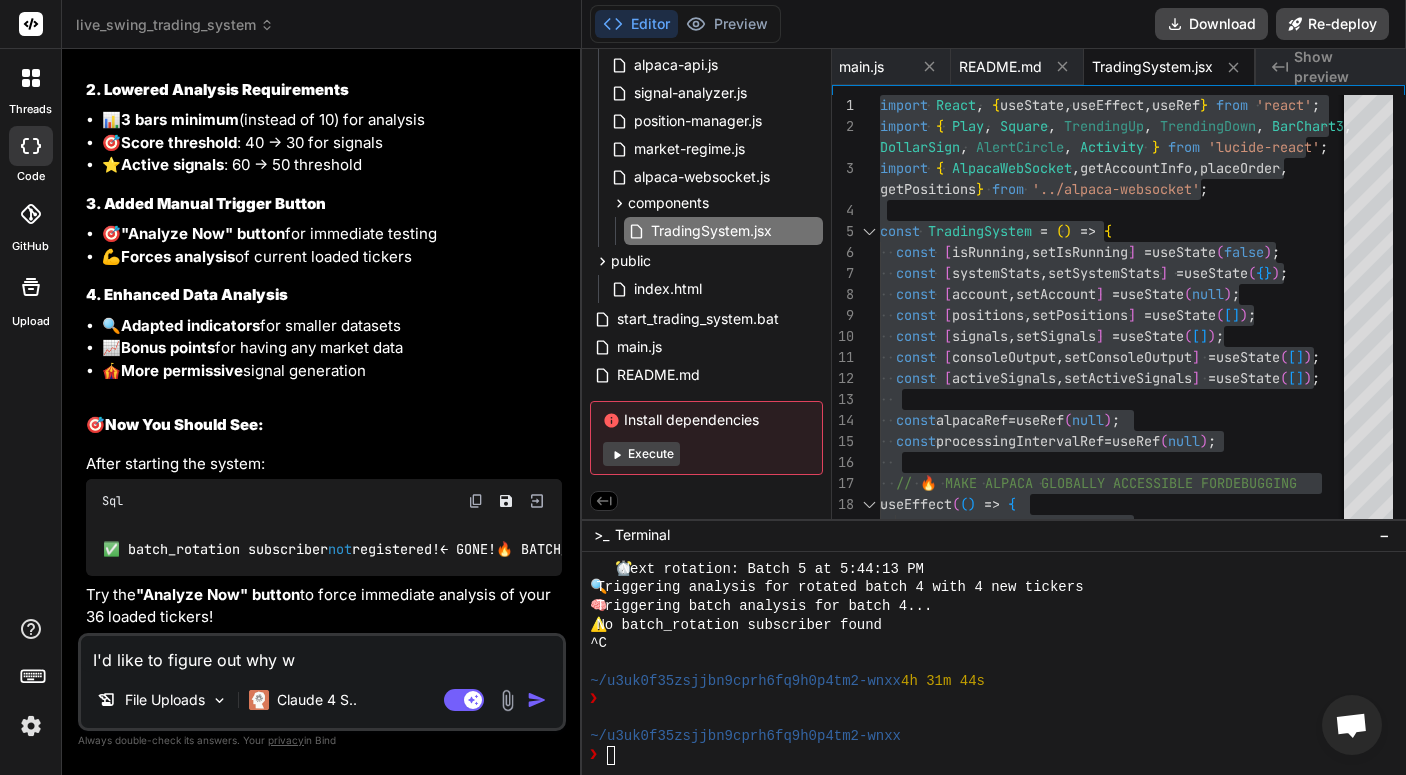 type on "I'd like to figure out why we" 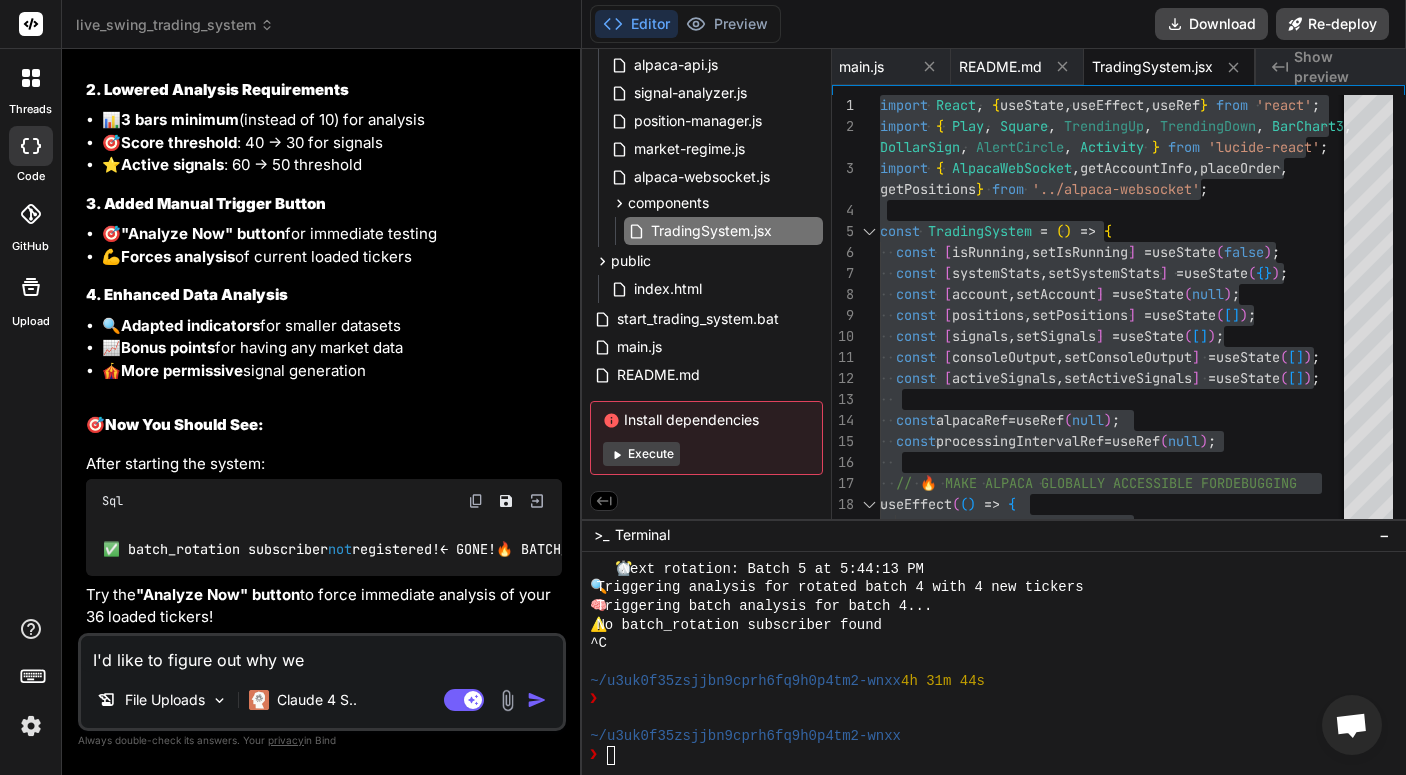 type on "I'd like to figure out why we" 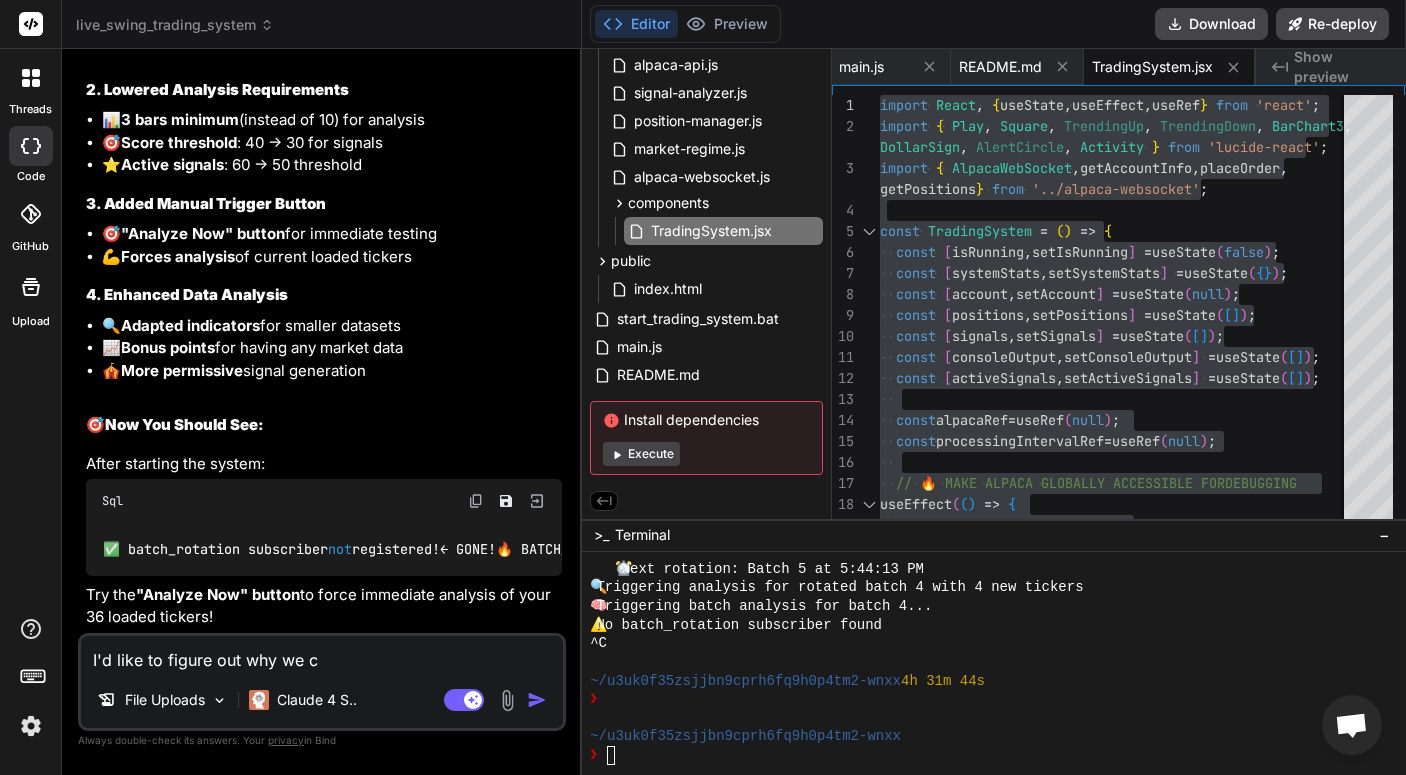 type on "I'd like to figure out why we ca" 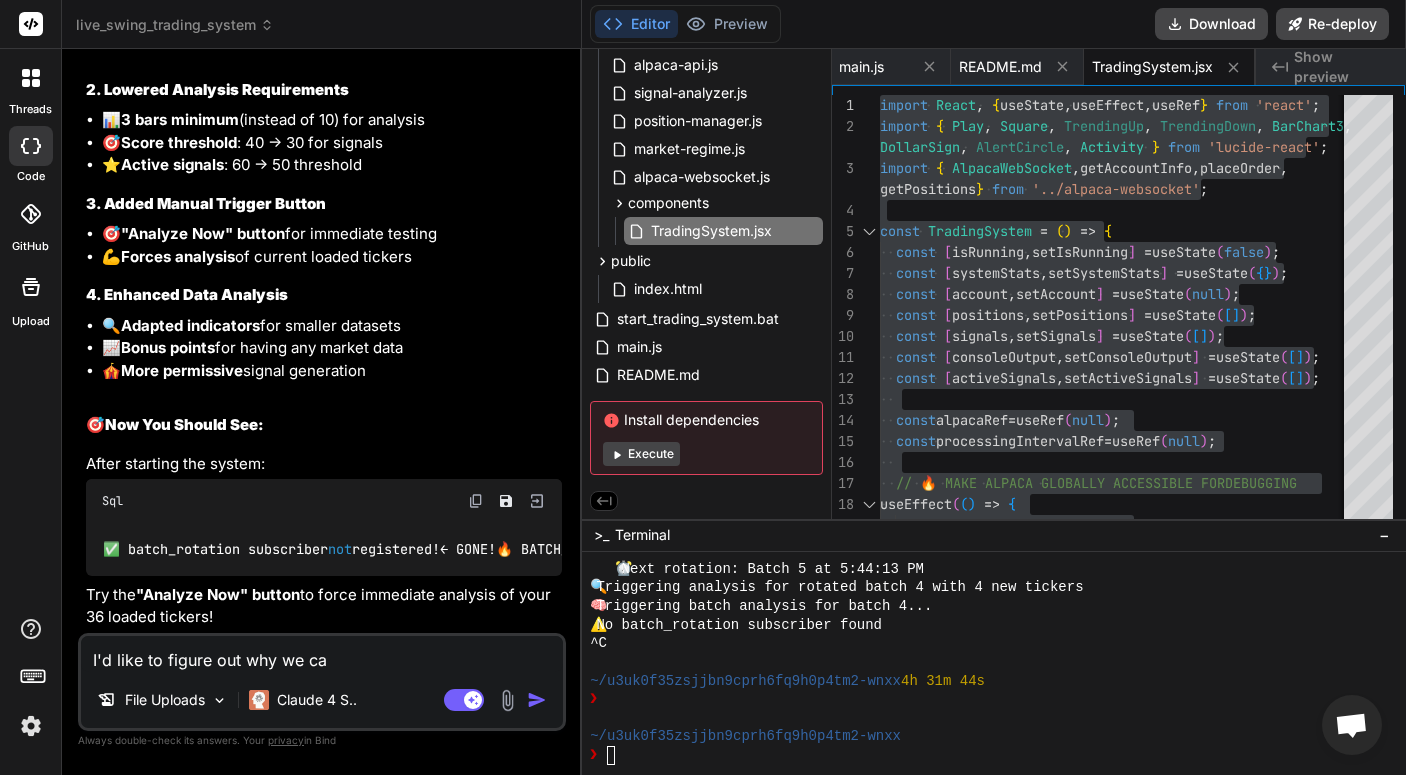 type on "I'd like to figure out why we can" 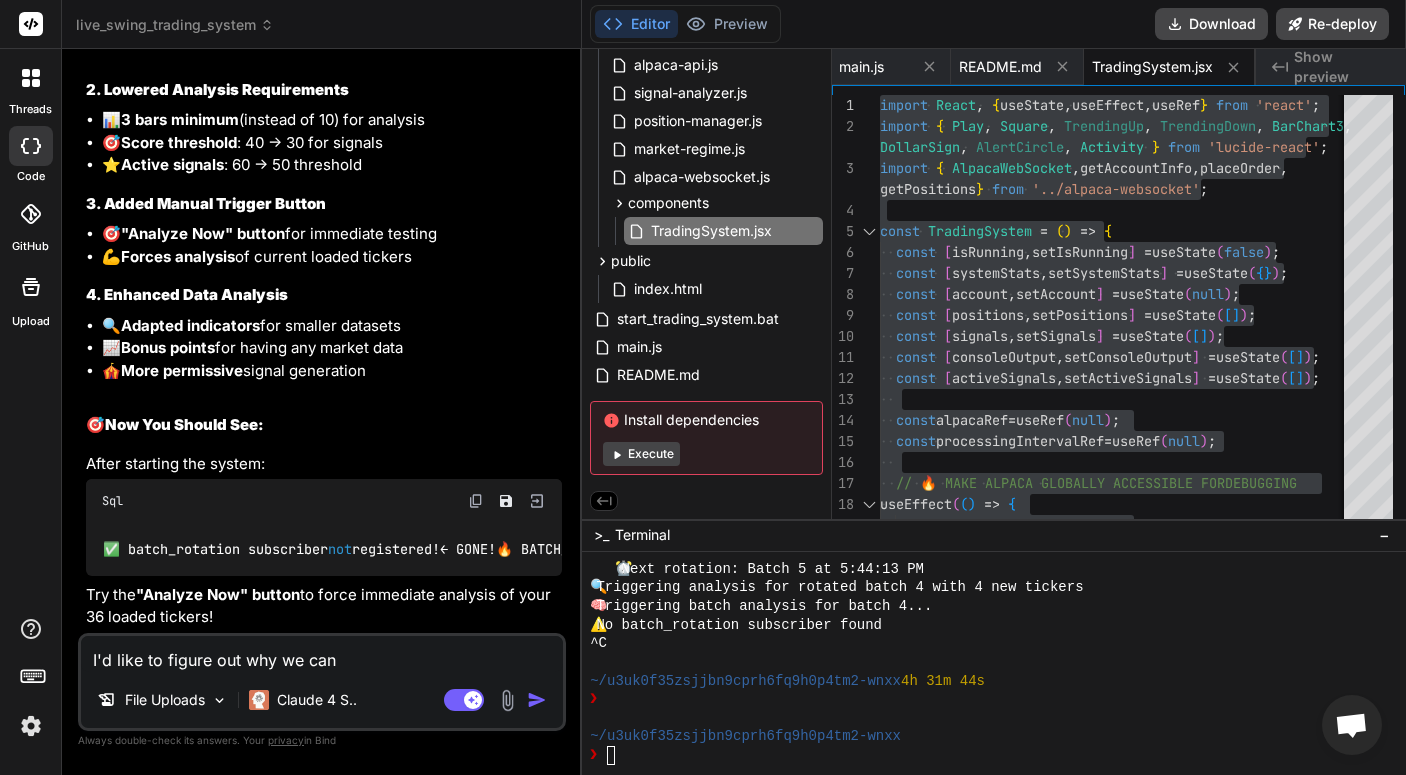 type on "I'd like to figure out why we can'" 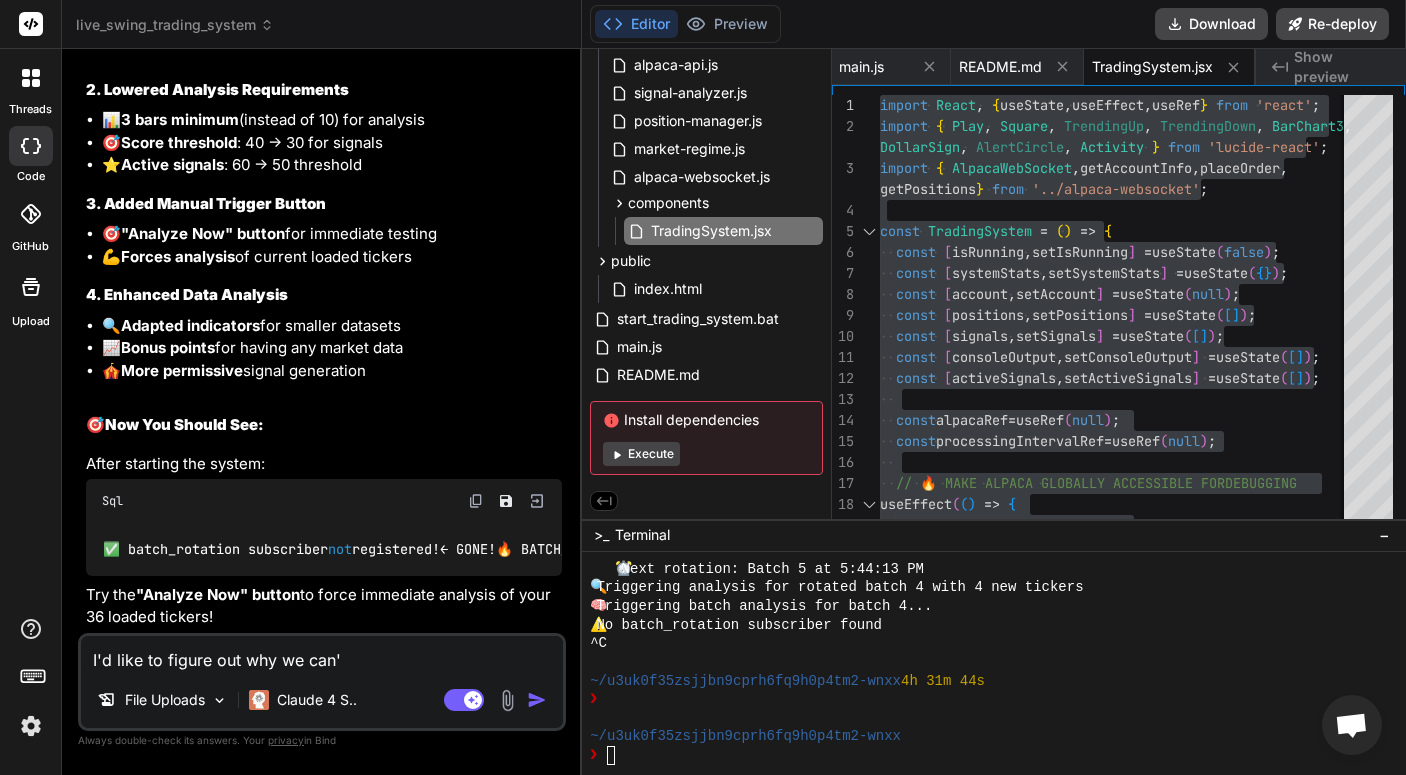 type on "I'd like to figure out why we can't" 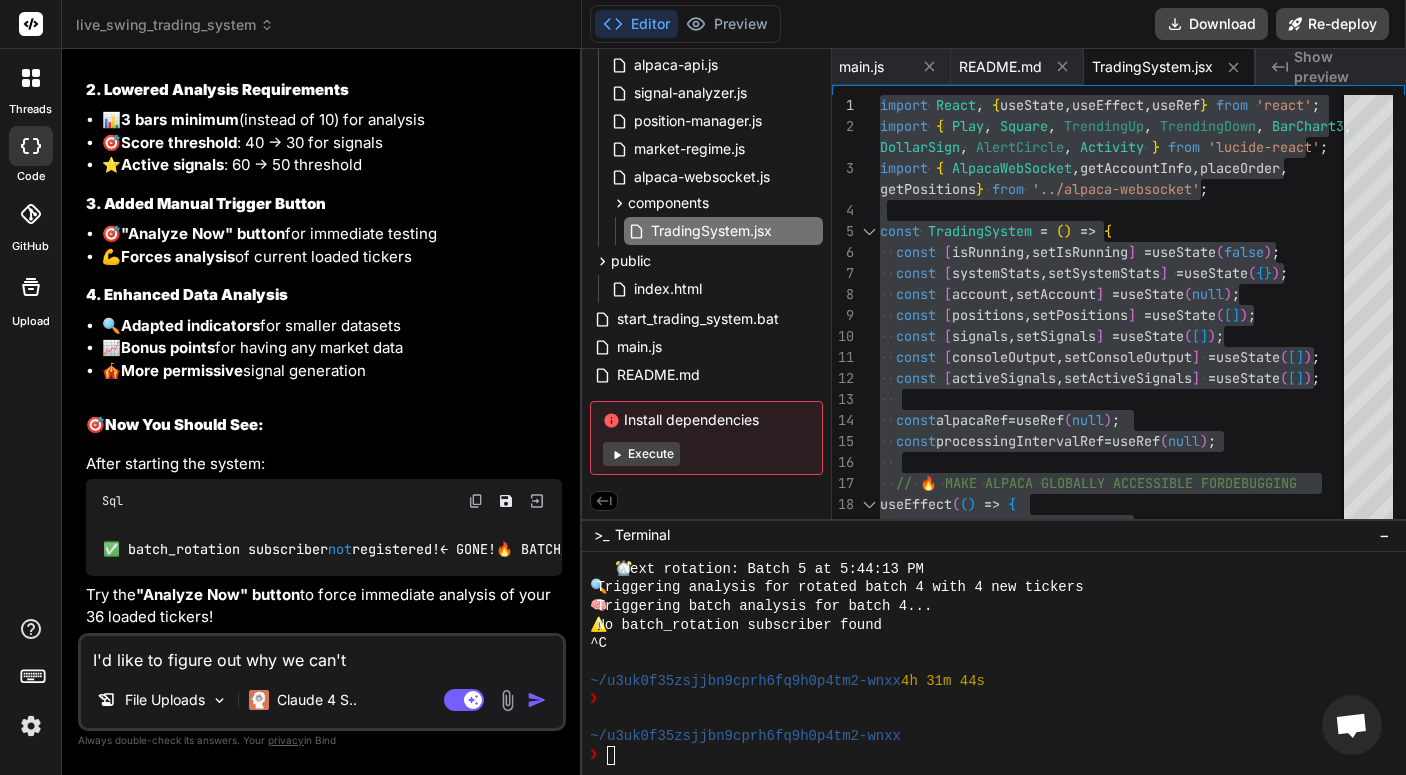 type on "I'd like to figure out why we can't" 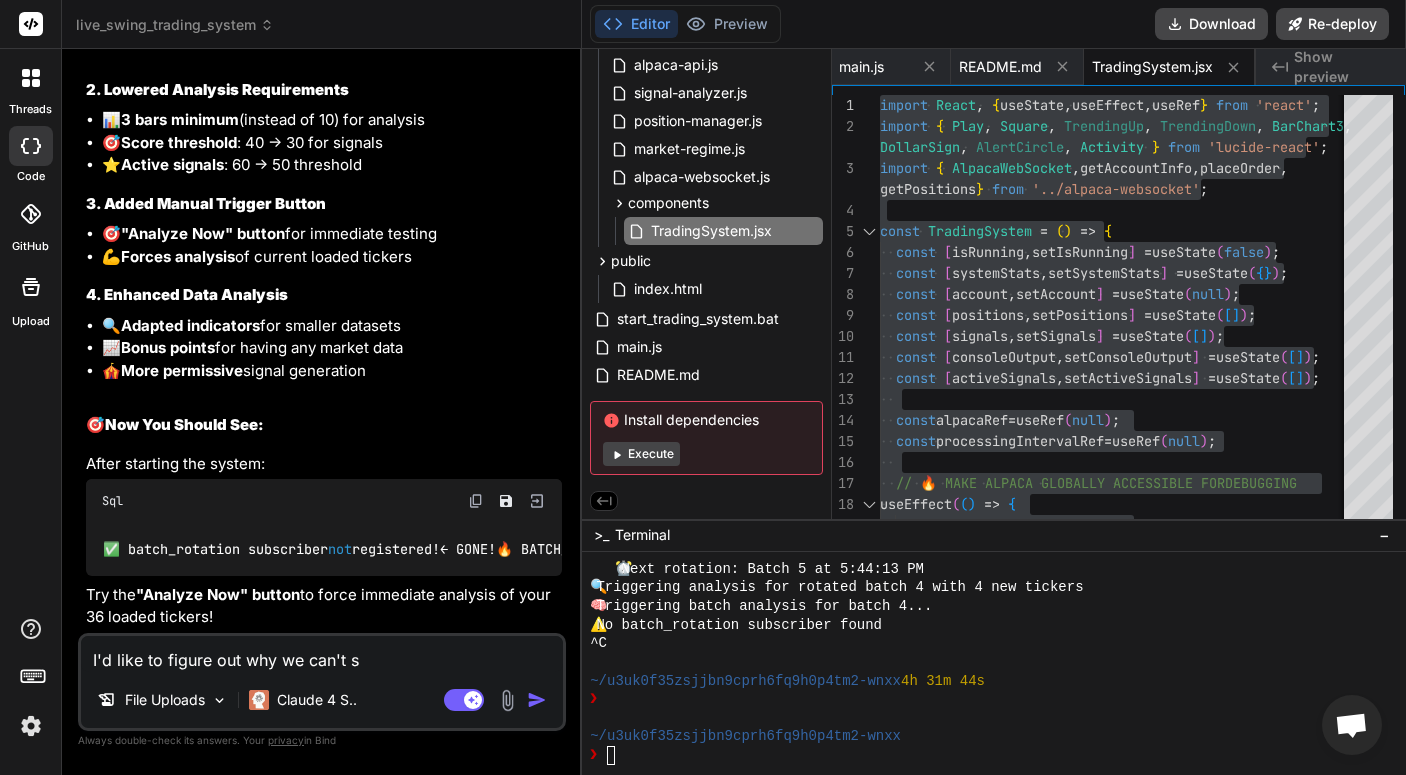 type on "I'd like to figure out why we can't se" 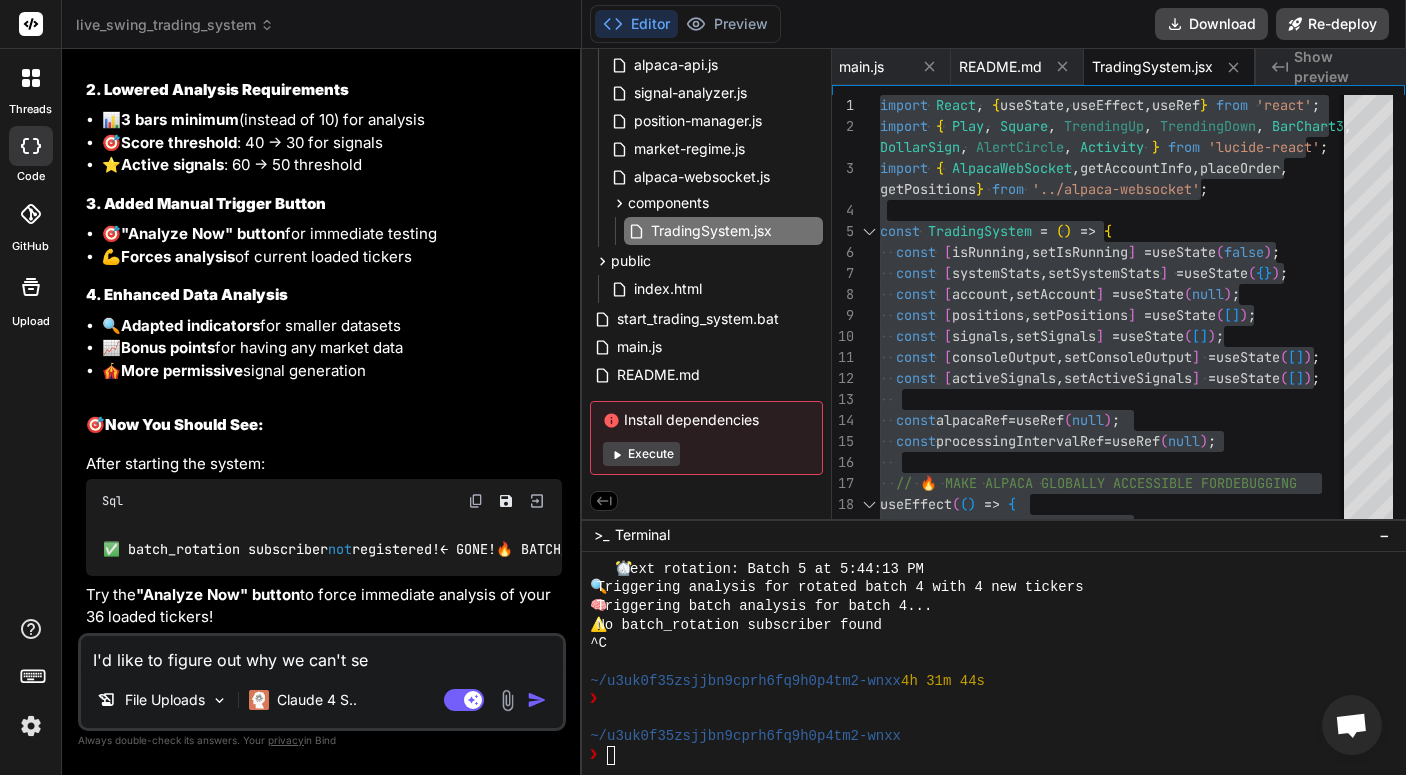 type on "I'd like to figure out why we can't see" 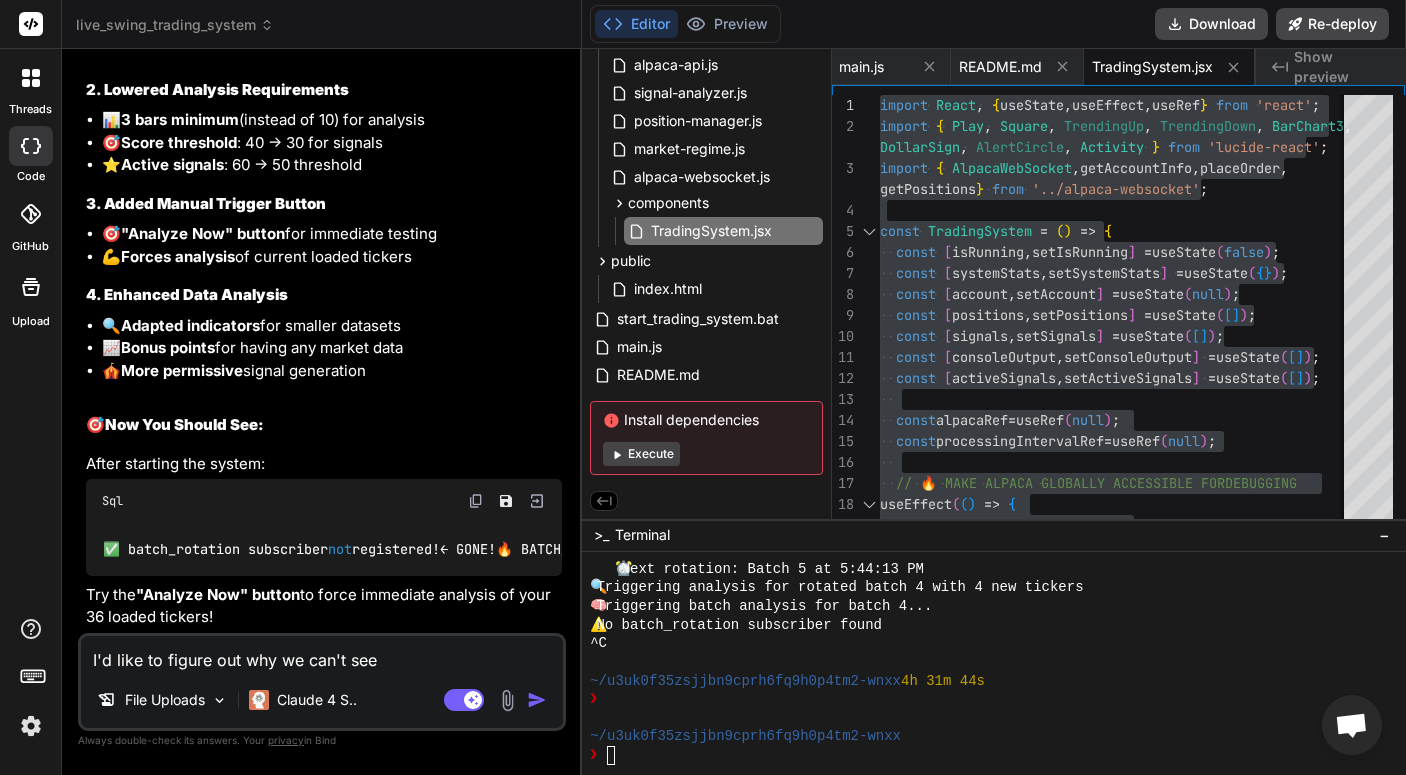 type on "I'd like to figure out why we can't seem" 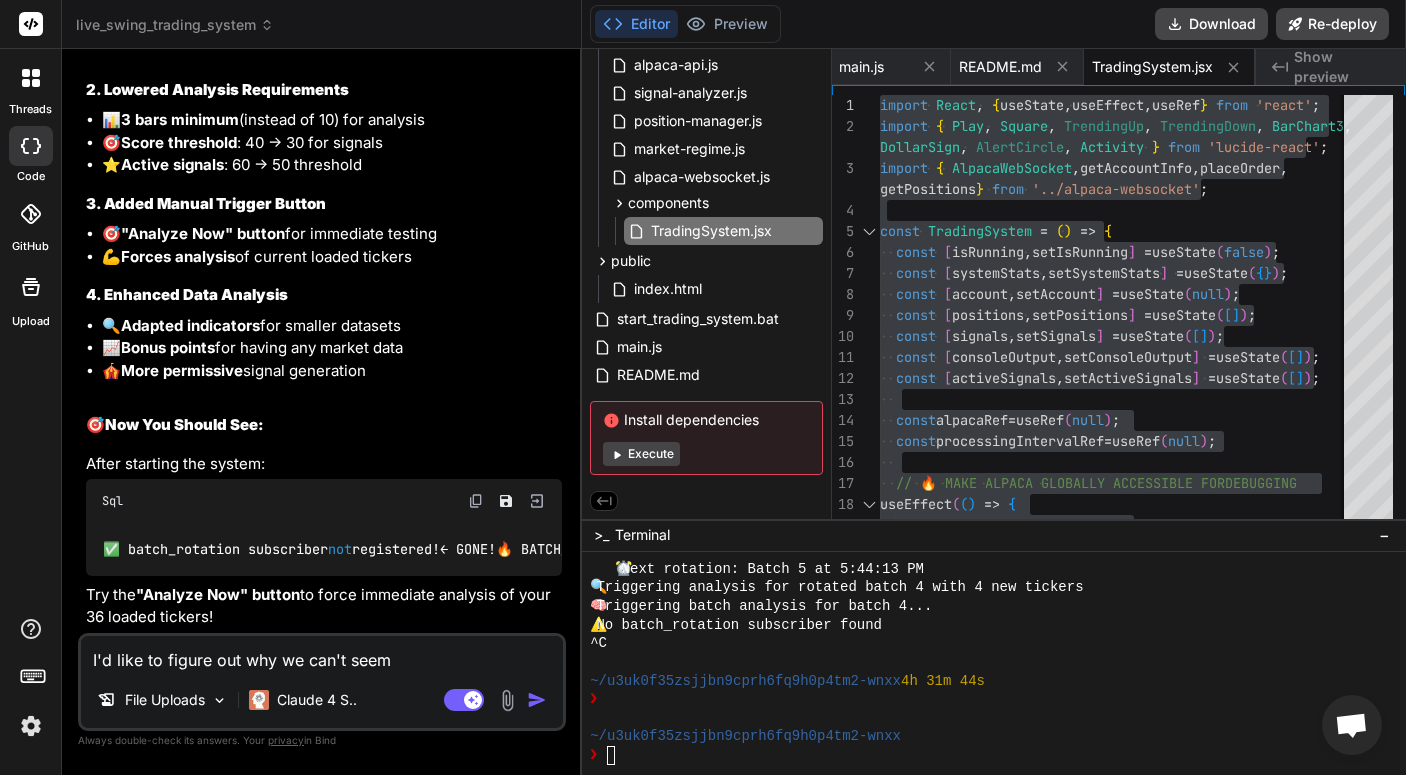 type on "I'd like to figure out why we can't seem" 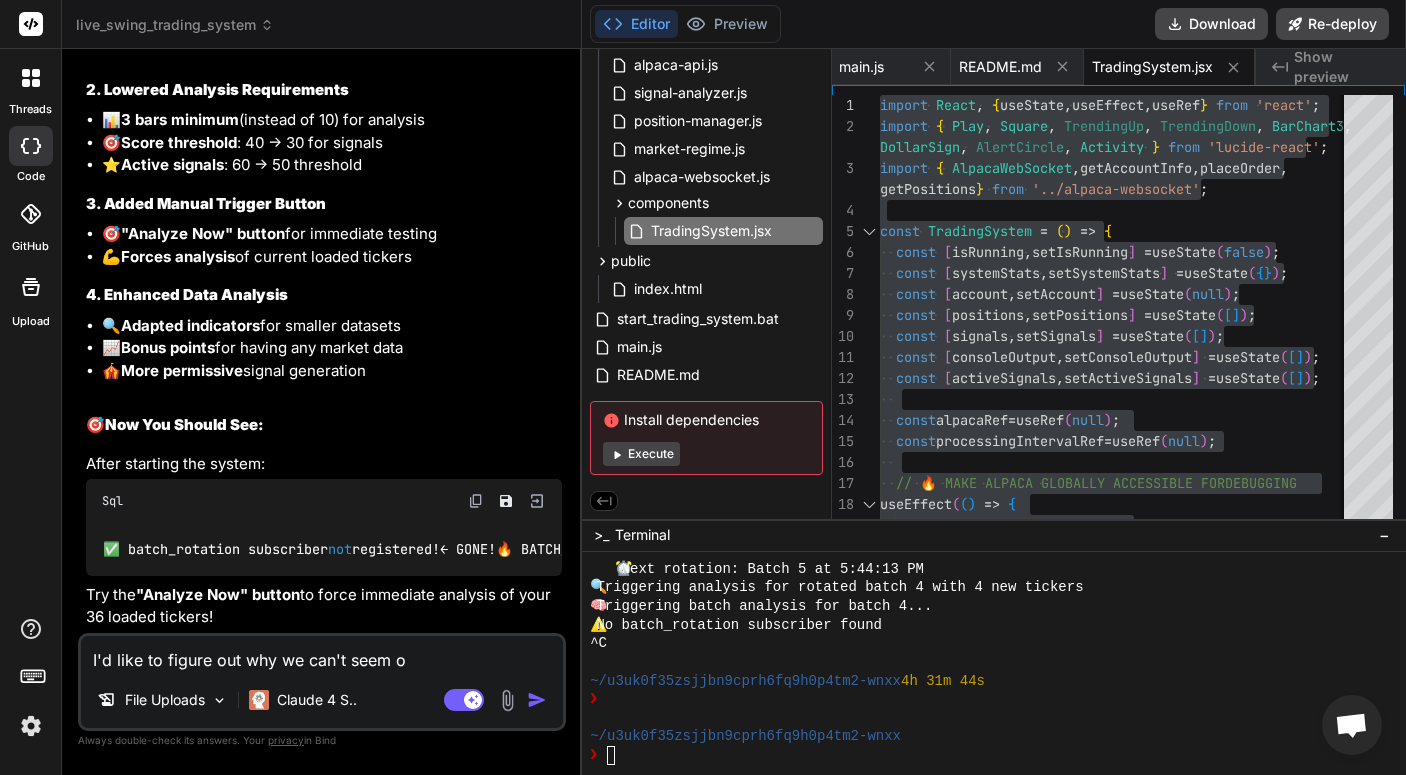 type on "I'd like to figure out why we can't seem o" 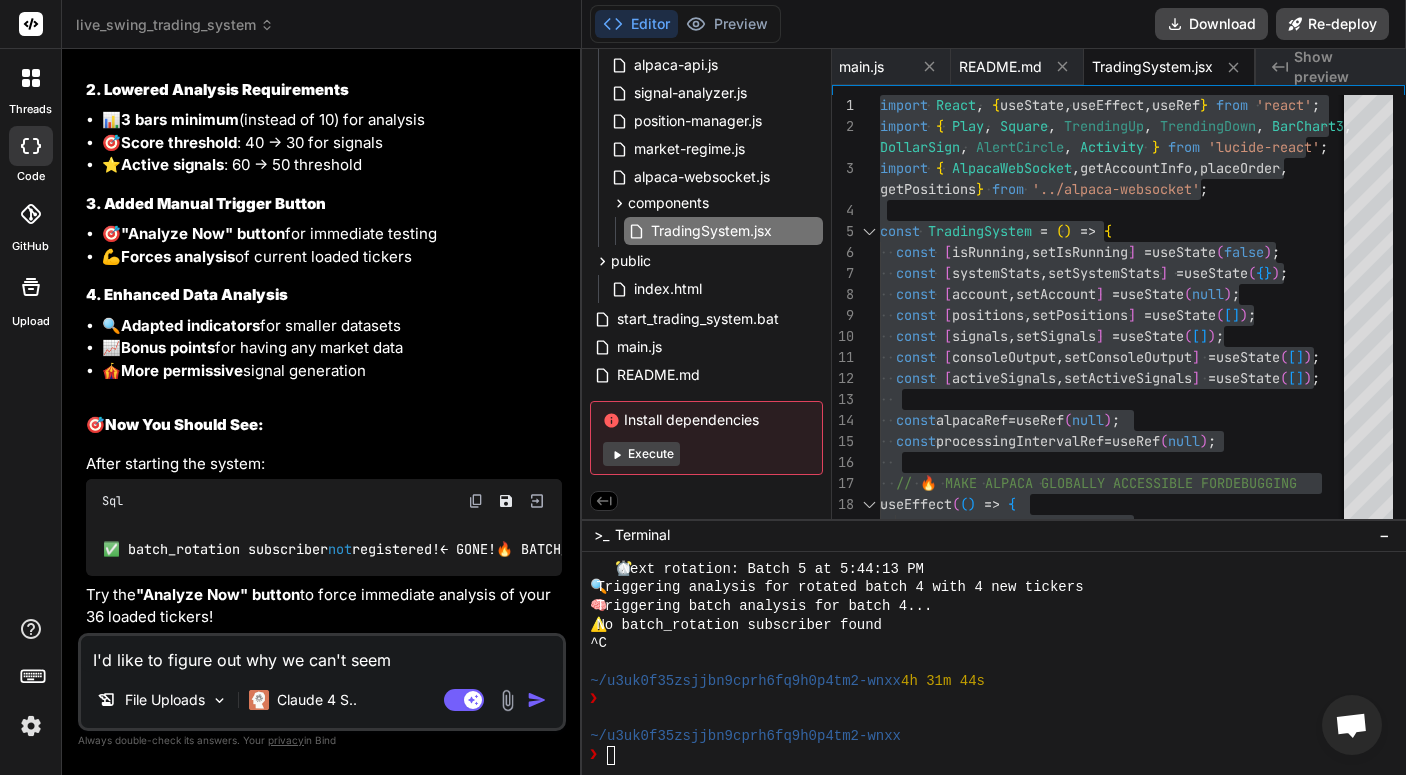 type on "I'd like to figure out why we can't seem t" 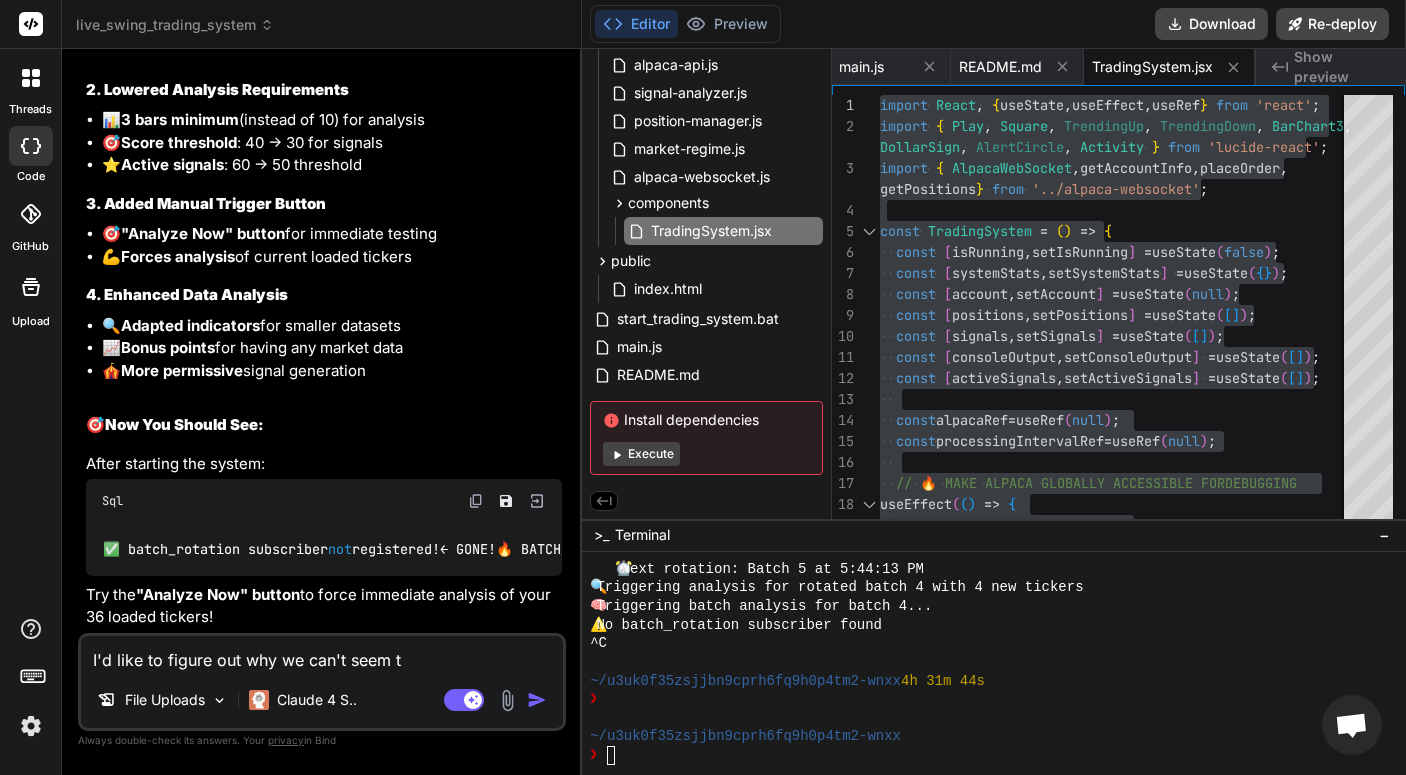 type on "x" 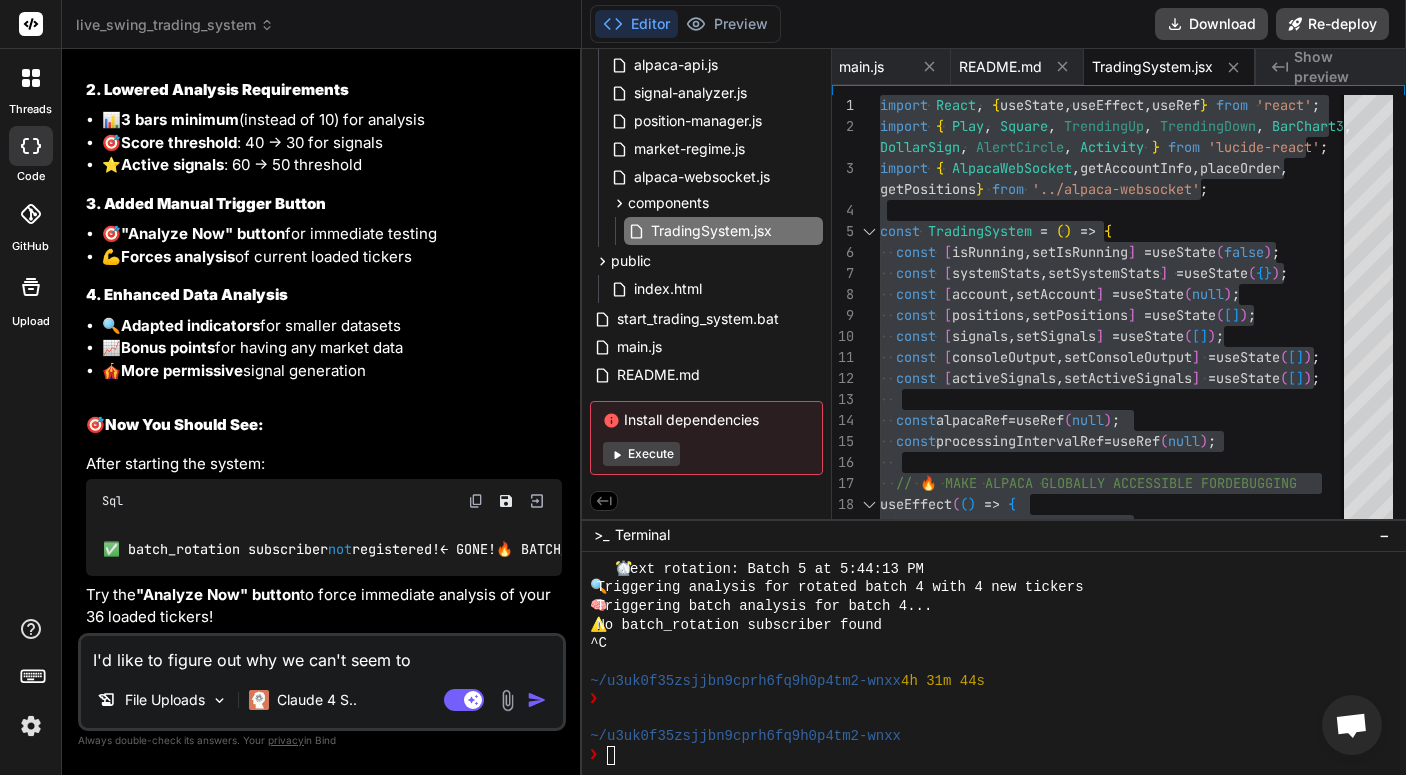 type on "I'd like to figure out why we can't seem to" 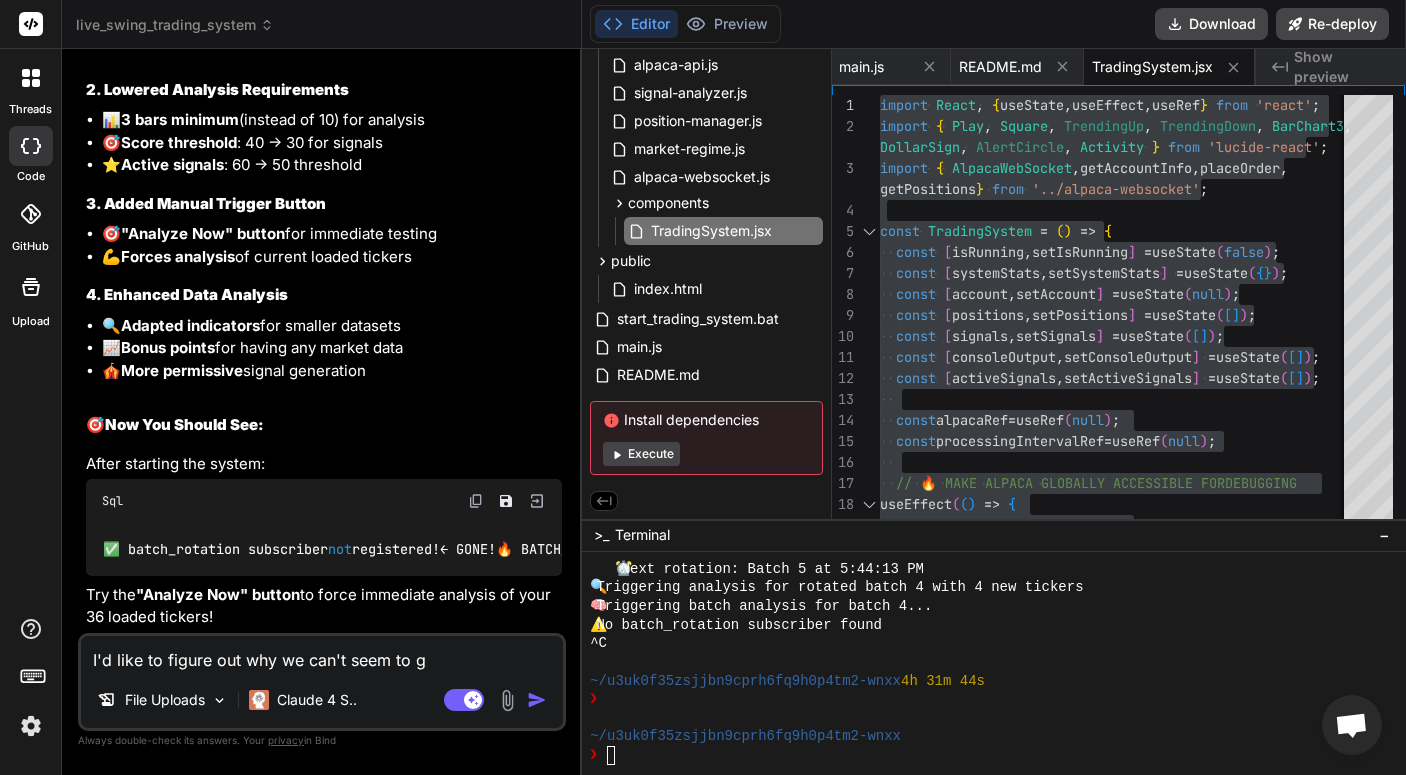 type on "I'd like to figure ou" 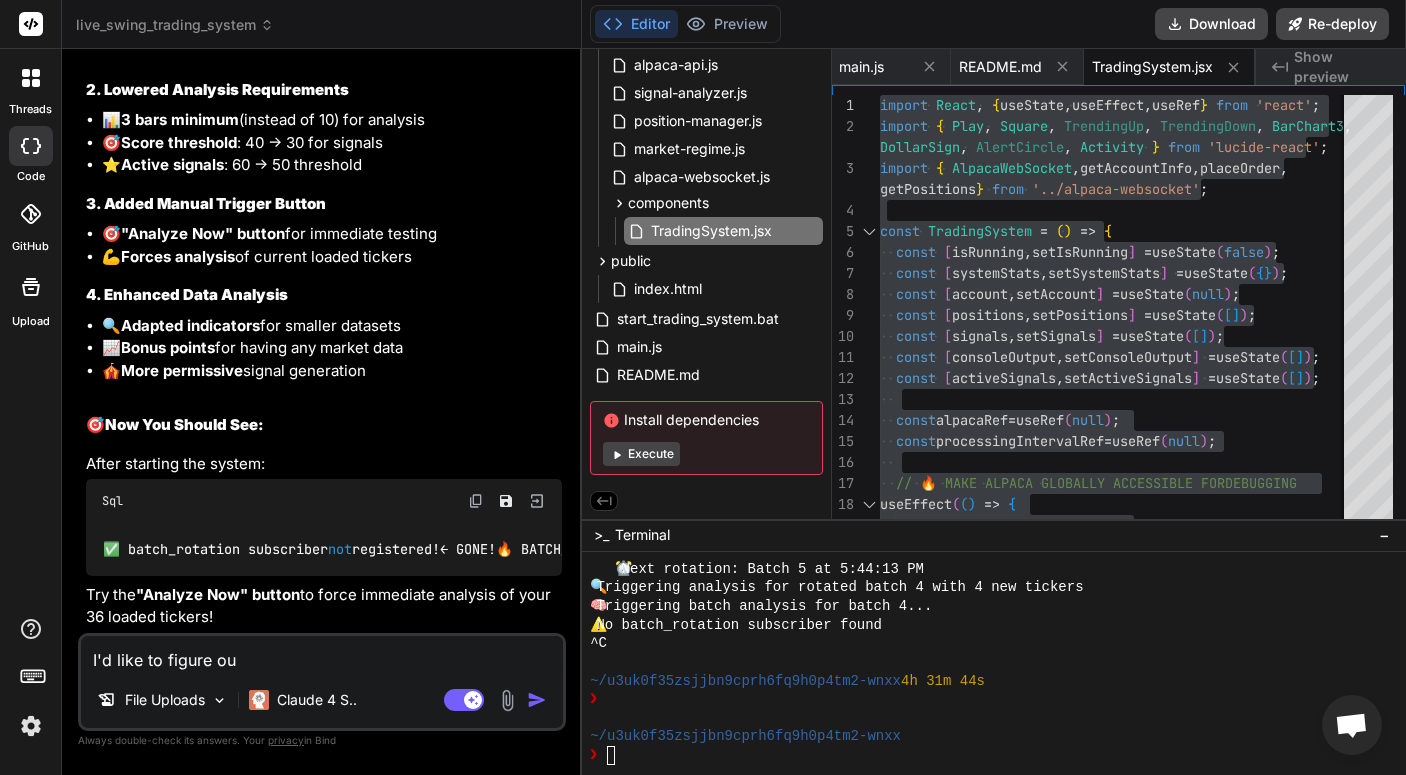 type on "I'd like to figure out why we can't seem to get" 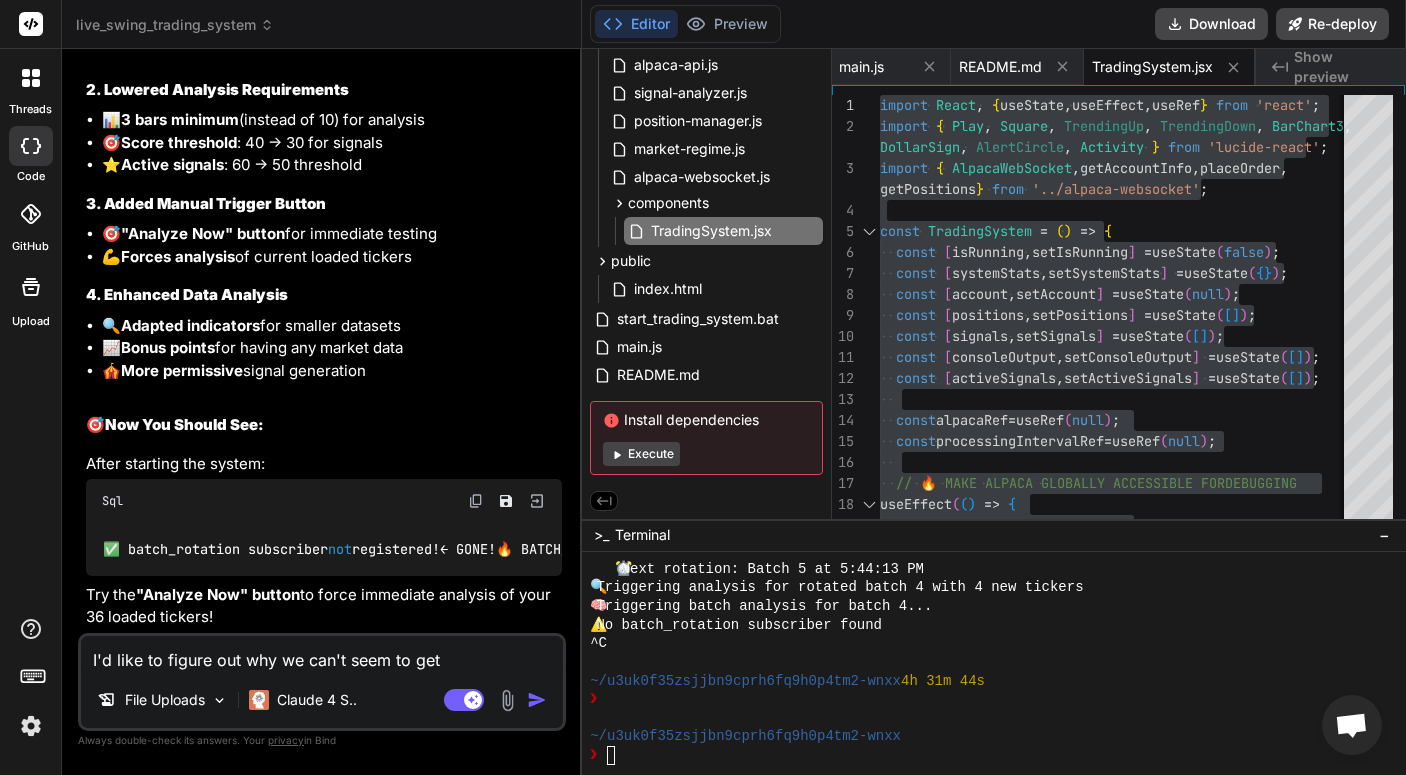 type on "I'd like to figure out why we can't seem to get" 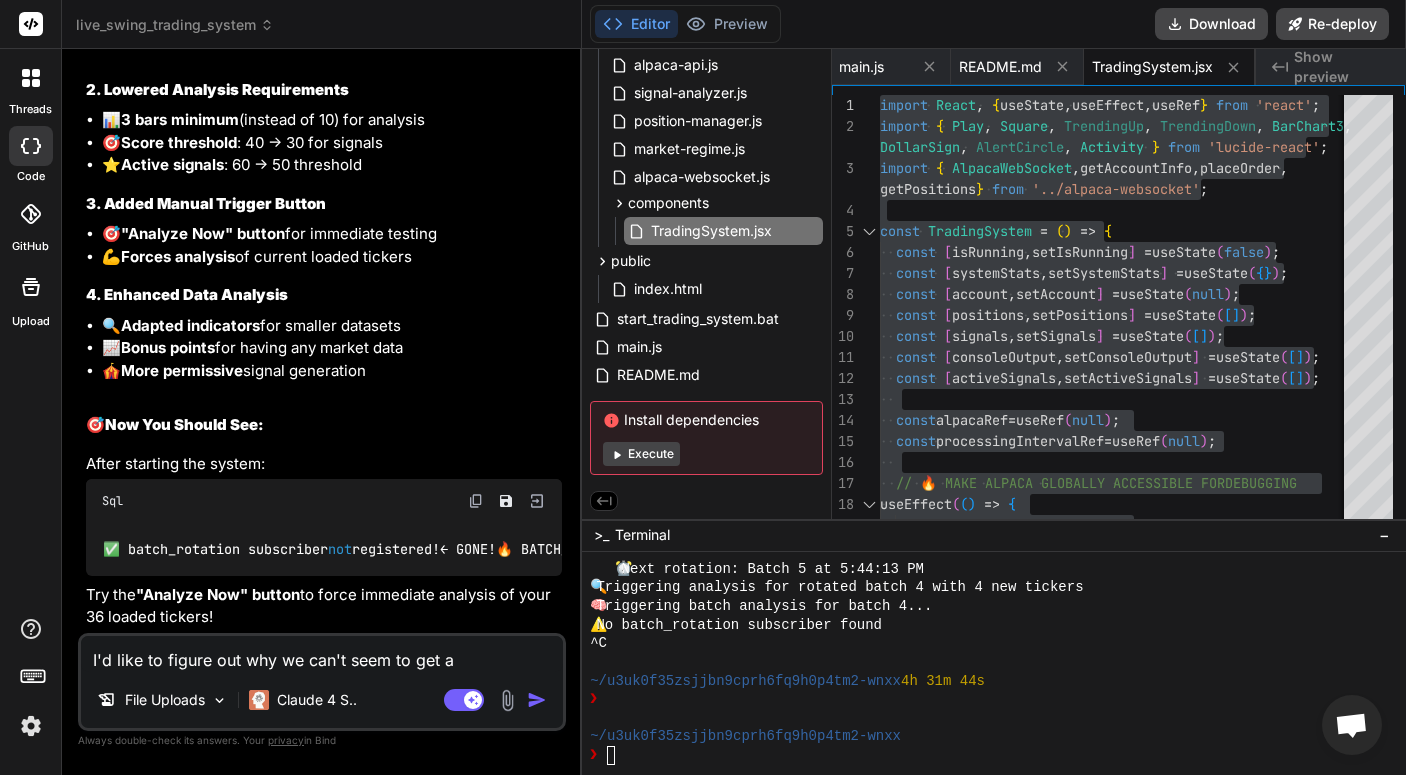 type on "I'd like to figure out why we can't seem to get al" 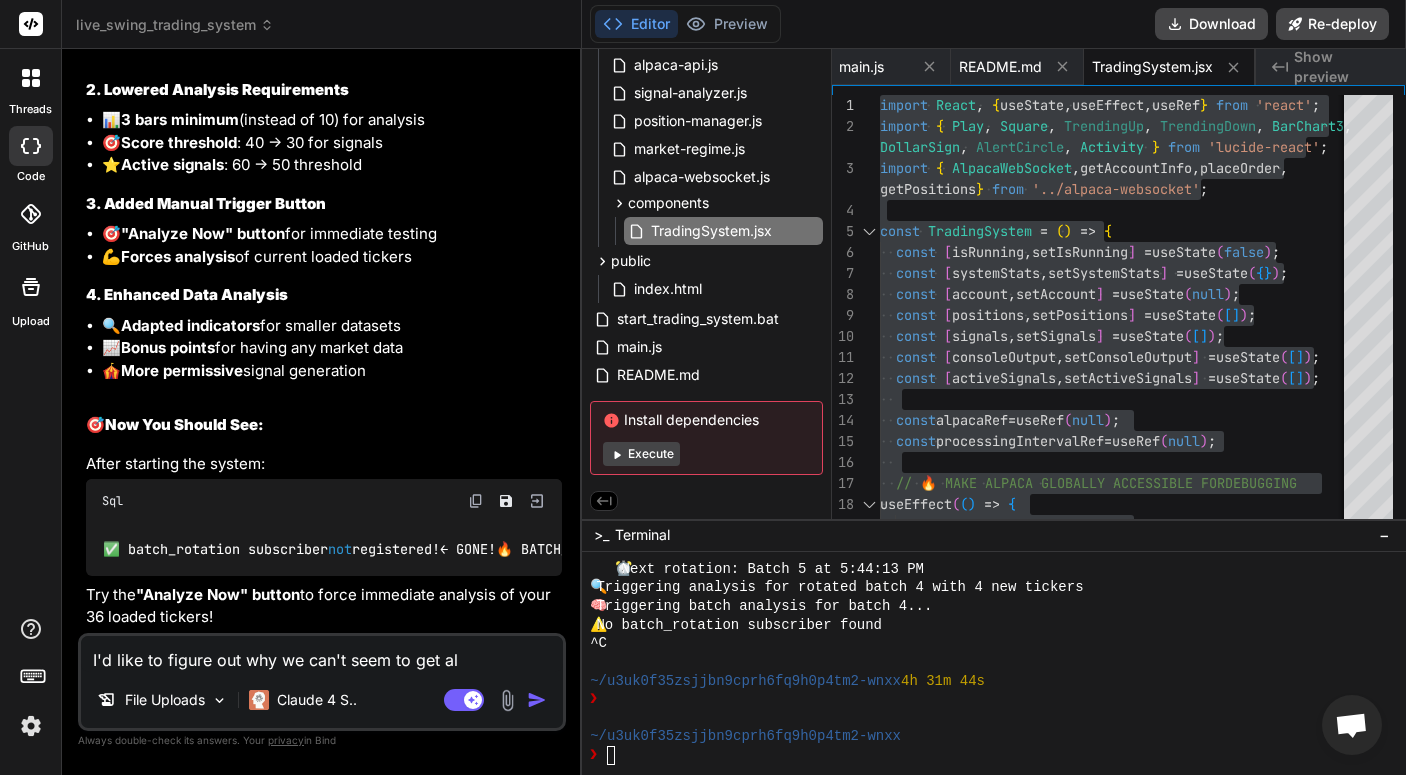 type on "I'd like to figure out why we can't seem to get all" 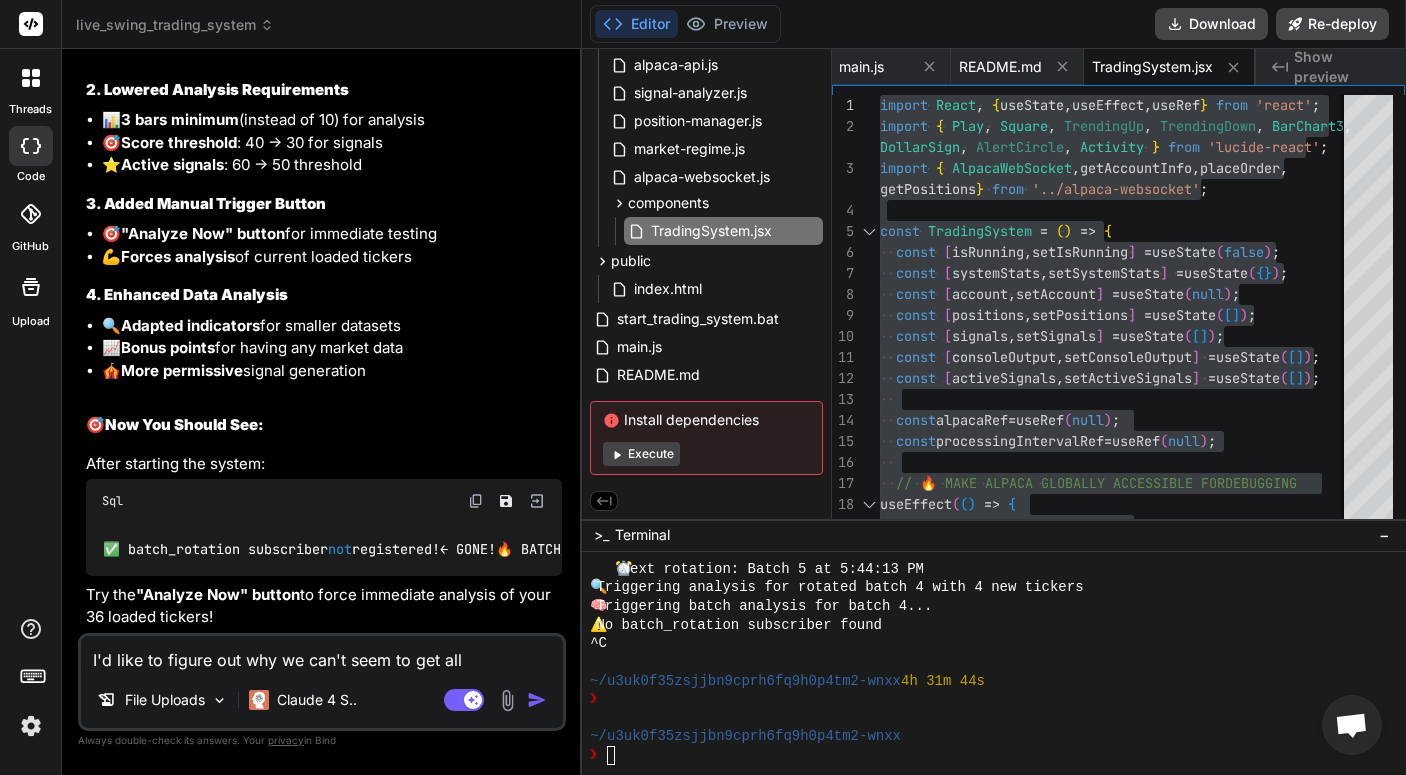 type on "I'd like to figure out why we can't seem to get all" 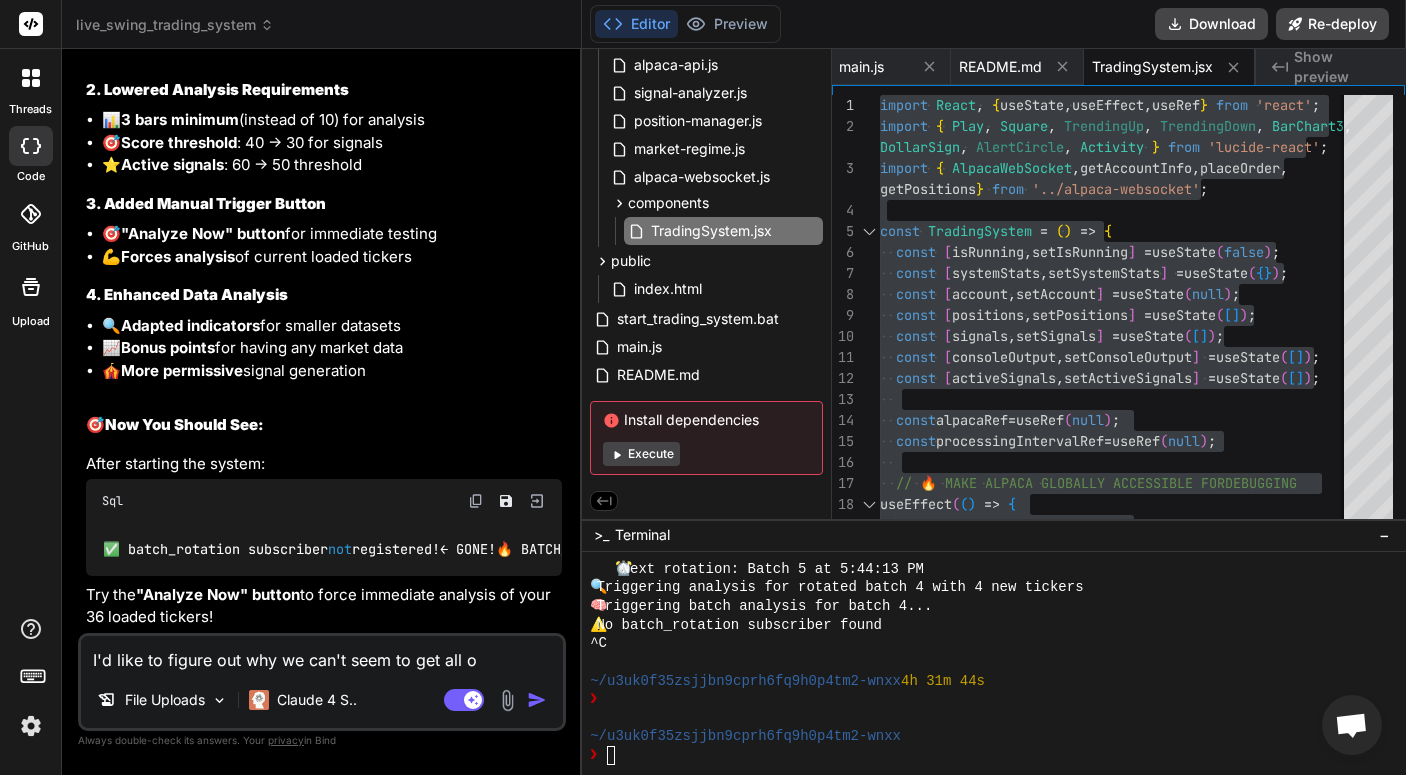 type on "I'd like to figure out why we can't seem to get all of" 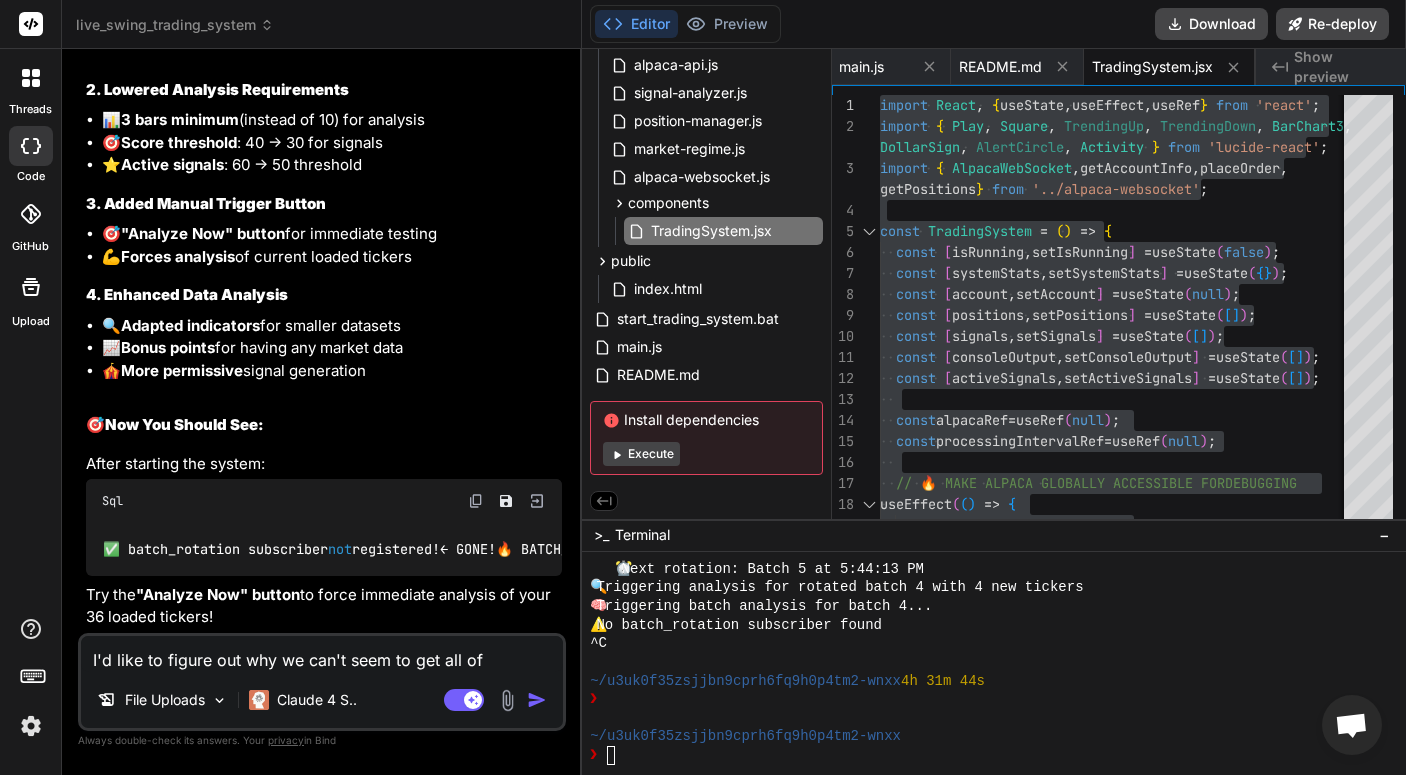 type on "I'd like to figure out why we can't seem to get all of" 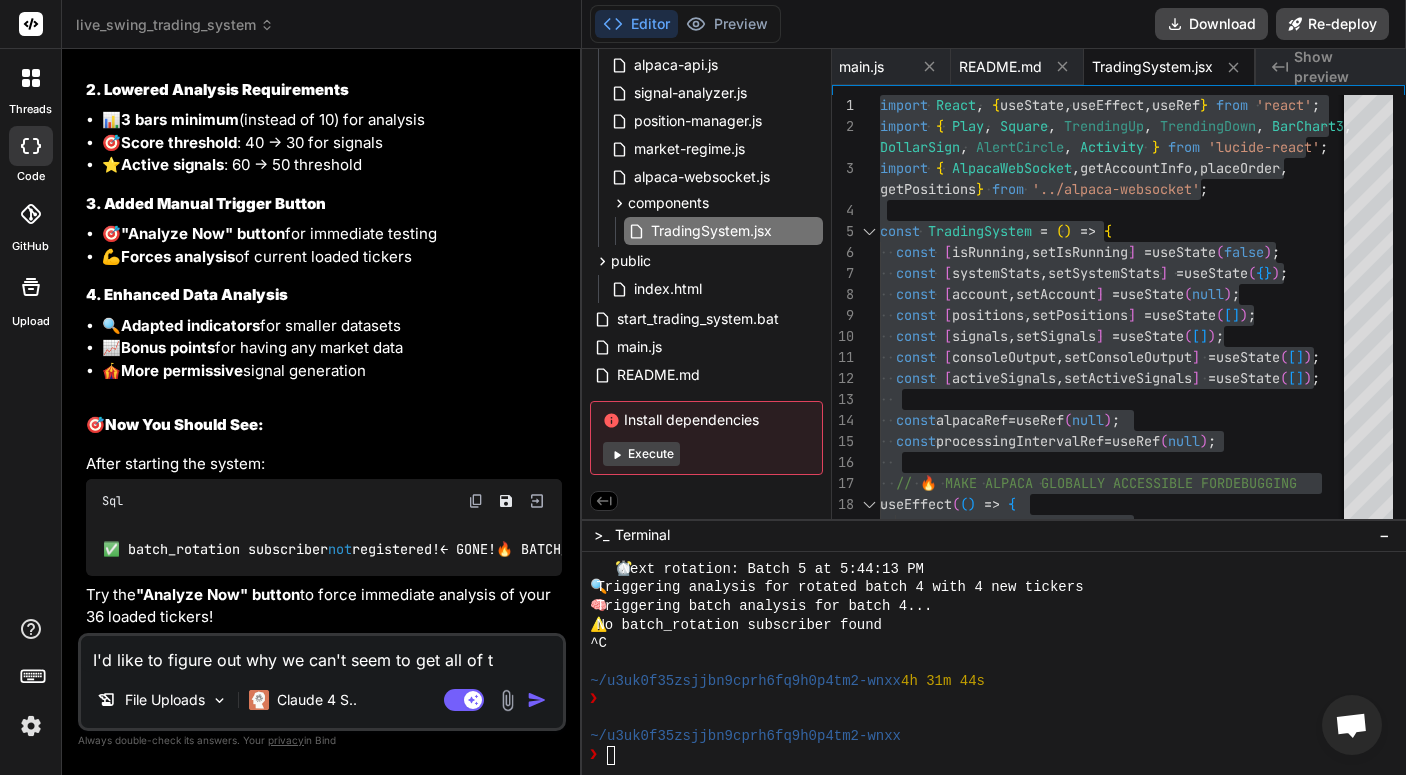 type on "x" 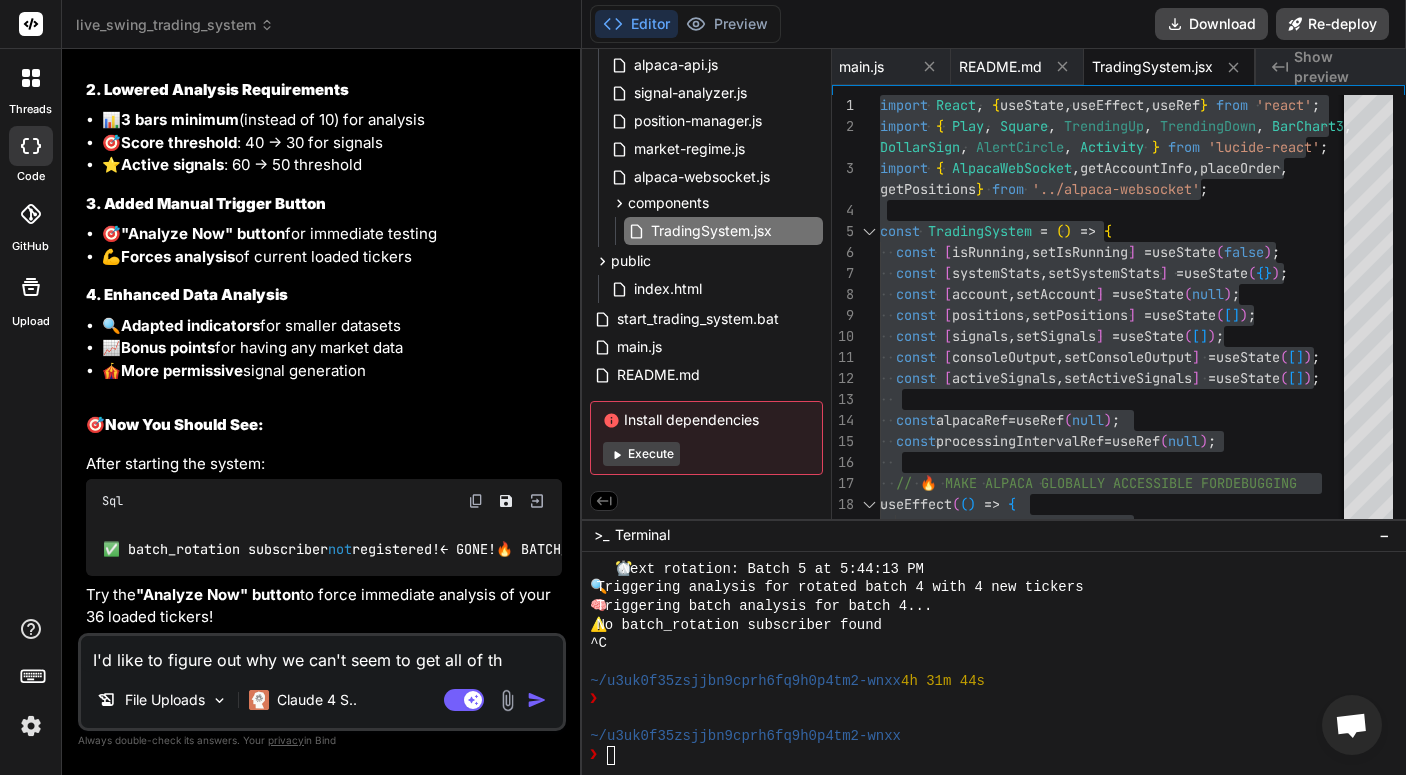 type on "I'd like to figure out why we can't seem to get all of the" 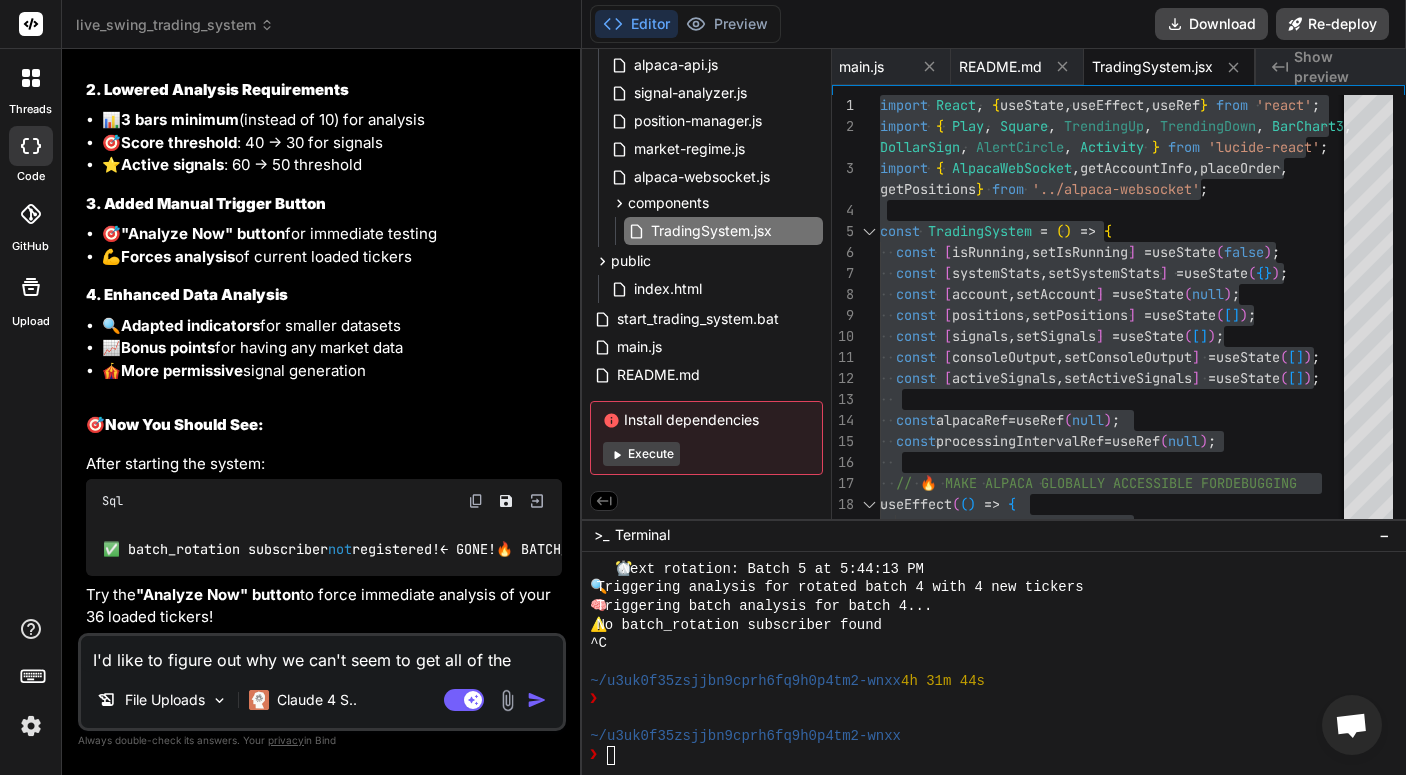 type on "I'd like to figure out why we can't seem to get all of the" 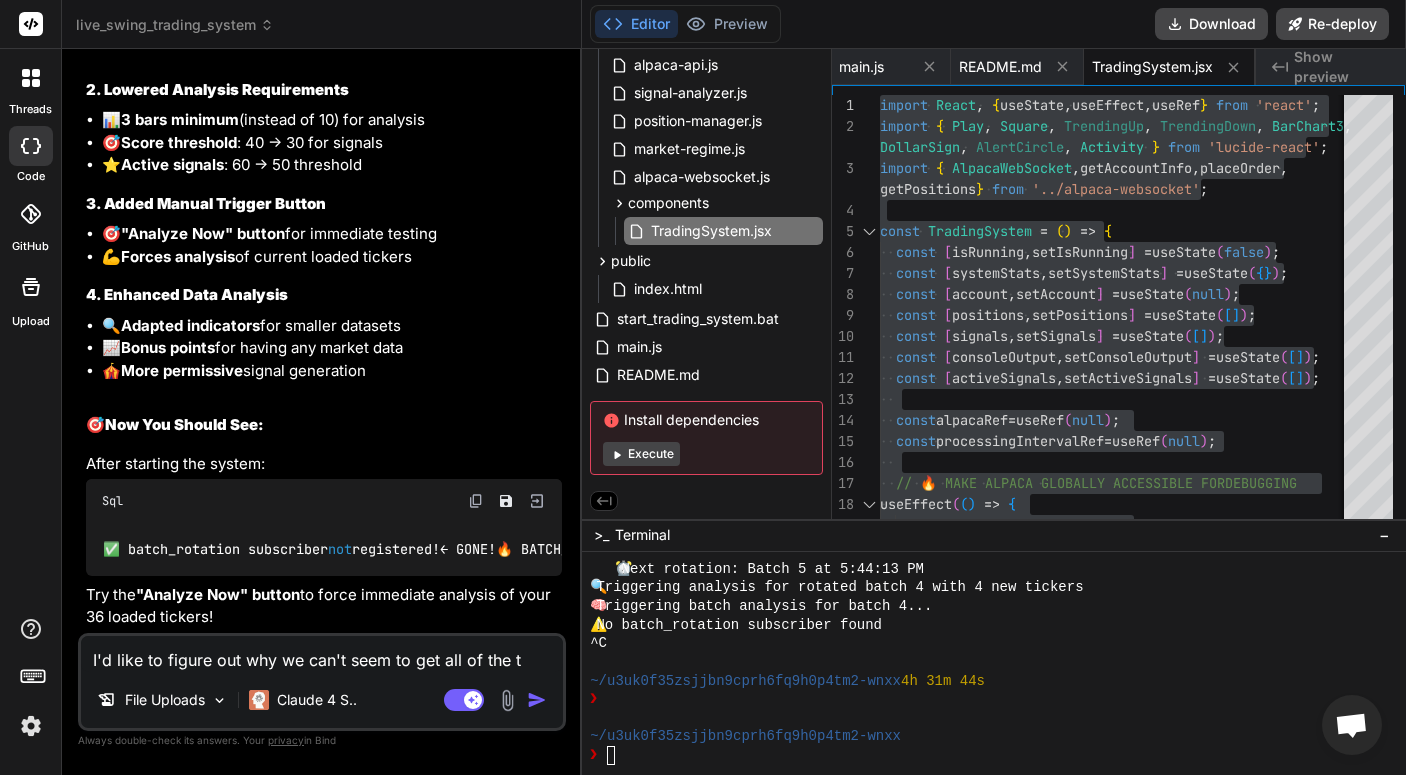 type on "I'd like to figure out why we can't seem to get all of the ti" 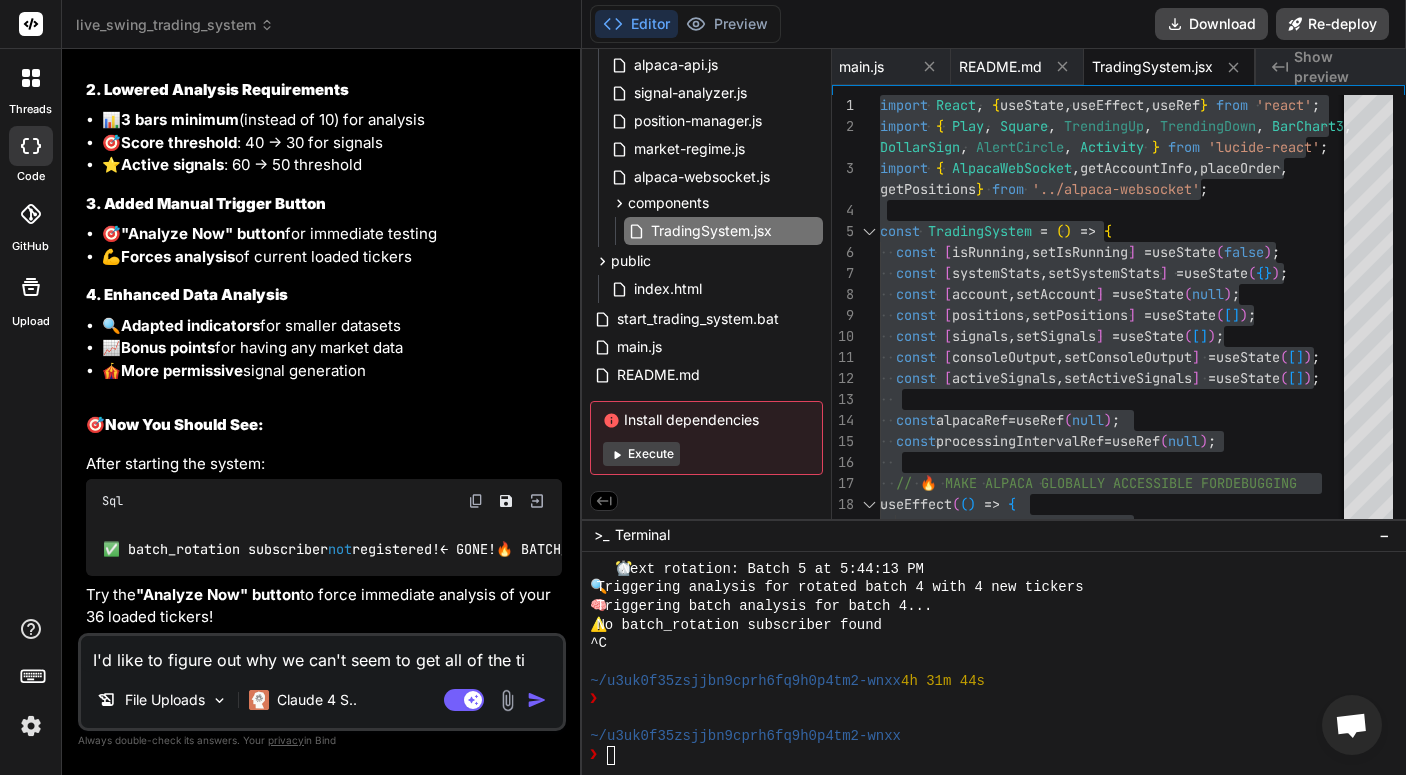 type on "I'd like to figure out why we can't seem to get all of the tic" 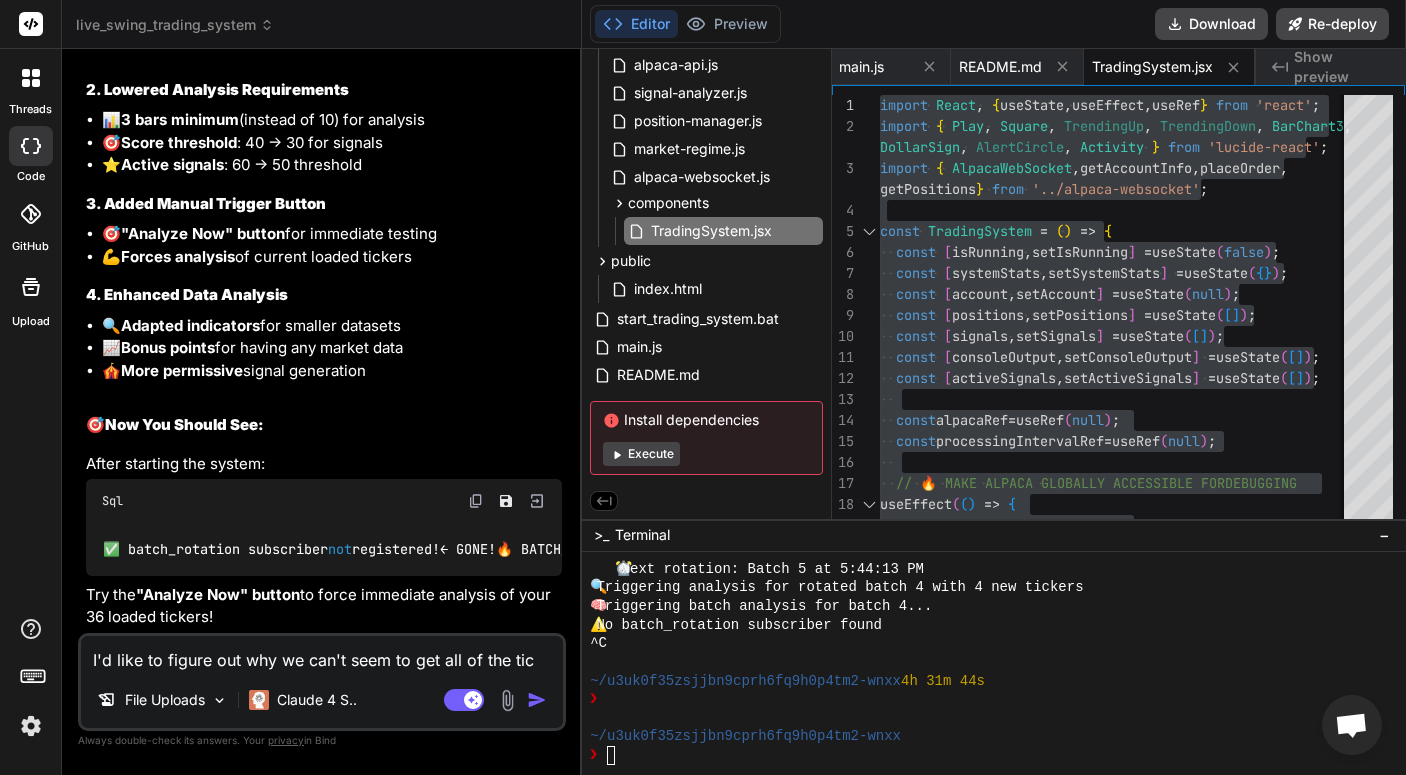type on "I'd like to figure out why we can't seem to get all of the tick" 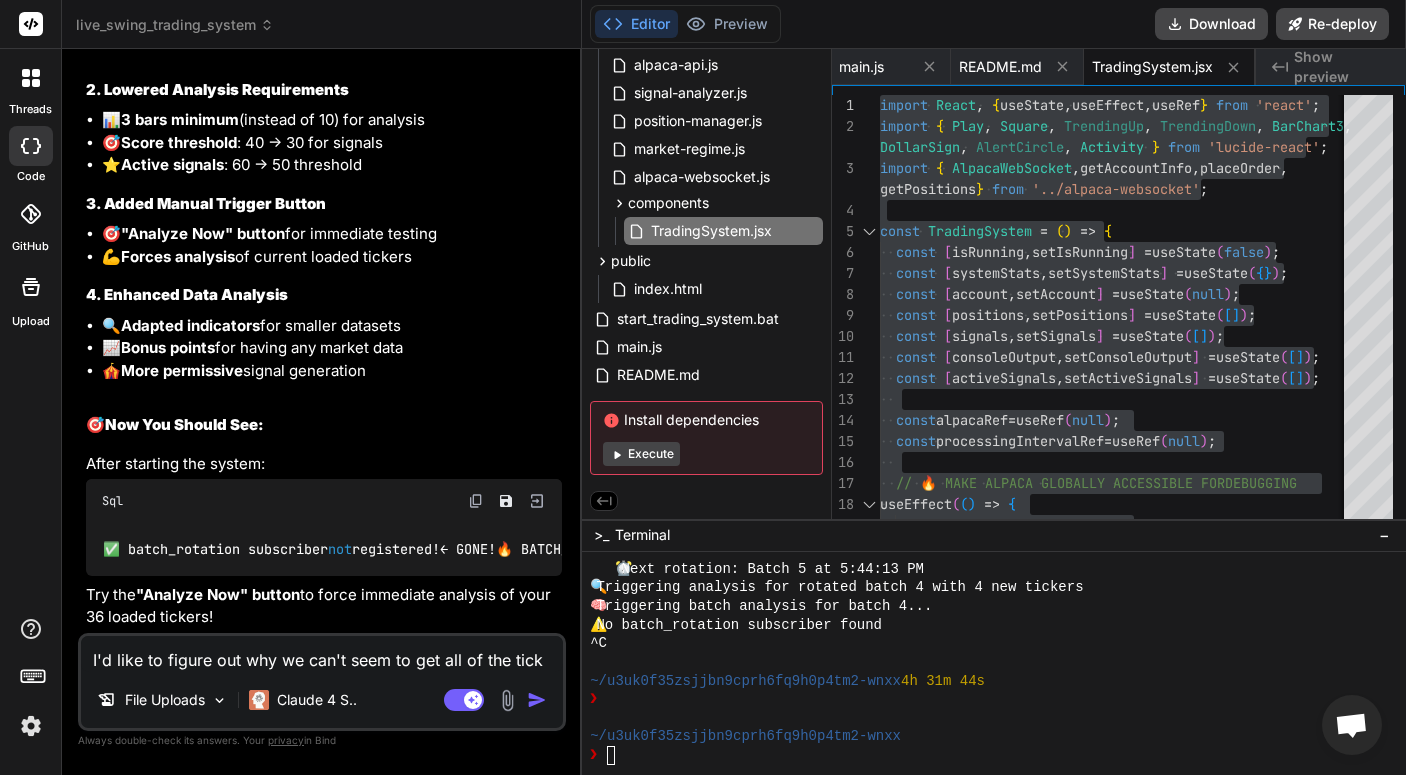type on "I'd like to figure out why we can't seem to get all of the ticke" 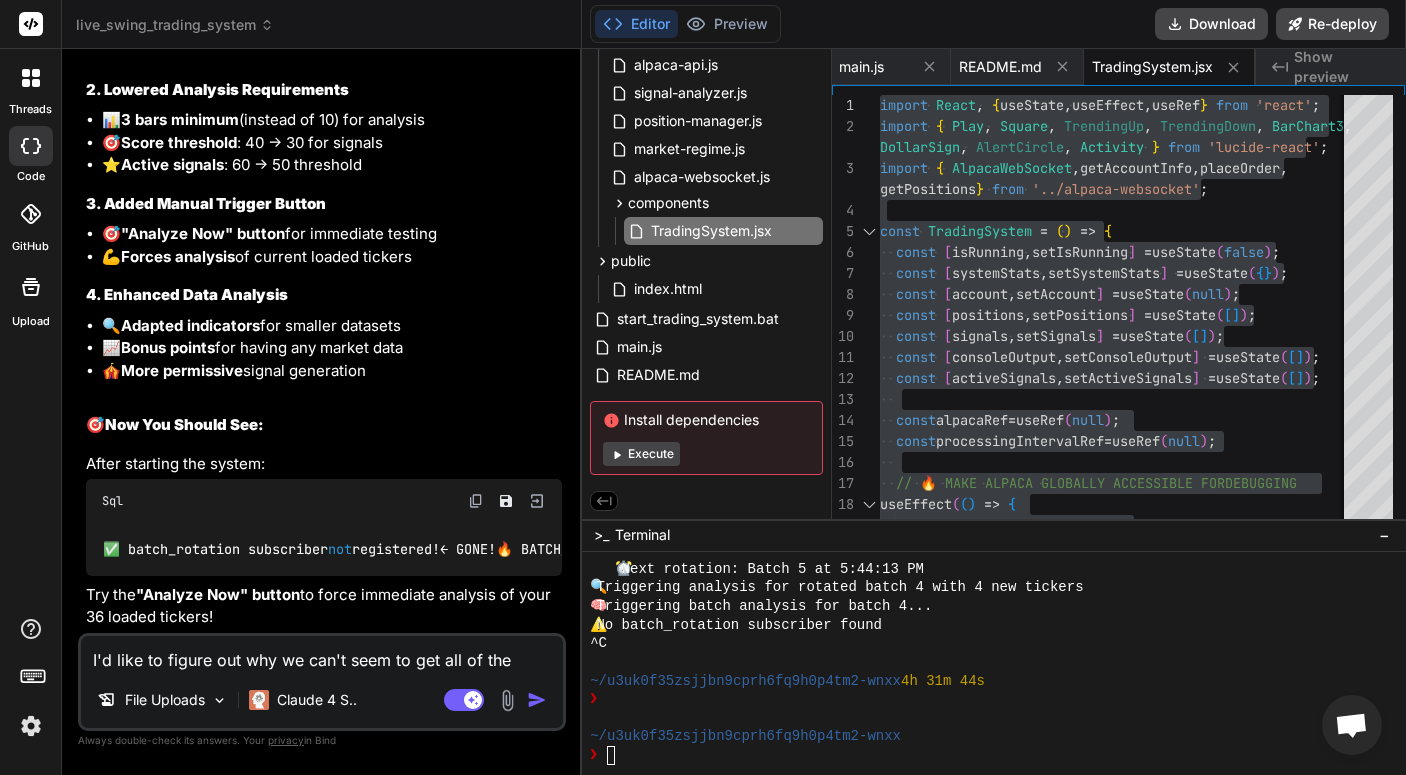 type on "I'd like to figure out why we can't seem to get all of the ticker" 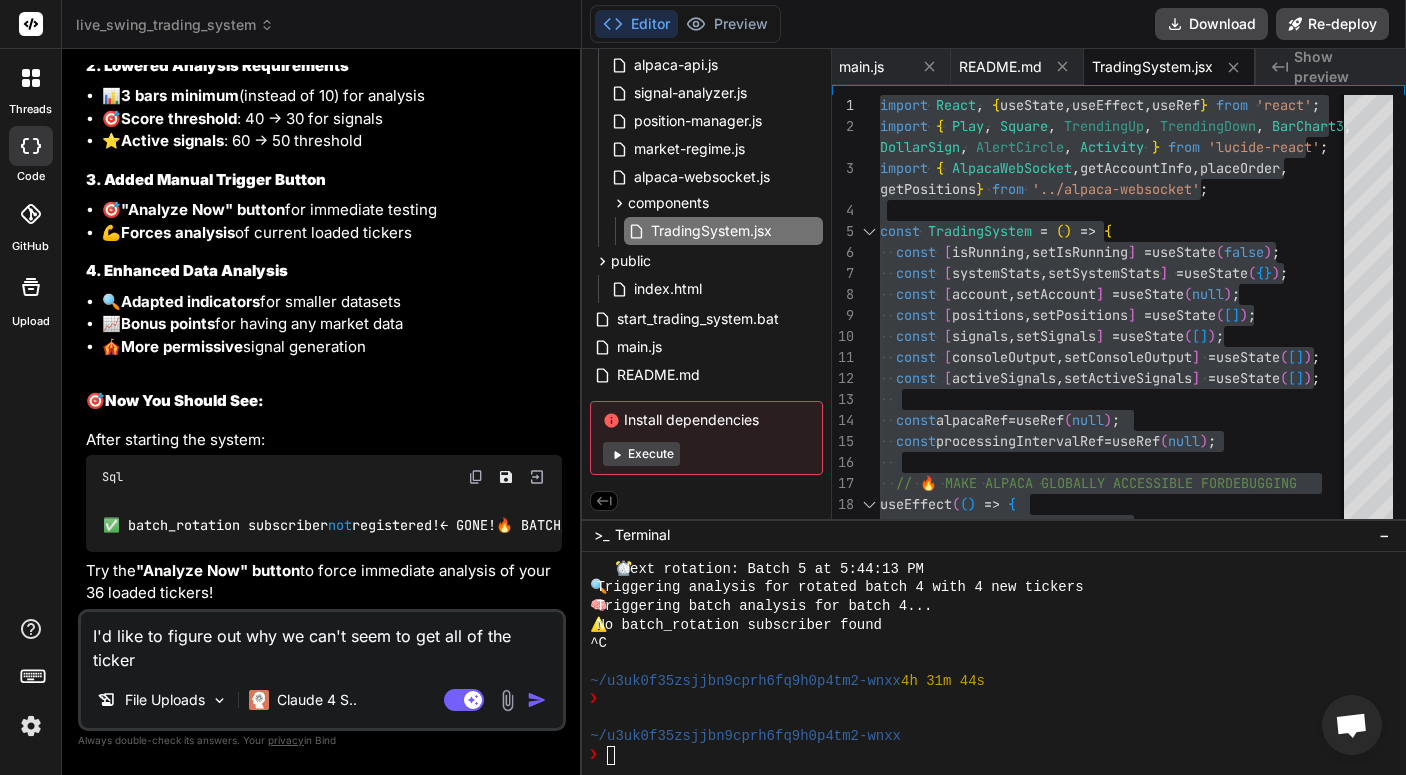 type on "I'd like to figure out why we can't seem to get all of the tickers" 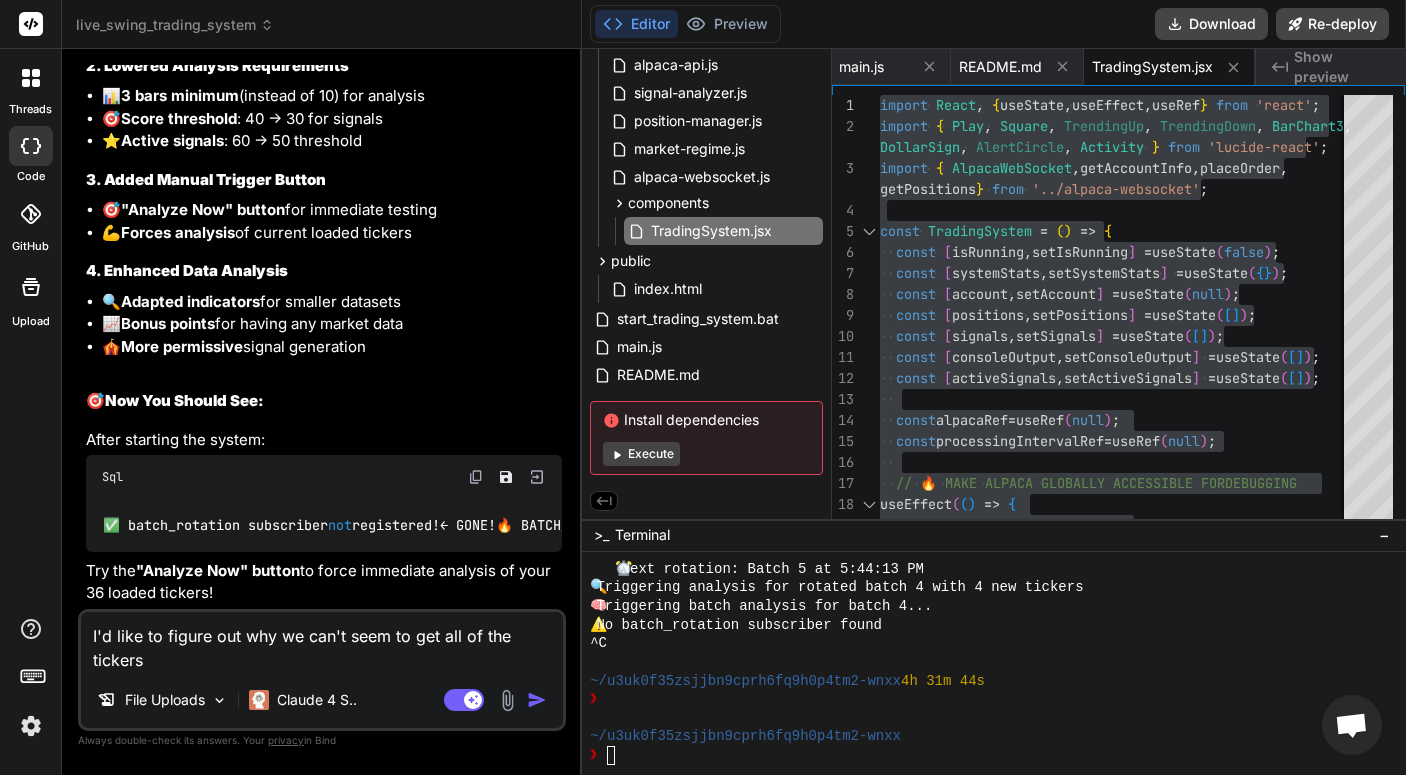 type on "I'd like to figure out why we can't seem to get all of the tickers" 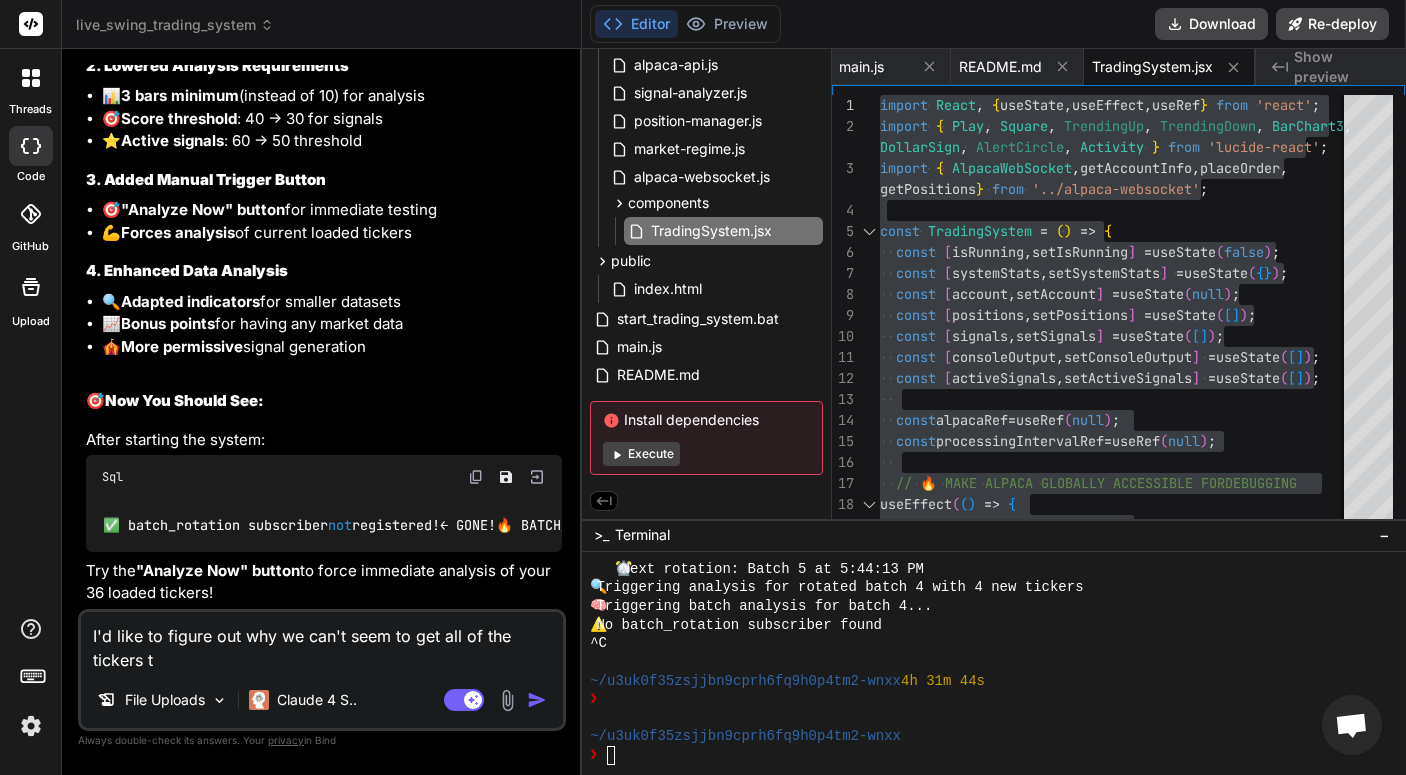 type on "I'd like to figure out why we can't seem to get all of the tickers to" 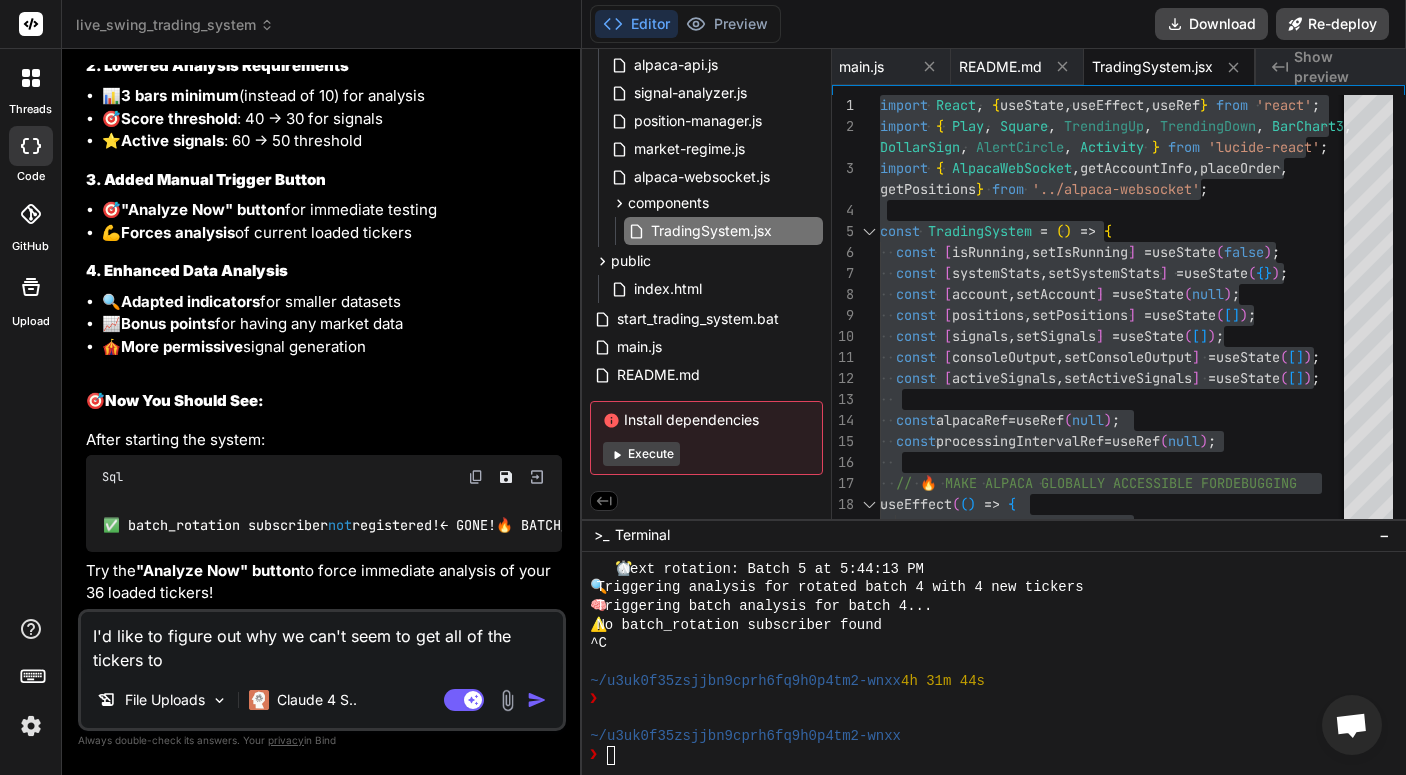 type on "x" 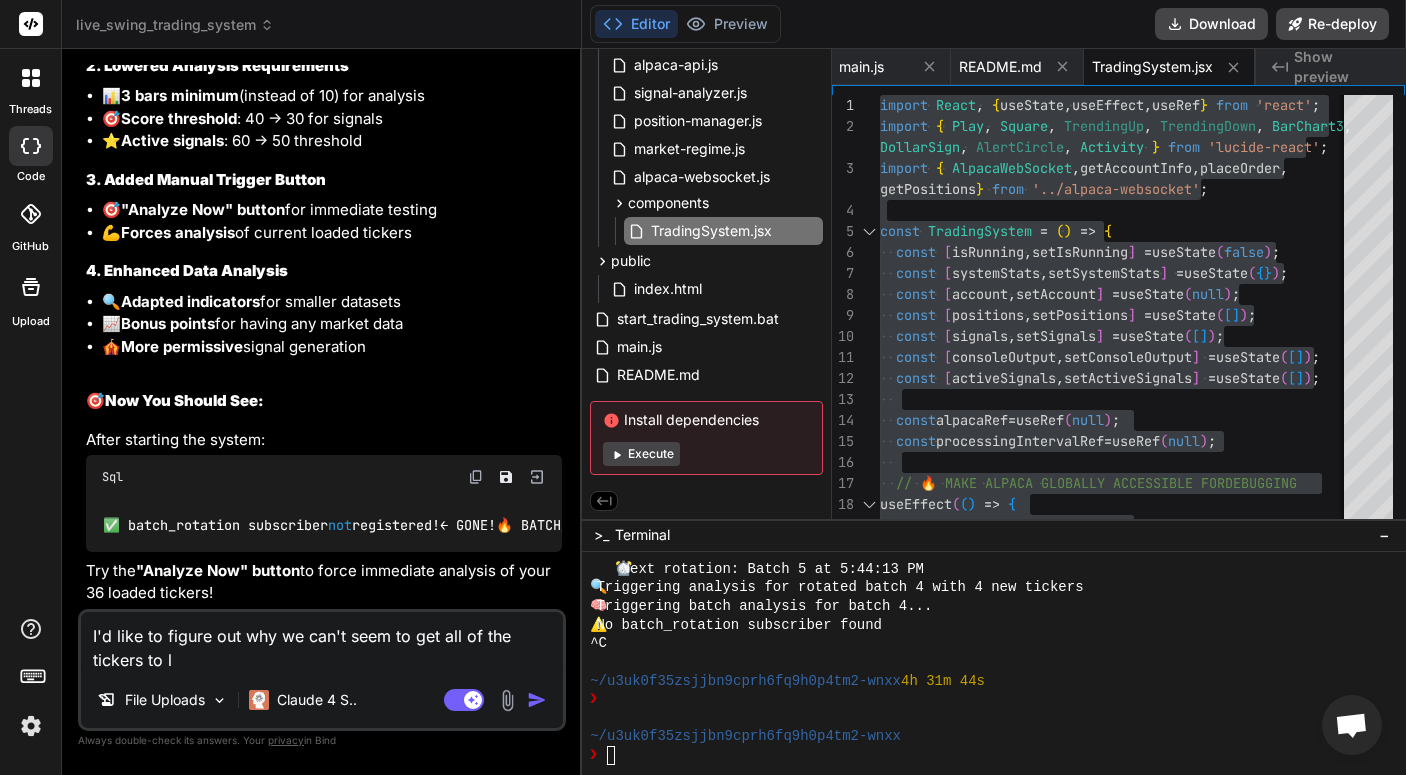 type on "I'd like to figure out why we can't seem to get all of the tickers to lo" 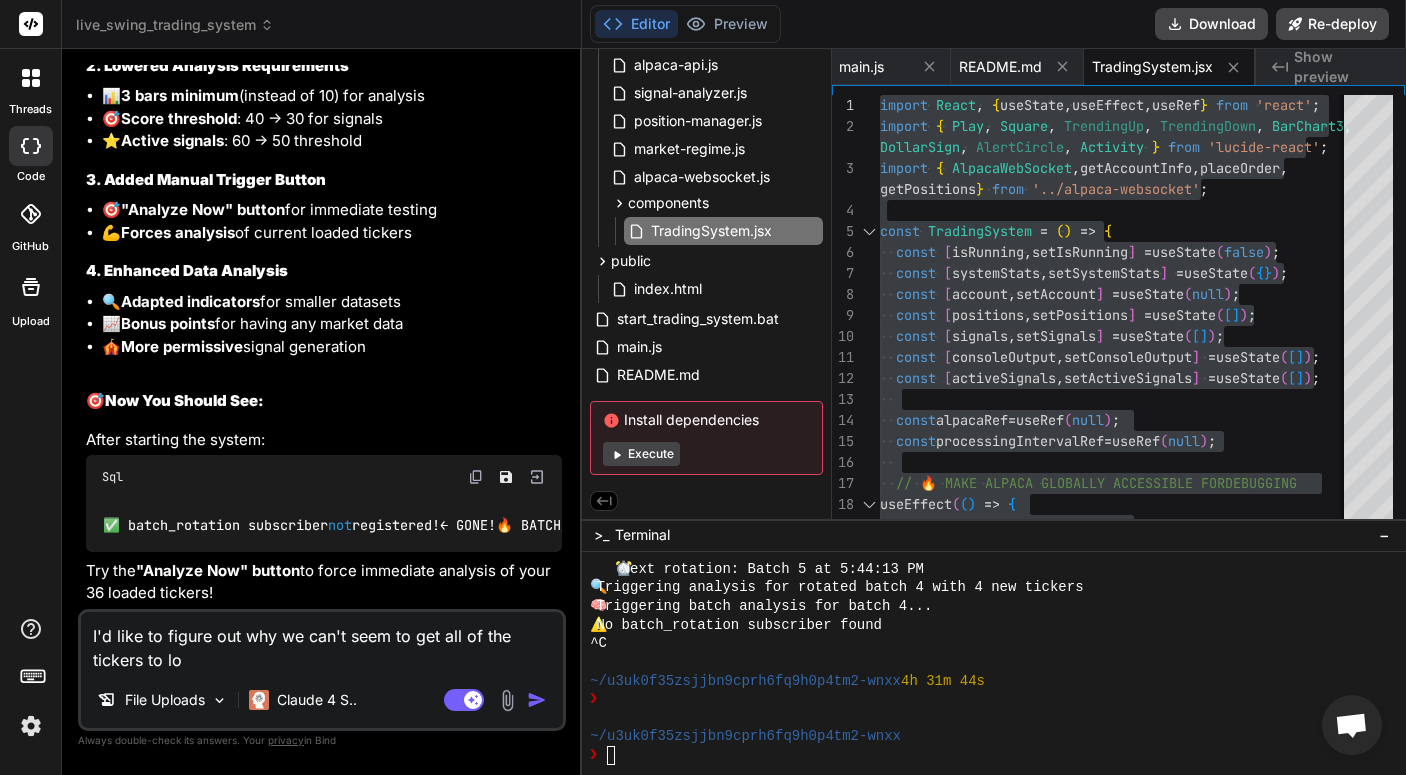 type on "I'd like to figure out why we can't seem to get all of the tickers to loa" 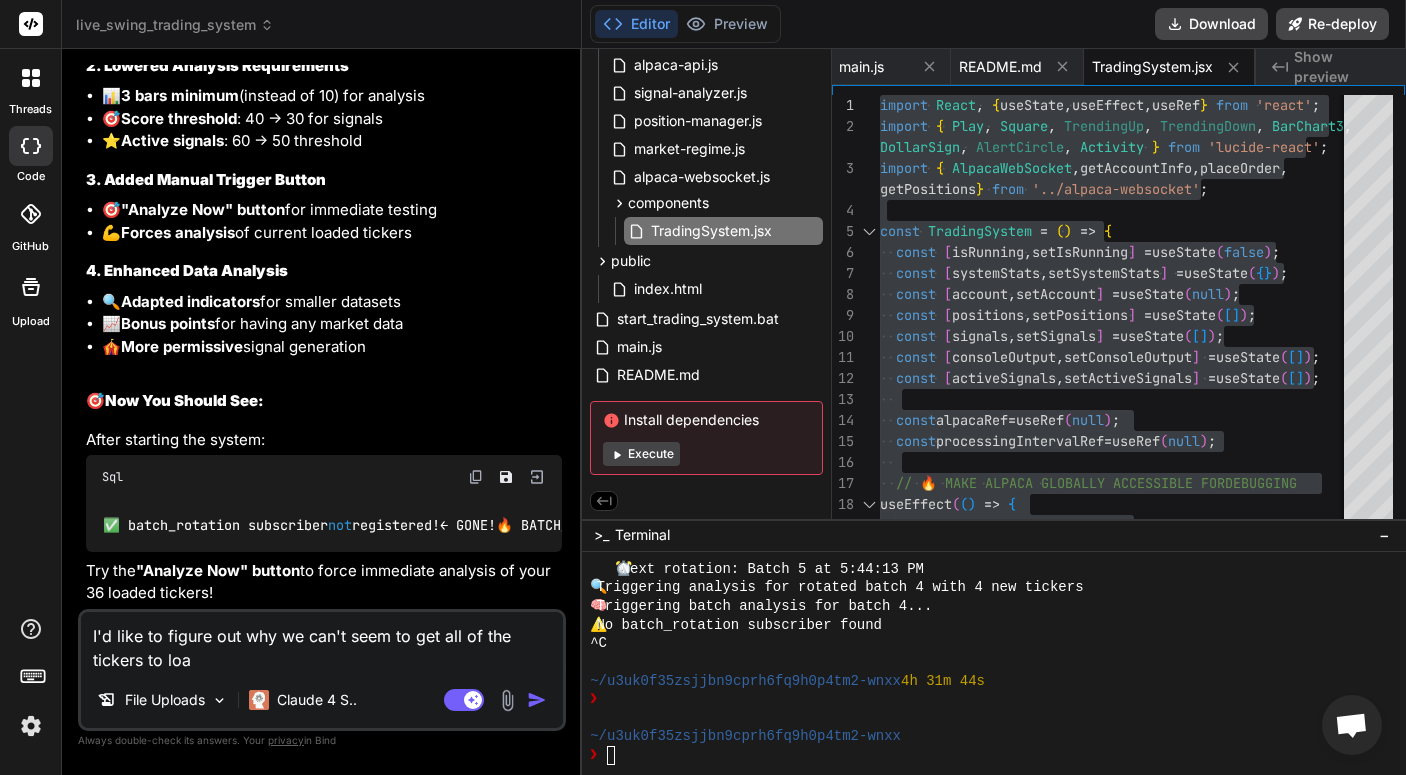 type on "I'd like to figure out why we can't seem to get all of the tickers to load" 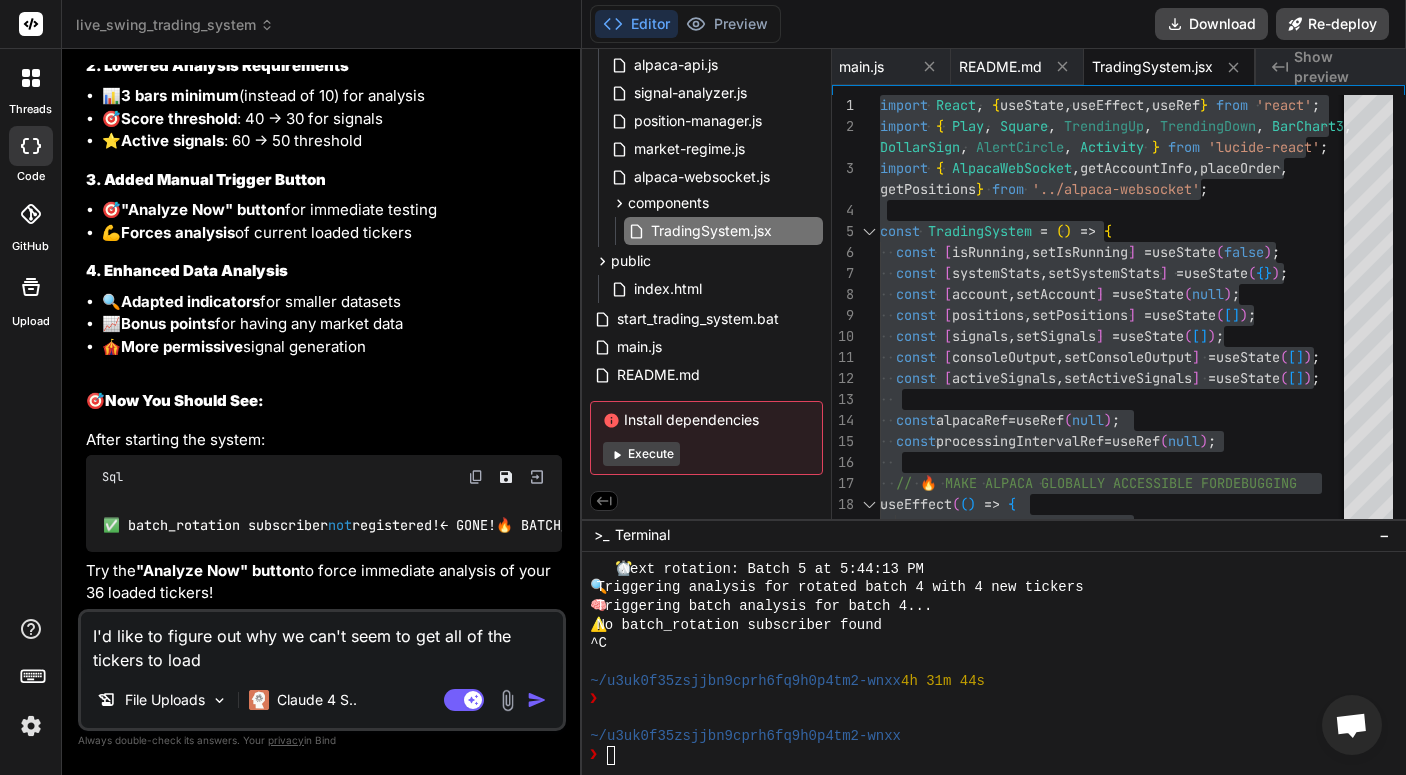type on "I'd like to figure out why we can't seem to get all of the tickers to load." 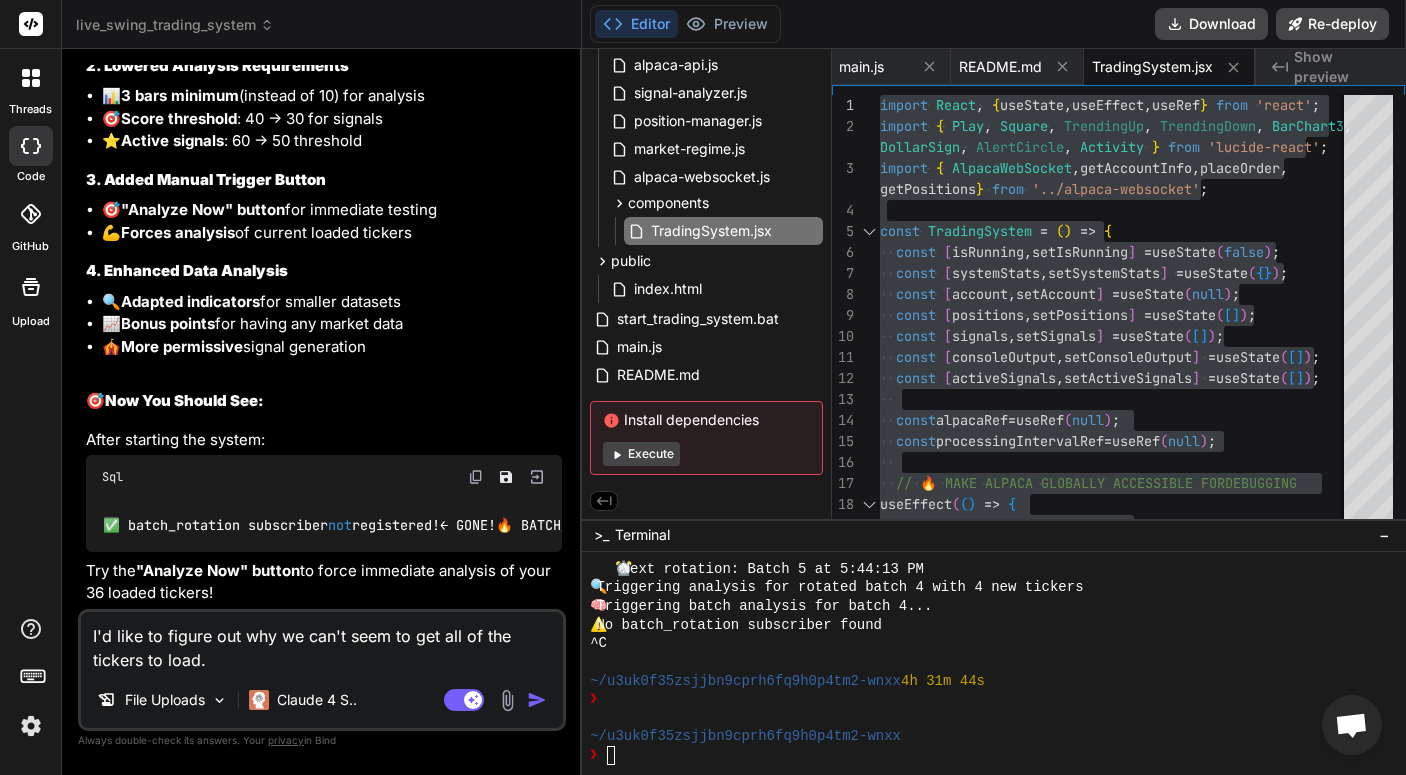 type on "I'd like to figure out why we can't seem to get all of the tickers to load." 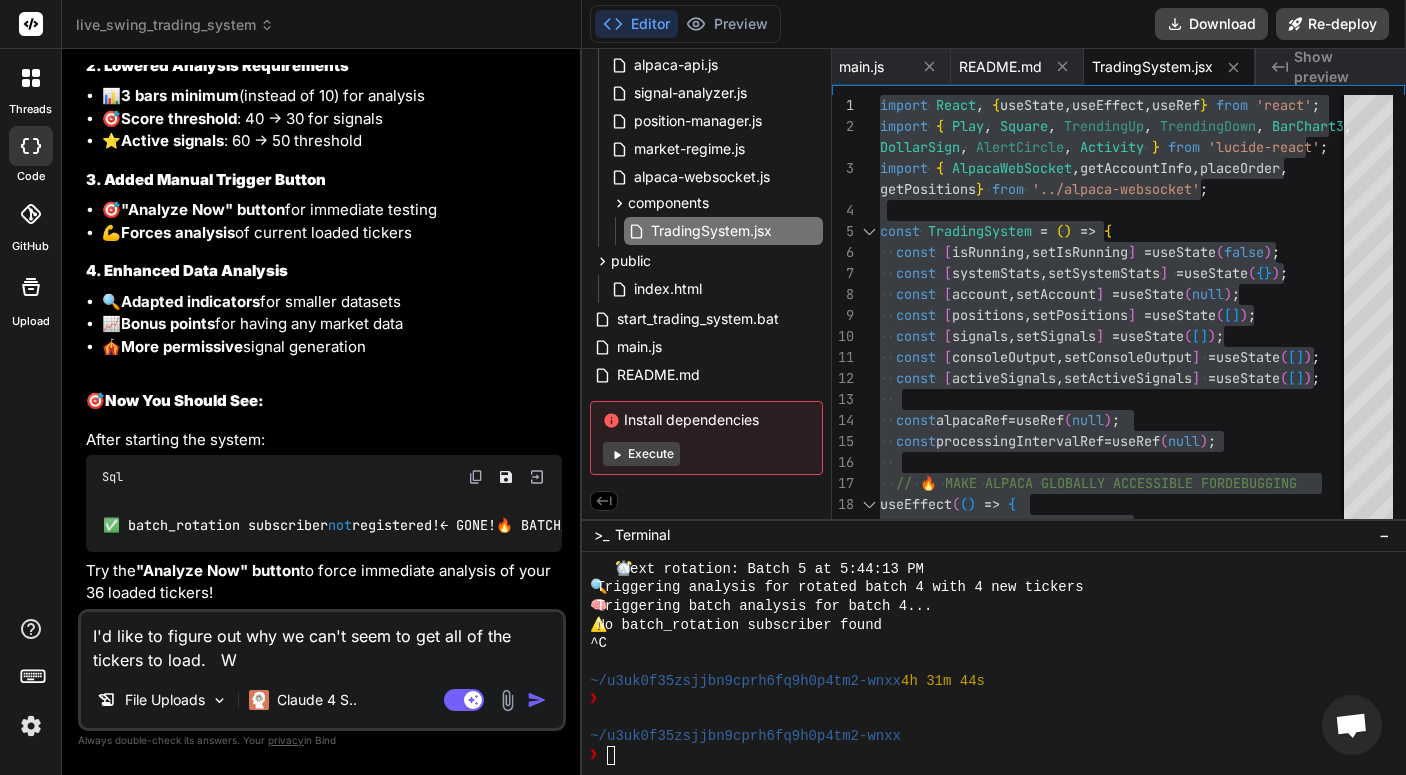 type on "I'd like to figure out why we can't seem to get all of the tickers to load.   Wh" 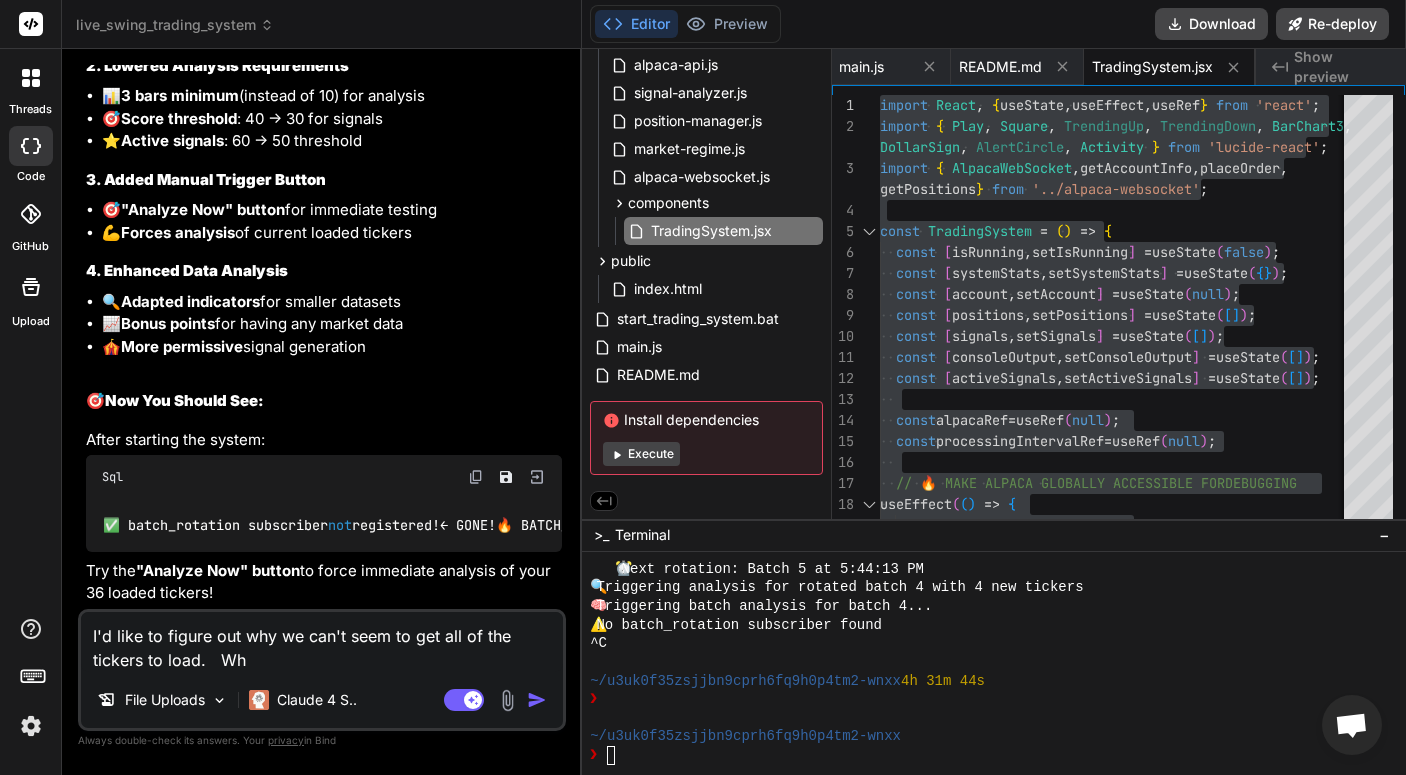 type on "I'd like to figure out why we can't seem to get all of the tickers to load. Wha" 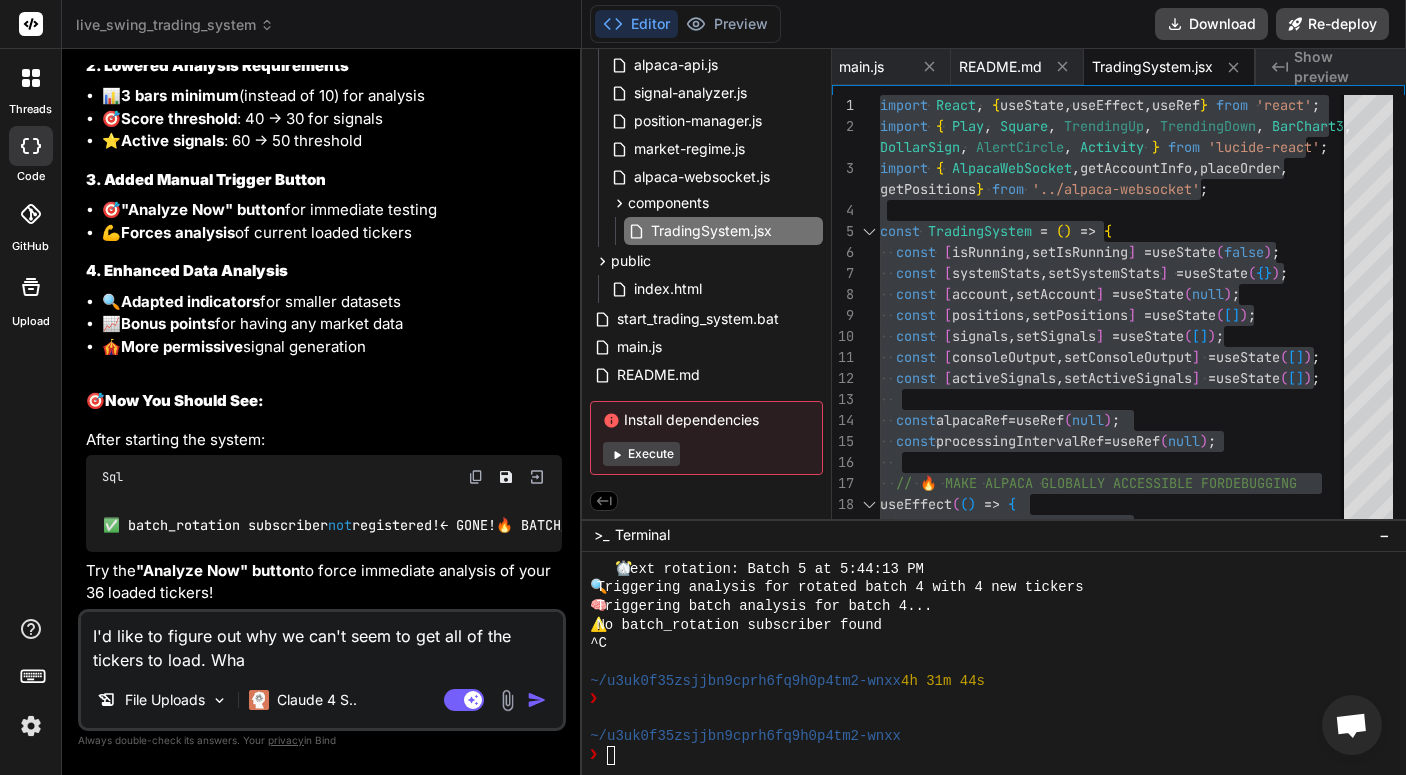 type on "I'd like to figure out why we can't seem to get all of the tickers to load.   What" 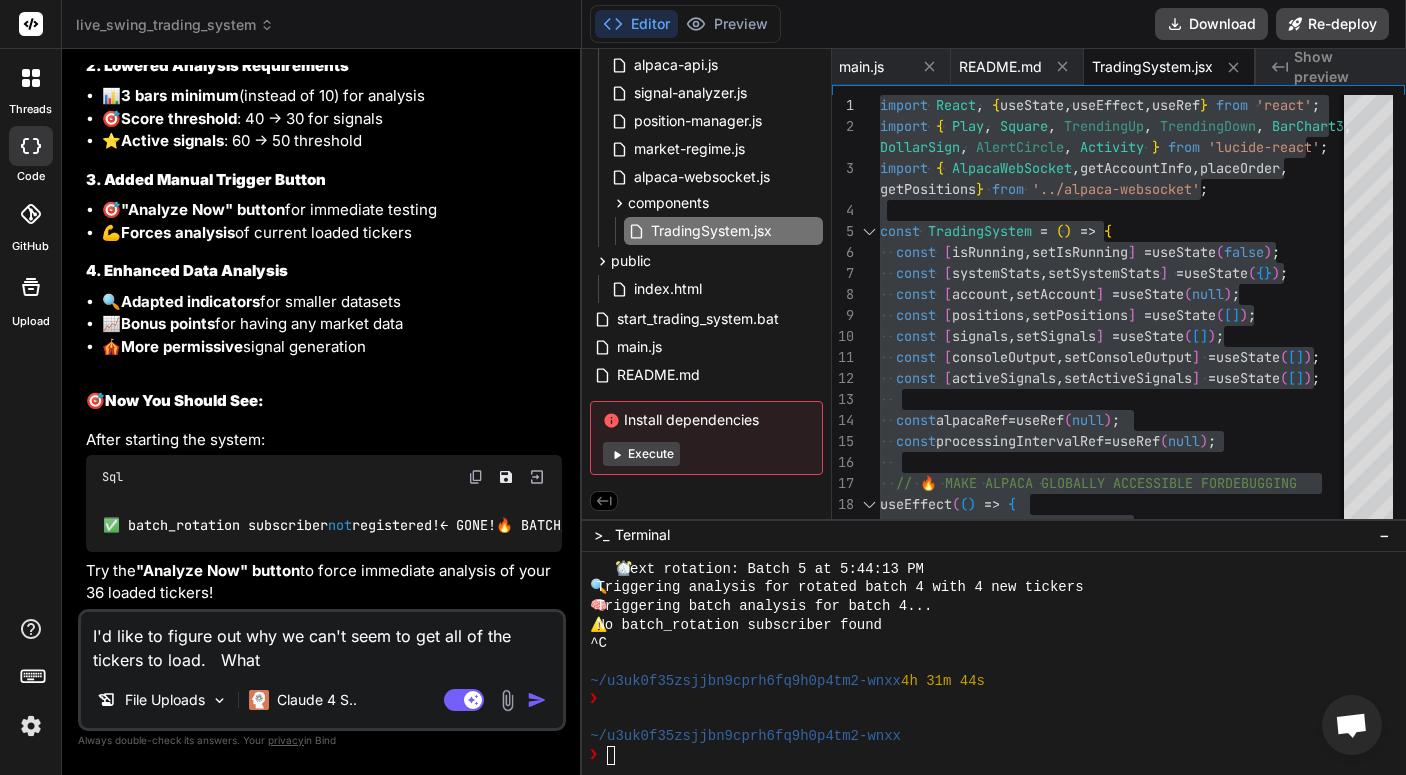 type on "x" 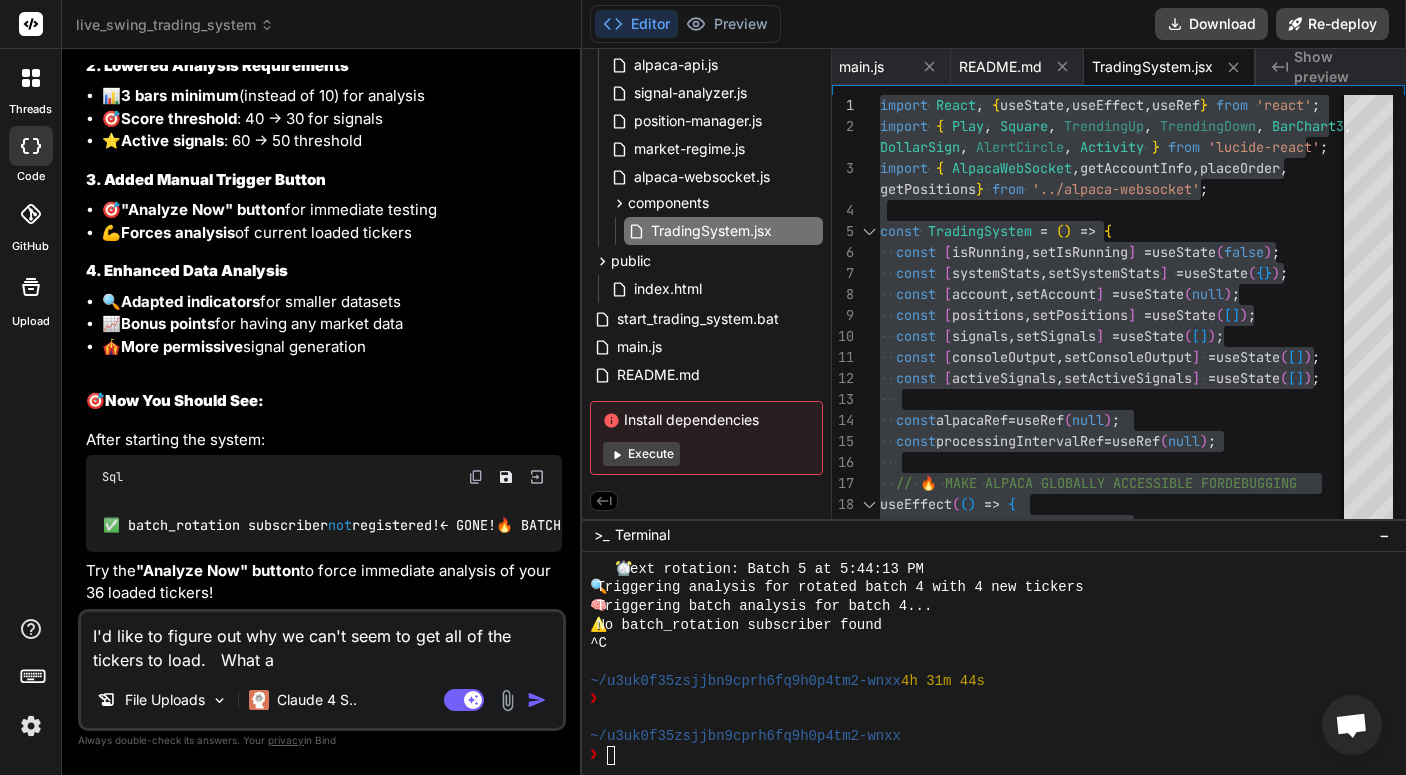 type on "I'd like to figure out why we can't seem to get all of the tickers to load.   What ar" 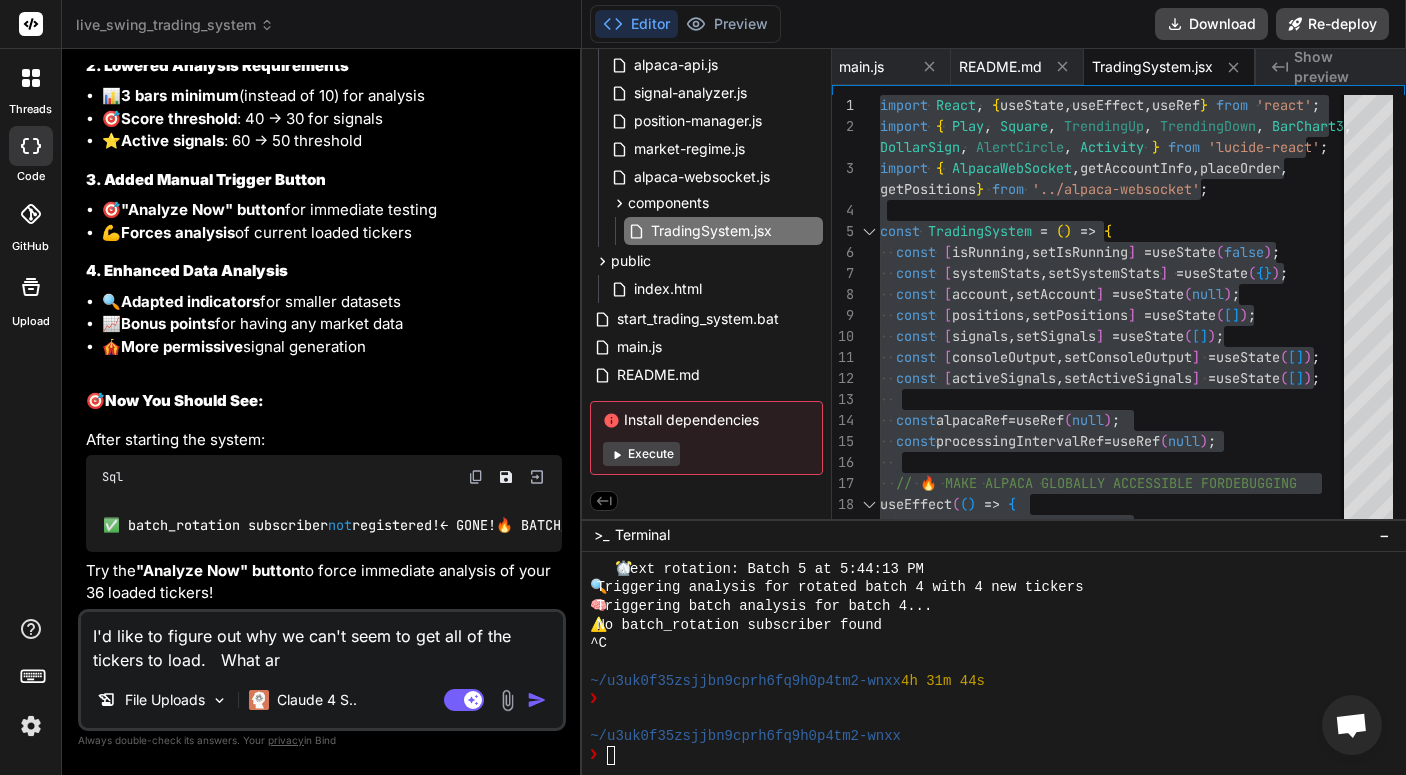 type on "I'd like to figure out why we can't seem to get all of the tickers to load.   What are" 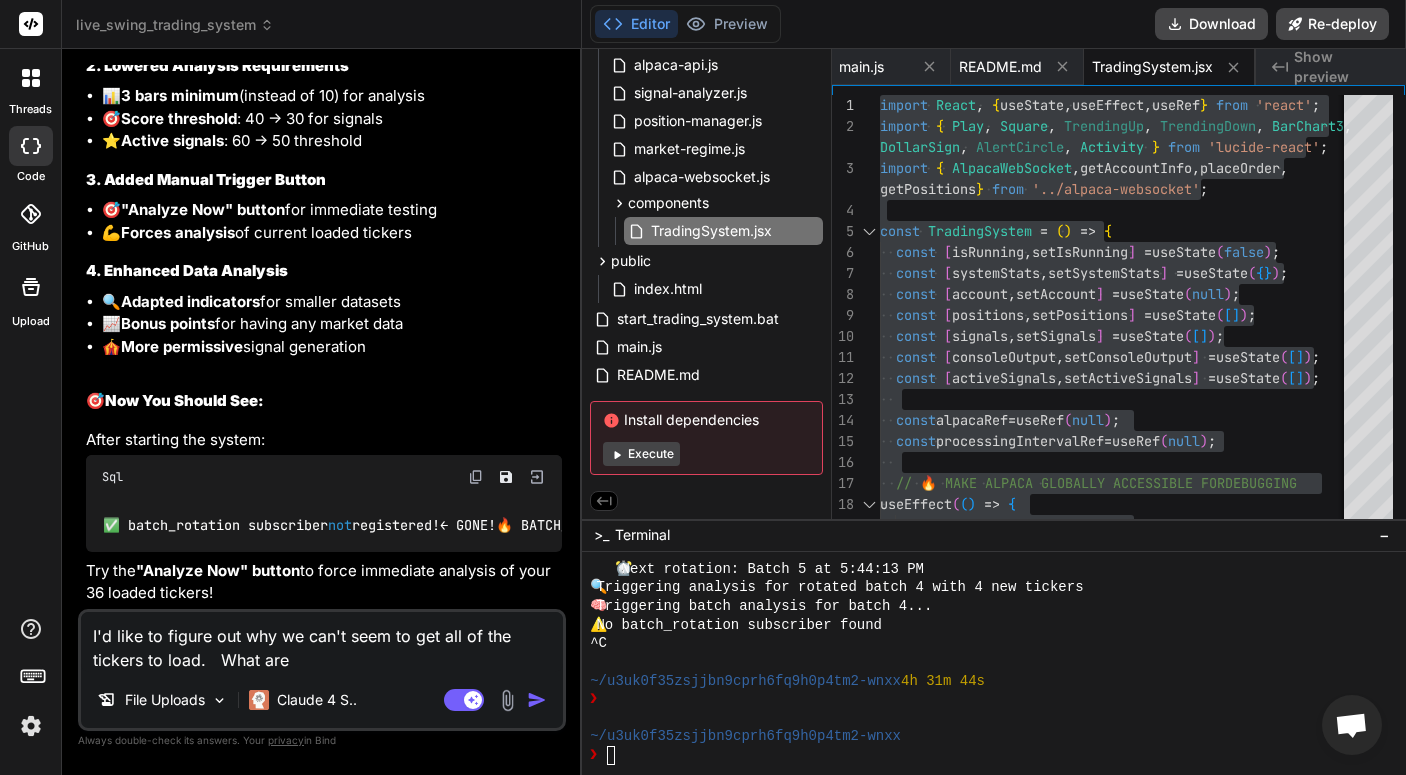 type on "x" 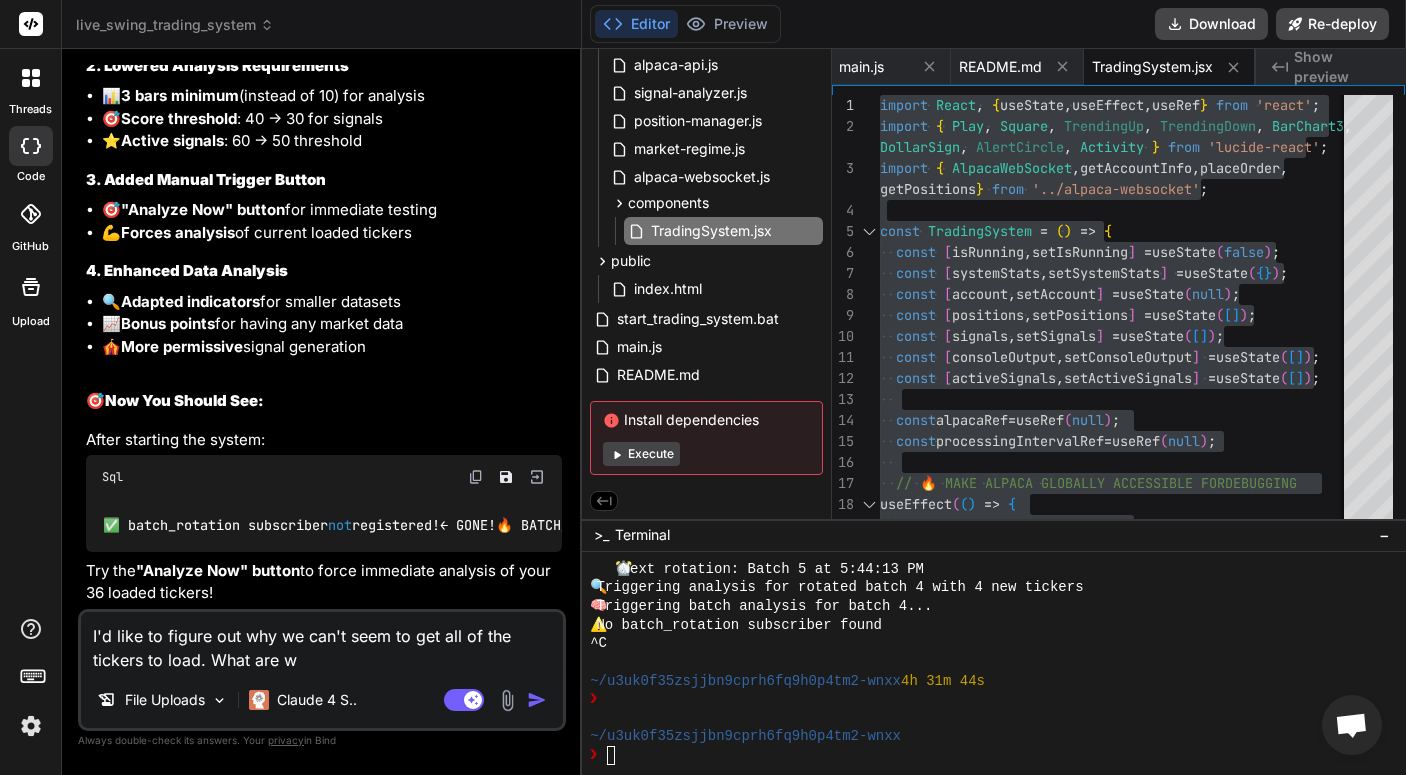 type on "I'd like to figure out why we can't seem to get all of the tickers to load. What are we" 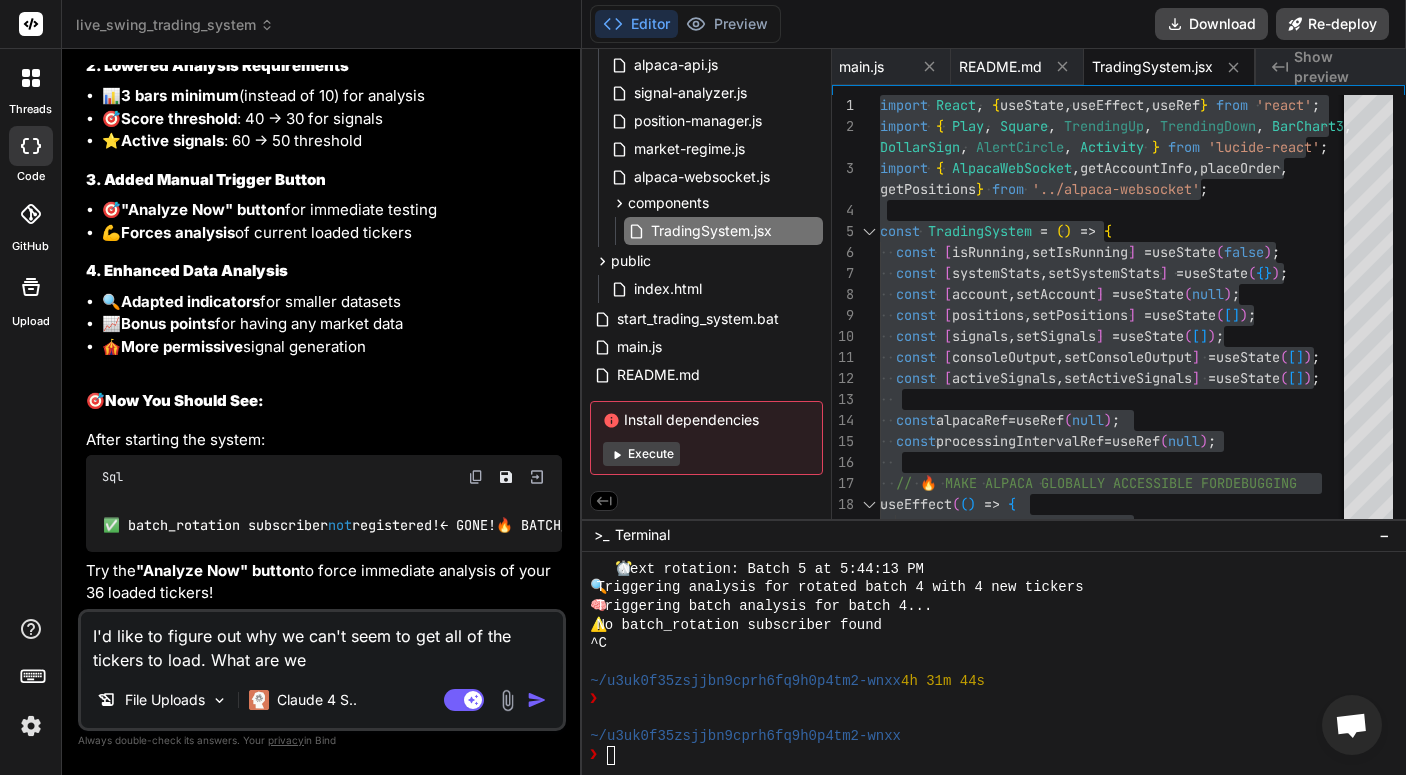 type on "I'd like to figure out why we can't seem to get all of the tickers to load. What are we" 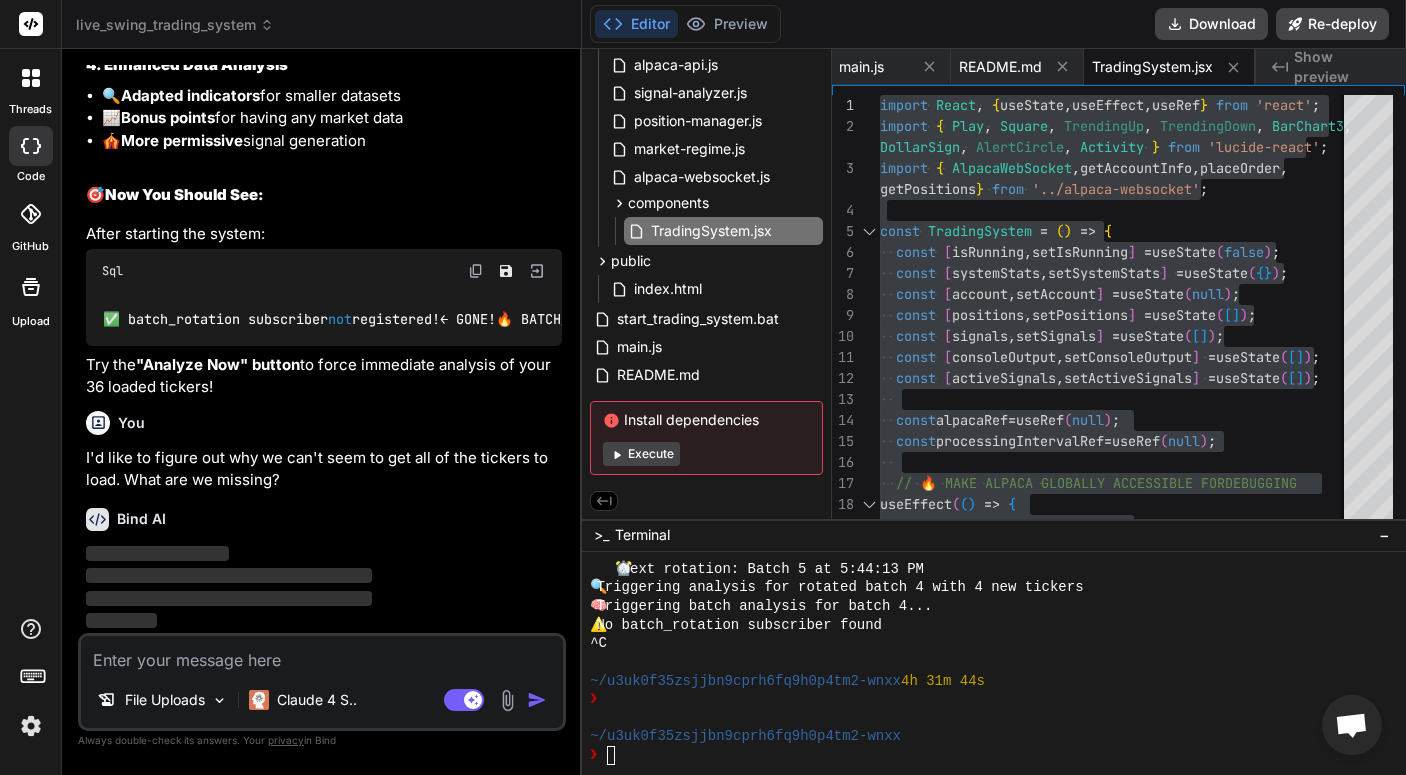 scroll, scrollTop: 105063, scrollLeft: 0, axis: vertical 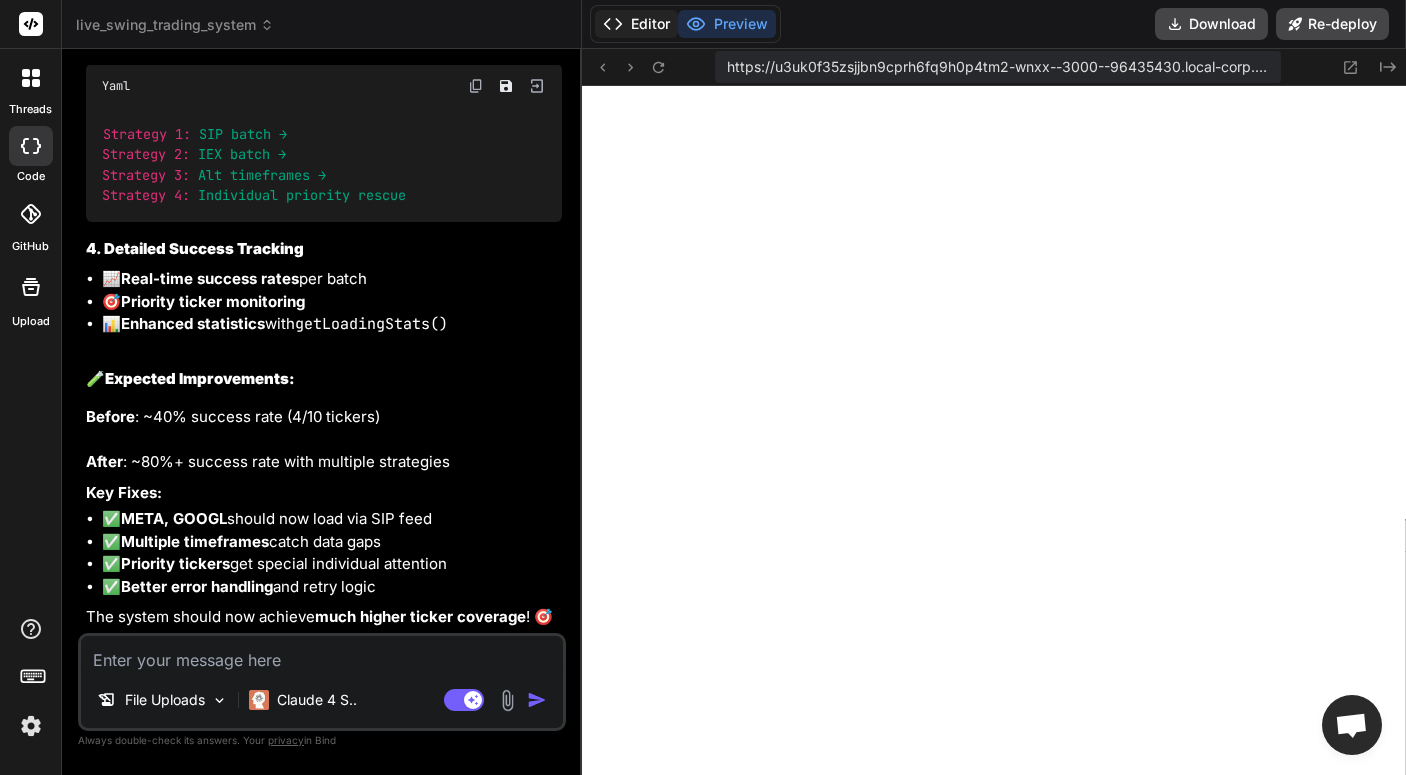 click 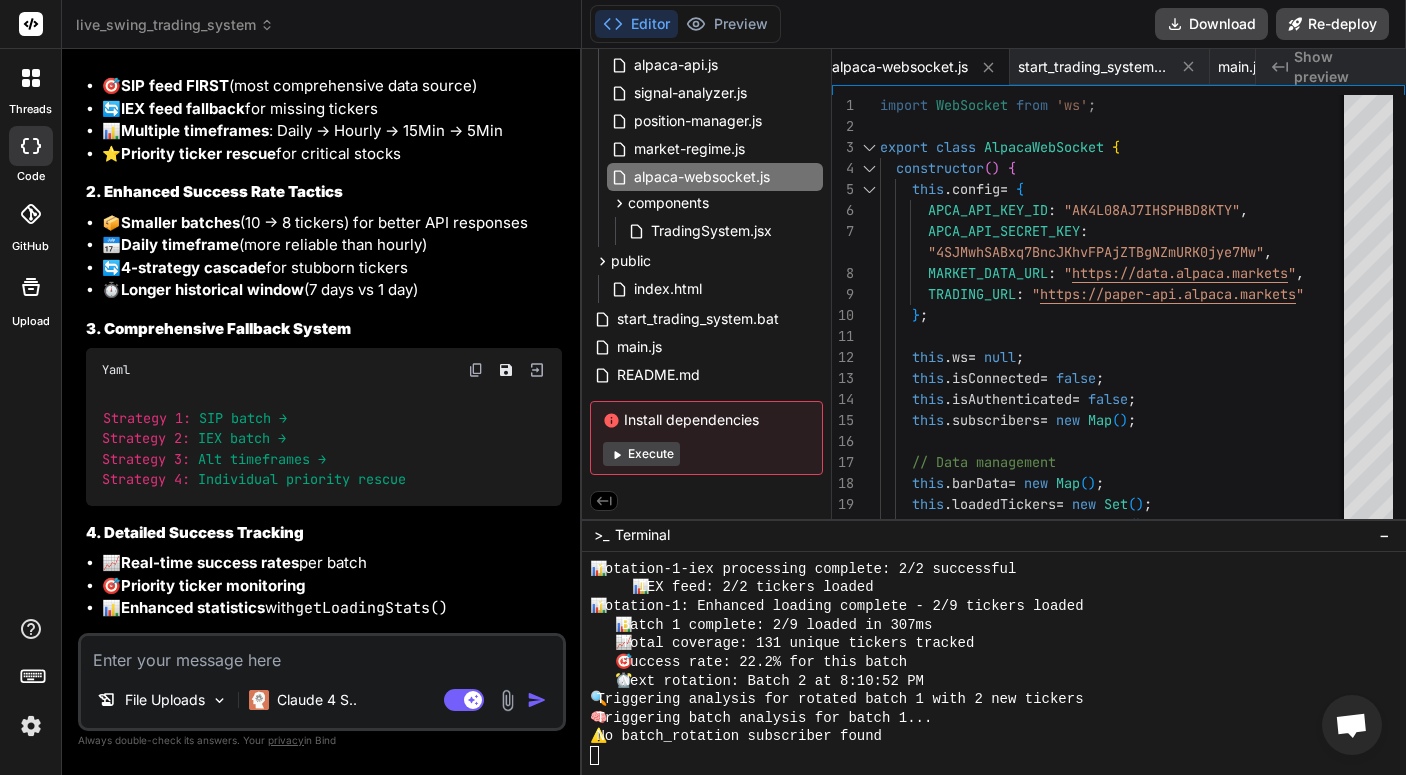 scroll, scrollTop: 106293, scrollLeft: 0, axis: vertical 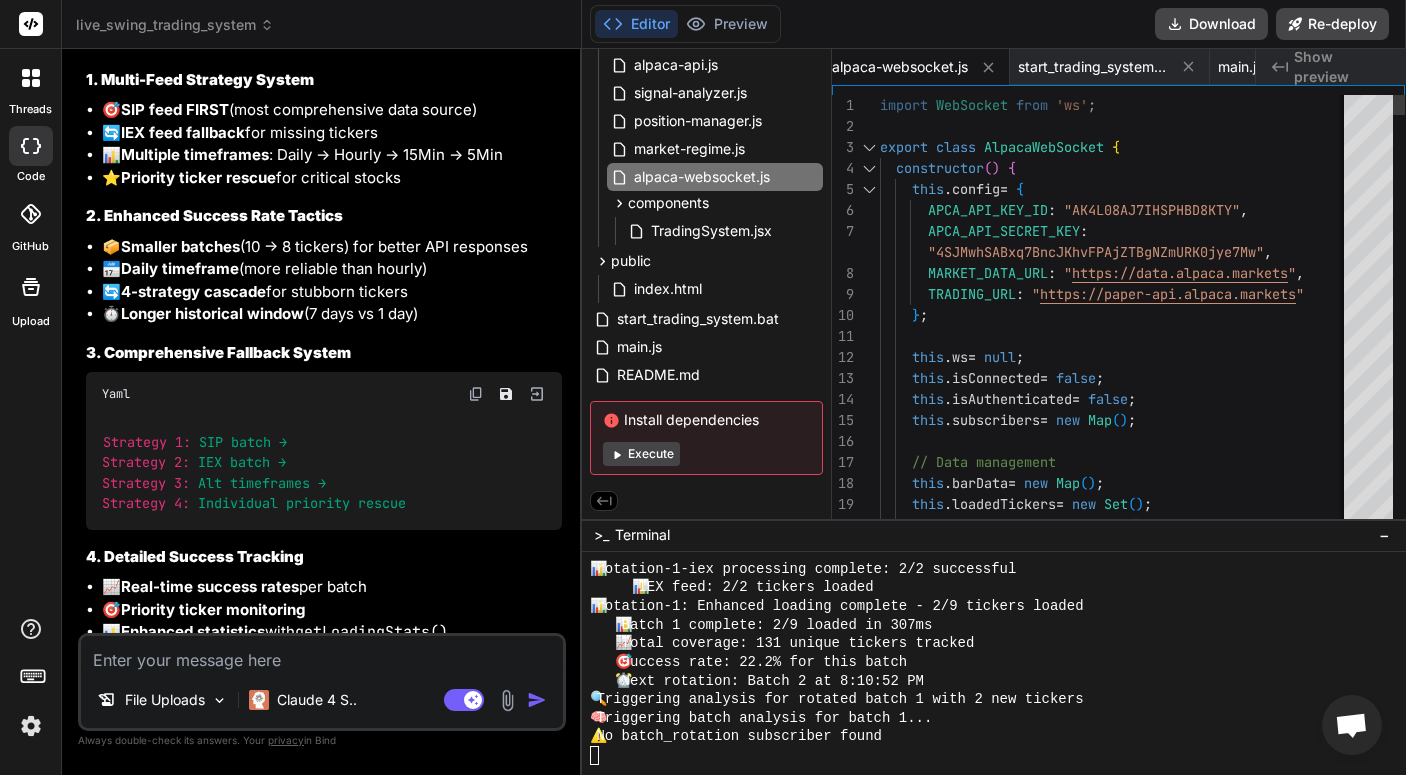drag, startPoint x: 872, startPoint y: 100, endPoint x: 1107, endPoint y: 285, distance: 299.08194 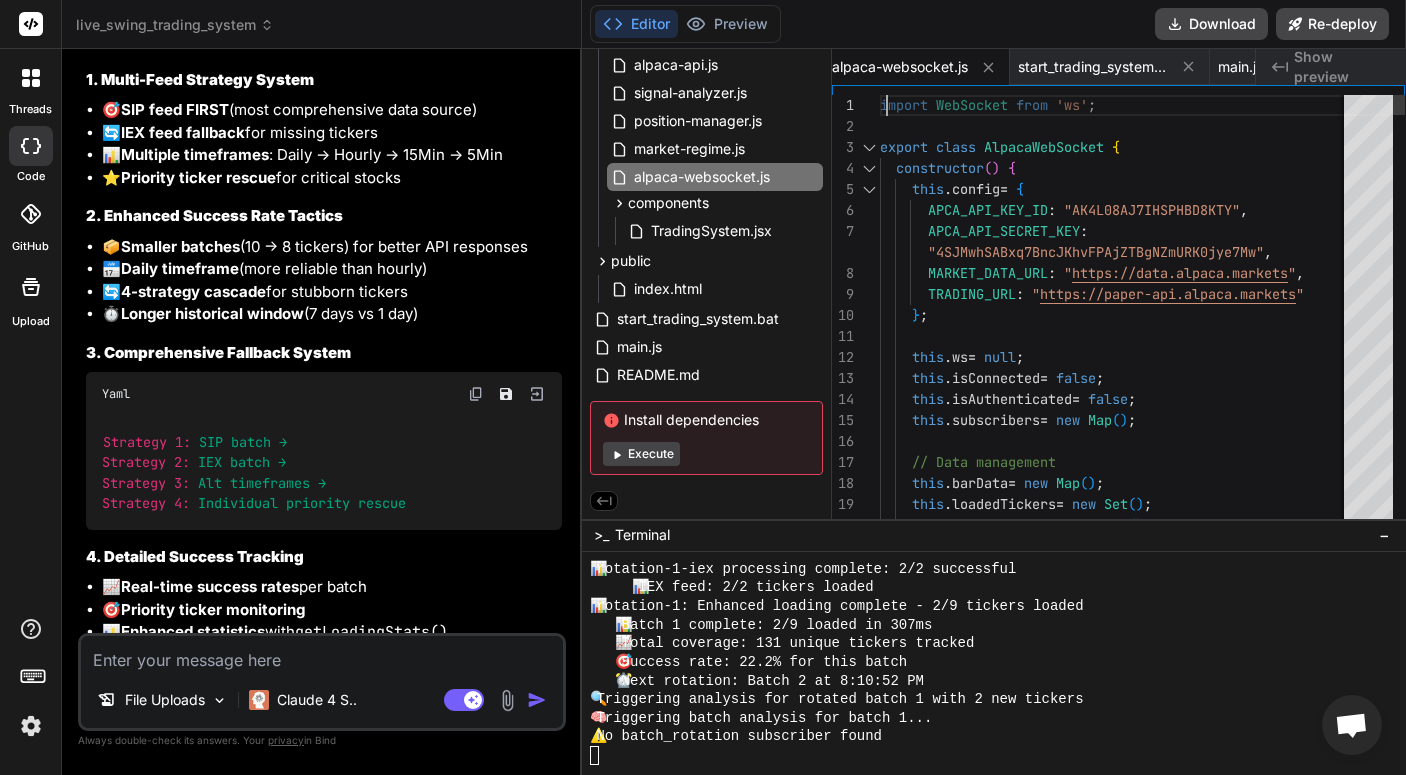 click on "this . priorityTickers = [ // Data management this . barData = new Map ( ) ; this . loadedTickers = new Set ( ) ; this . failedTickers = new Set ( ) ; this . ws = null ; this . isConnected = false ; this . isAuthenticated = false ; this . subscribers = new Map ( ) ; MARKET_DATA_URL : " https://data.alpaca.markets " , TRADING_URL : " https://paper-api.alpaca.markets " } ; constructor ( ) { this . config = { APCA_API_KEY_ID : "AK4L08AJ7IHSPHBD8KTY" , APCA_API_SECRET_KEY : "4SJMwhSABxq7BncJKhvFPAjZTBgNZmURK0jye7Mw" , "NVDA" , "MSFT" , "AAPL" , "AVGO" , "TSLA" , "GOOGL" , "AMZN" , "META" , "SPY" , "QQQ" ] ;" at bounding box center [1136, 10674] 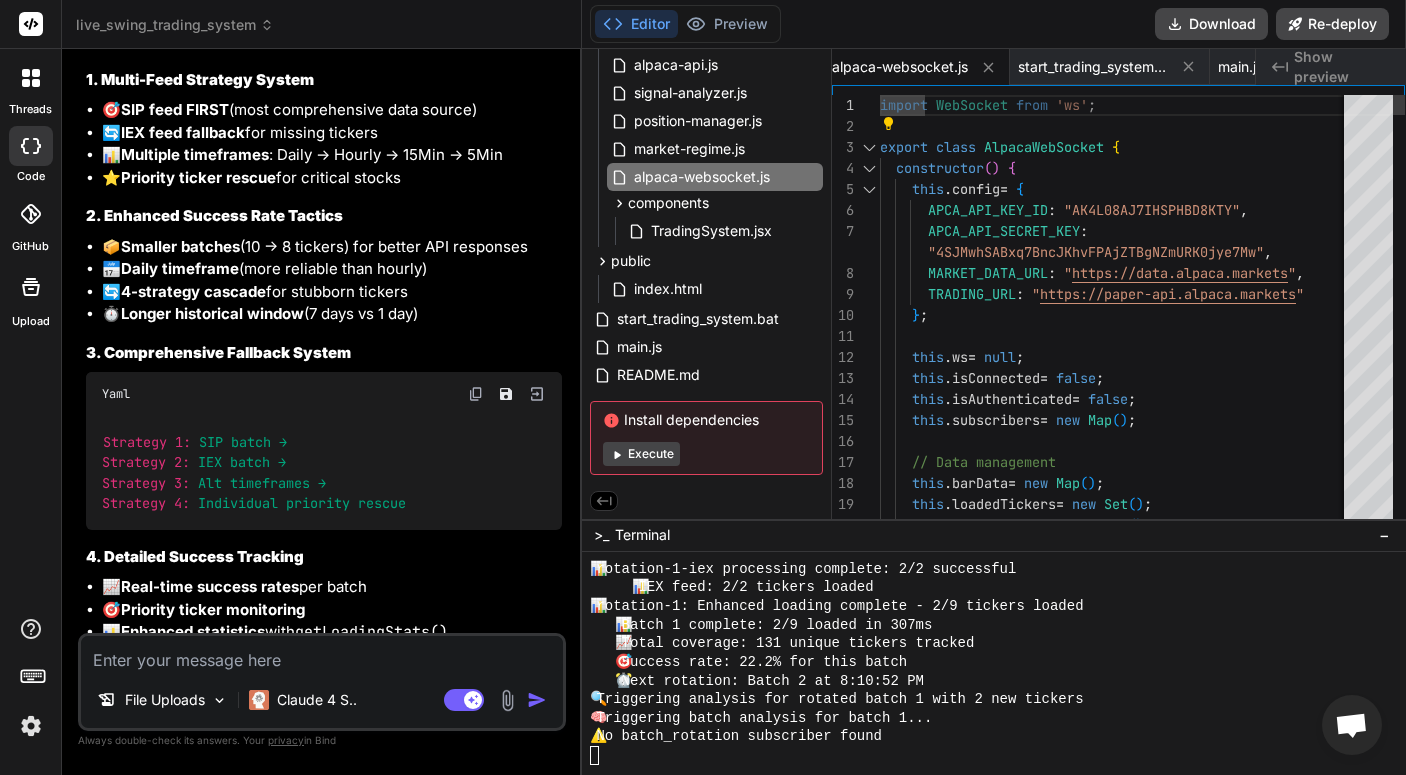 click at bounding box center (856, 105) 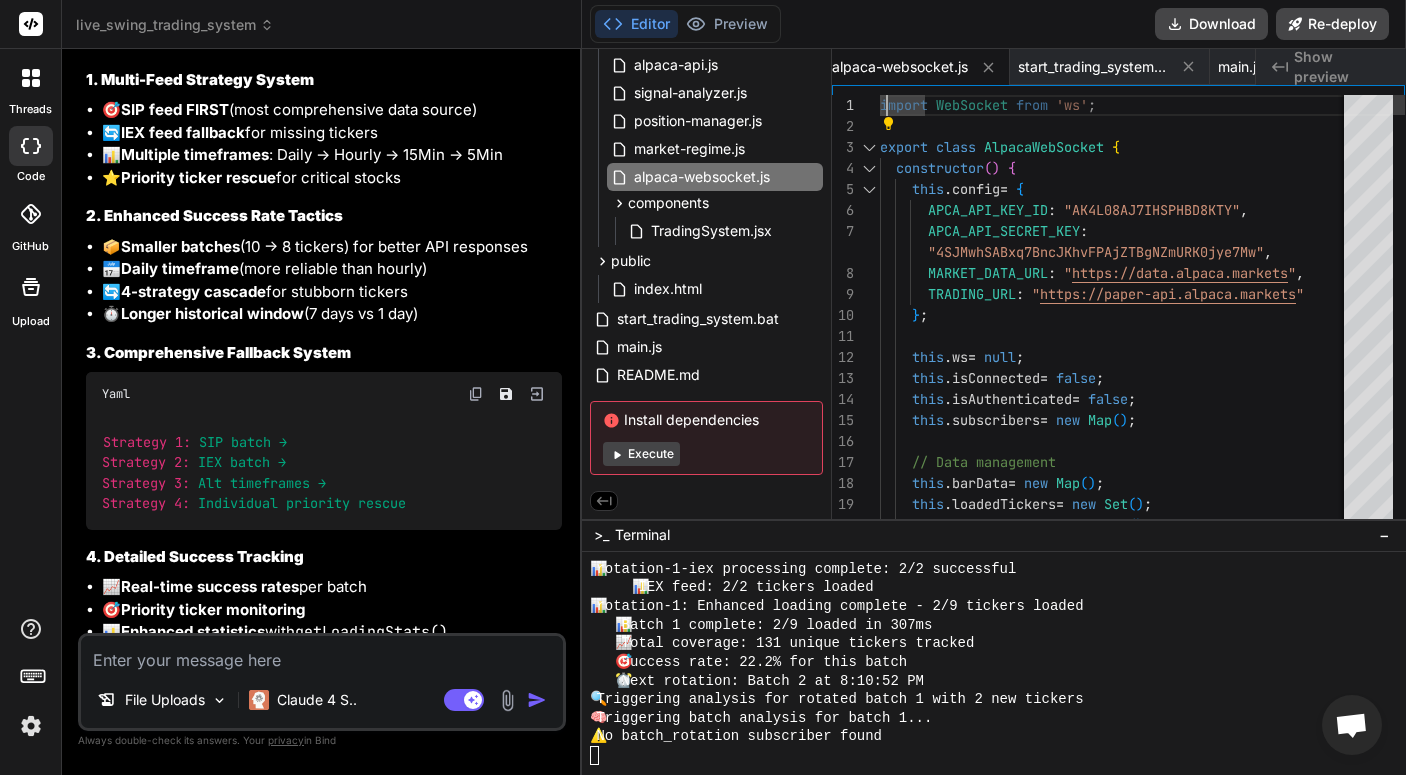 click at bounding box center [856, 105] 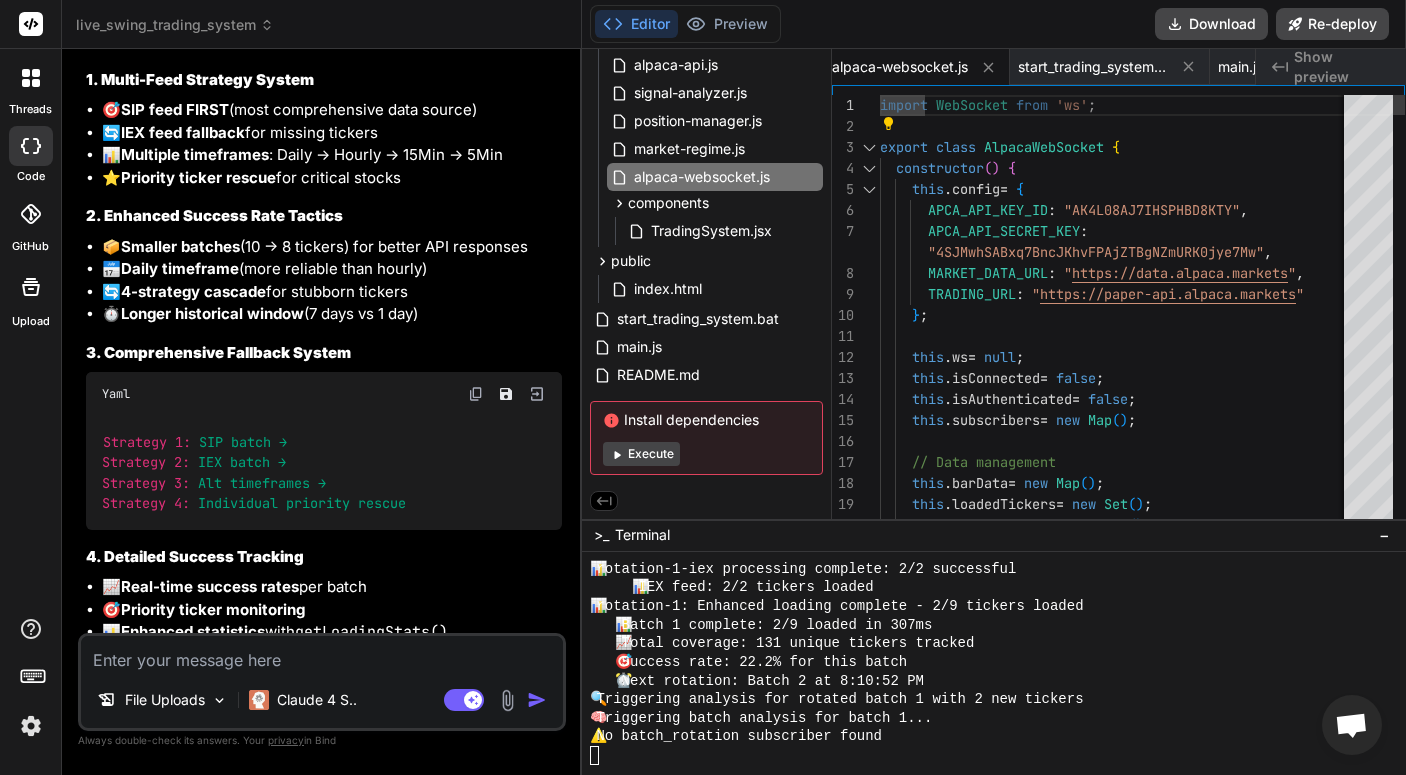 click on "import" at bounding box center [904, 105] 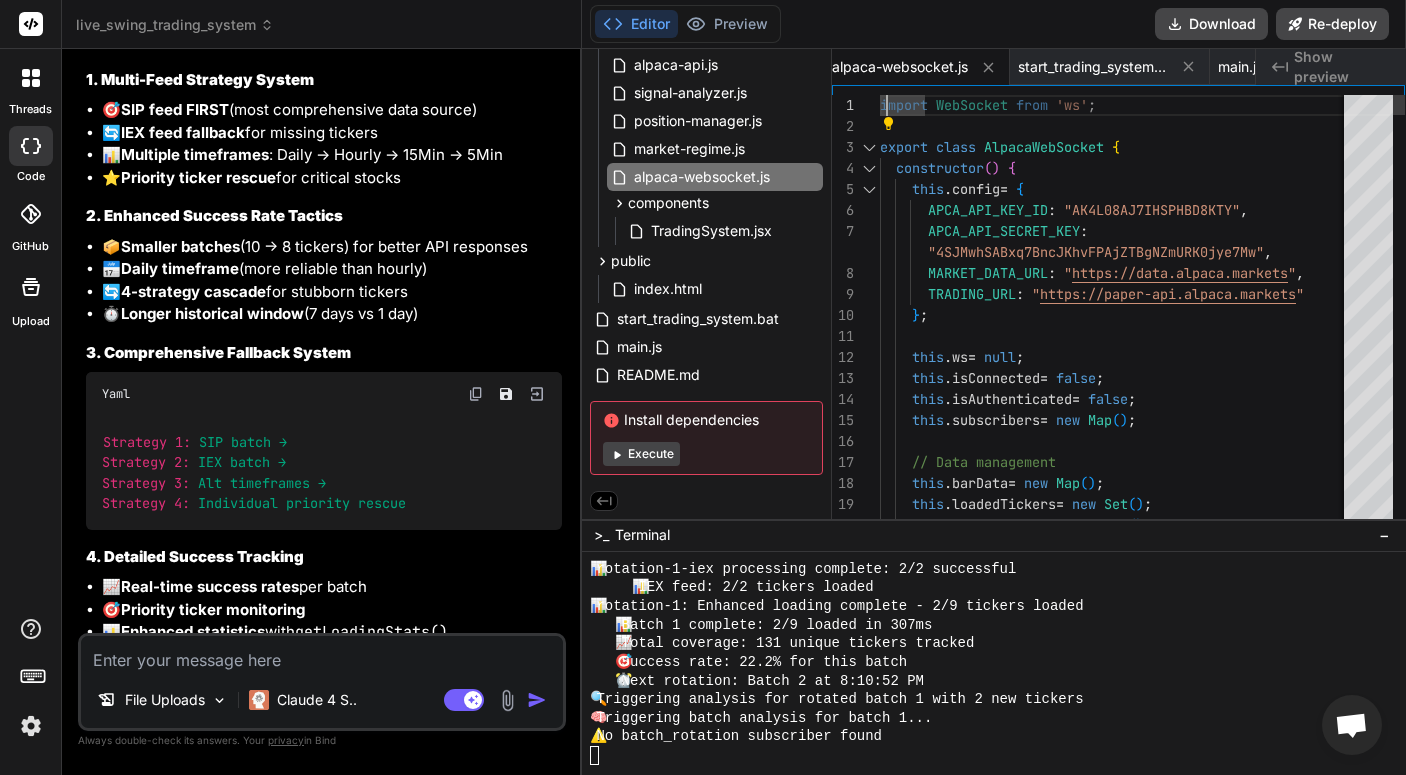 click on "import" at bounding box center [904, 105] 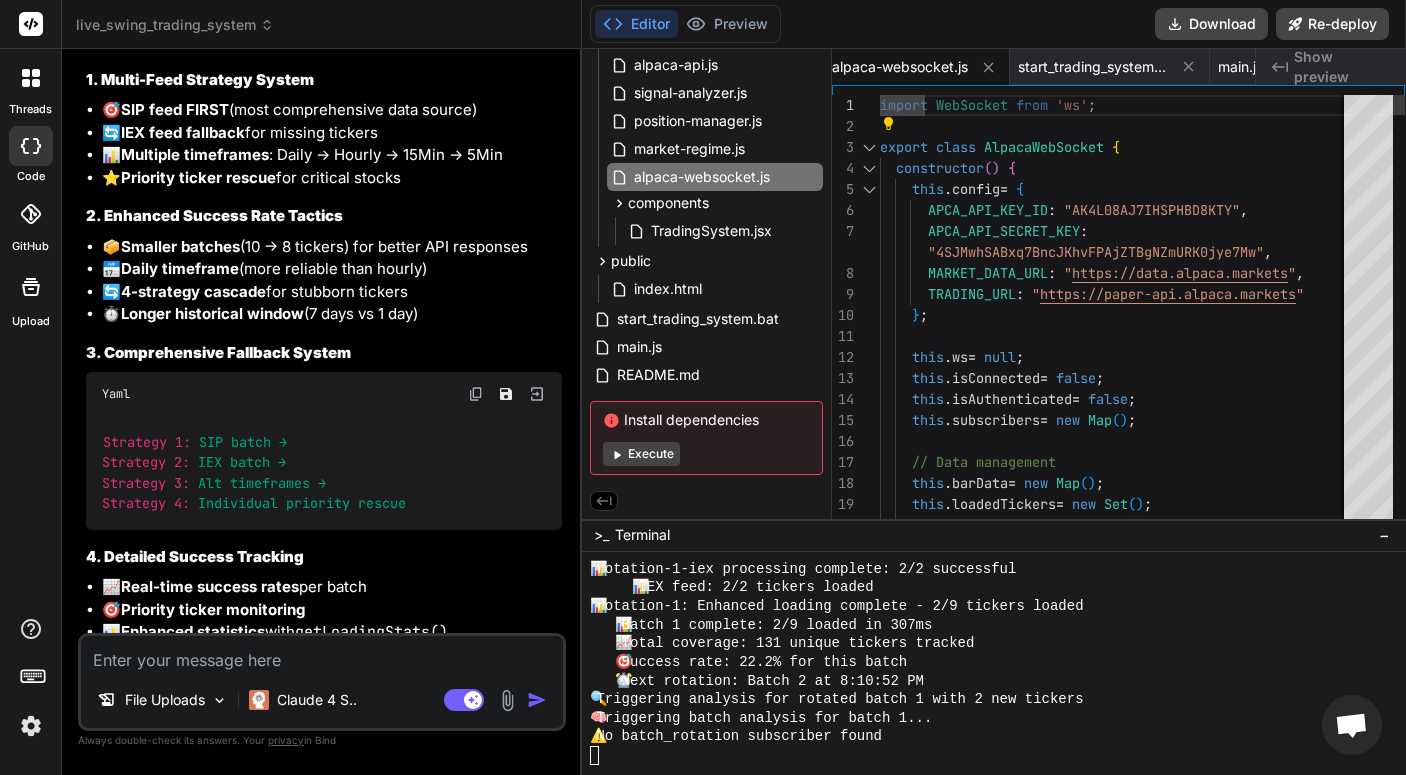 click on "import" at bounding box center [904, 105] 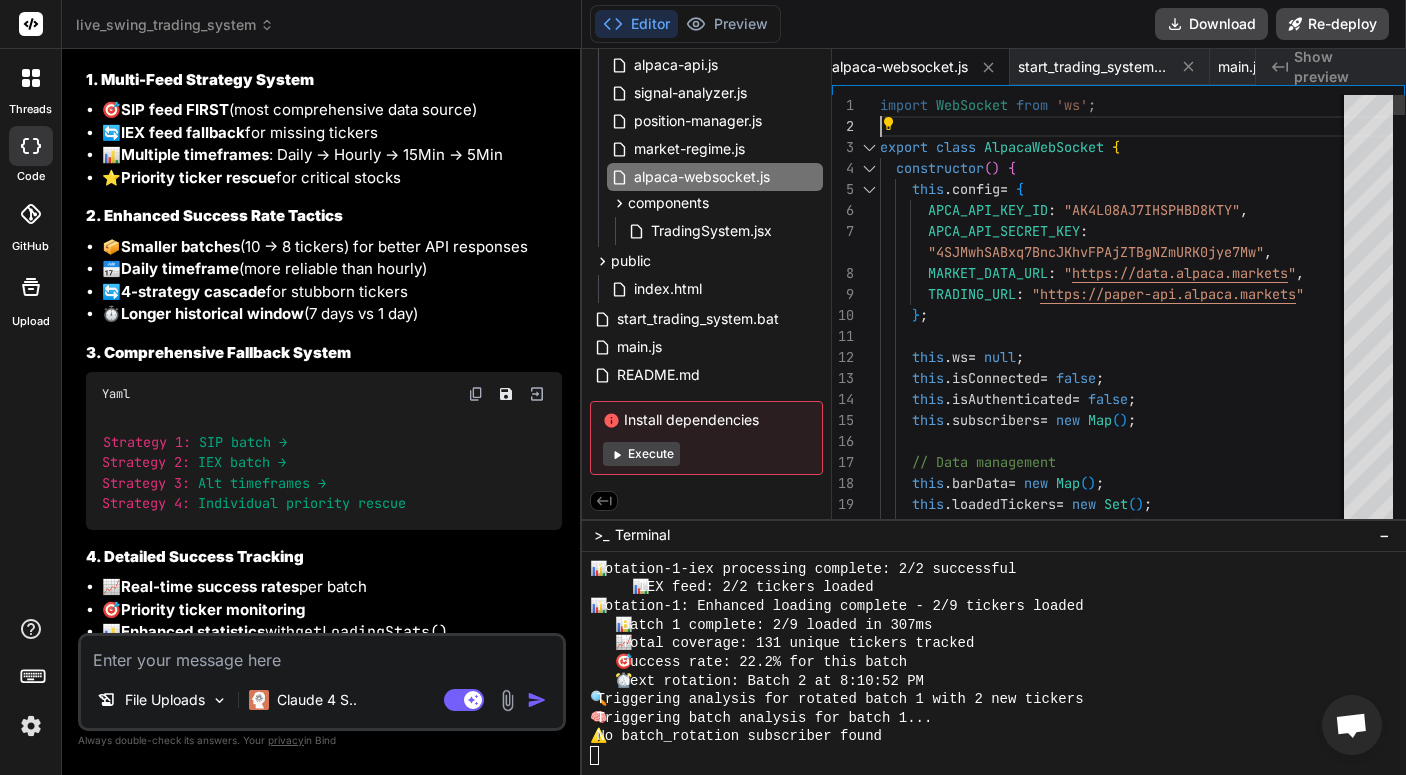 click on "this . priorityTickers = [ // Data management this . barData = new Map ( ) ; this . loadedTickers = new Set ( ) ; this . failedTickers = new Set ( ) ; this . ws = null ; this . isConnected = false ; this . isAuthenticated = false ; this . subscribers = new Map ( ) ; MARKET_DATA_URL : " https://data.alpaca.markets " , TRADING_URL : " https://paper-api.alpaca.markets " } ; constructor ( ) { this . config = { APCA_API_KEY_ID : "AK4L08AJ7IHSPHBD8KTY" , APCA_API_SECRET_KEY : "4SJMwhSABxq7BncJKhvFPAjZTBgNZmURK0jye7Mw" , "NVDA" , "MSFT" , "AAPL" , "AVGO" , "TSLA" , "GOOGL" , "AMZN" , "META" , "SPY" , "QQQ" ] ;" at bounding box center (1136, 10674) 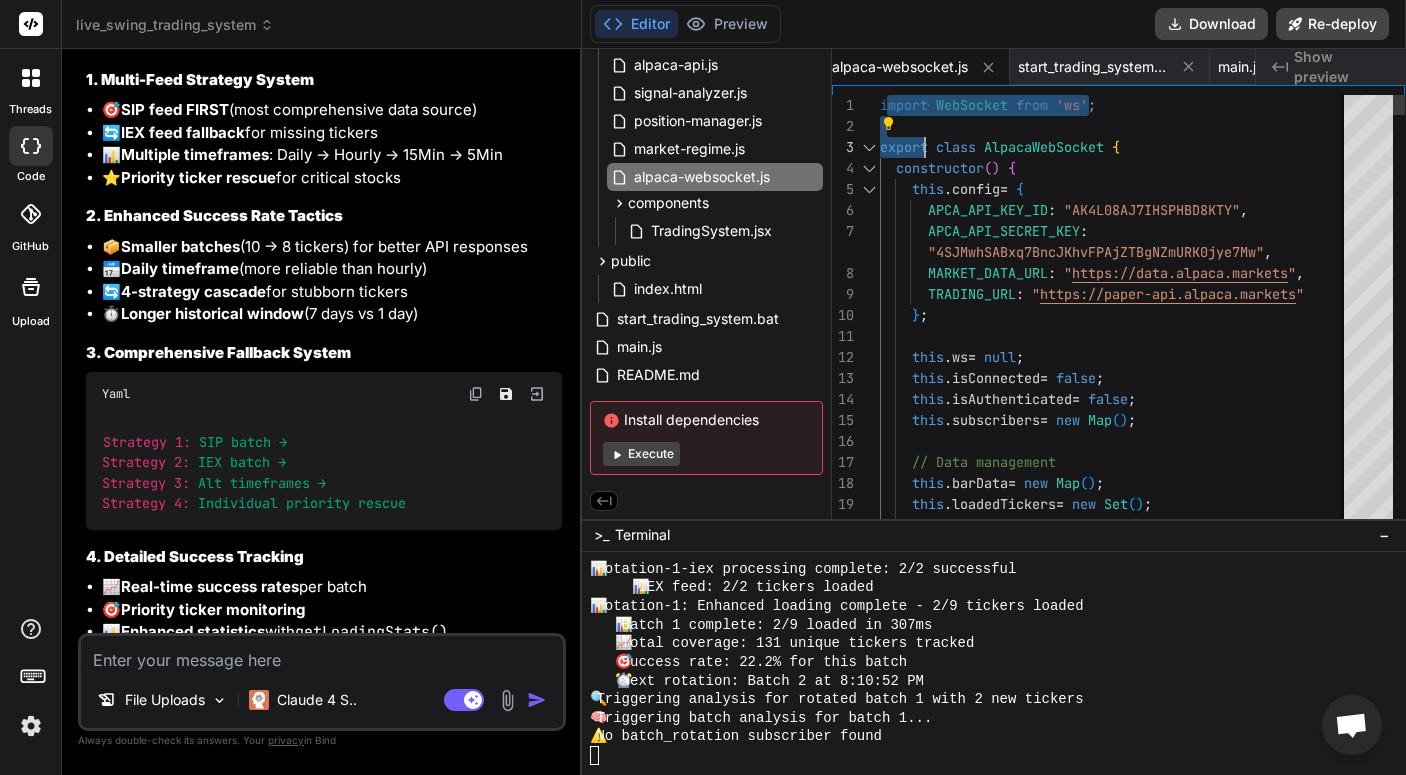 drag, startPoint x: 884, startPoint y: 105, endPoint x: 922, endPoint y: 140, distance: 51.662365 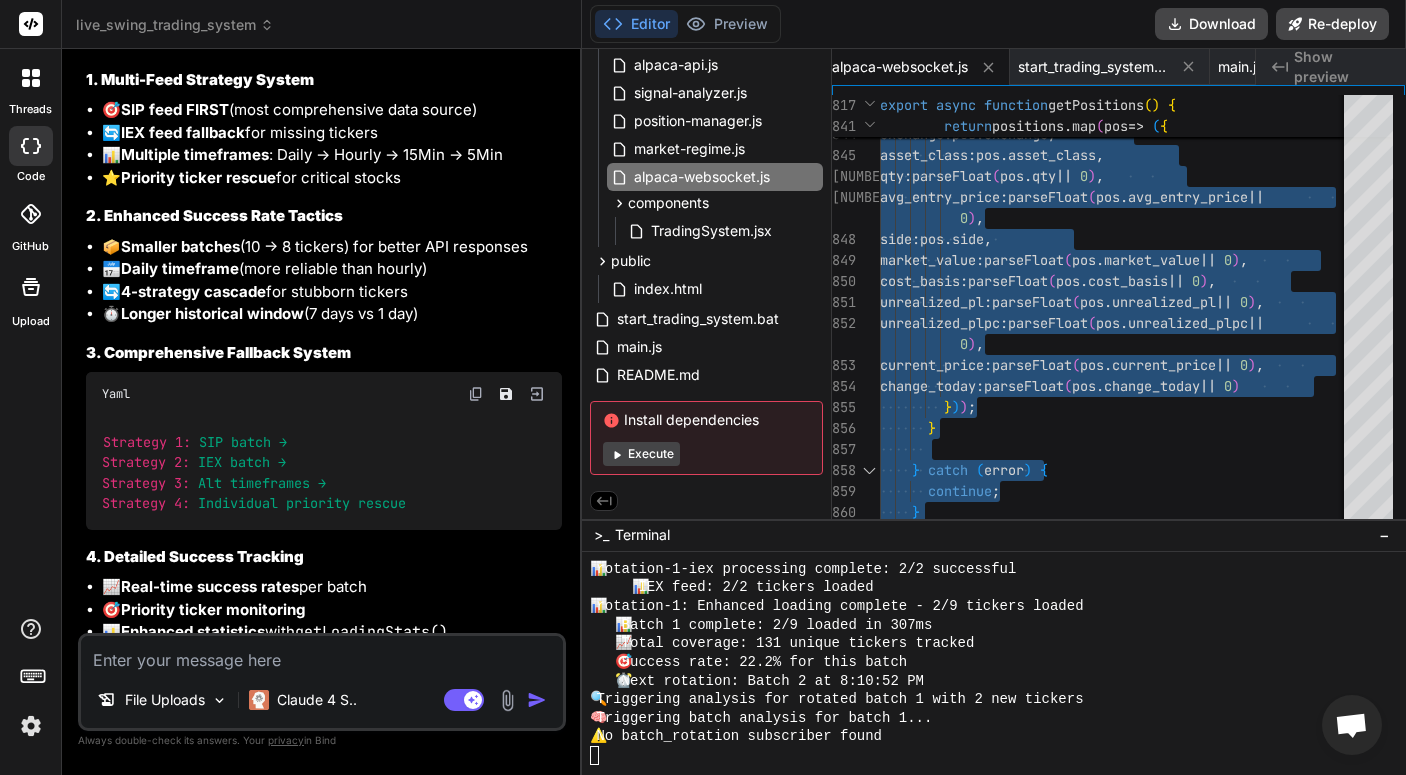 drag, startPoint x: 881, startPoint y: 102, endPoint x: 1234, endPoint y: 823, distance: 802.7764 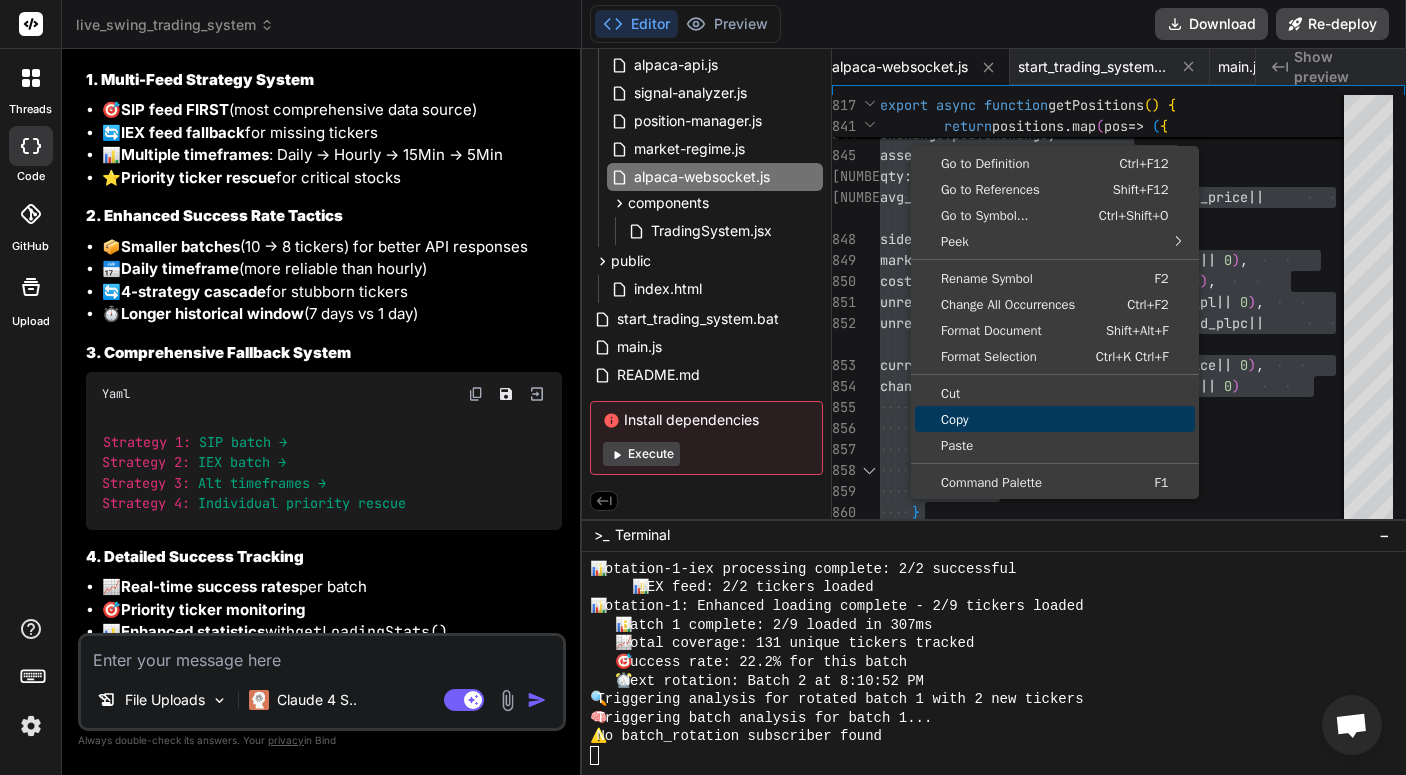click on "Copy" at bounding box center (1055, 419) 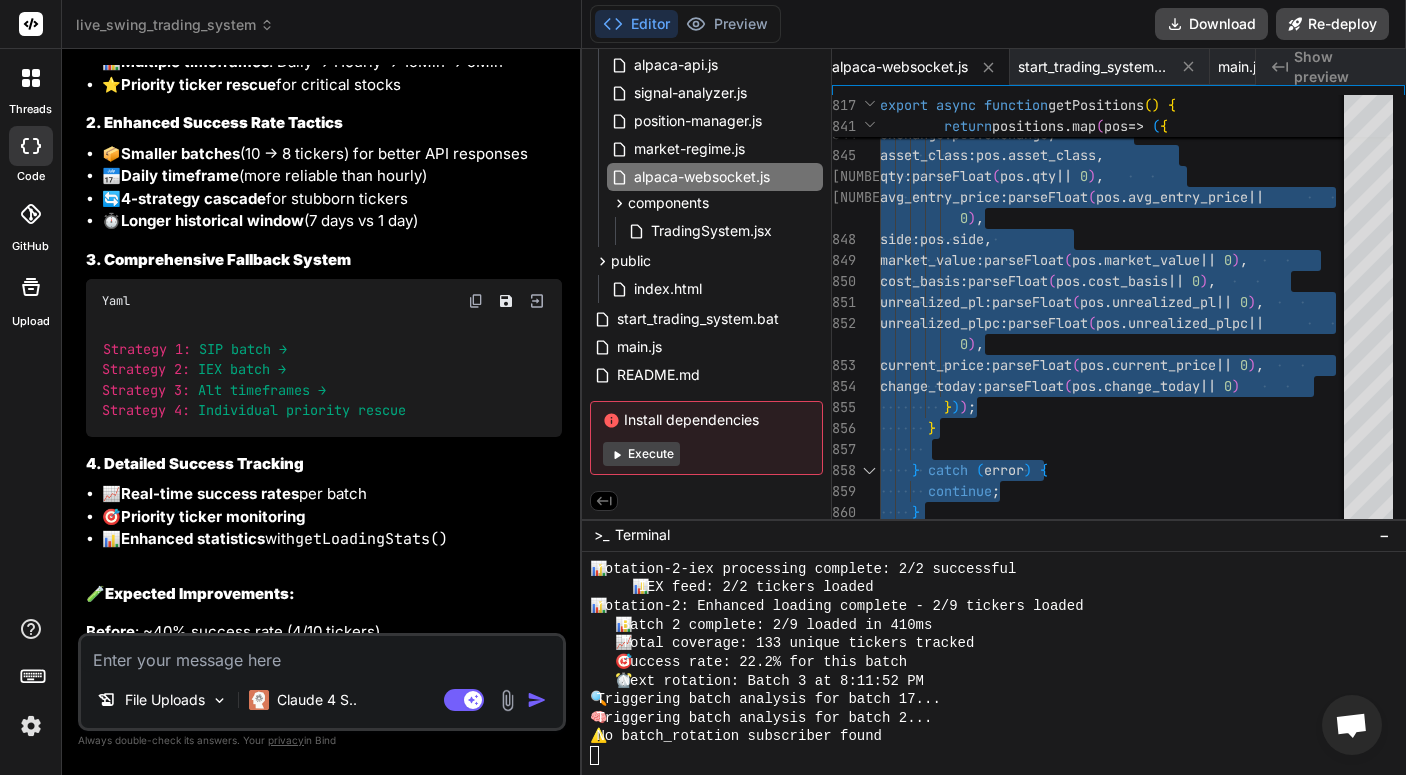 scroll, scrollTop: 106393, scrollLeft: 0, axis: vertical 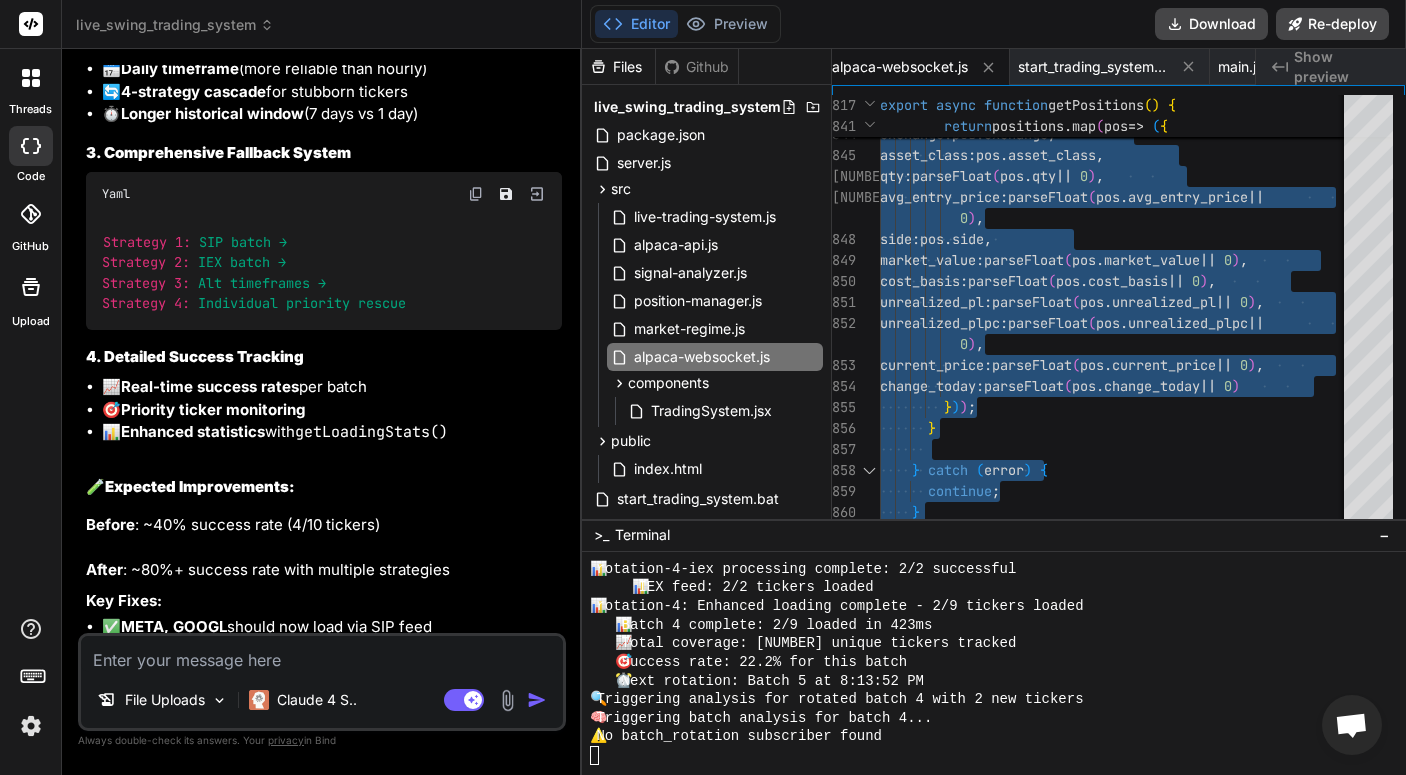click at bounding box center (322, 654) 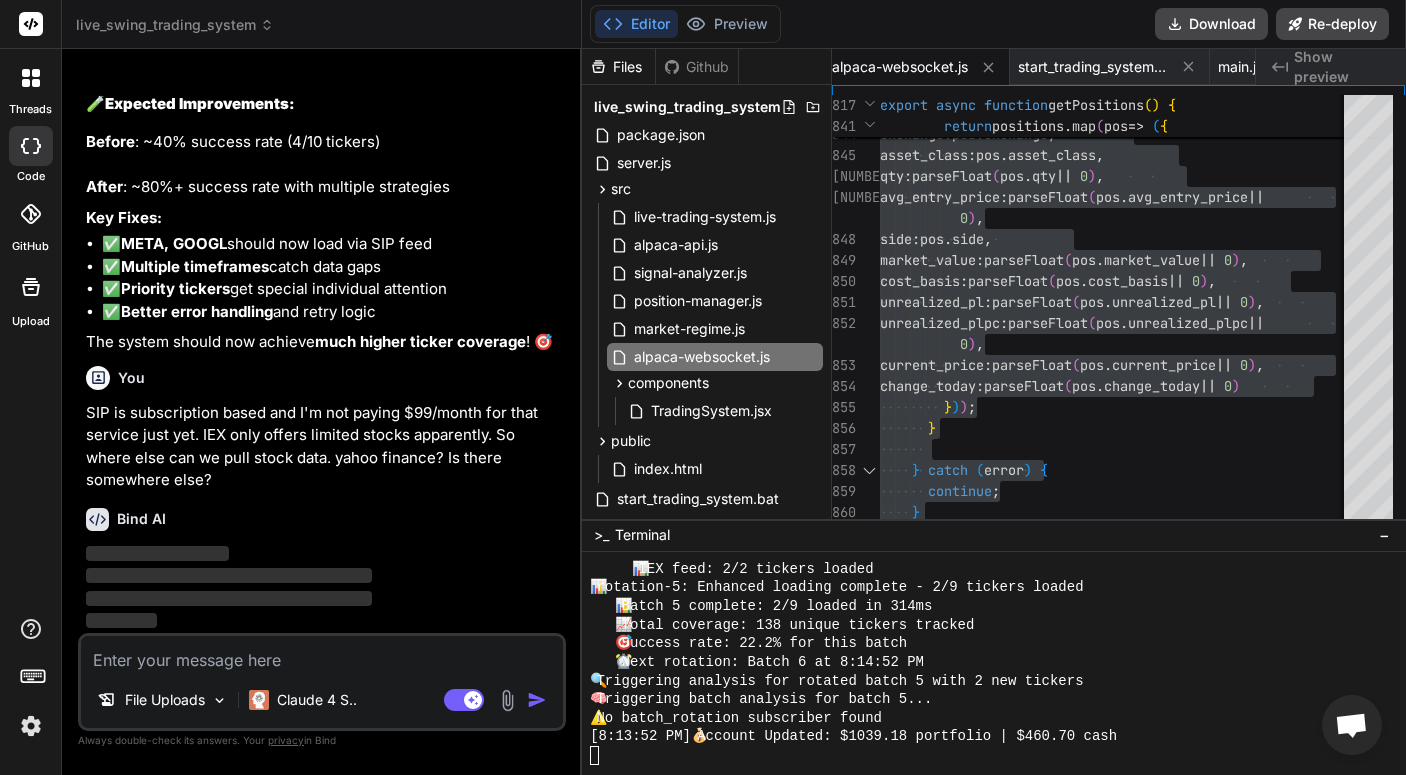 scroll, scrollTop: 107268, scrollLeft: 0, axis: vertical 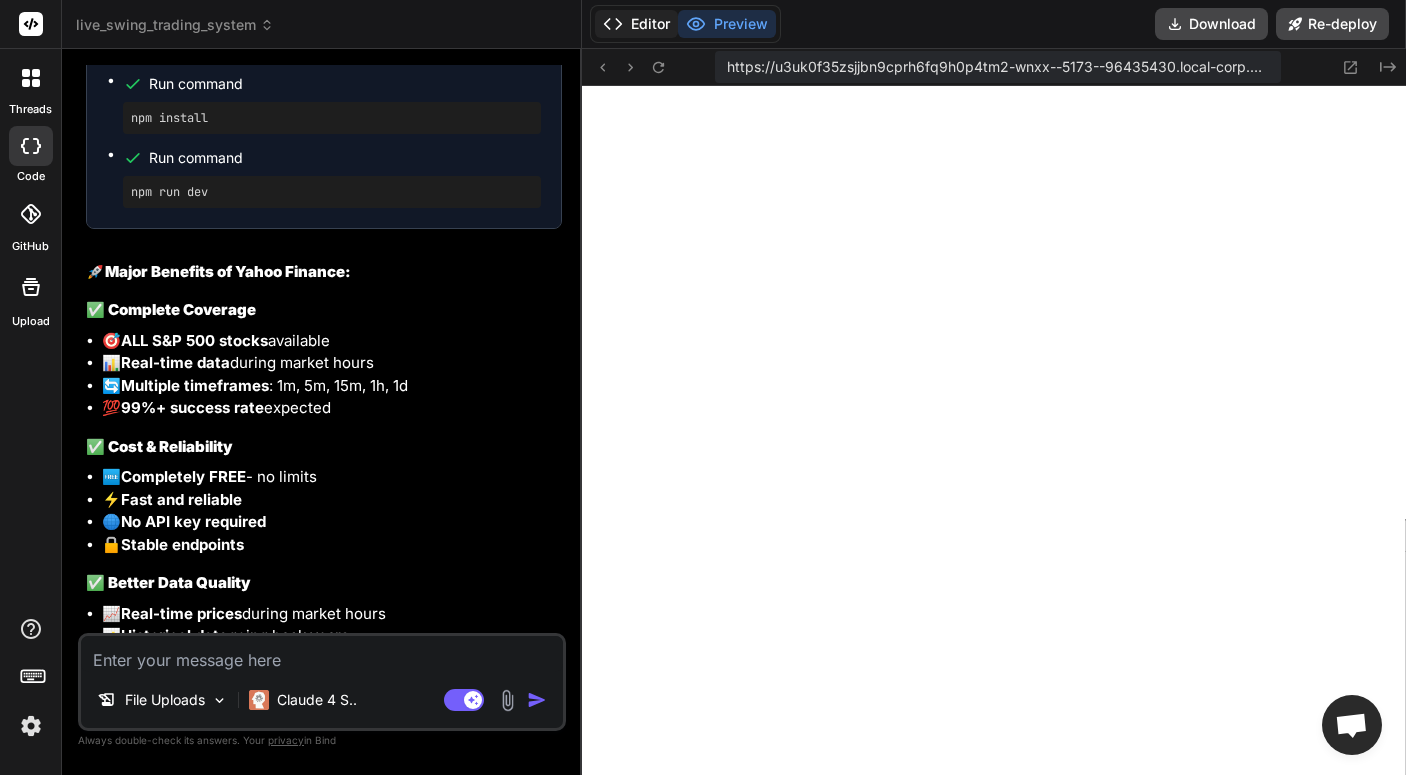 click 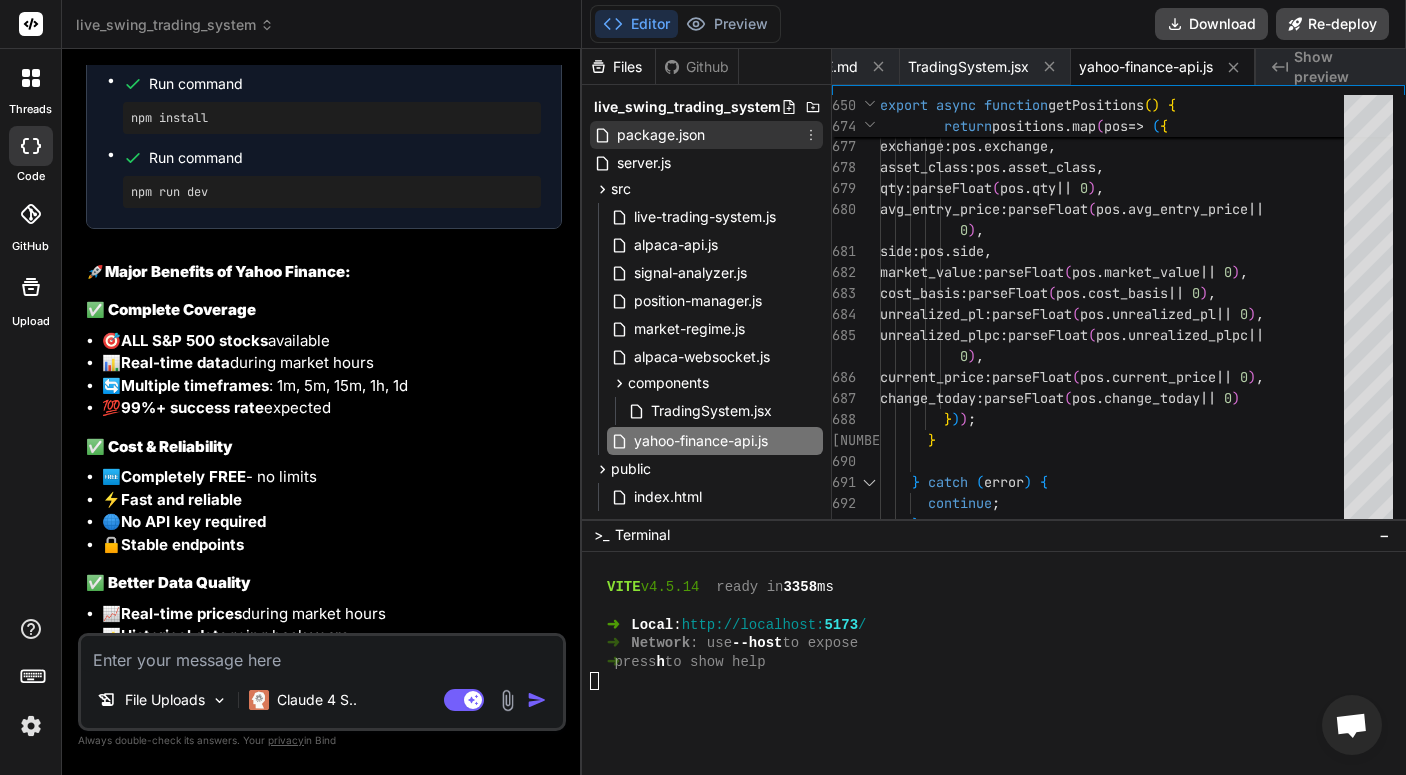 click on "package.json" at bounding box center (661, 135) 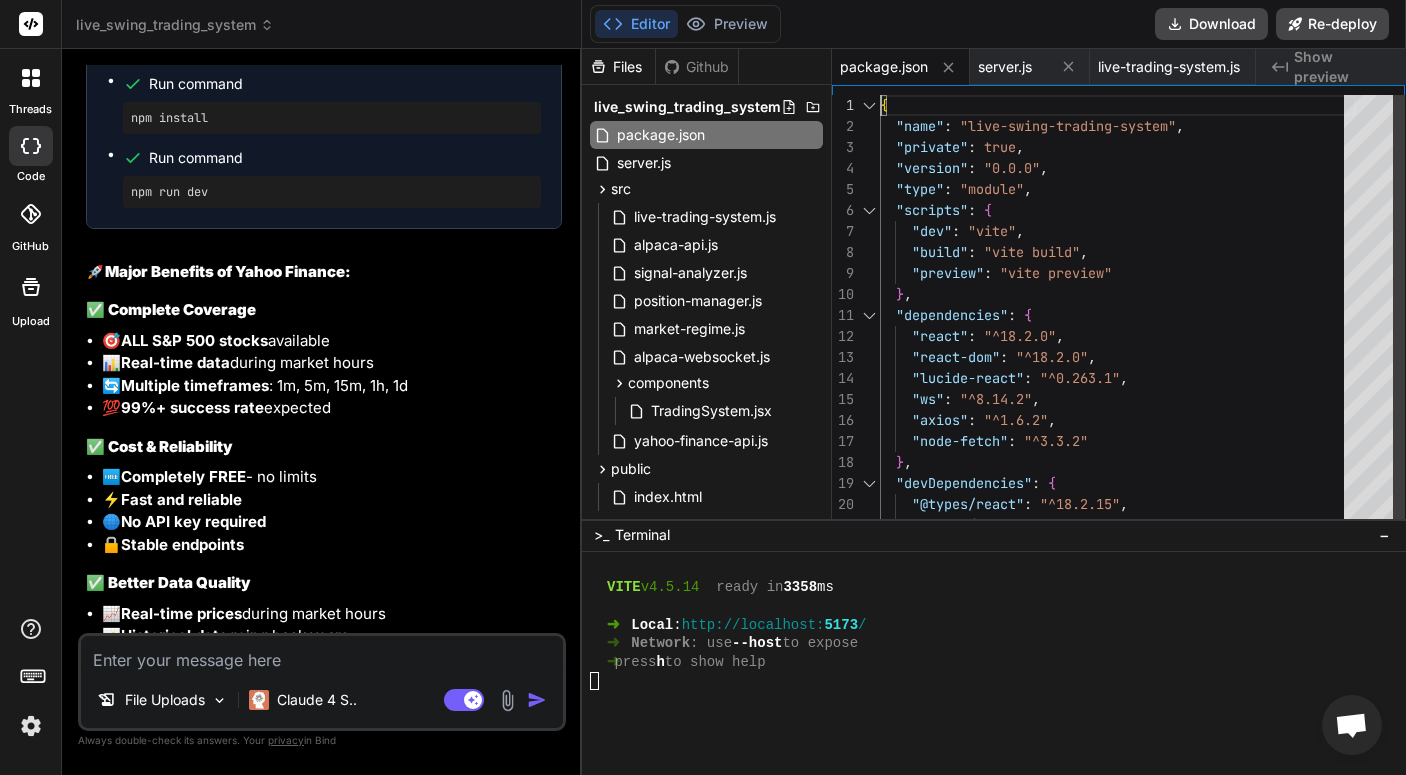 scroll, scrollTop: 0, scrollLeft: 0, axis: both 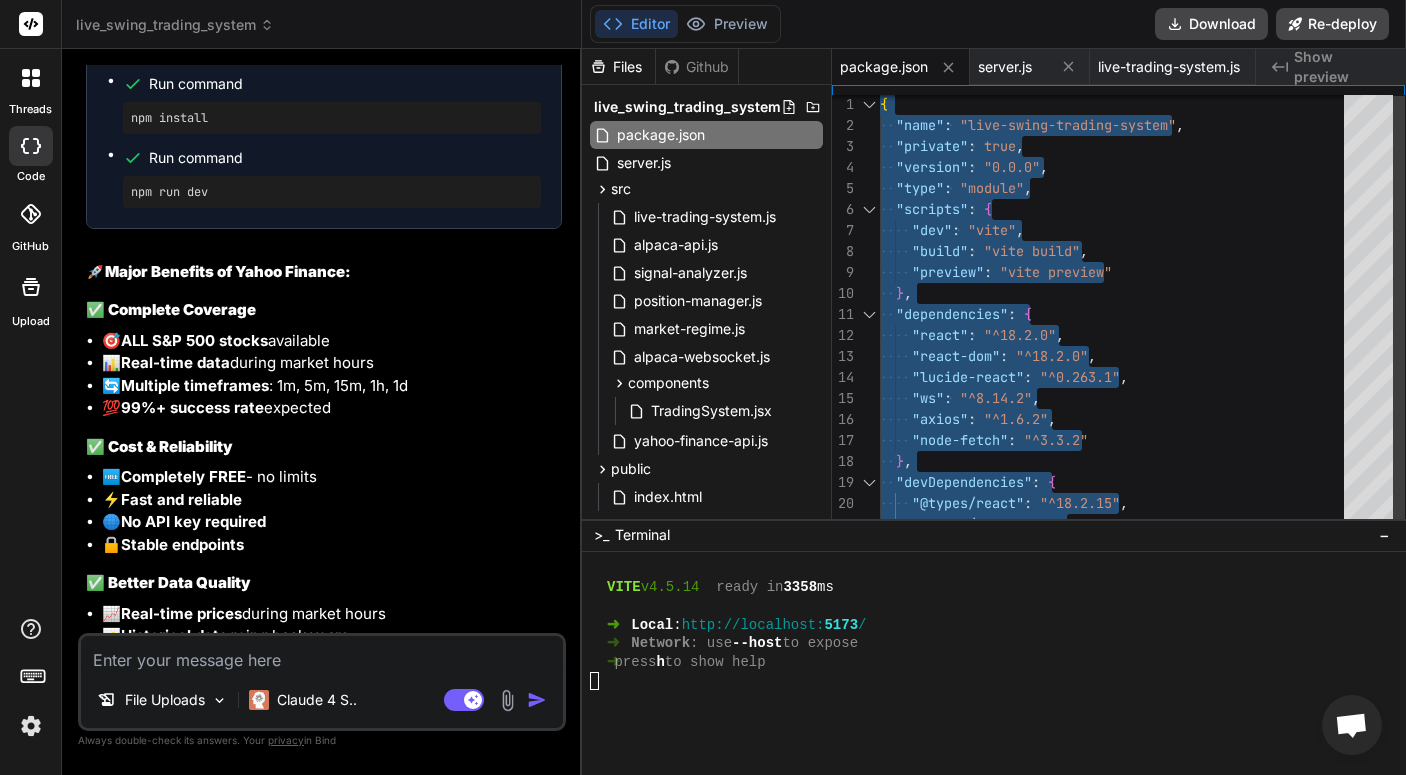 drag, startPoint x: 882, startPoint y: 97, endPoint x: 1172, endPoint y: 562, distance: 548.01917 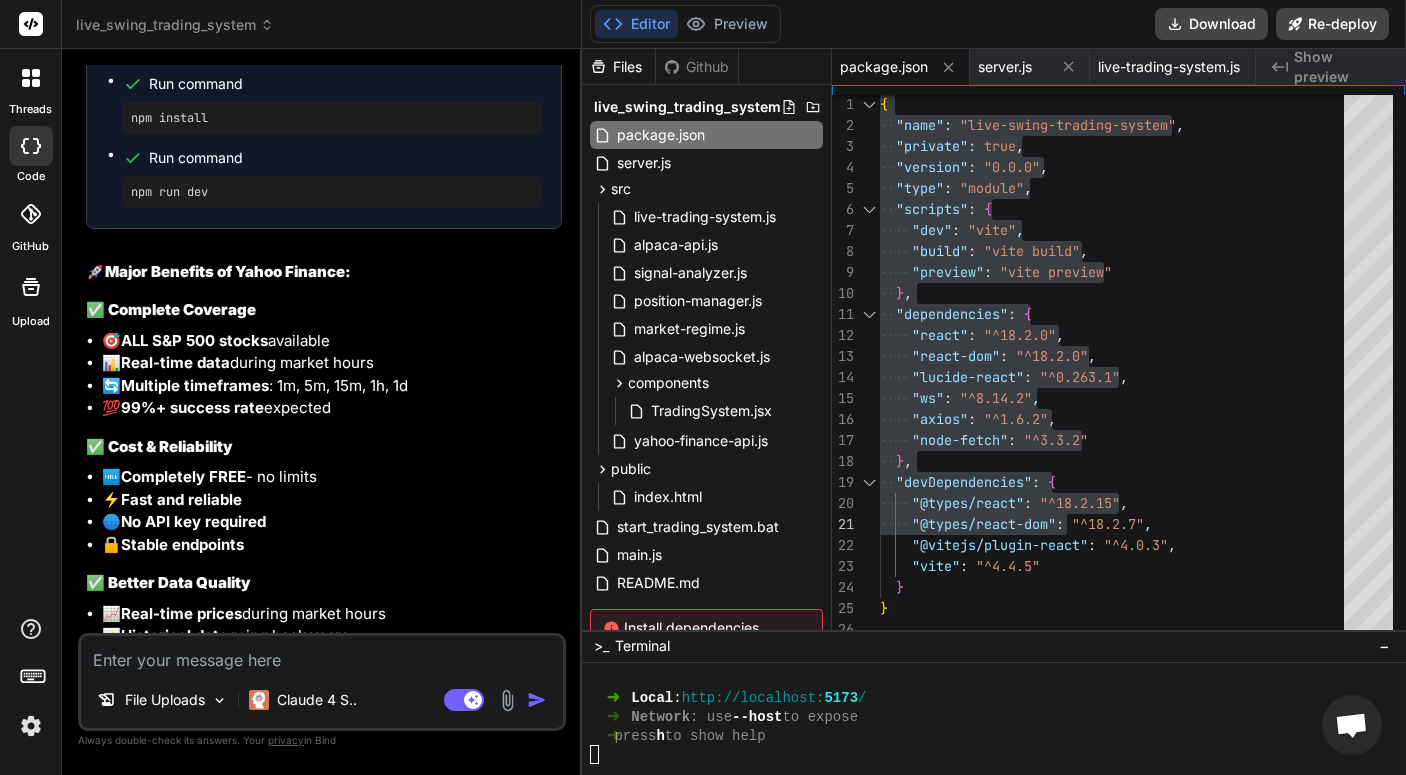 scroll, scrollTop: 18666, scrollLeft: 0, axis: vertical 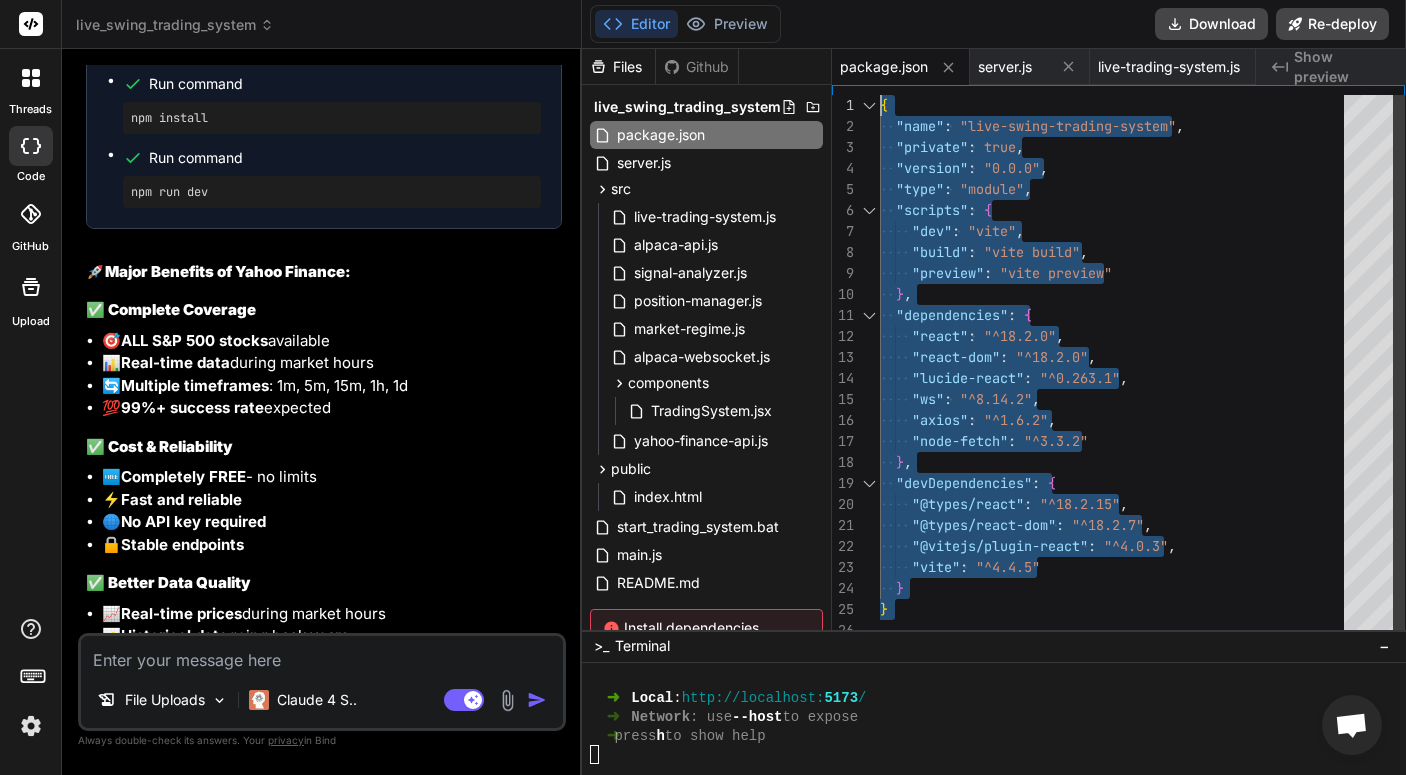 drag, startPoint x: 964, startPoint y: 613, endPoint x: 708, endPoint y: 43, distance: 624.84875 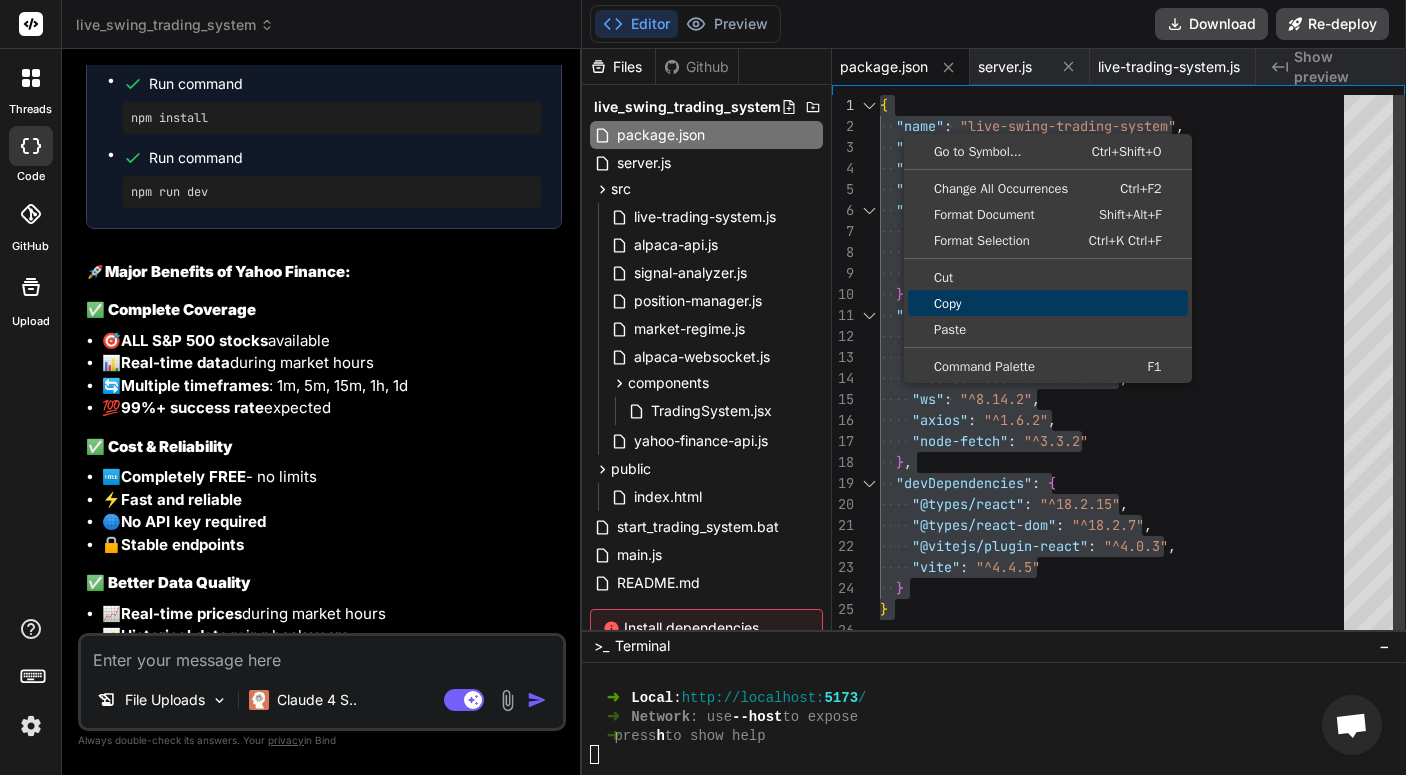 click on "Copy" at bounding box center [1048, 303] 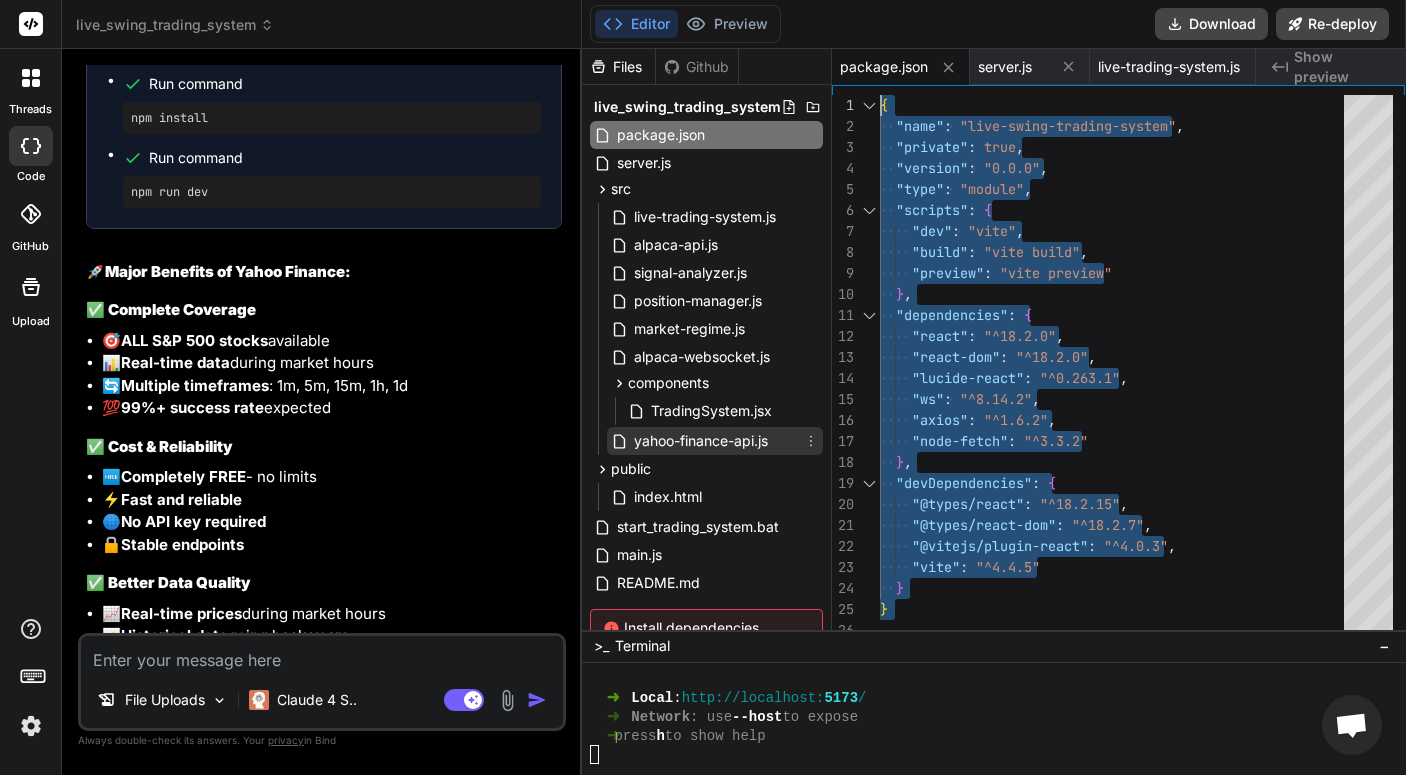 click on "yahoo-finance-api.js" at bounding box center (701, 441) 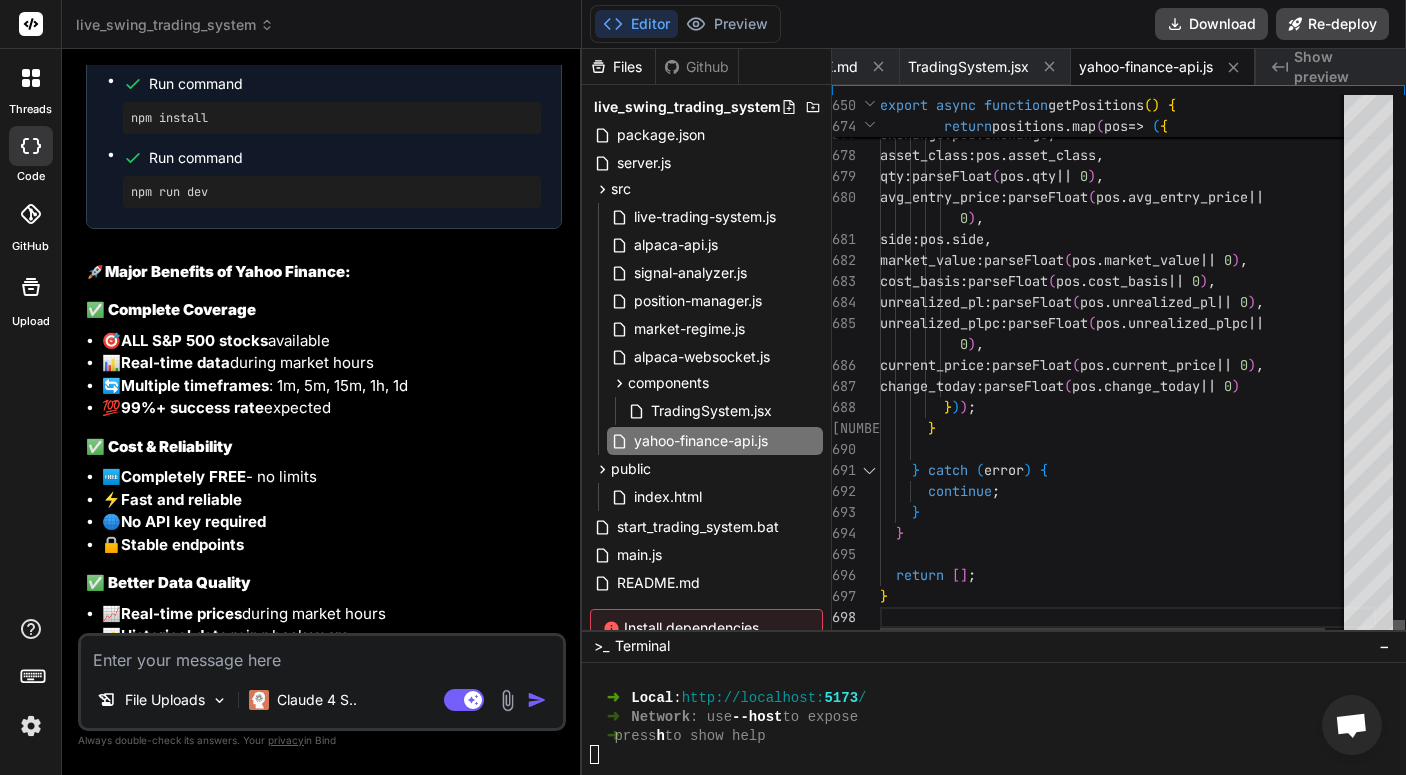 click at bounding box center [1399, 630] 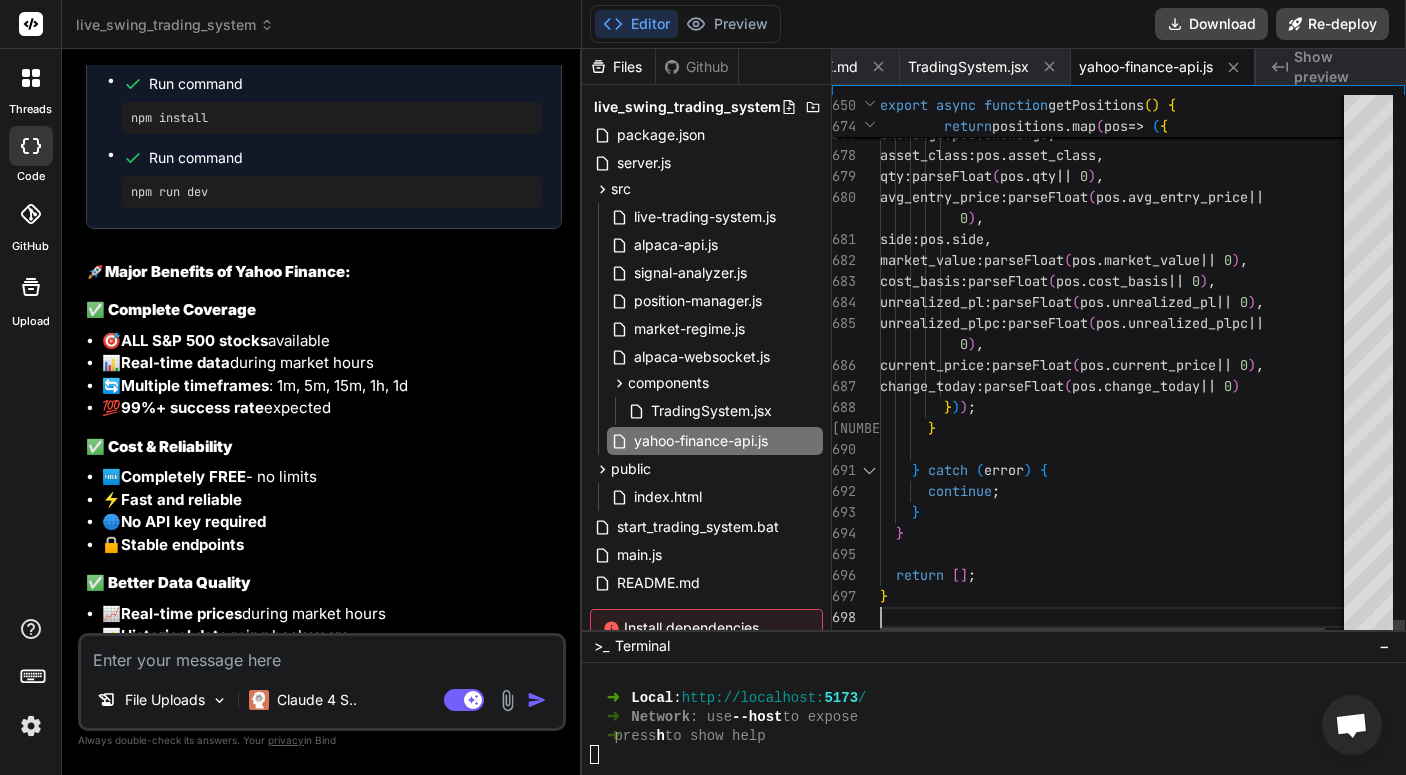scroll, scrollTop: 0, scrollLeft: 0, axis: both 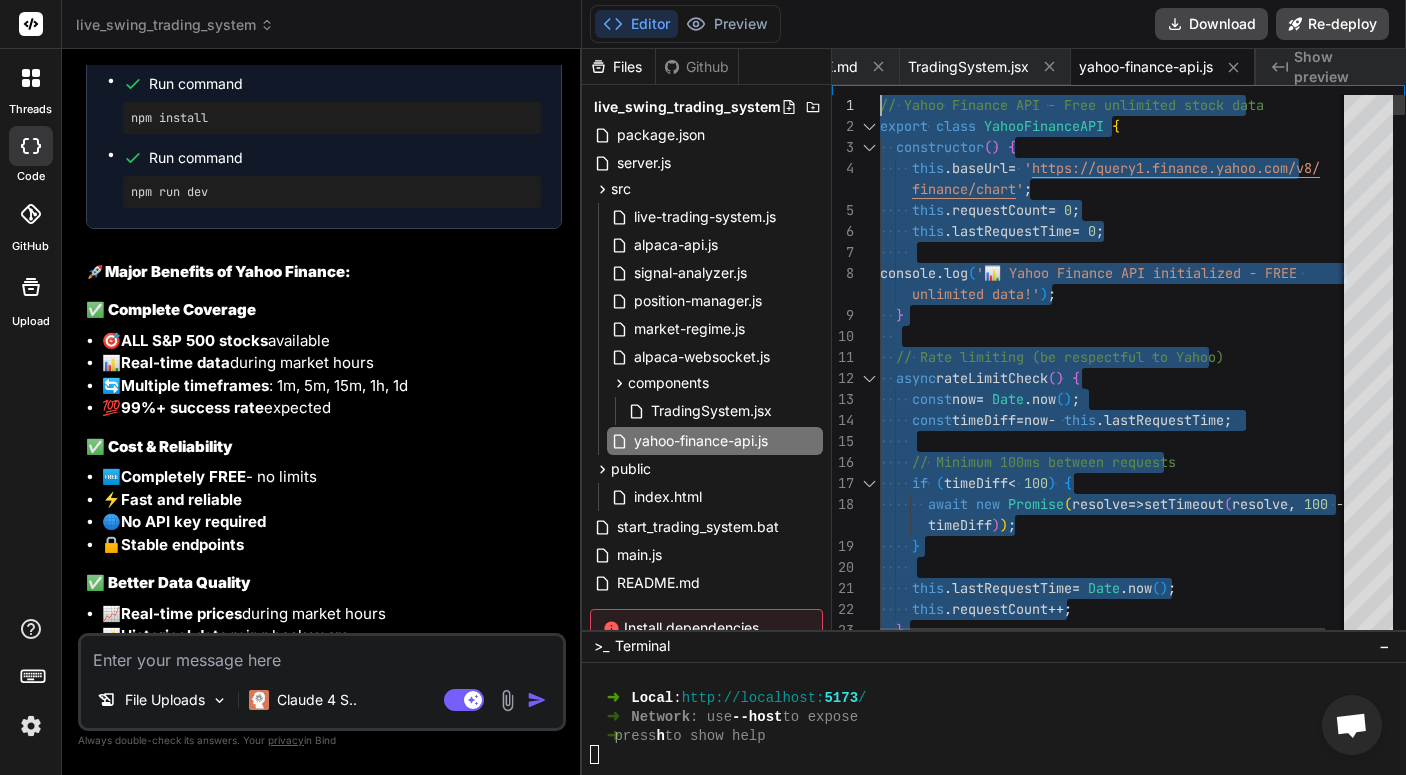 drag, startPoint x: 919, startPoint y: 602, endPoint x: 742, endPoint y: -21, distance: 647.65576 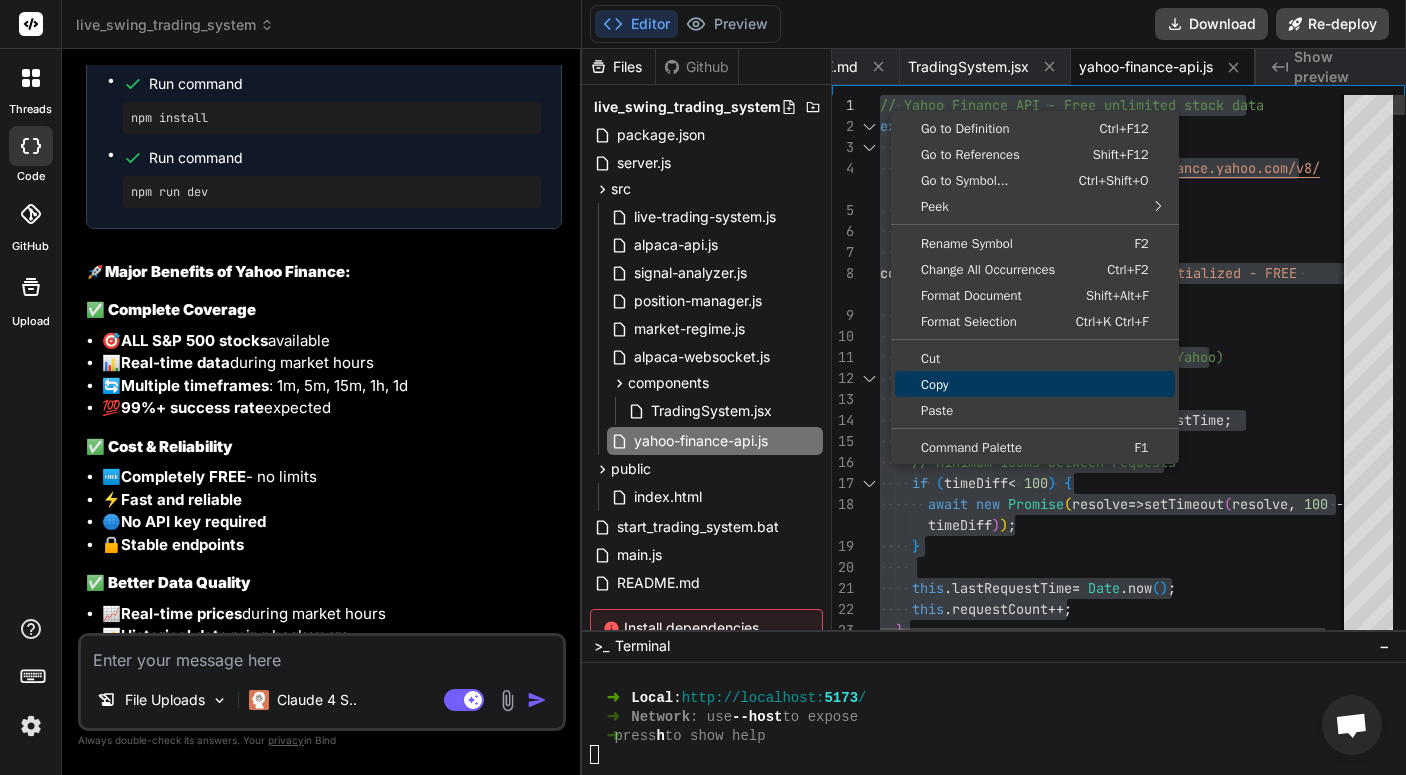 click on "Copy" at bounding box center [1035, 384] 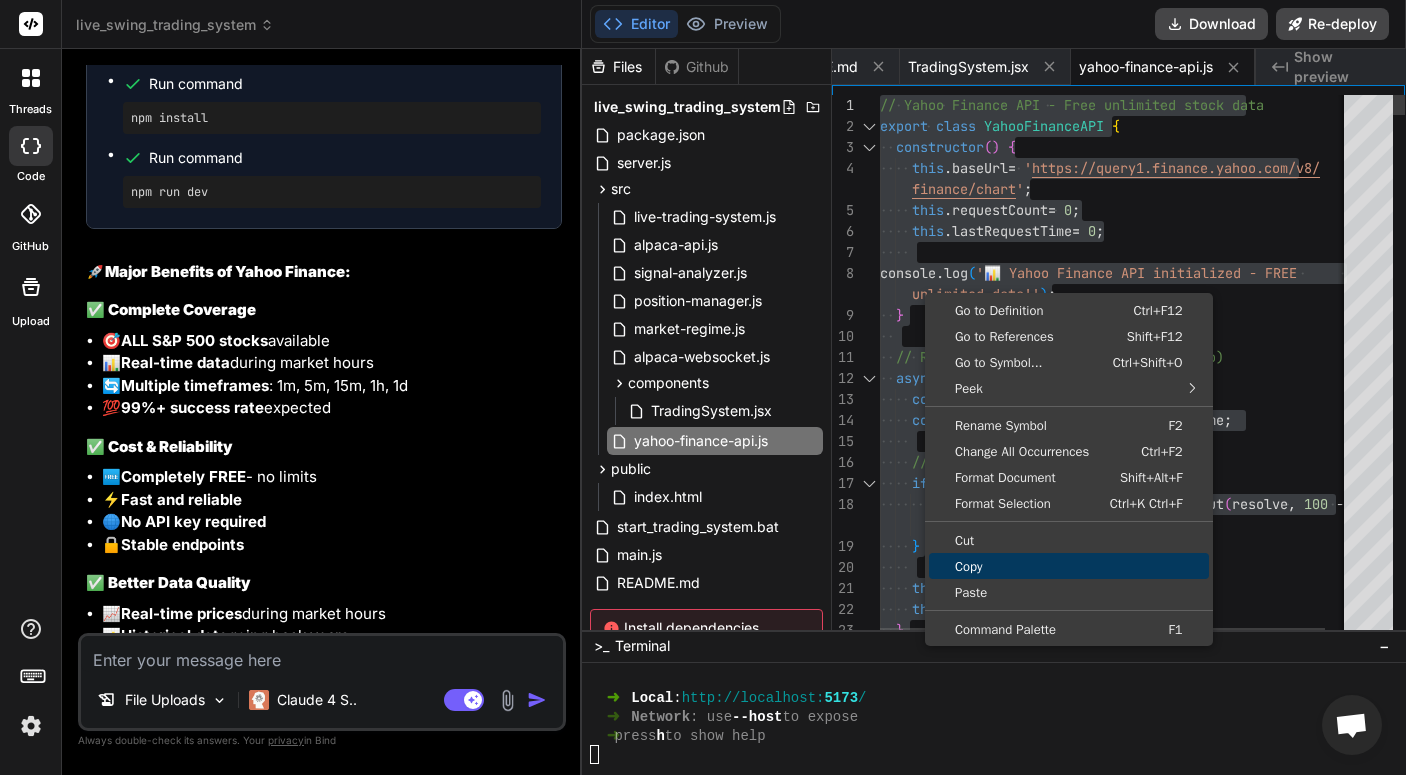click on "Copy" at bounding box center [1069, 566] 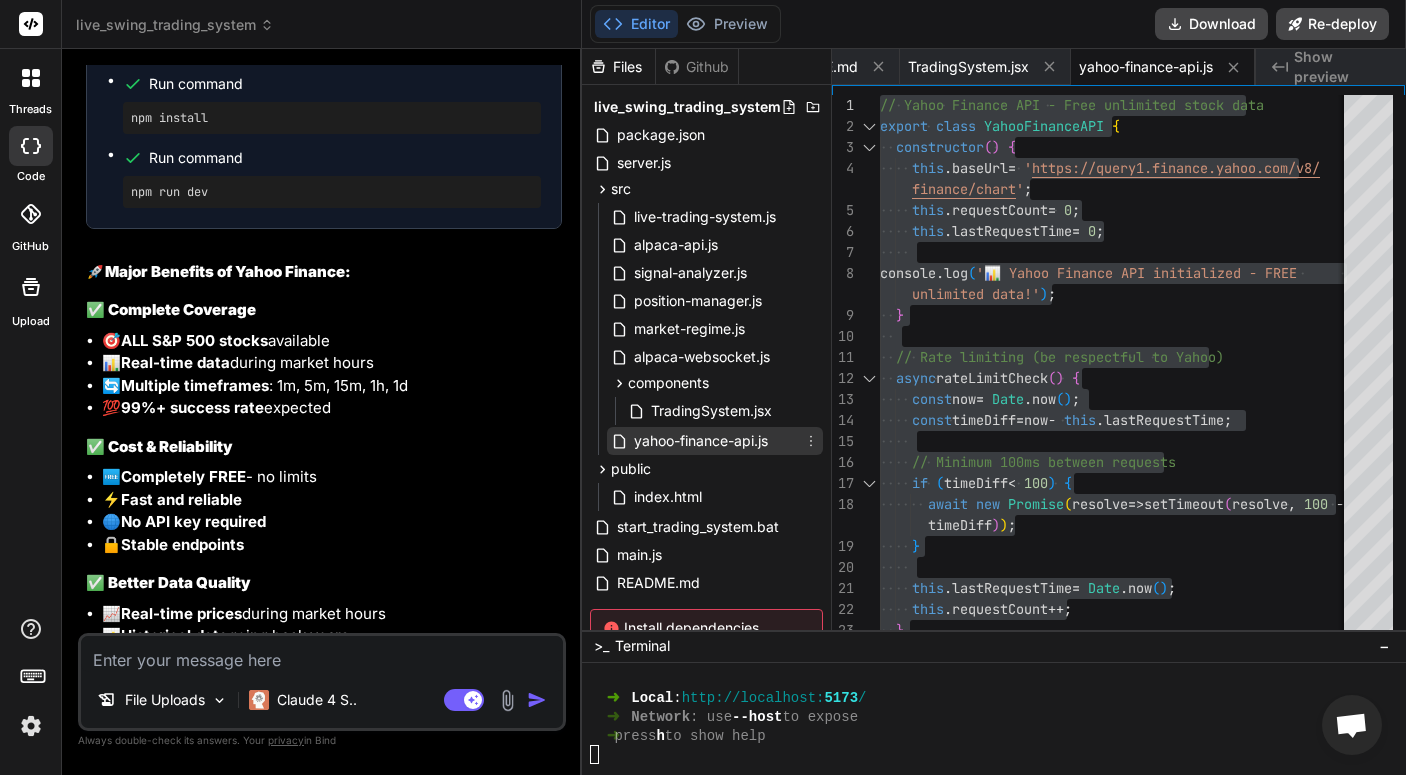 drag, startPoint x: 777, startPoint y: 435, endPoint x: 648, endPoint y: 441, distance: 129.13947 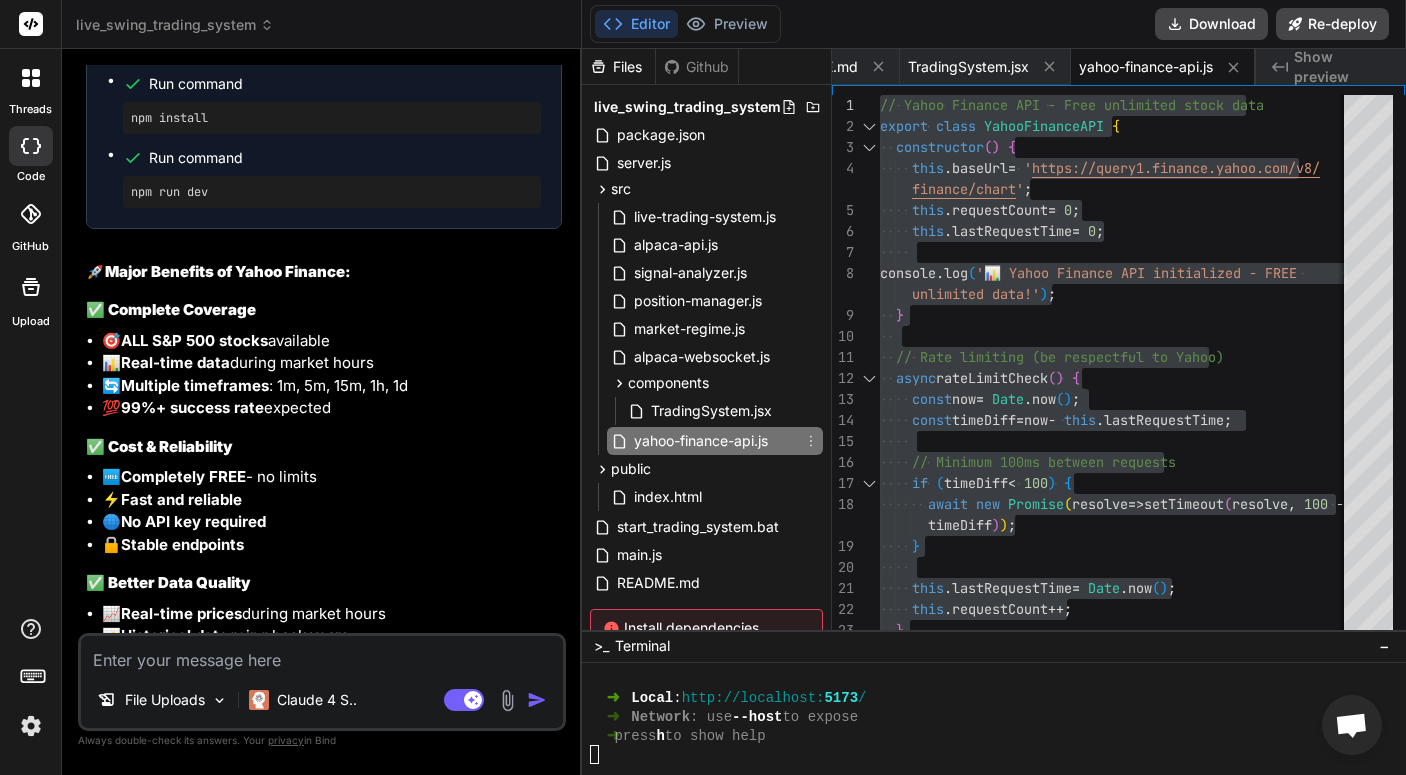 drag, startPoint x: 648, startPoint y: 441, endPoint x: 1157, endPoint y: 123, distance: 600.17084 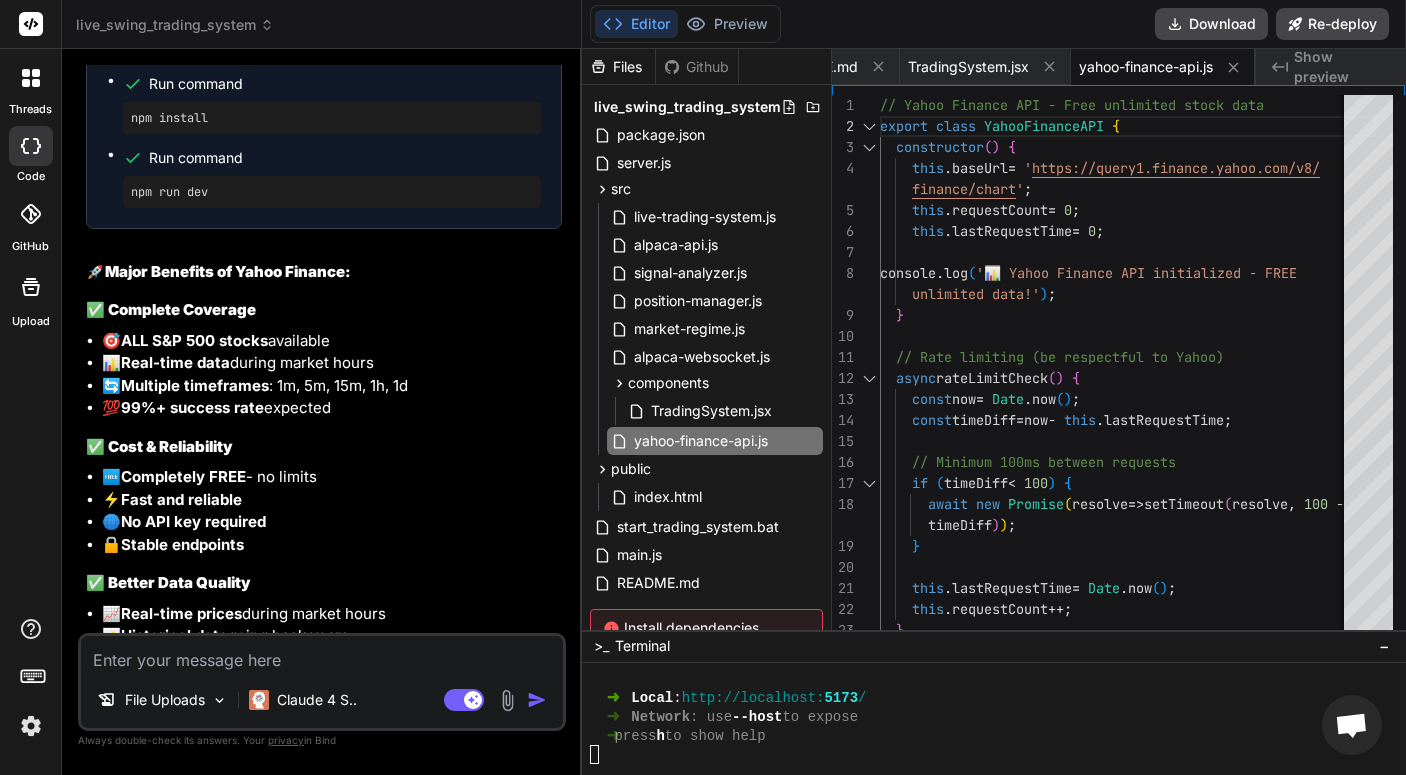 drag, startPoint x: 402, startPoint y: 444, endPoint x: 238, endPoint y: 450, distance: 164.10973 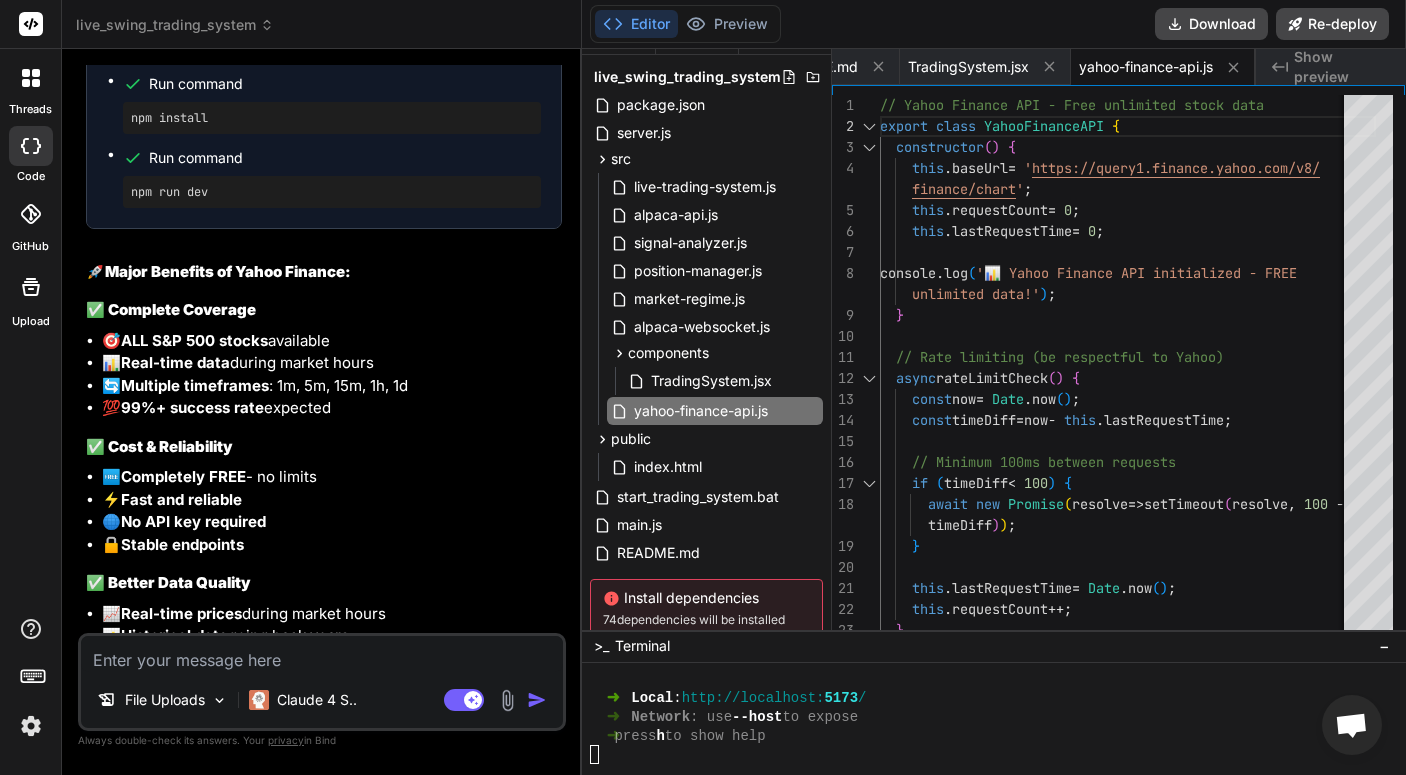 scroll, scrollTop: 115, scrollLeft: 0, axis: vertical 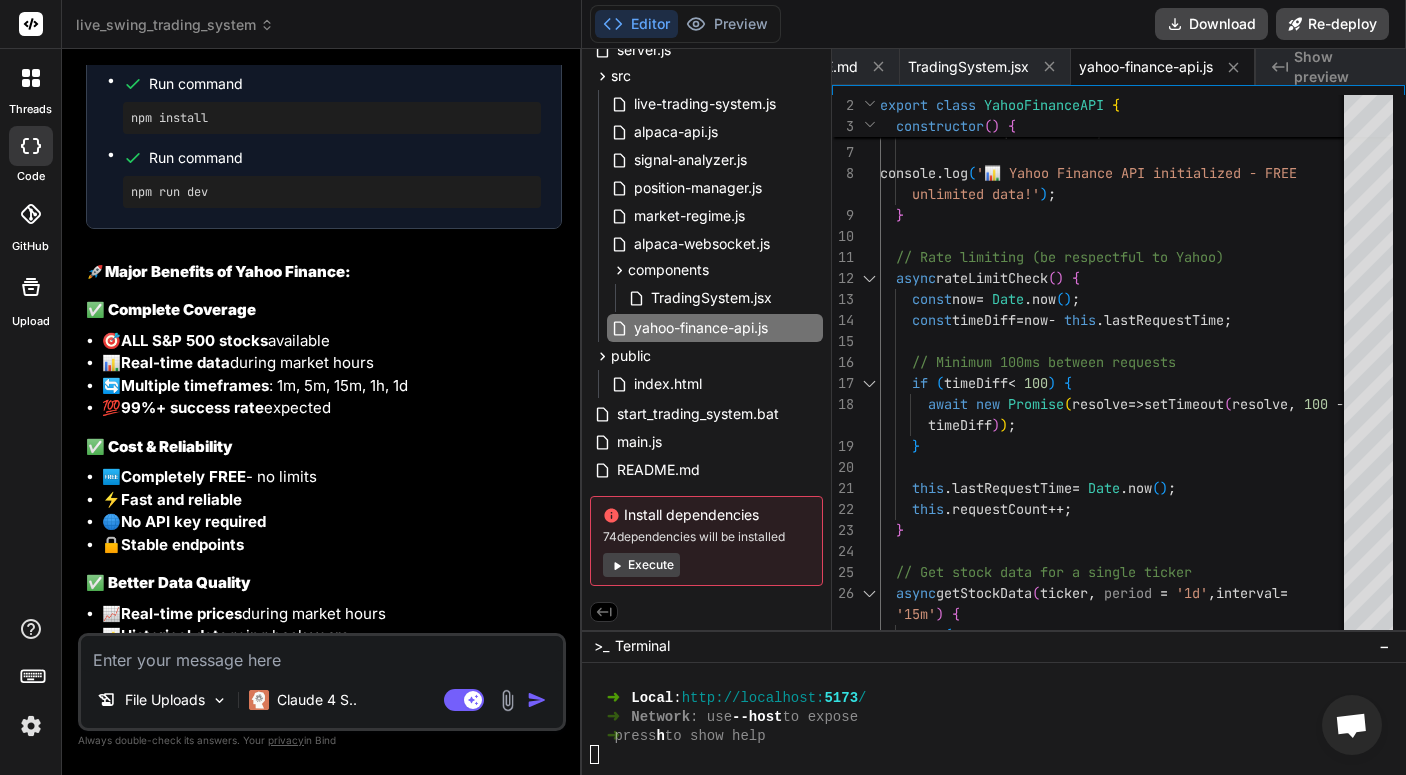 click on "Execute" at bounding box center (641, 565) 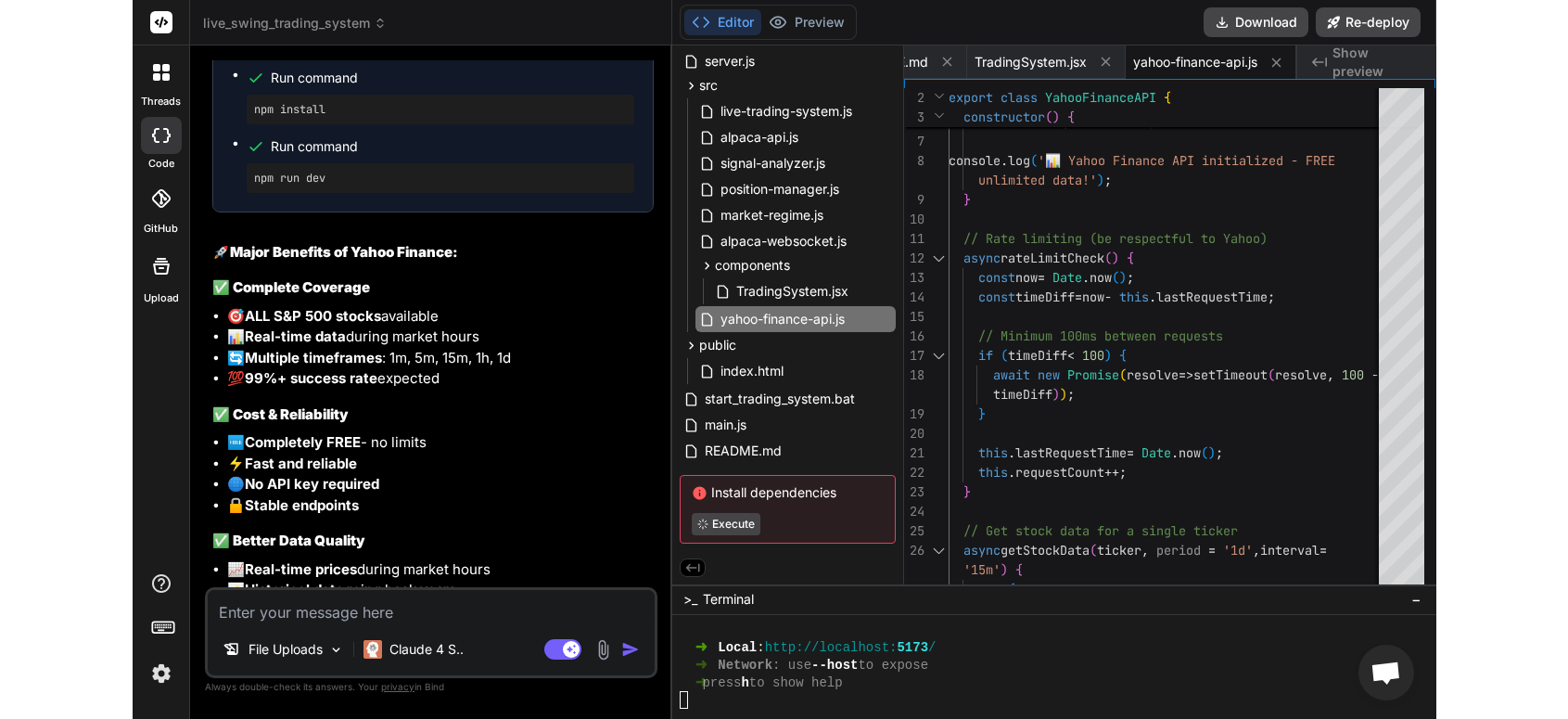scroll, scrollTop: 92, scrollLeft: 0, axis: vertical 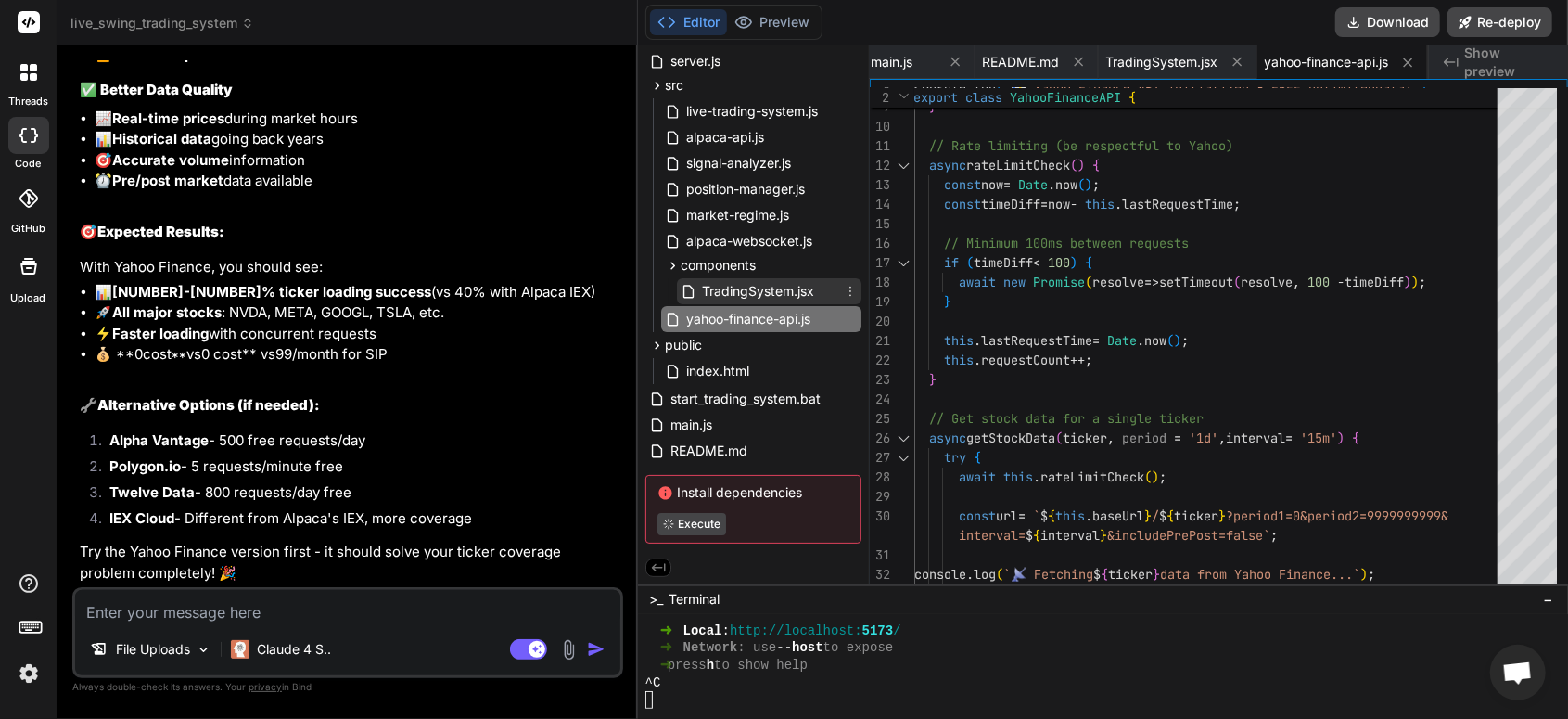 click on "TradingSystem.jsx" at bounding box center [758, 291] 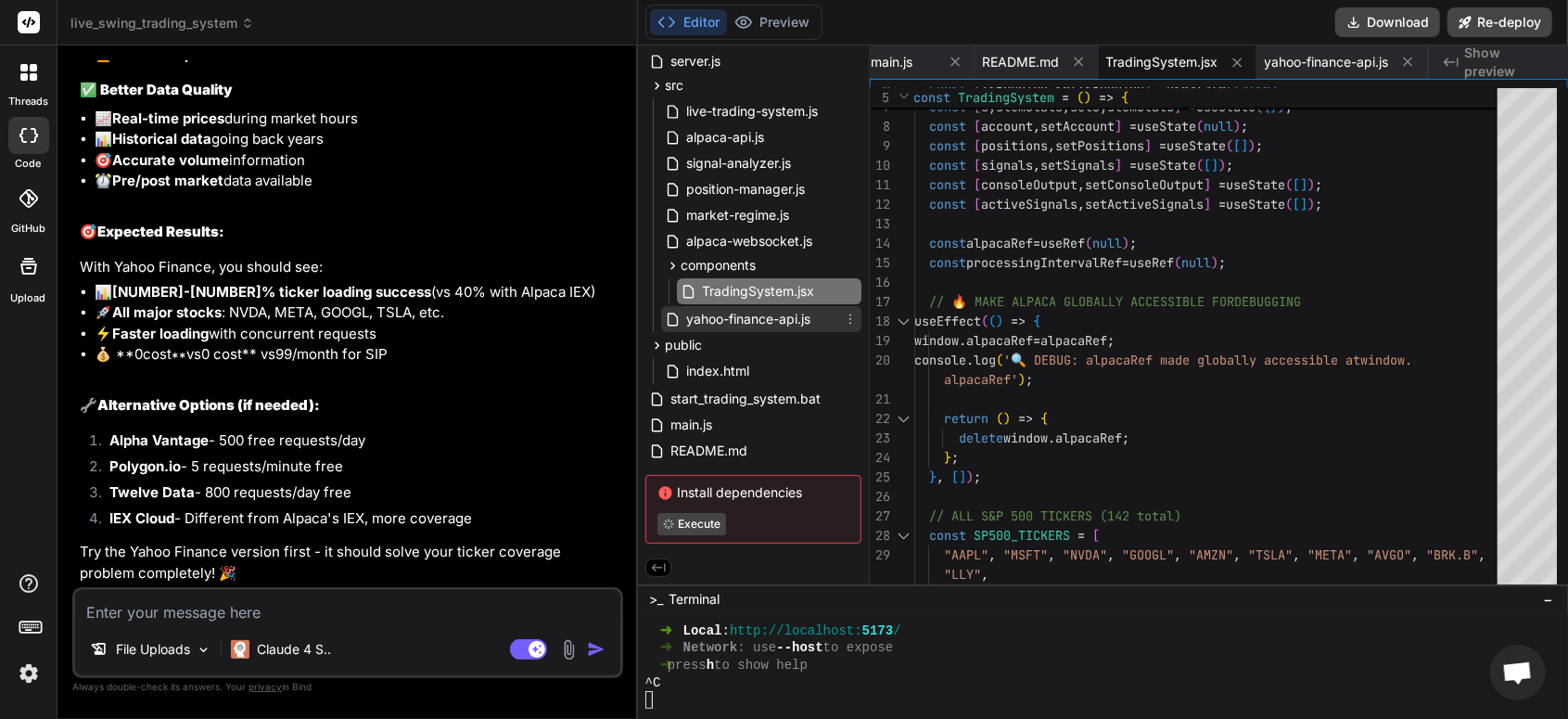 click on "yahoo-finance-api.js" at bounding box center (748, 319) 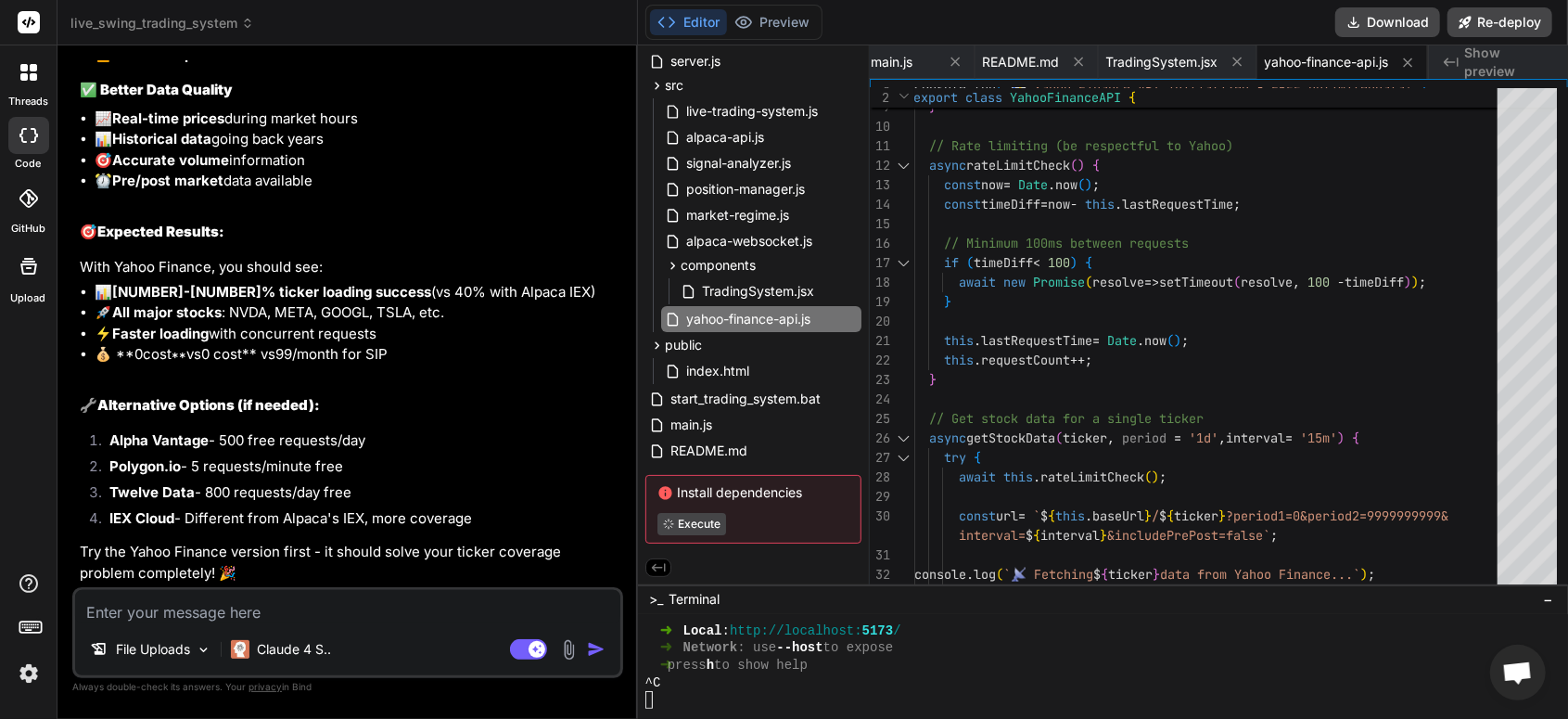 click at bounding box center (348, 607) 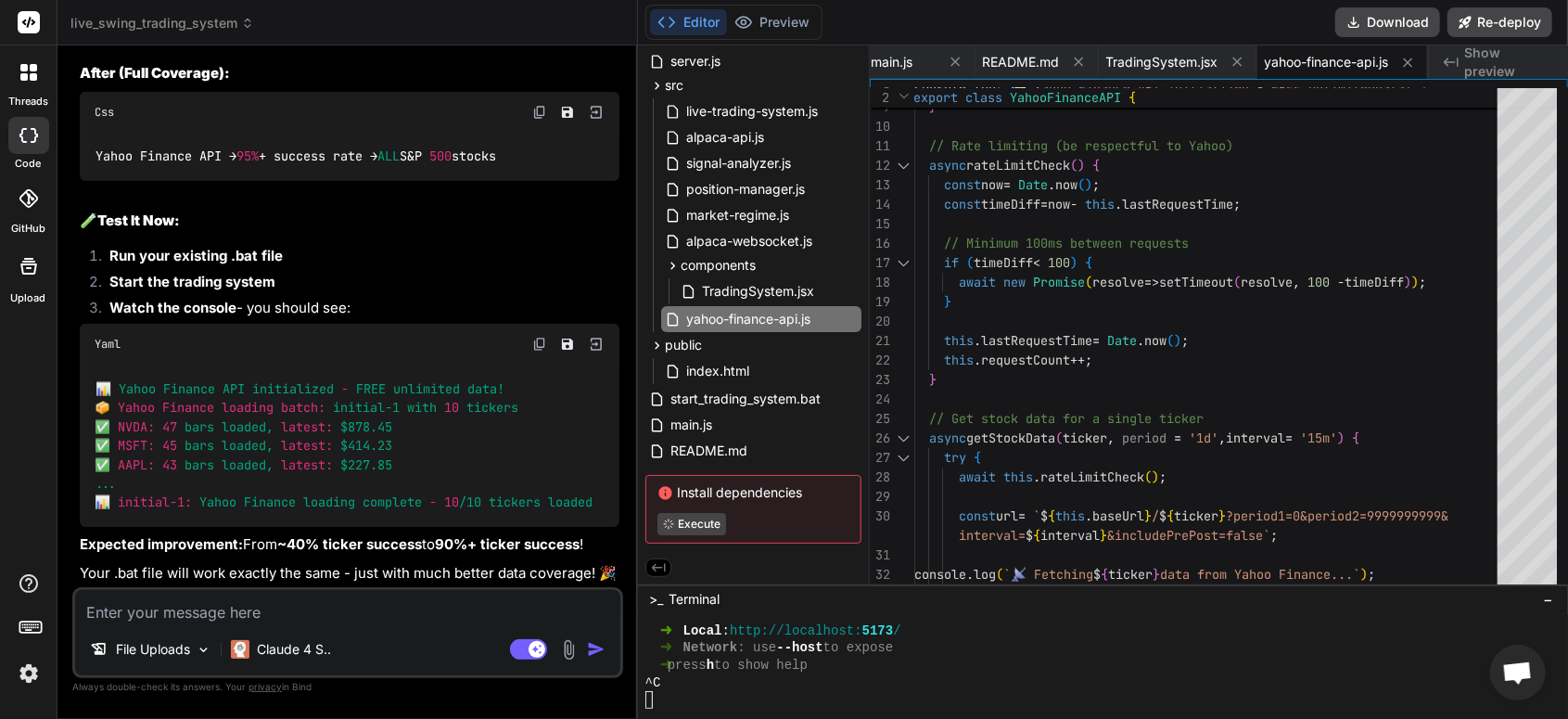scroll, scrollTop: 89585, scrollLeft: 0, axis: vertical 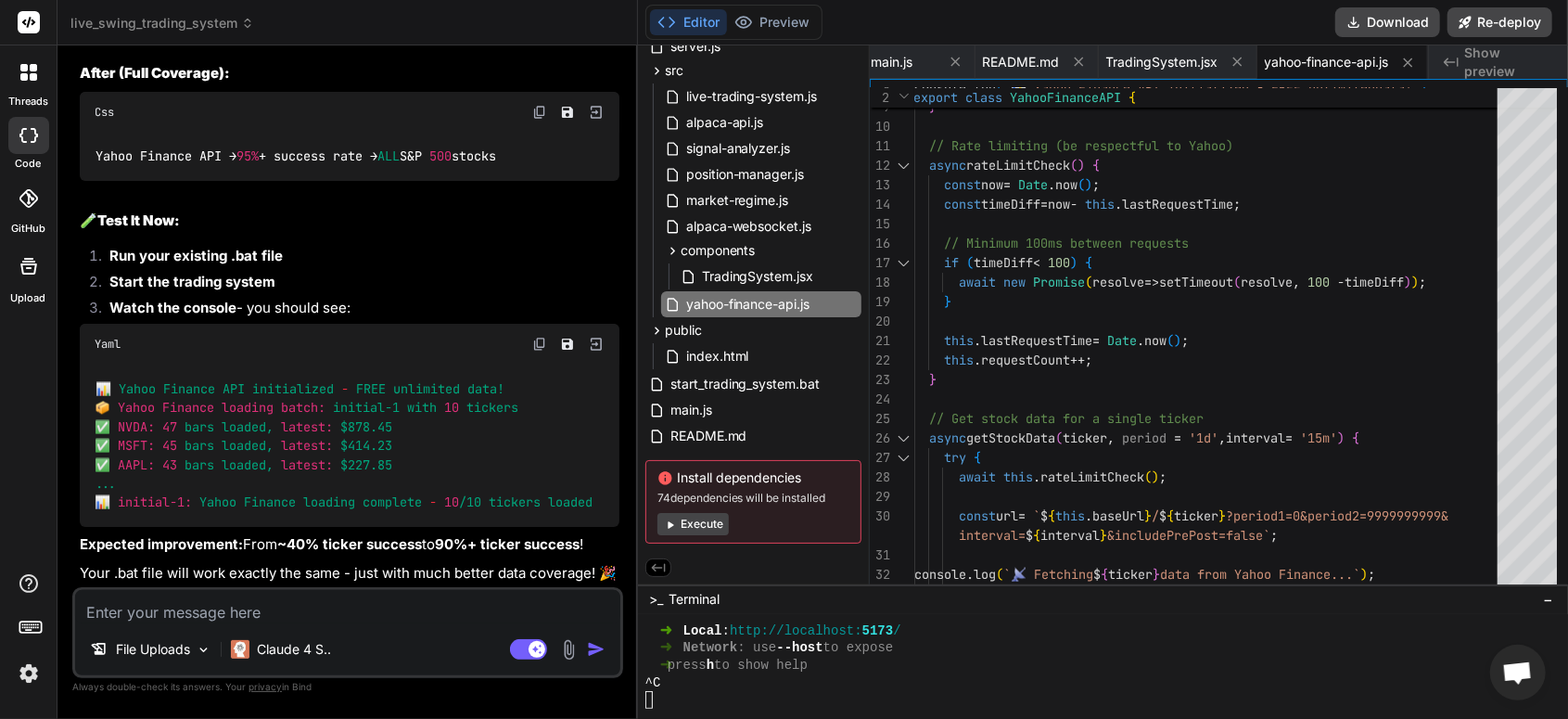 click on "Execute" at bounding box center [693, 524] 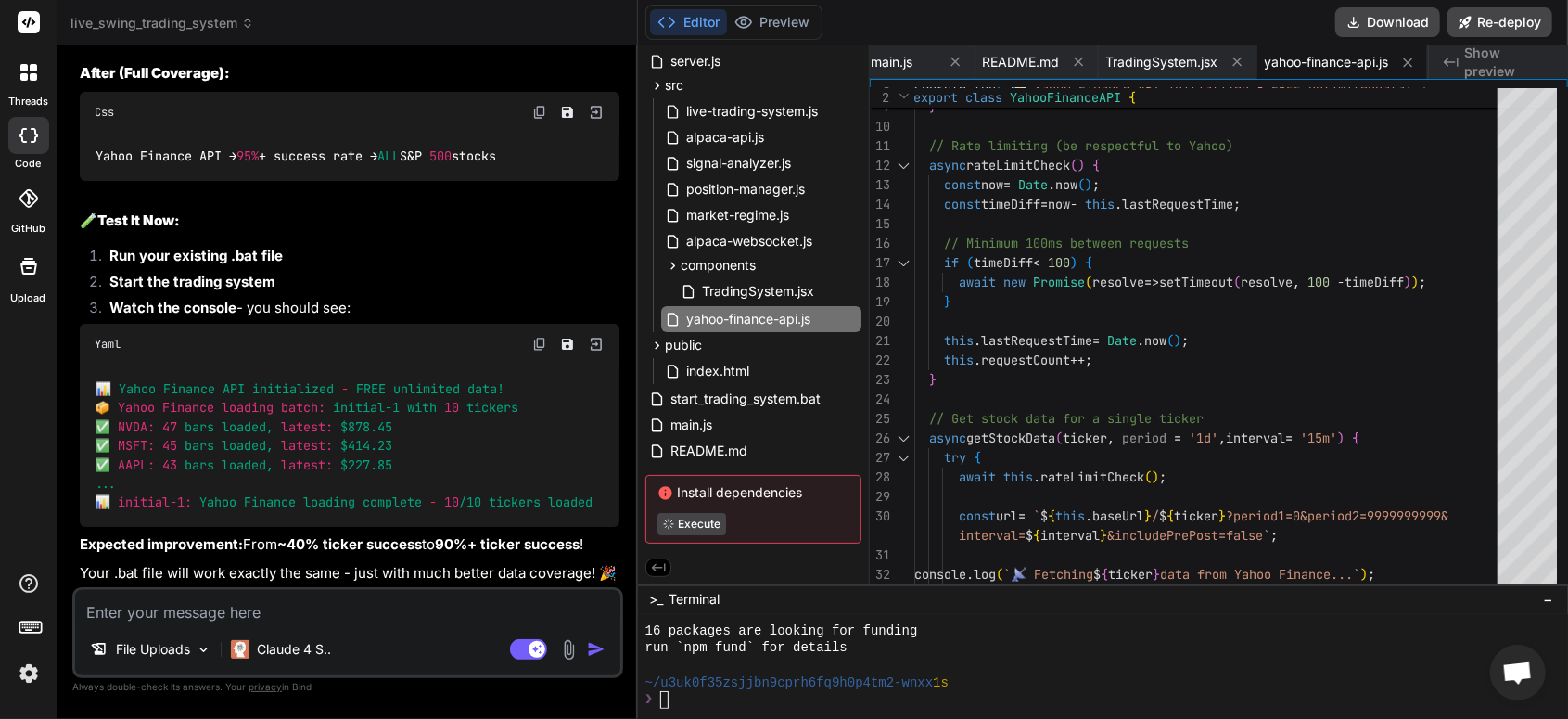 scroll, scrollTop: 107, scrollLeft: 0, axis: vertical 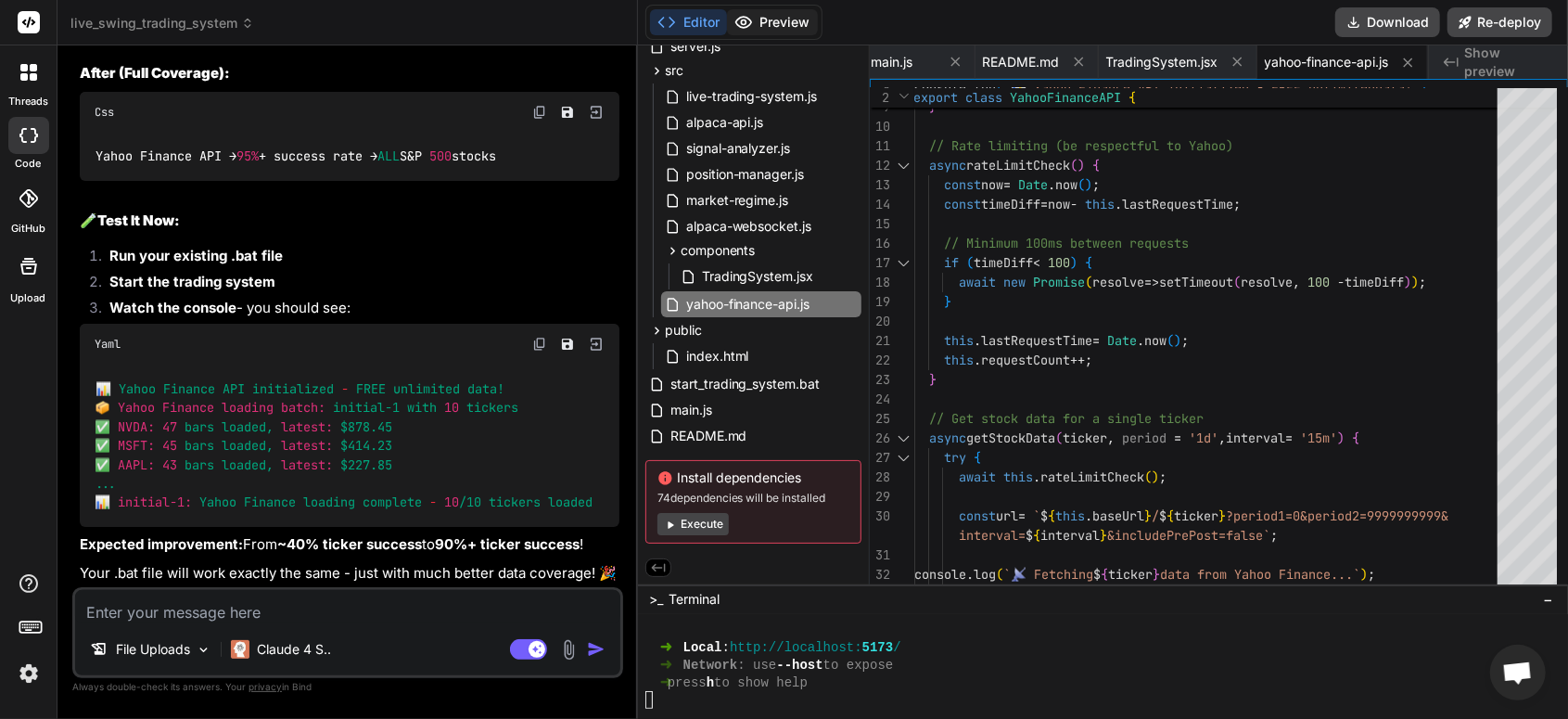click on "Preview" at bounding box center [772, 22] 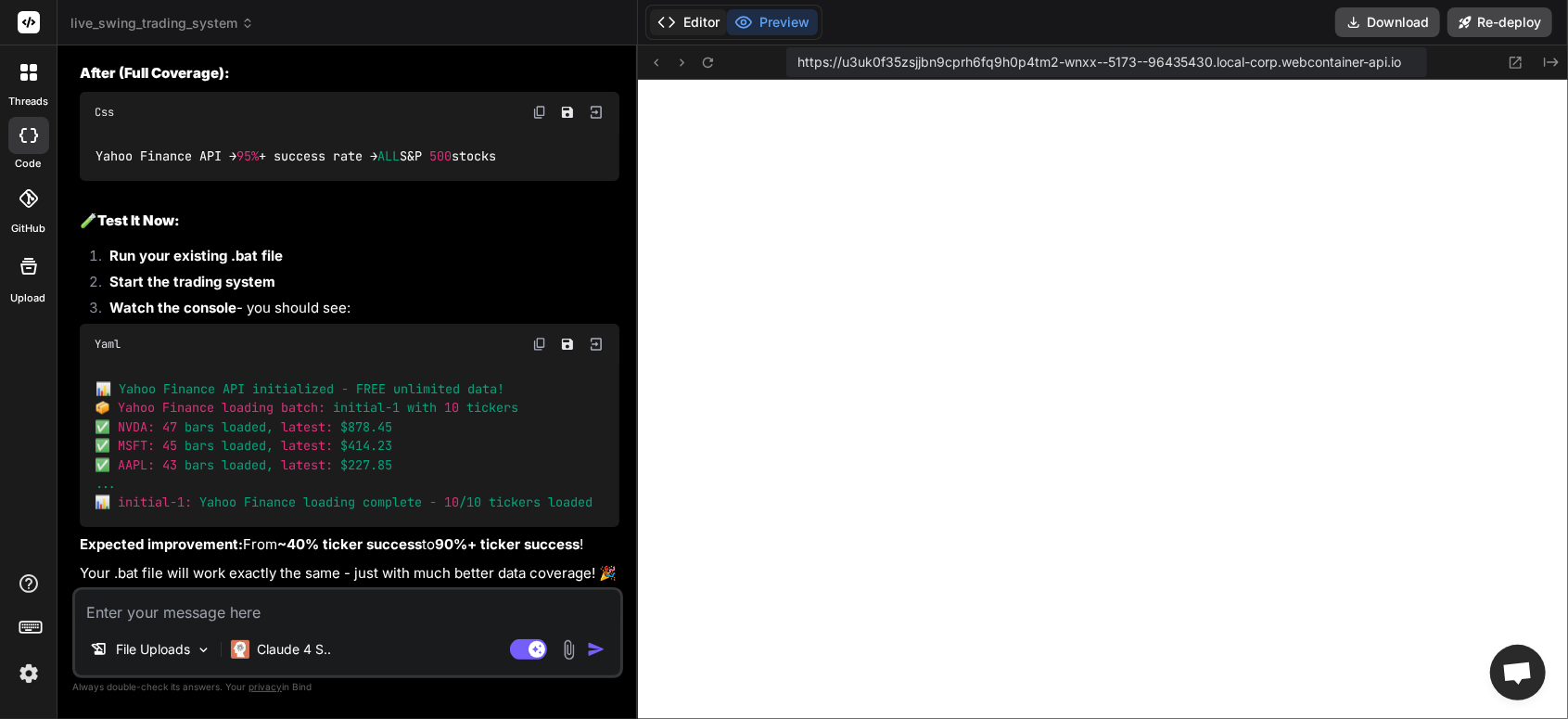 click on "Editor" at bounding box center [688, 22] 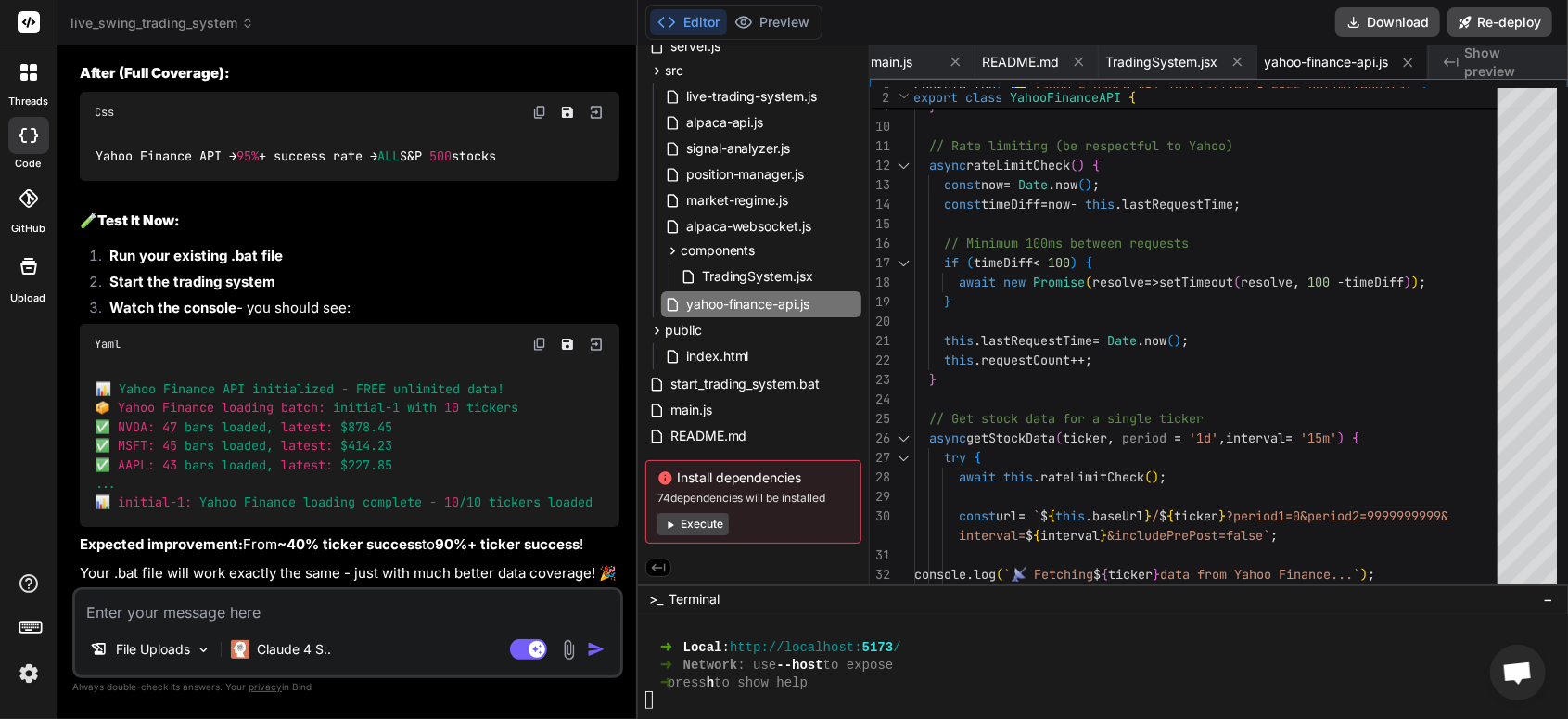 click on "Execute" at bounding box center [693, 524] 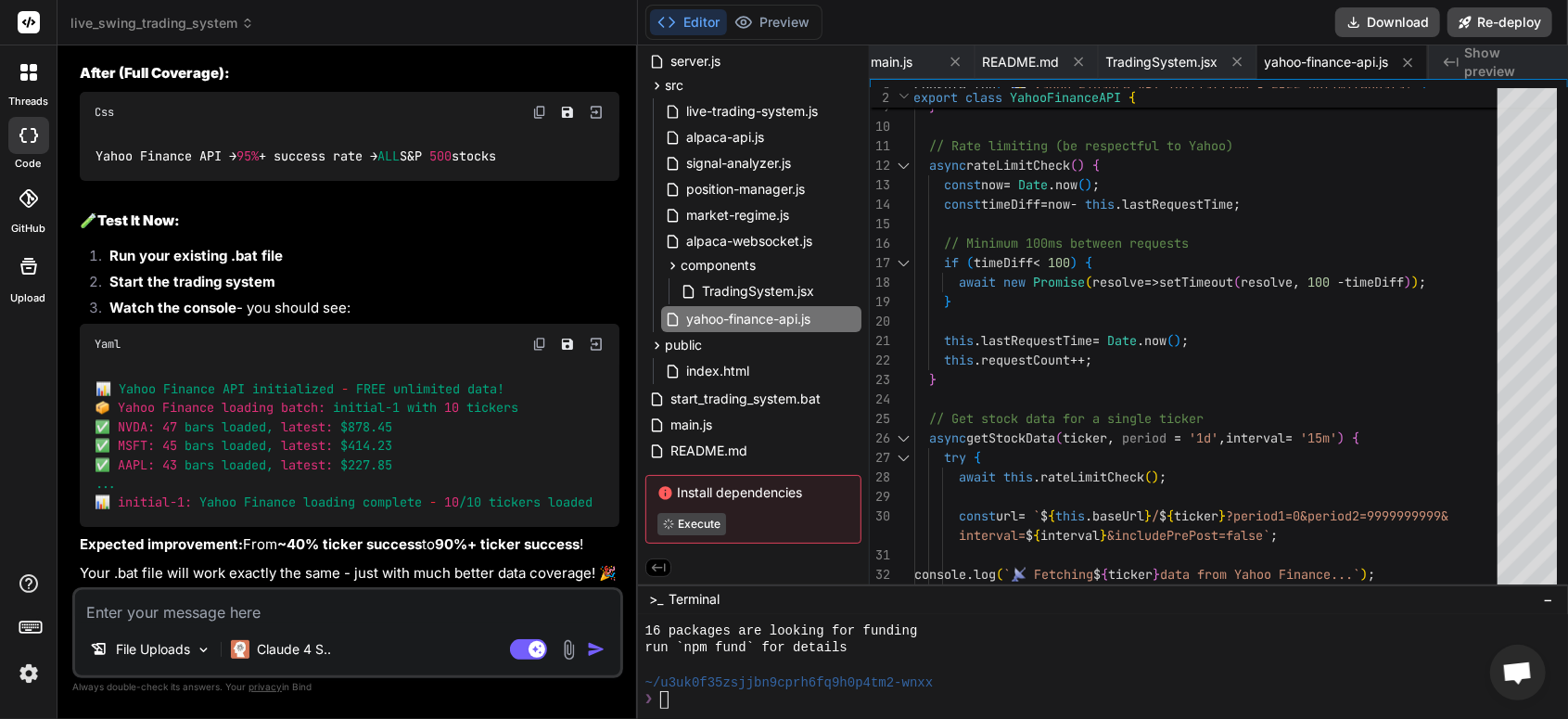 scroll, scrollTop: 107, scrollLeft: 0, axis: vertical 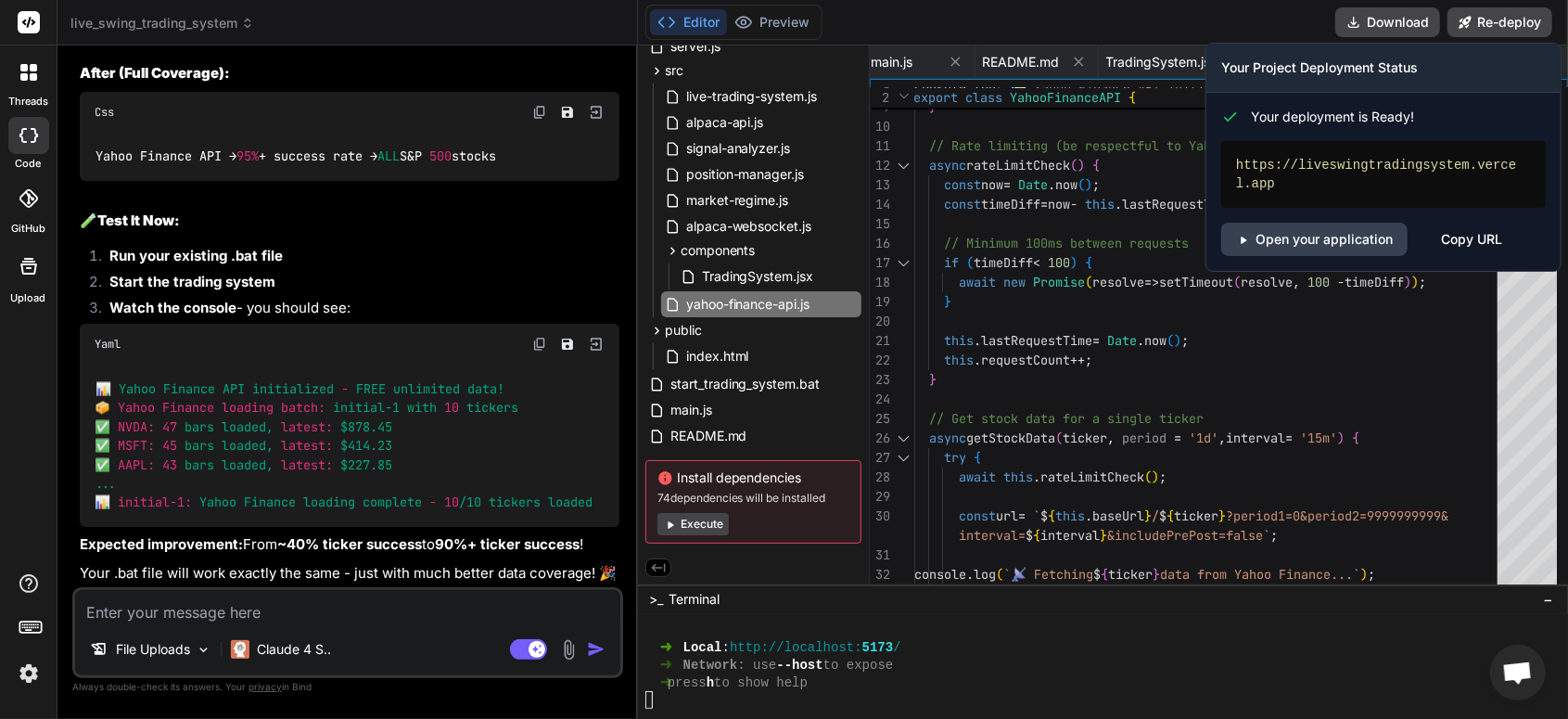 click on "Copy URL" at bounding box center [1472, 239] 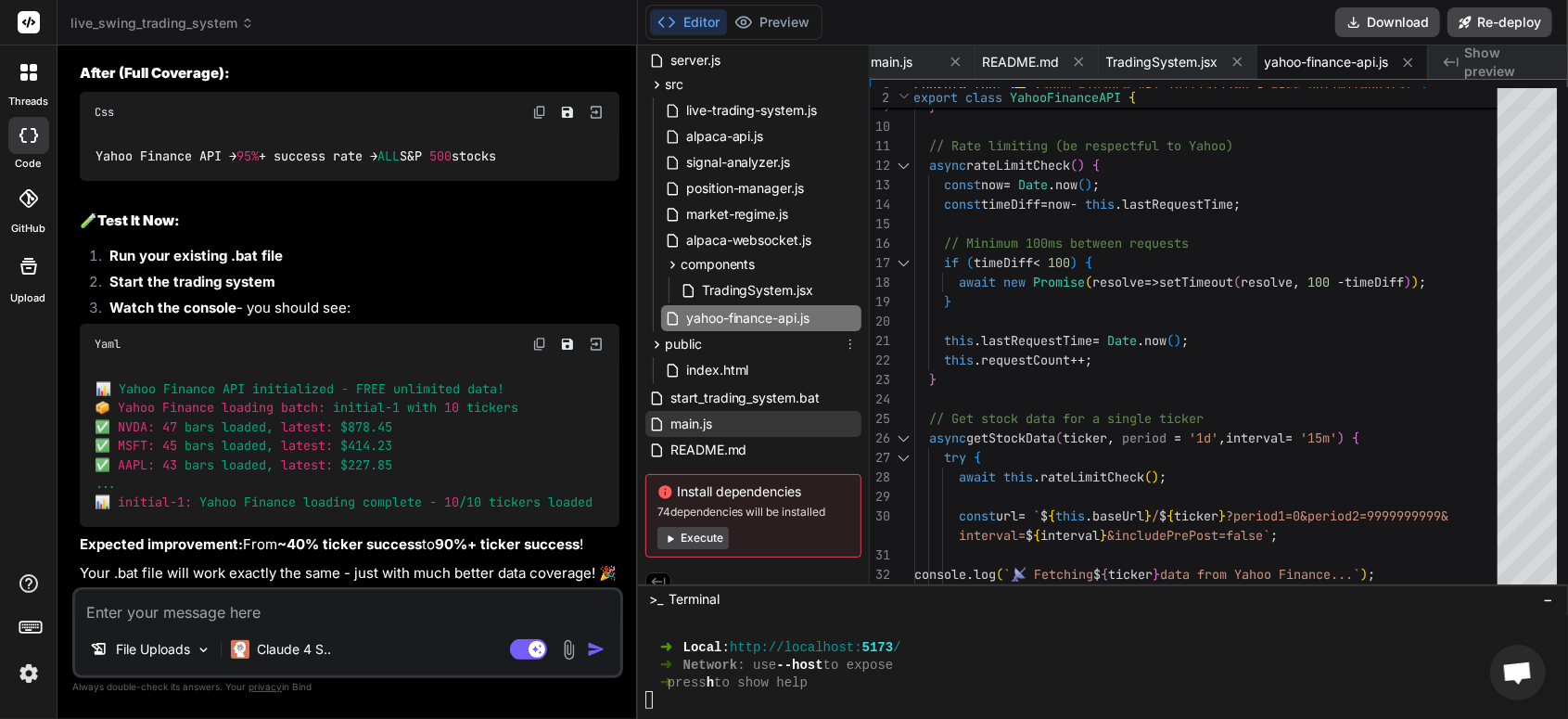 scroll, scrollTop: 107, scrollLeft: 0, axis: vertical 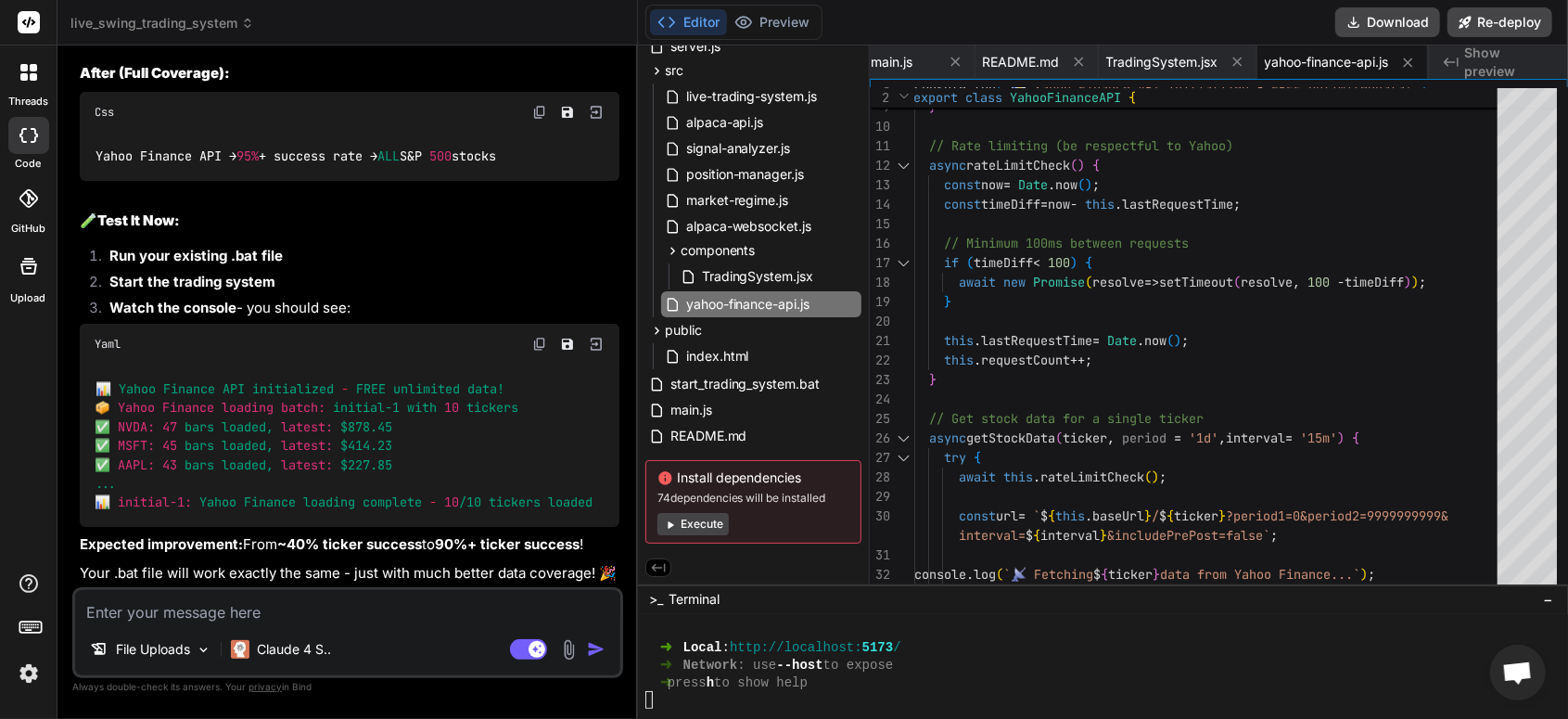 click at bounding box center (29, 135) 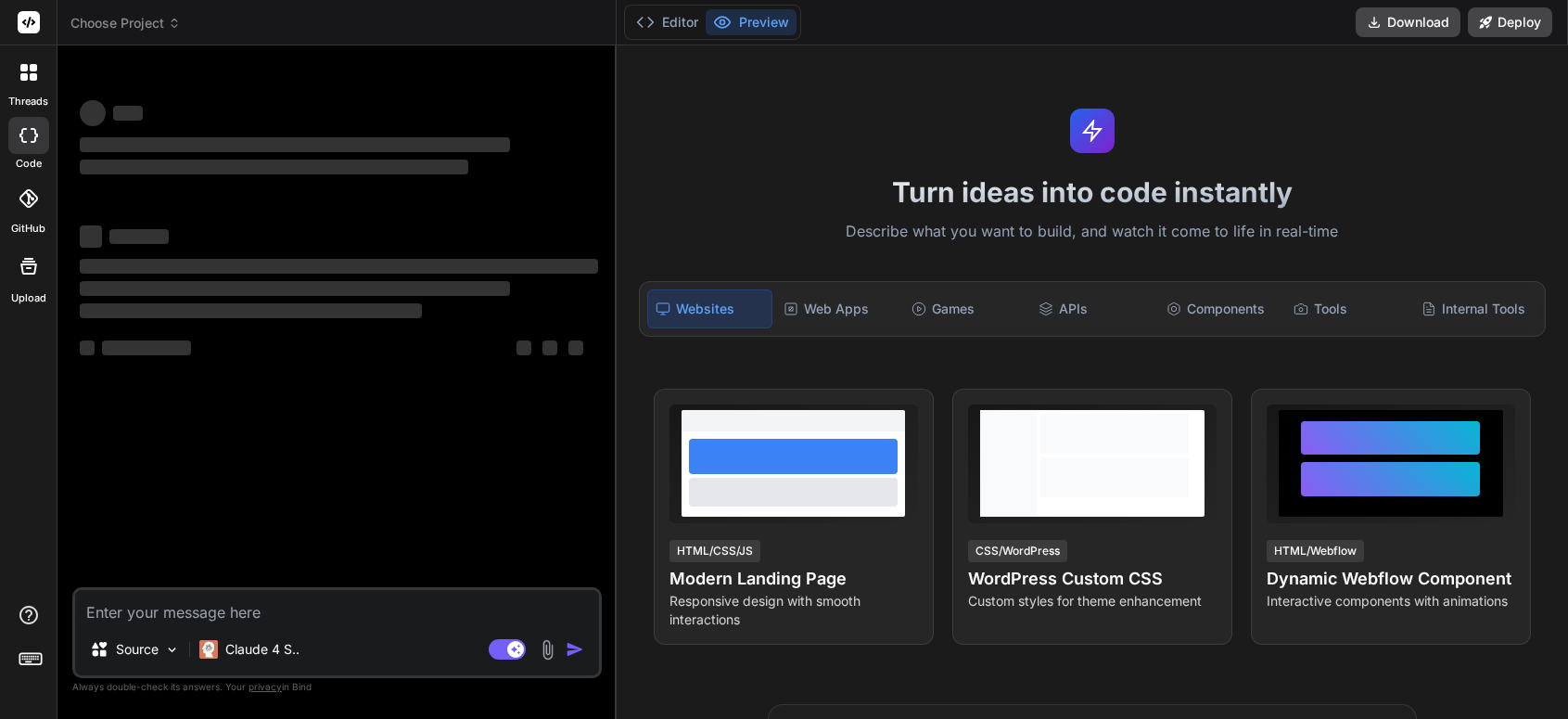 scroll, scrollTop: 0, scrollLeft: 0, axis: both 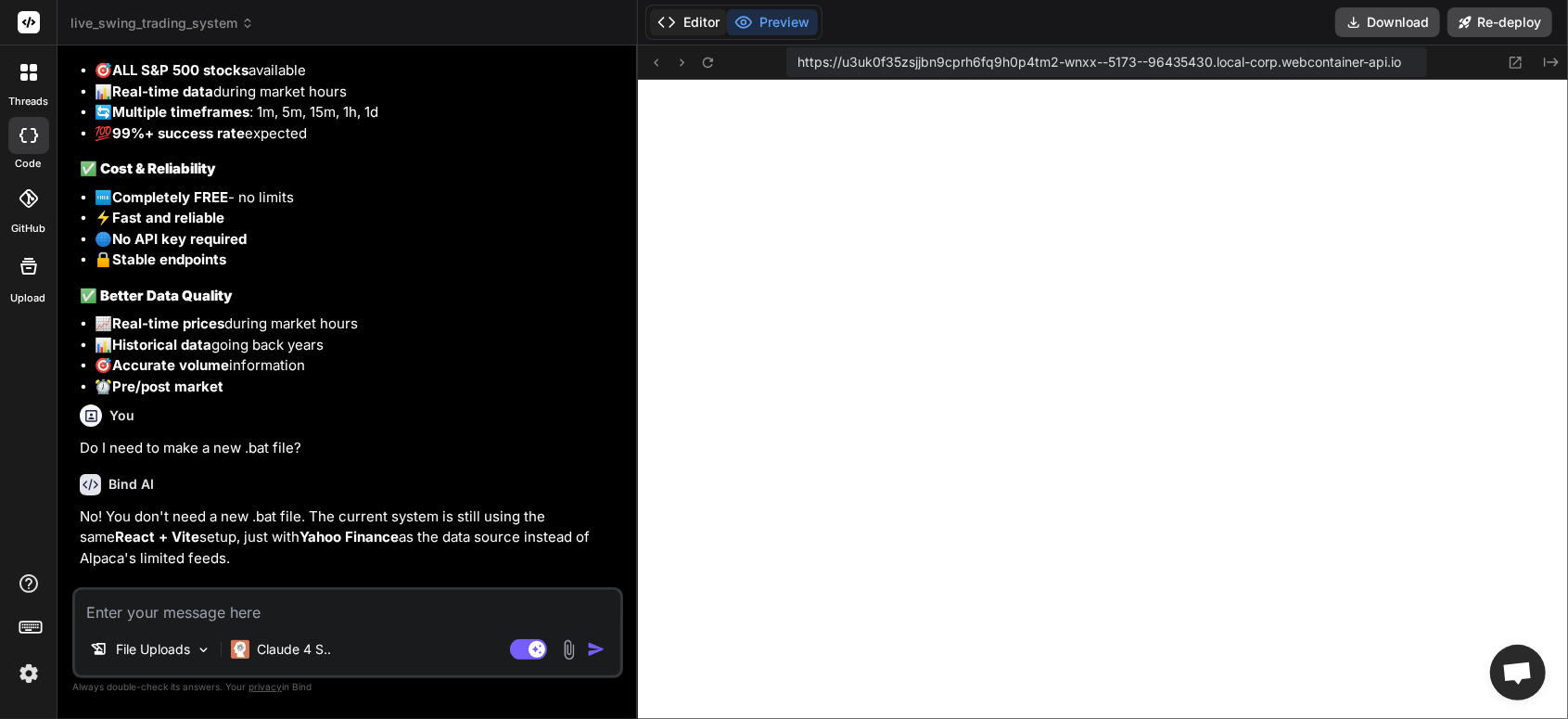 click on "Editor" at bounding box center (688, 22) 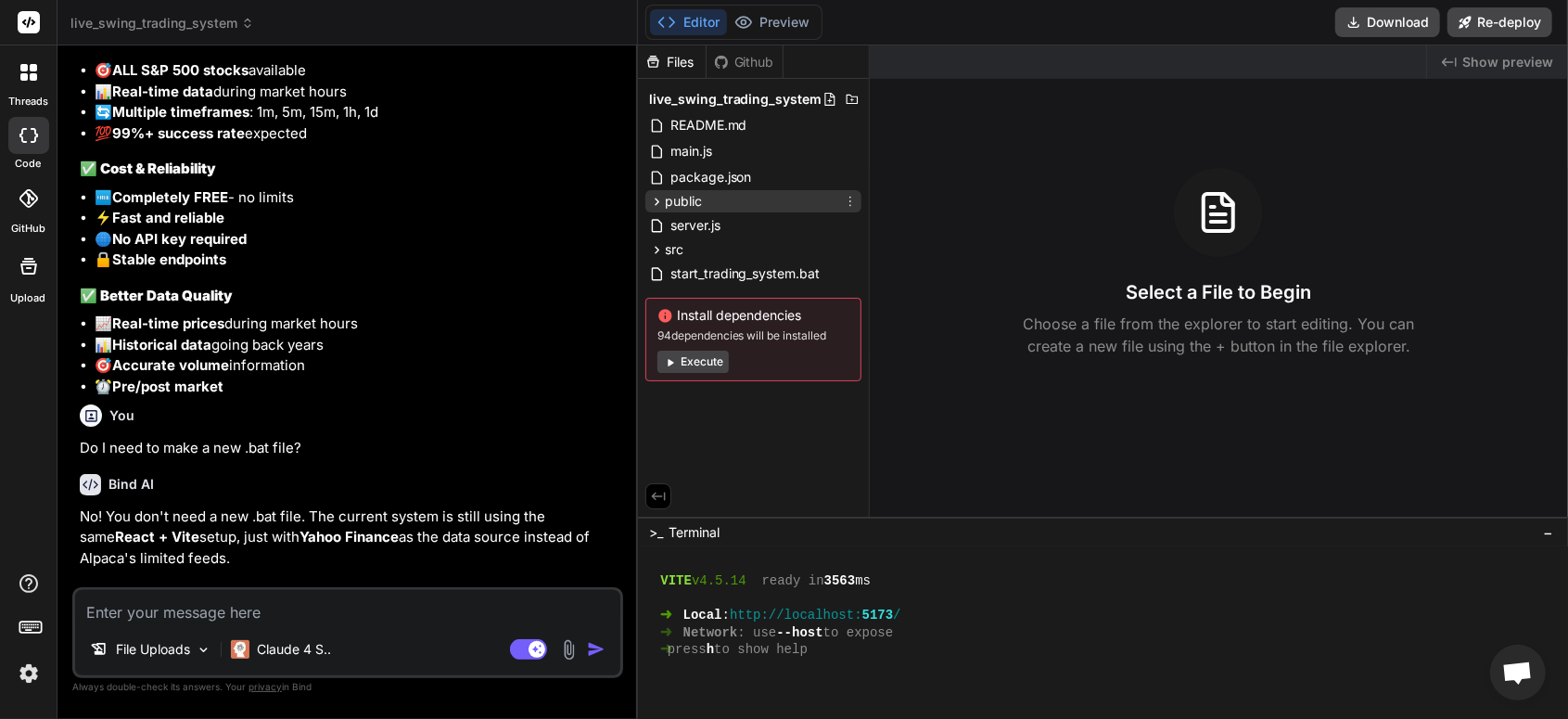 click 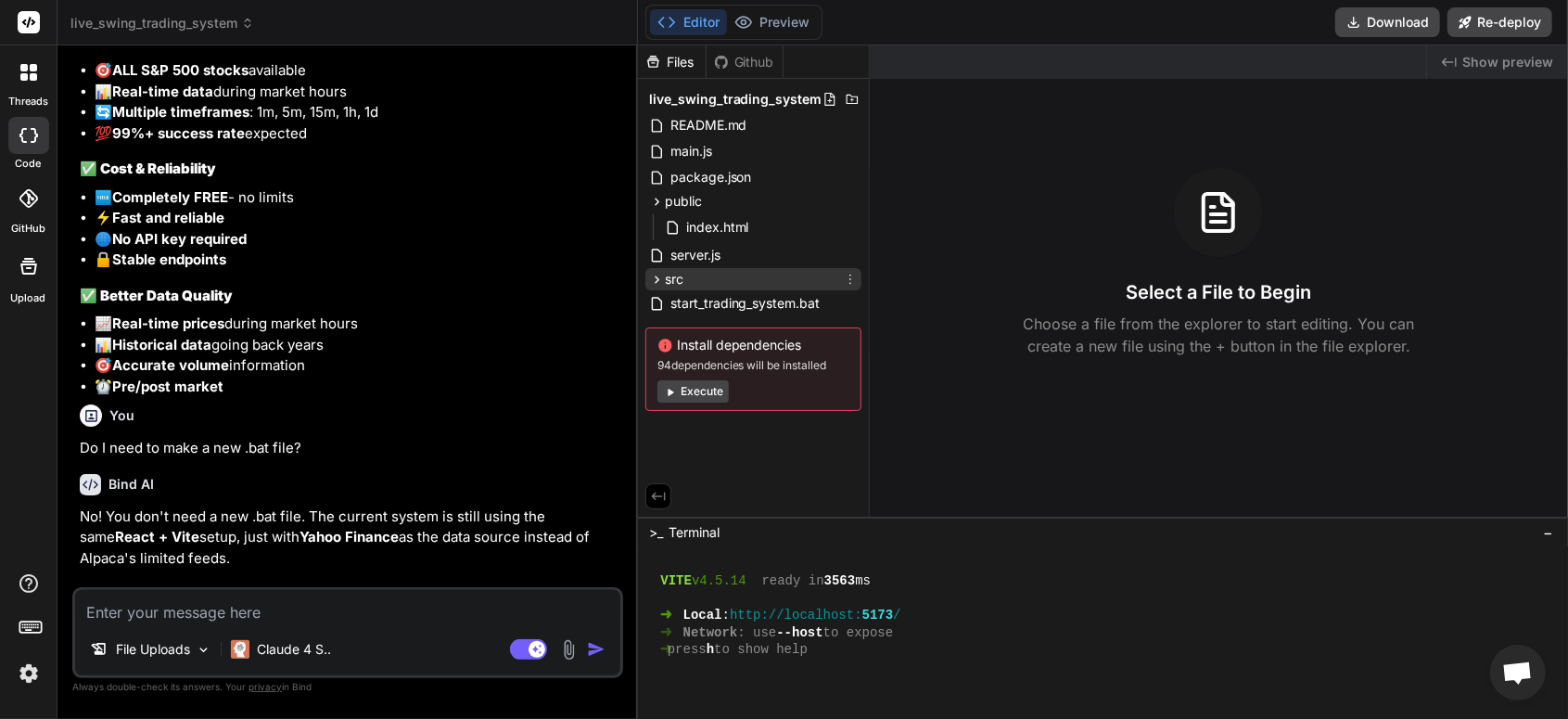 click on "src" at bounding box center (666, 279) 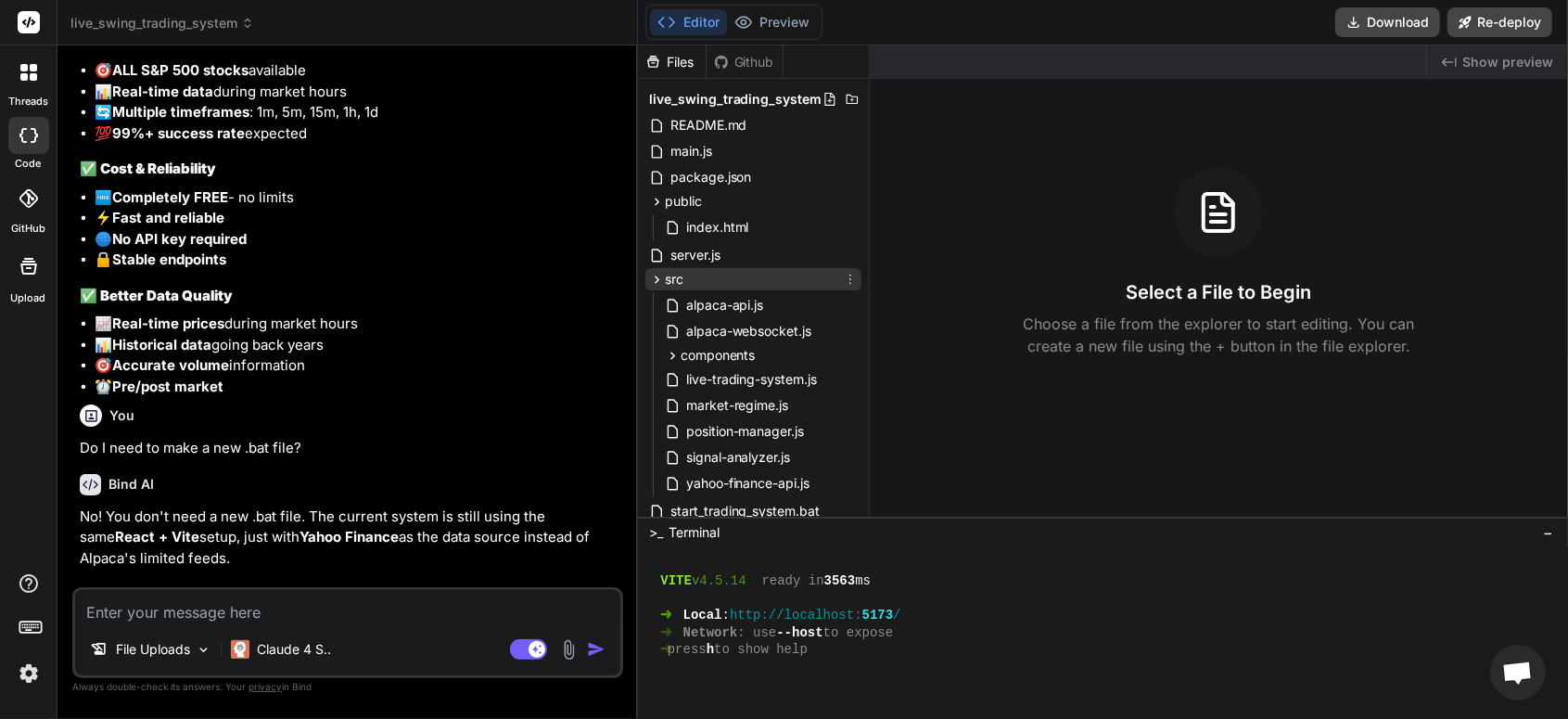 click 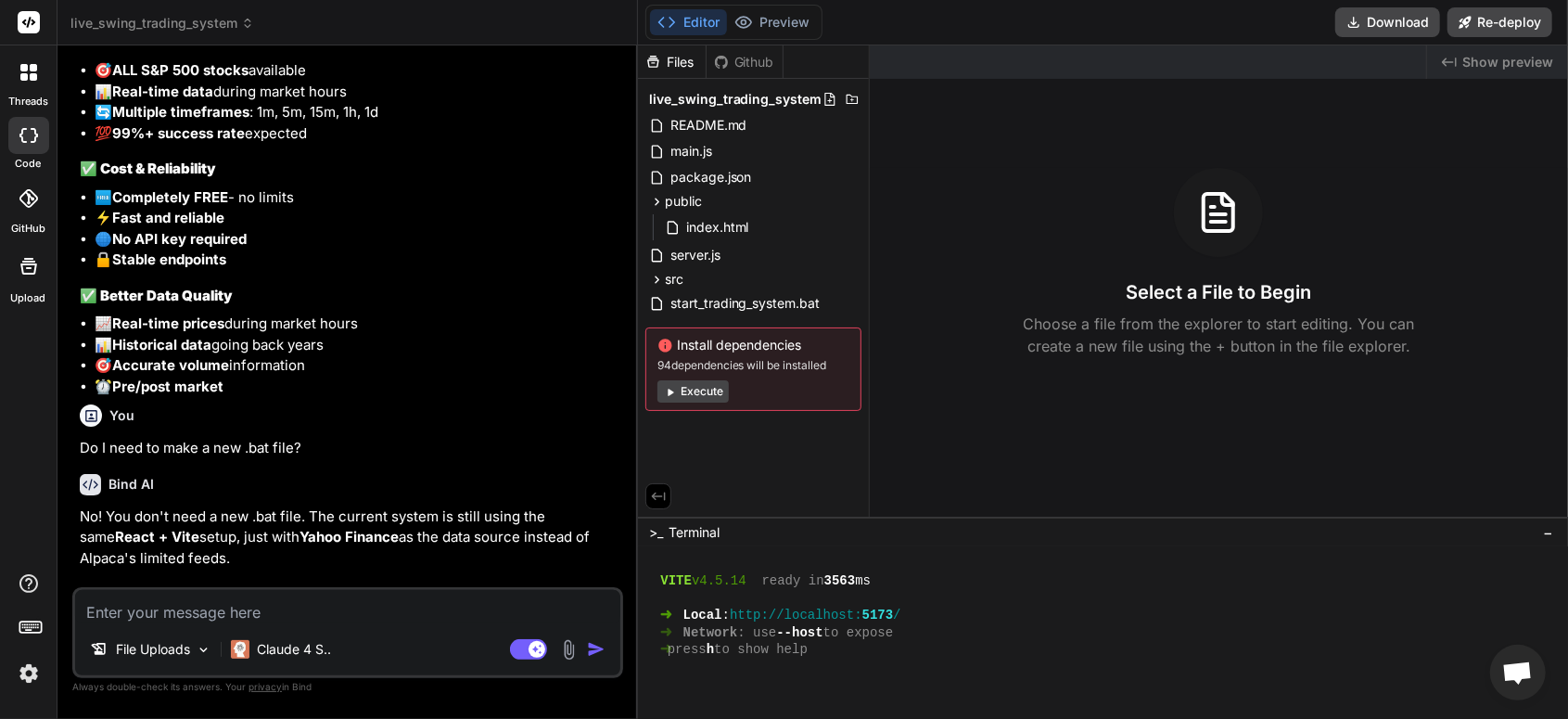click on "Execute" at bounding box center [693, 392] 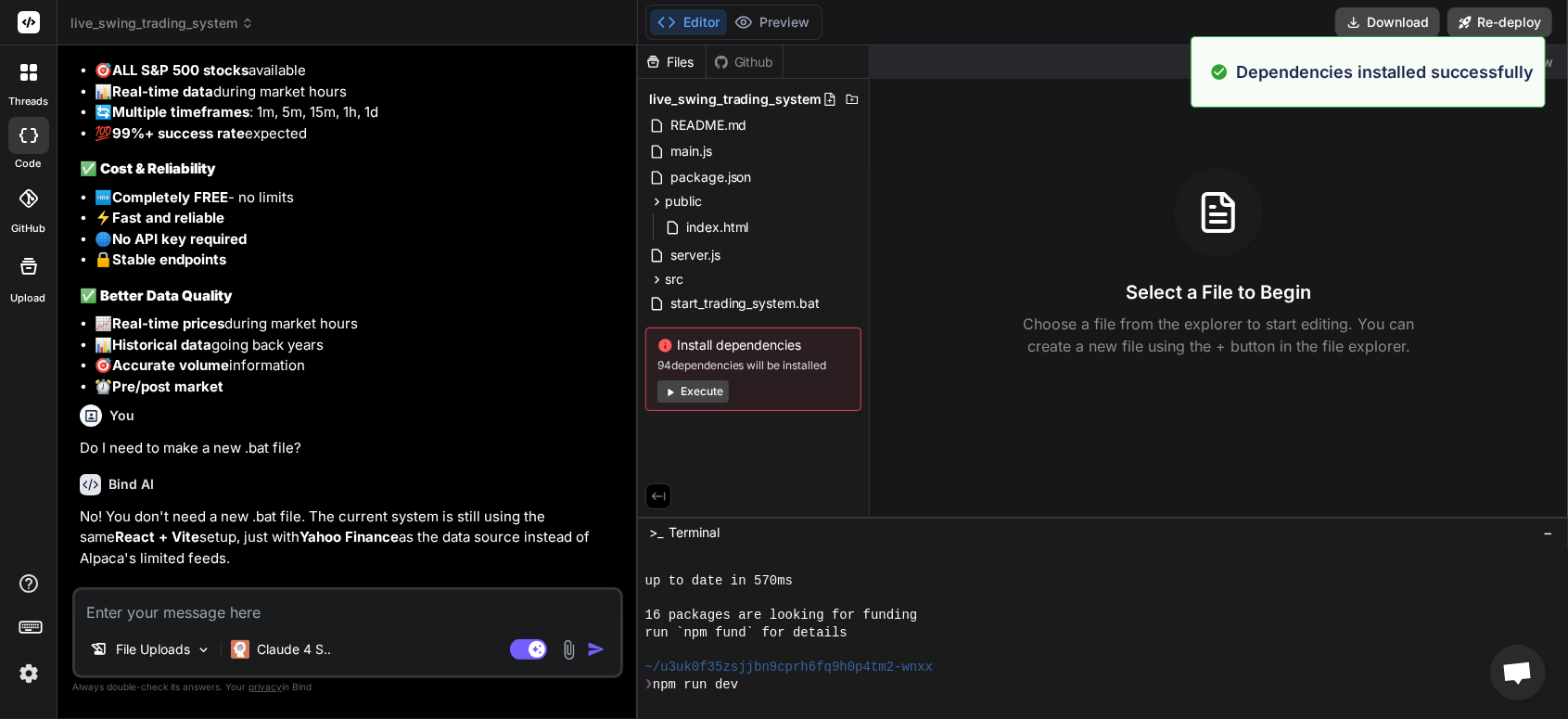 scroll, scrollTop: 623, scrollLeft: 0, axis: vertical 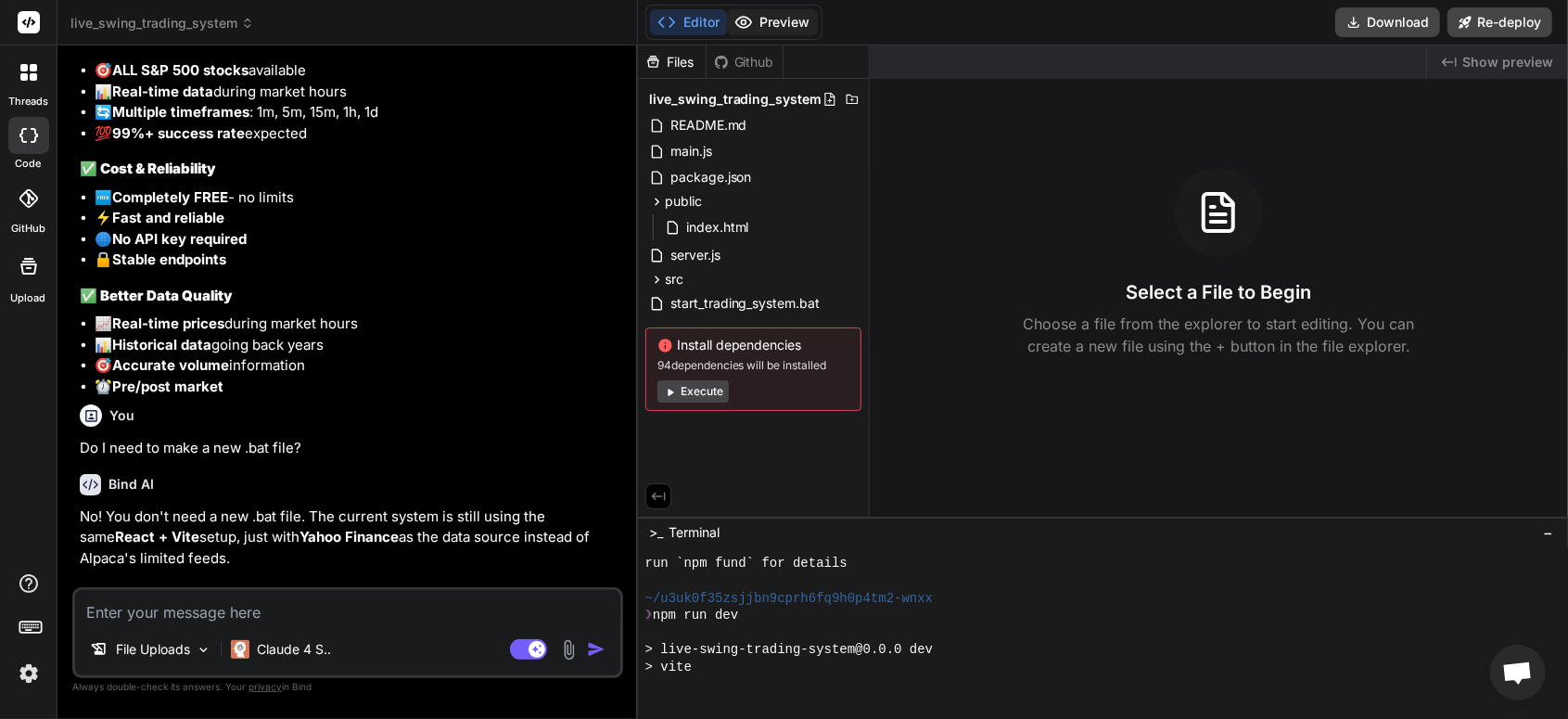 click on "Preview" at bounding box center (772, 22) 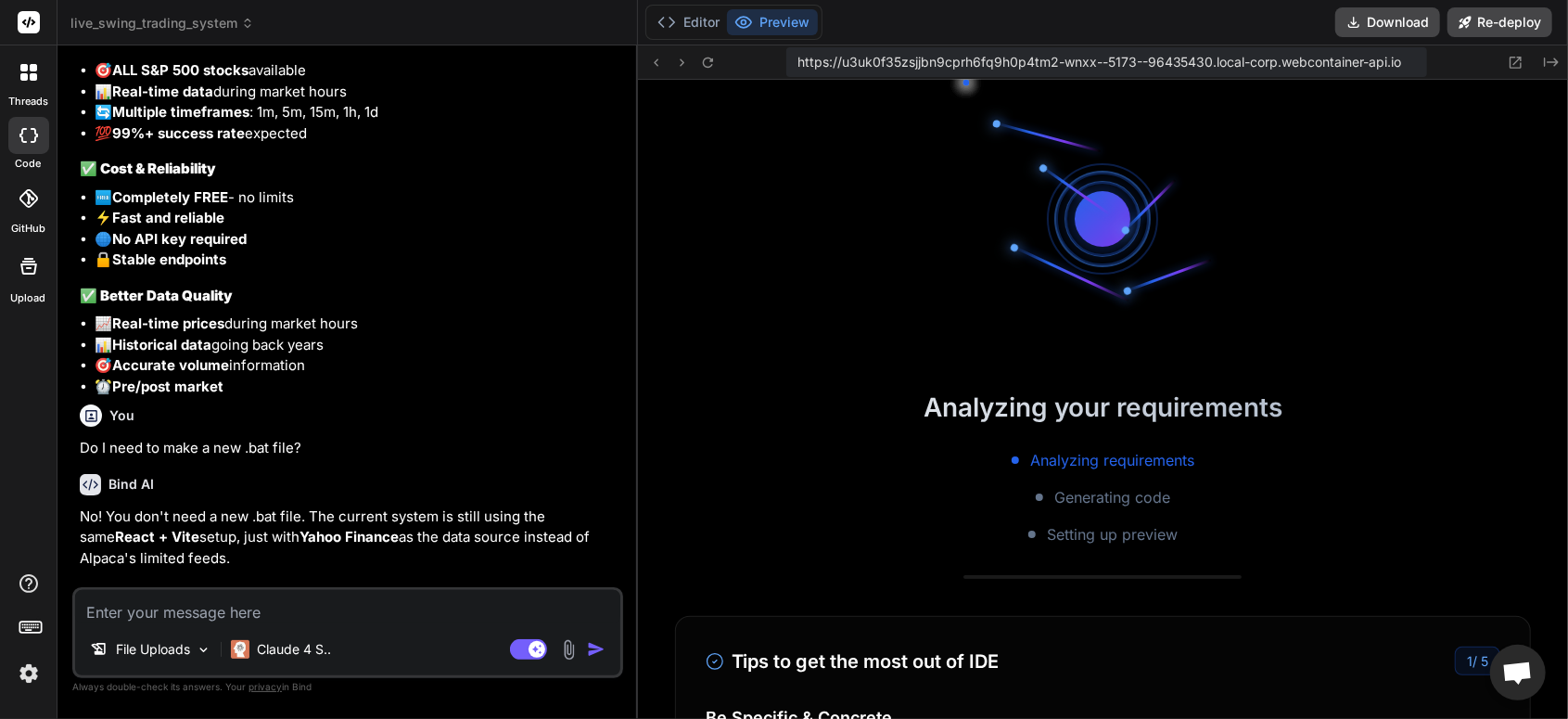 scroll, scrollTop: 762, scrollLeft: 0, axis: vertical 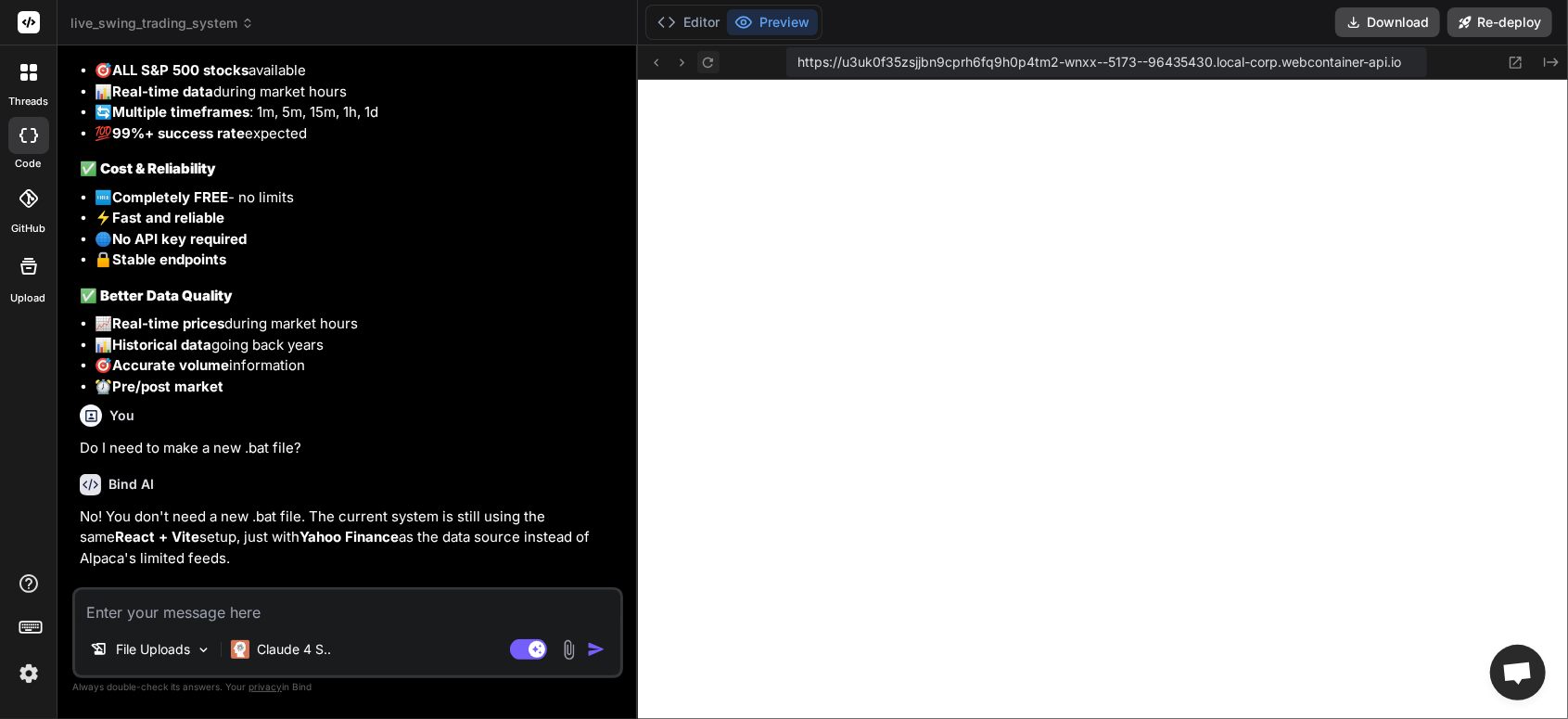 click 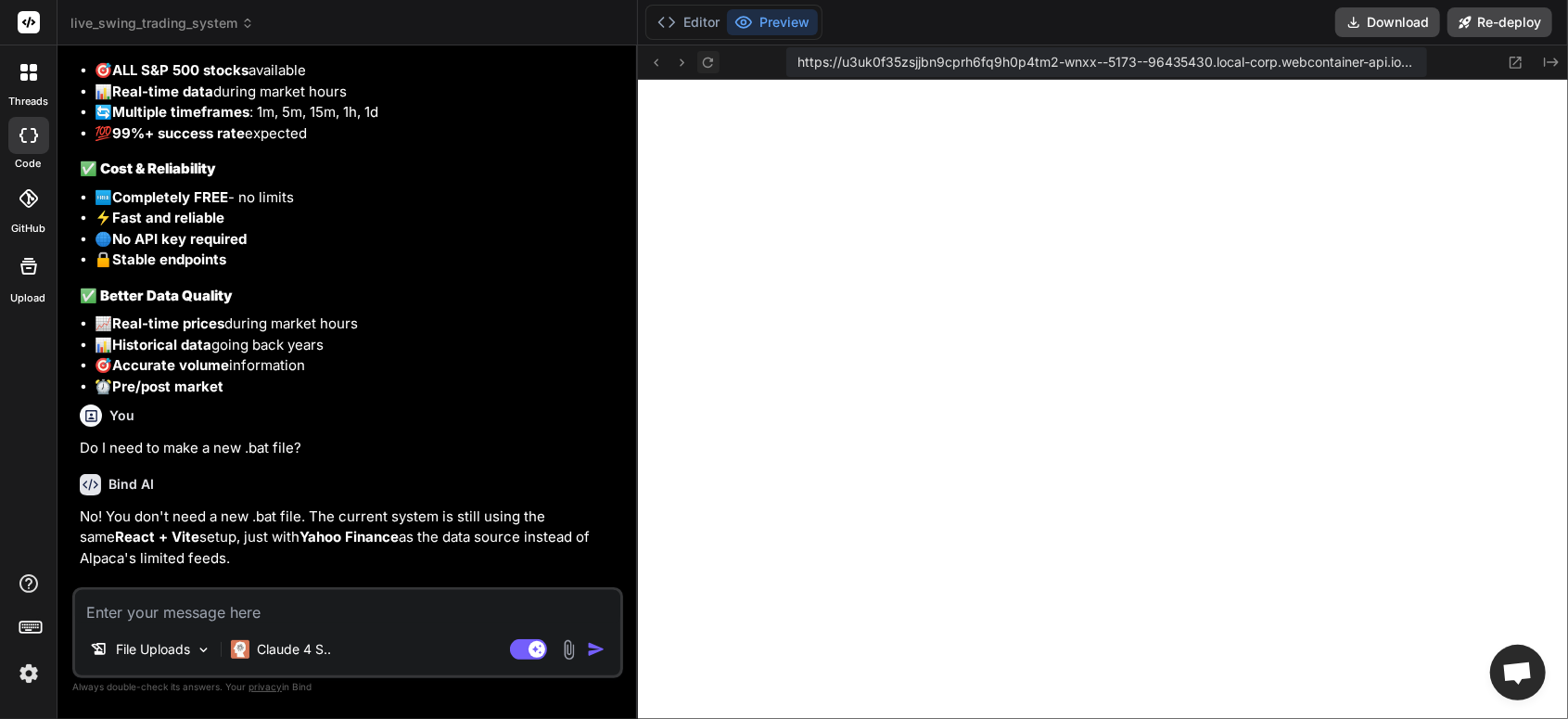 click 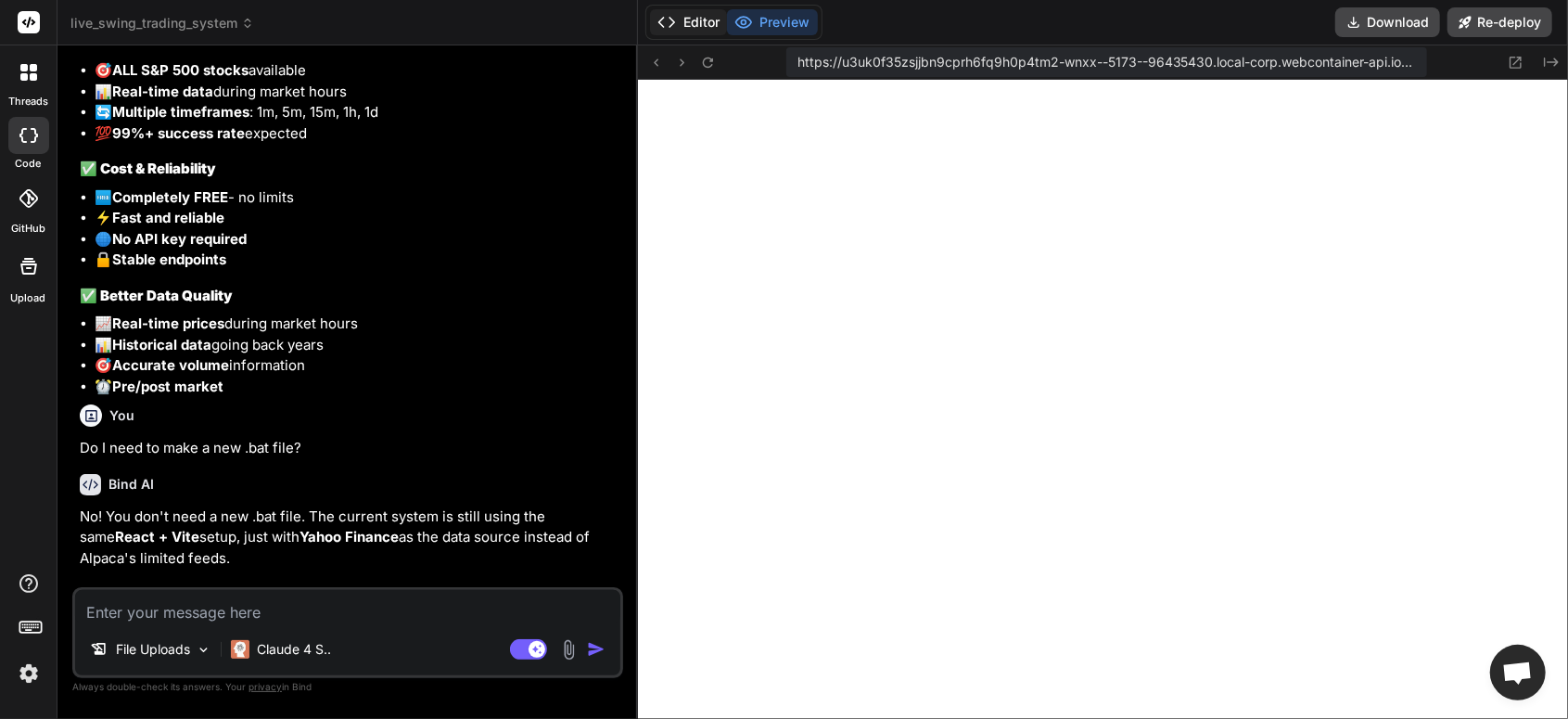 click on "Editor" at bounding box center (688, 22) 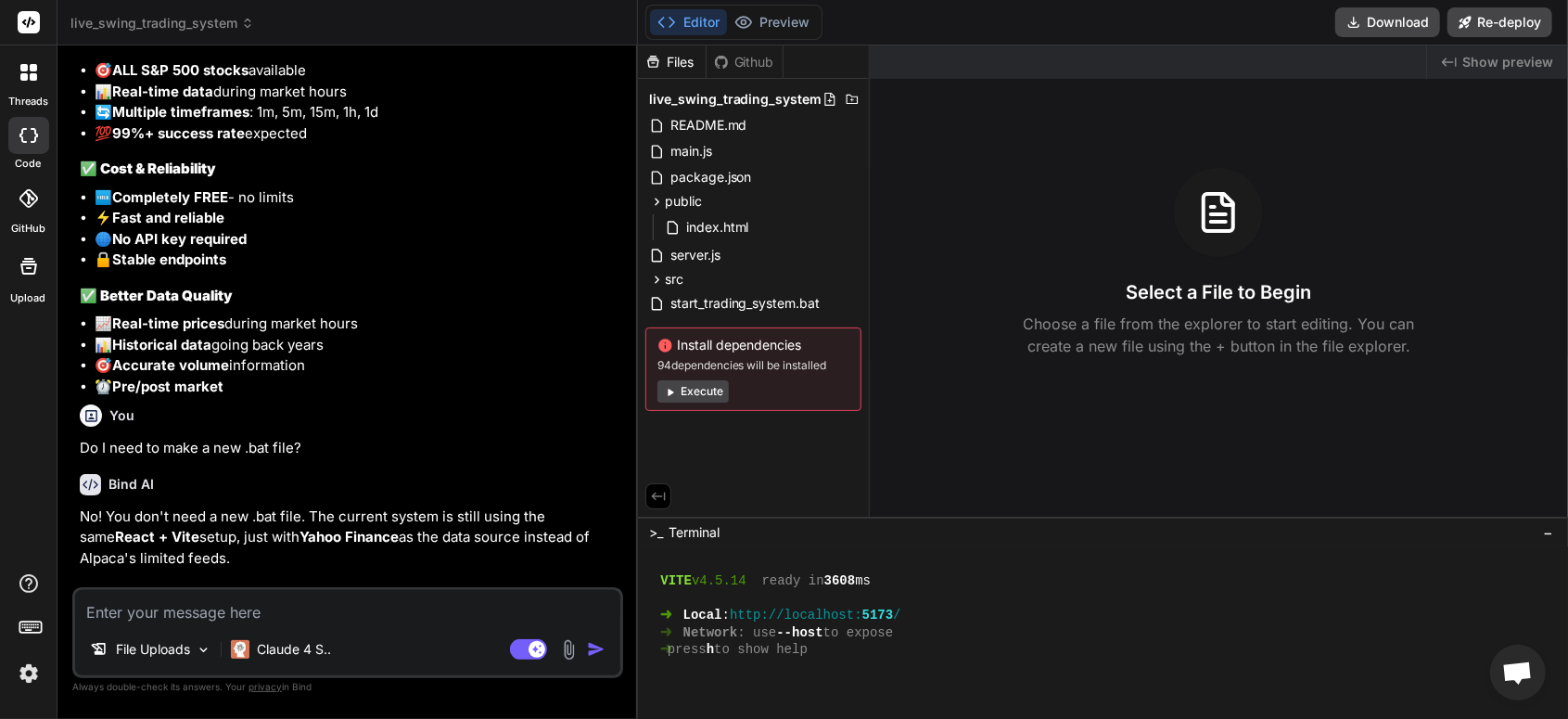 click on "Execute" at bounding box center (693, 392) 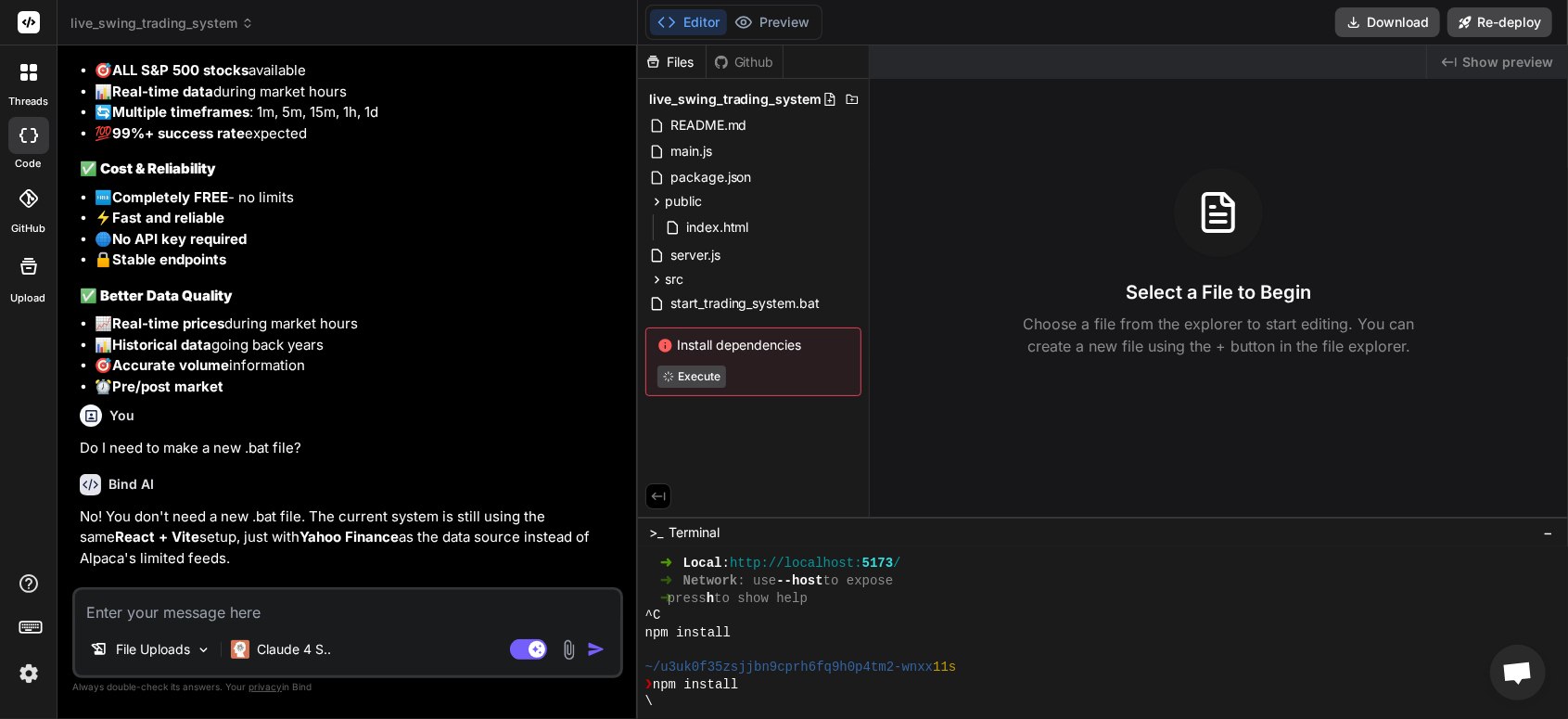 scroll, scrollTop: 935, scrollLeft: 0, axis: vertical 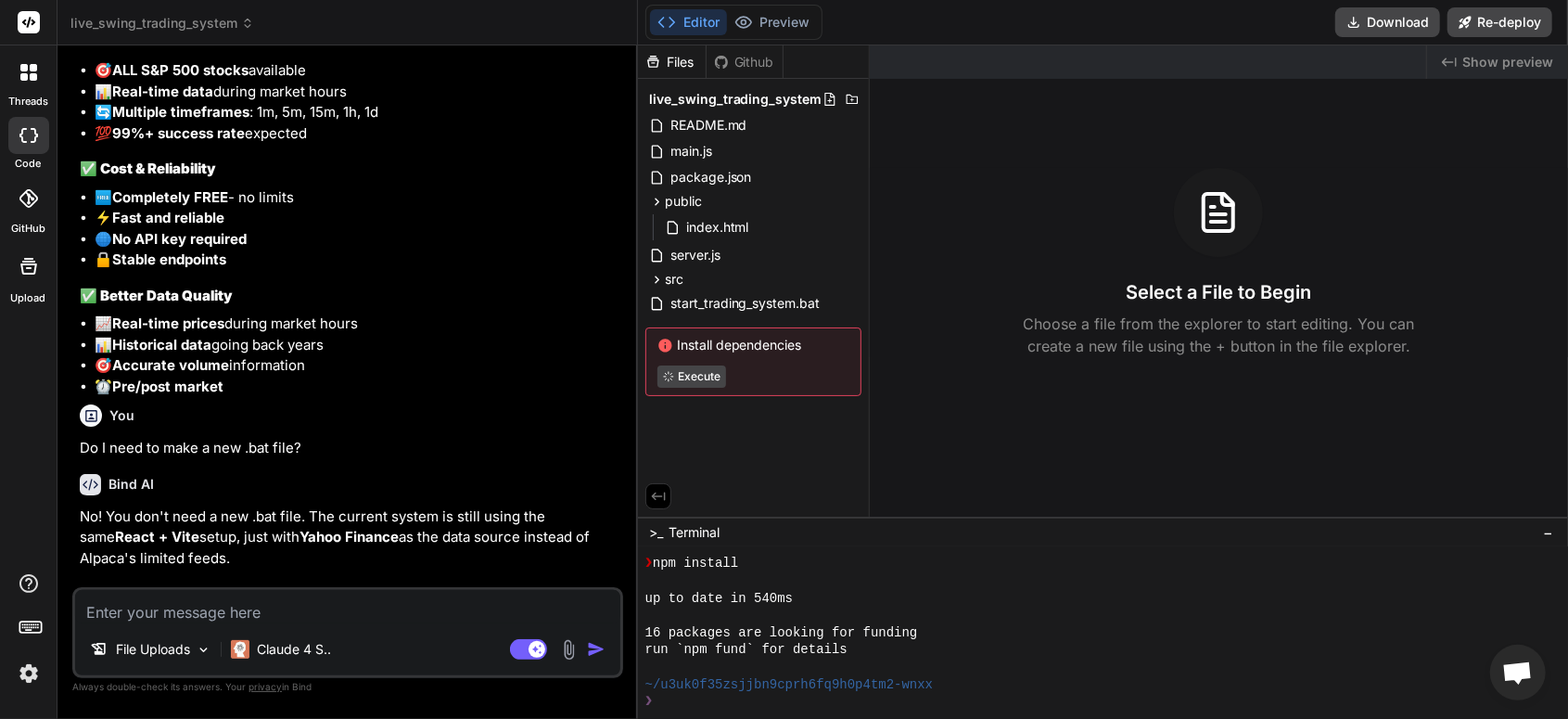 type on "x" 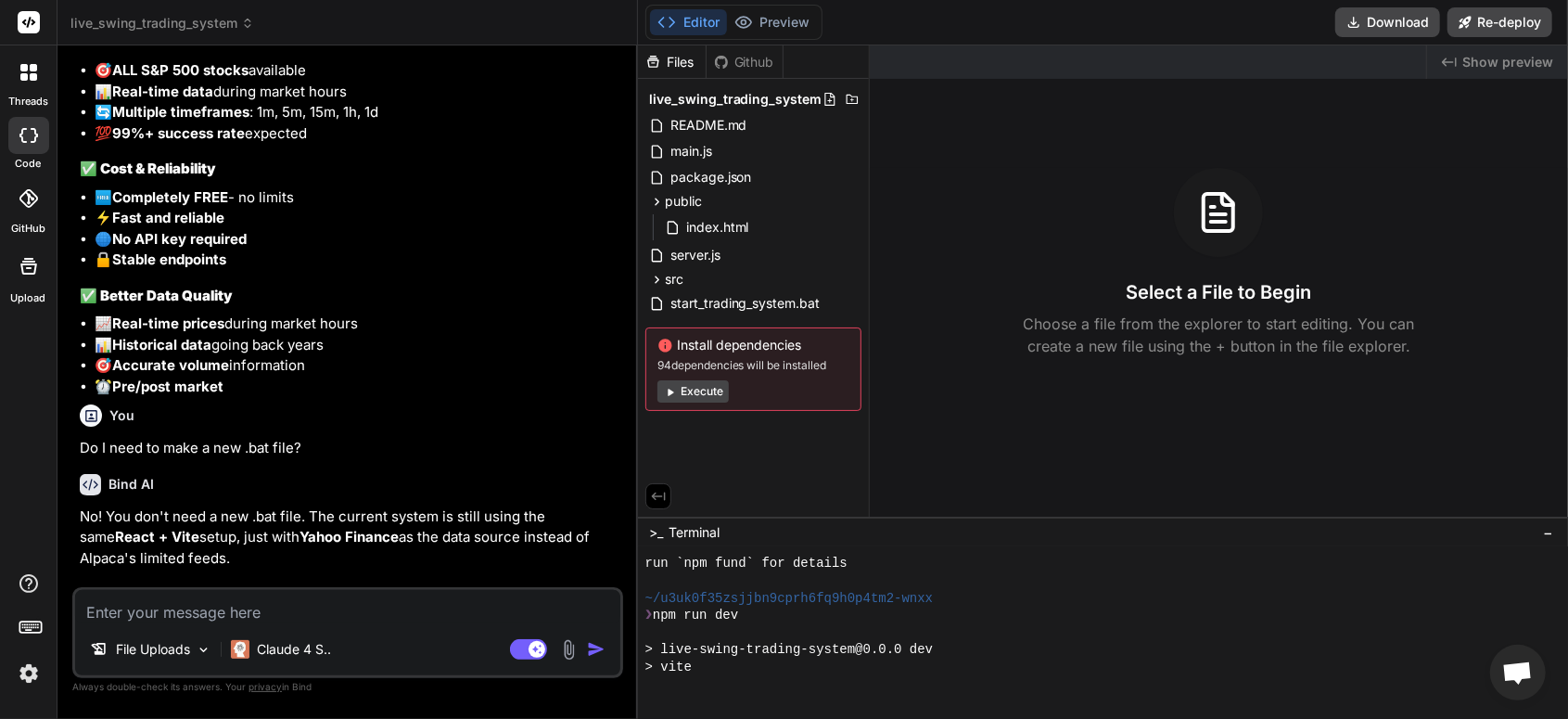 scroll, scrollTop: 1160, scrollLeft: 0, axis: vertical 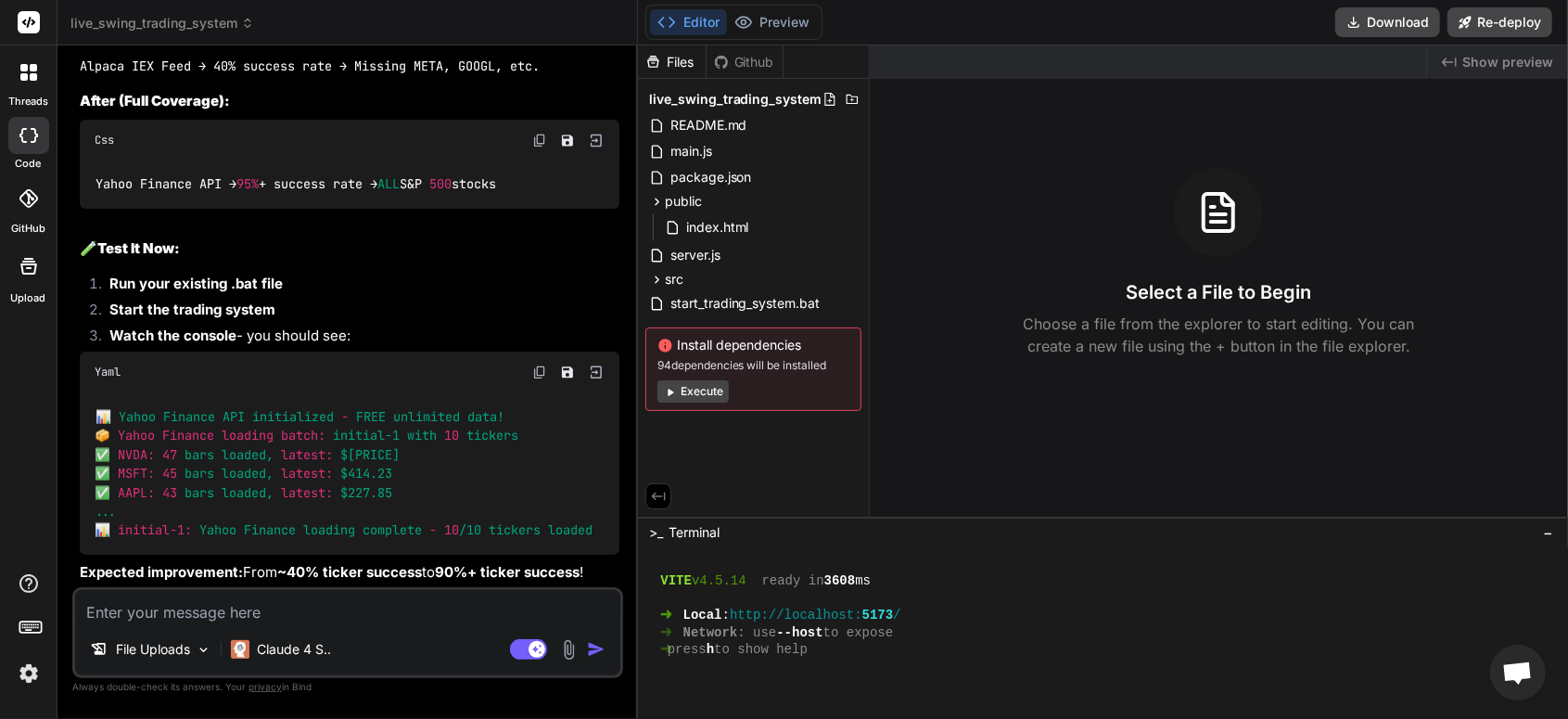click at bounding box center [348, 607] 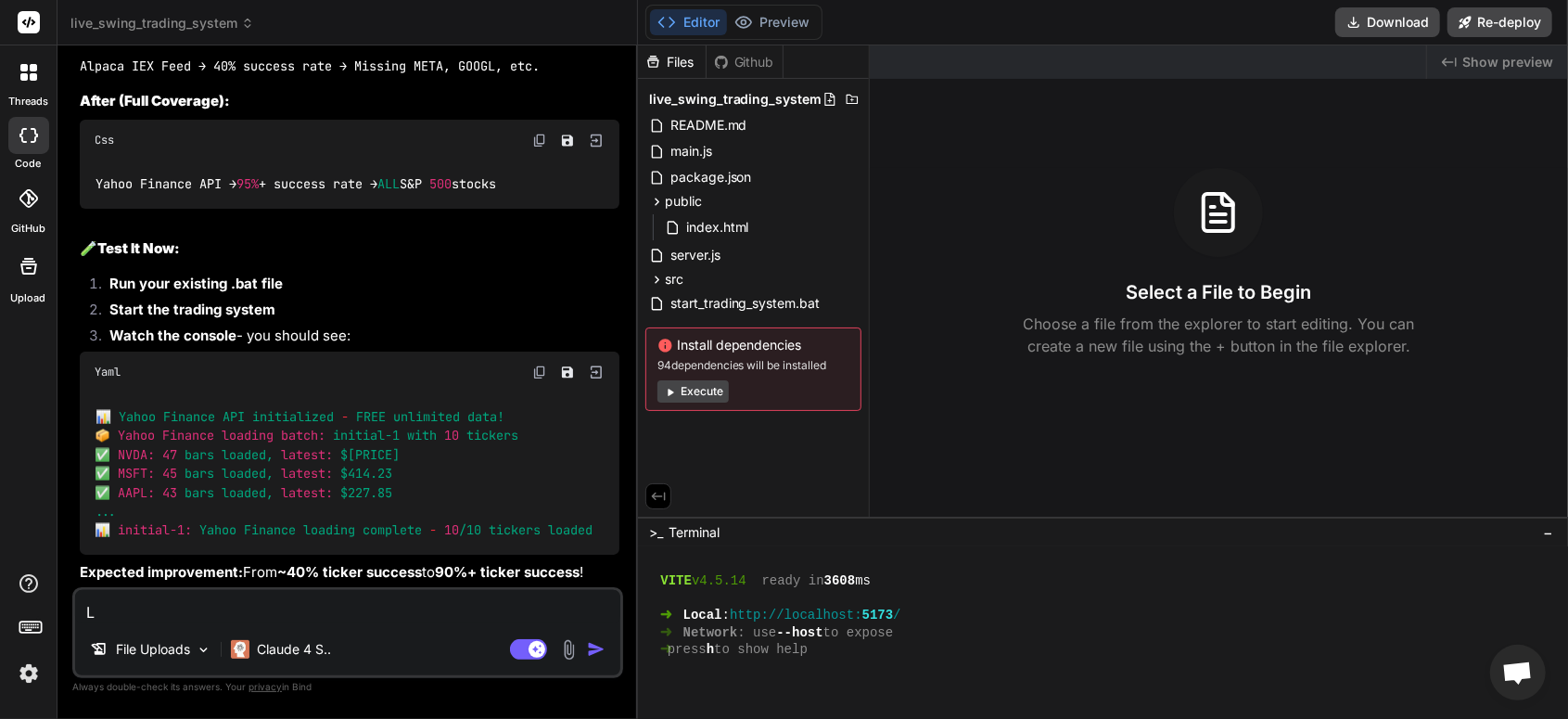 type on "Lo" 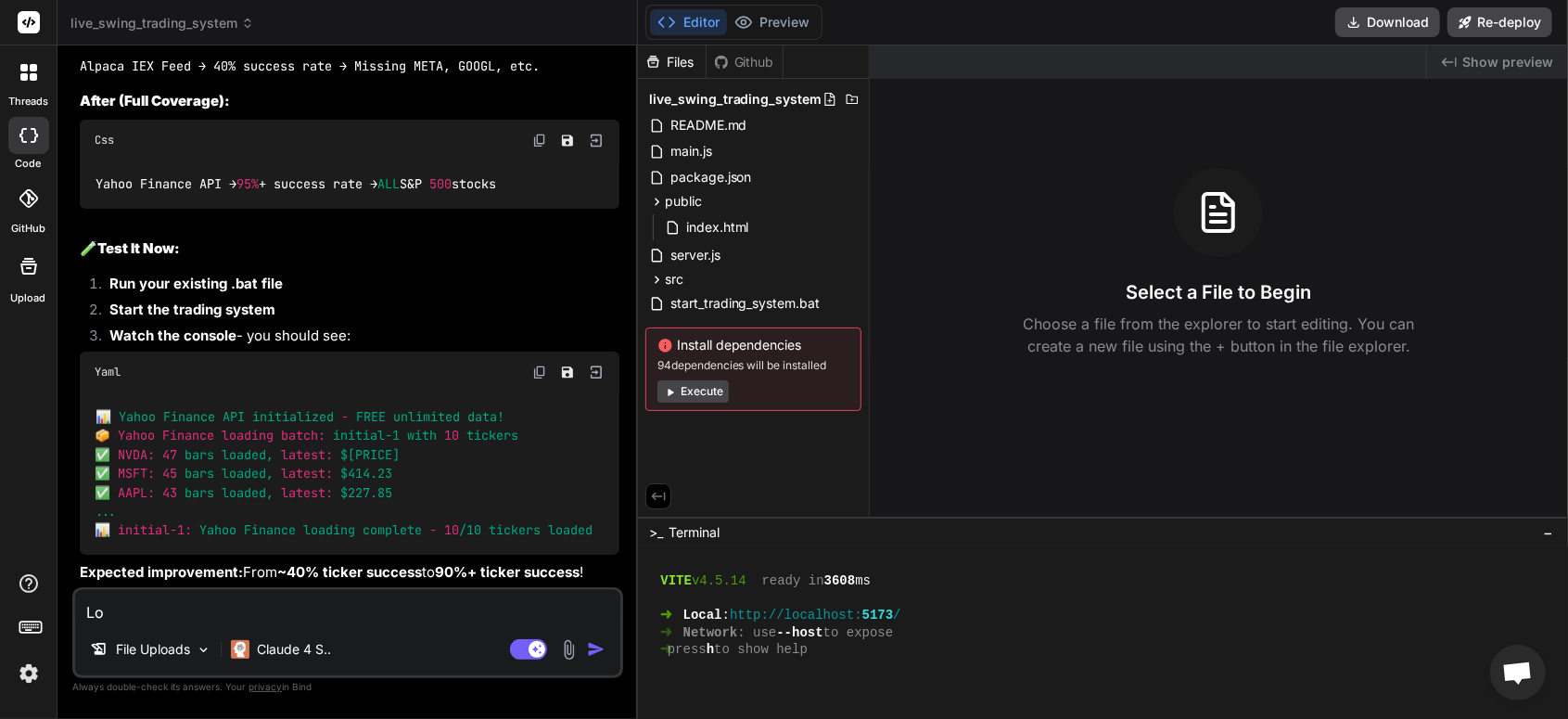 type on "Loo" 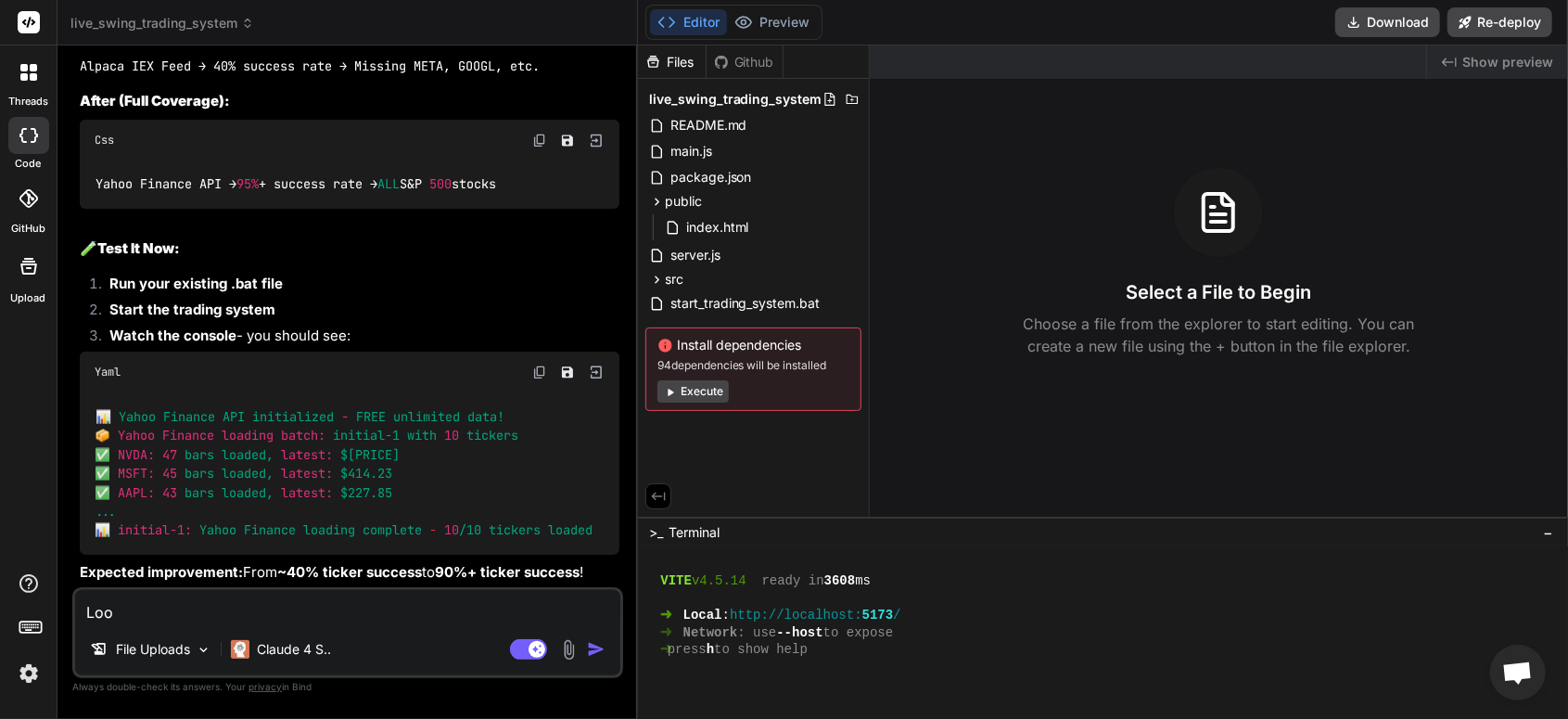 type on "x" 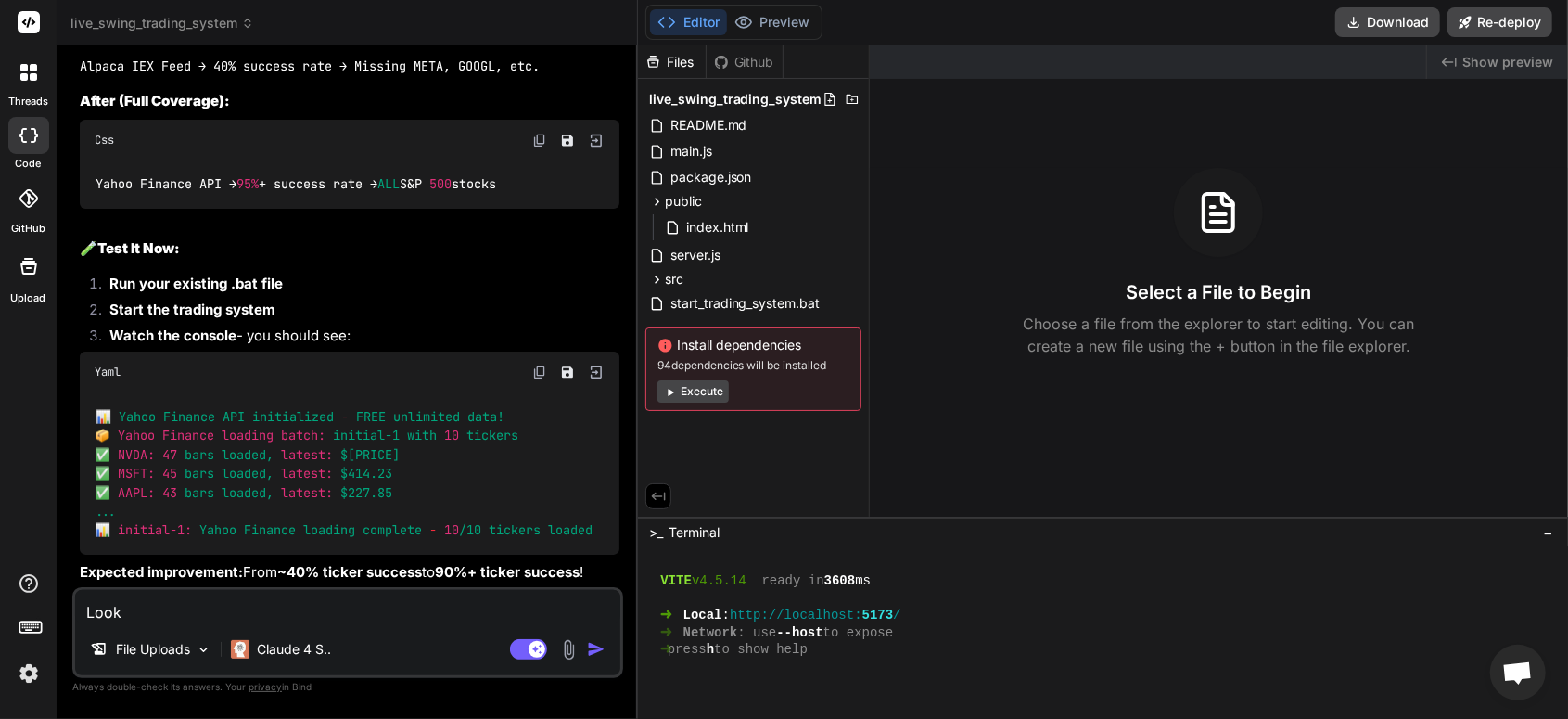 type on "x" 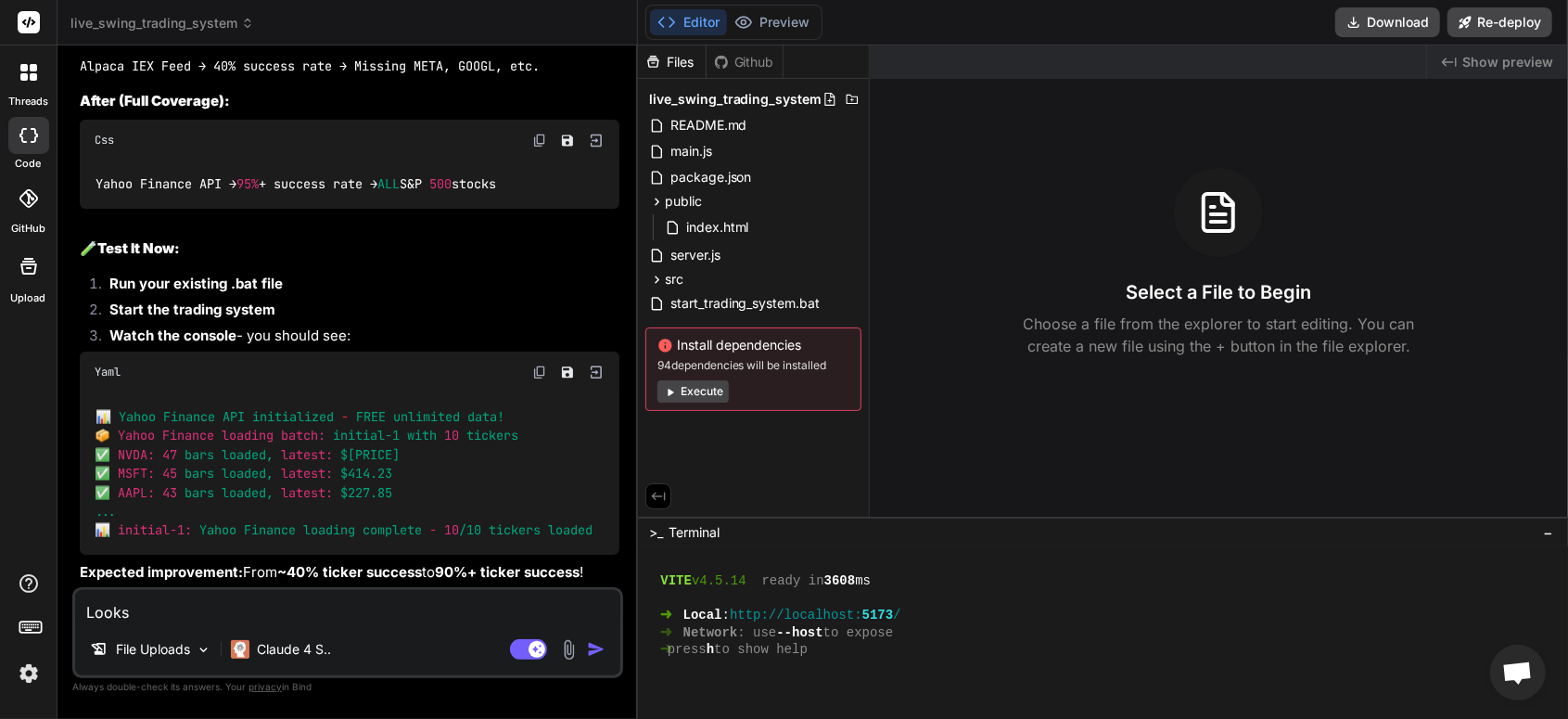 type on "Looksl" 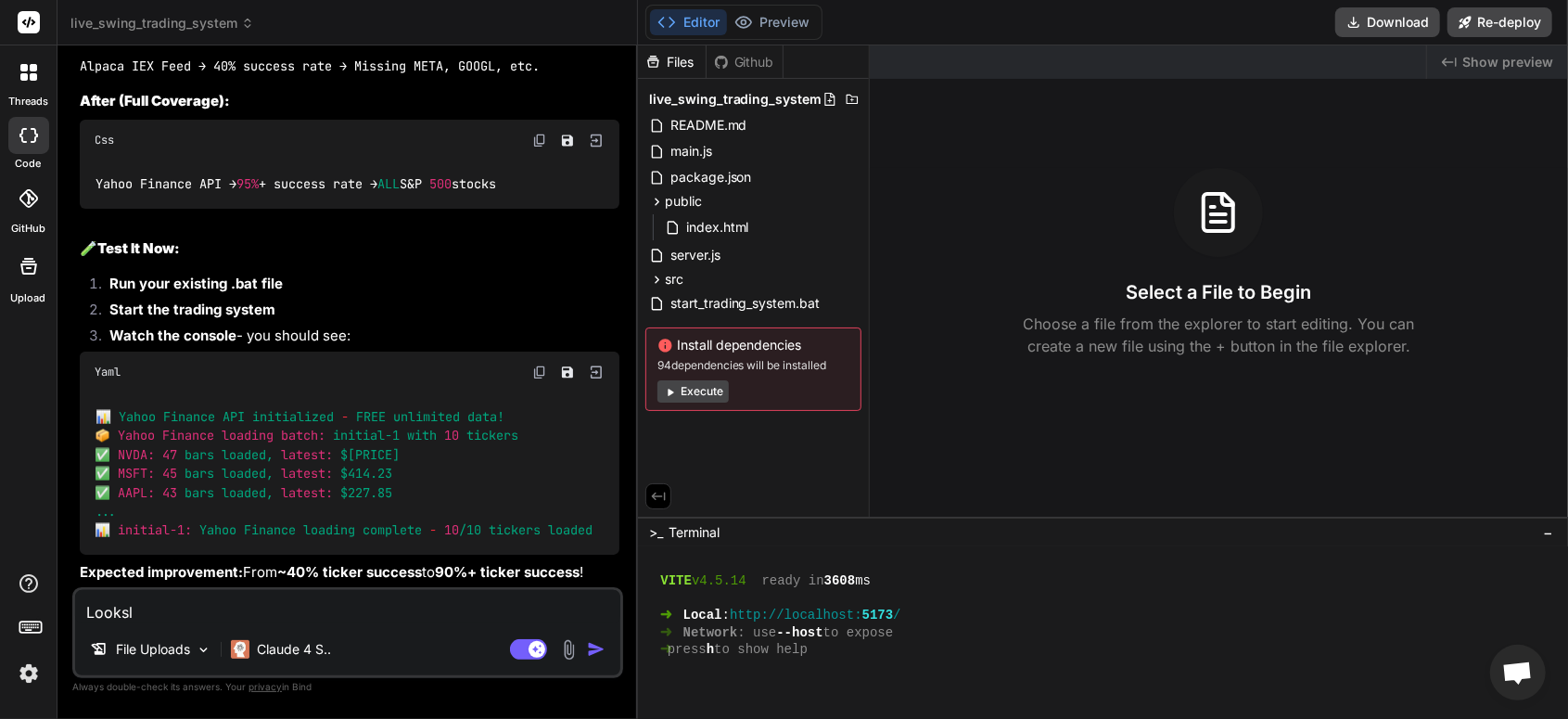 type on "Looksl" 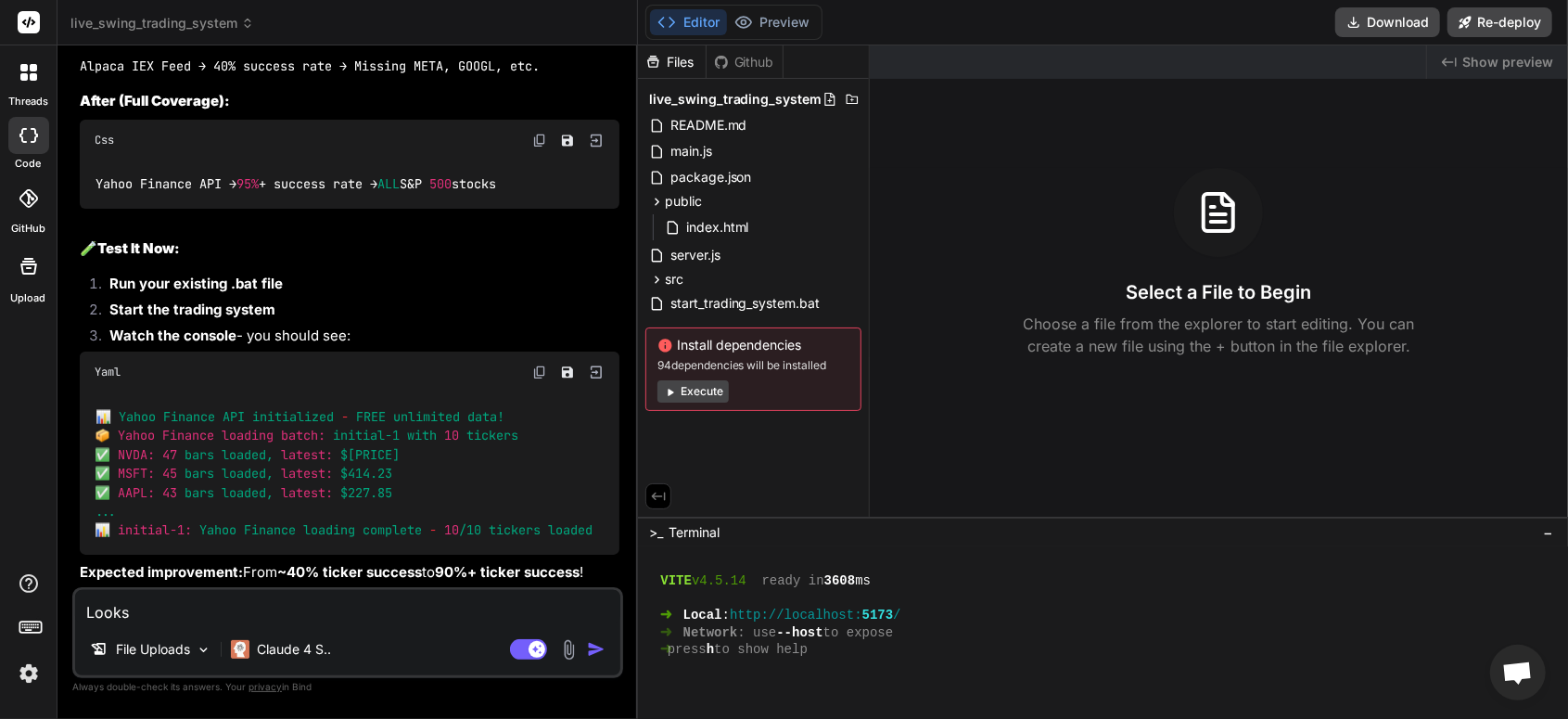 type on "Looks" 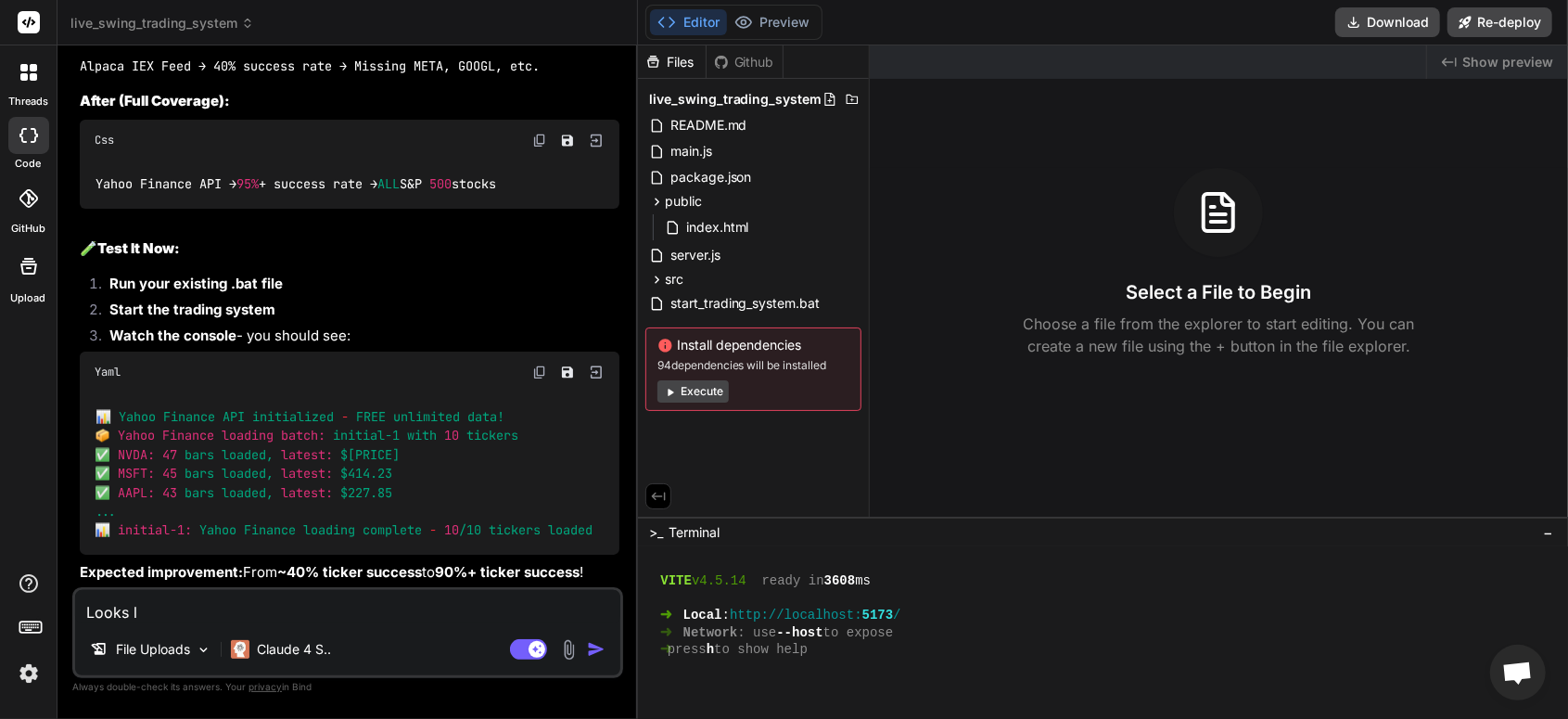 type on "Looks li" 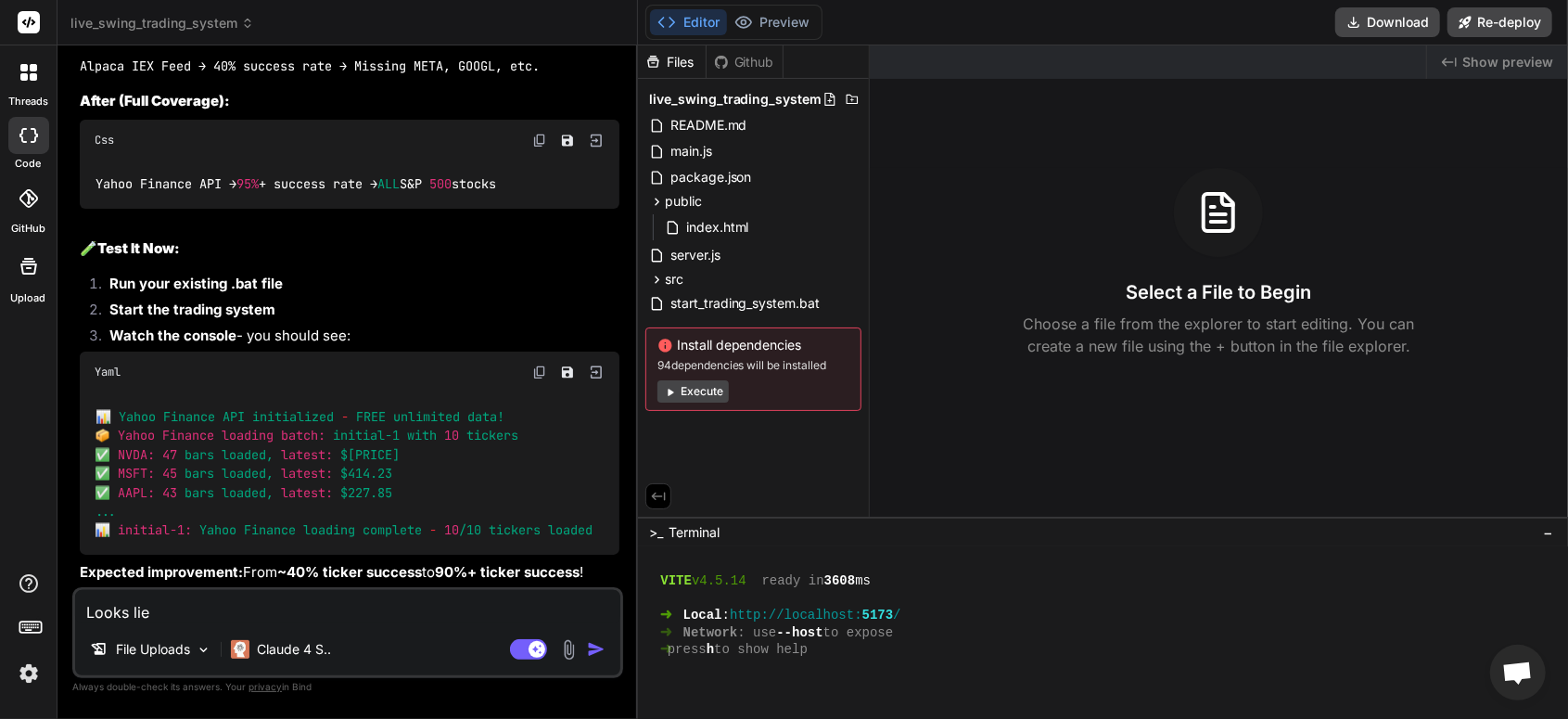 type on "Looks liek" 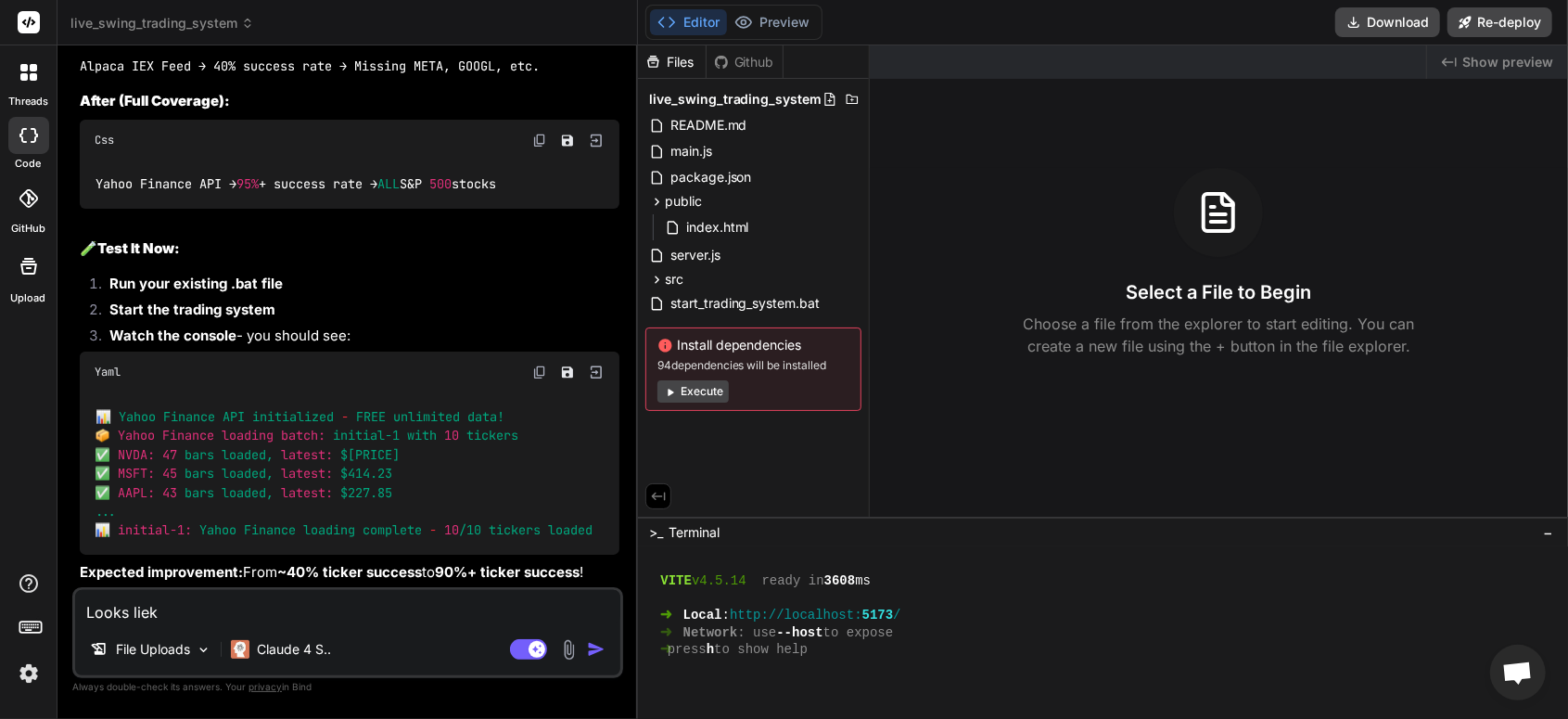 type on "Looks liek" 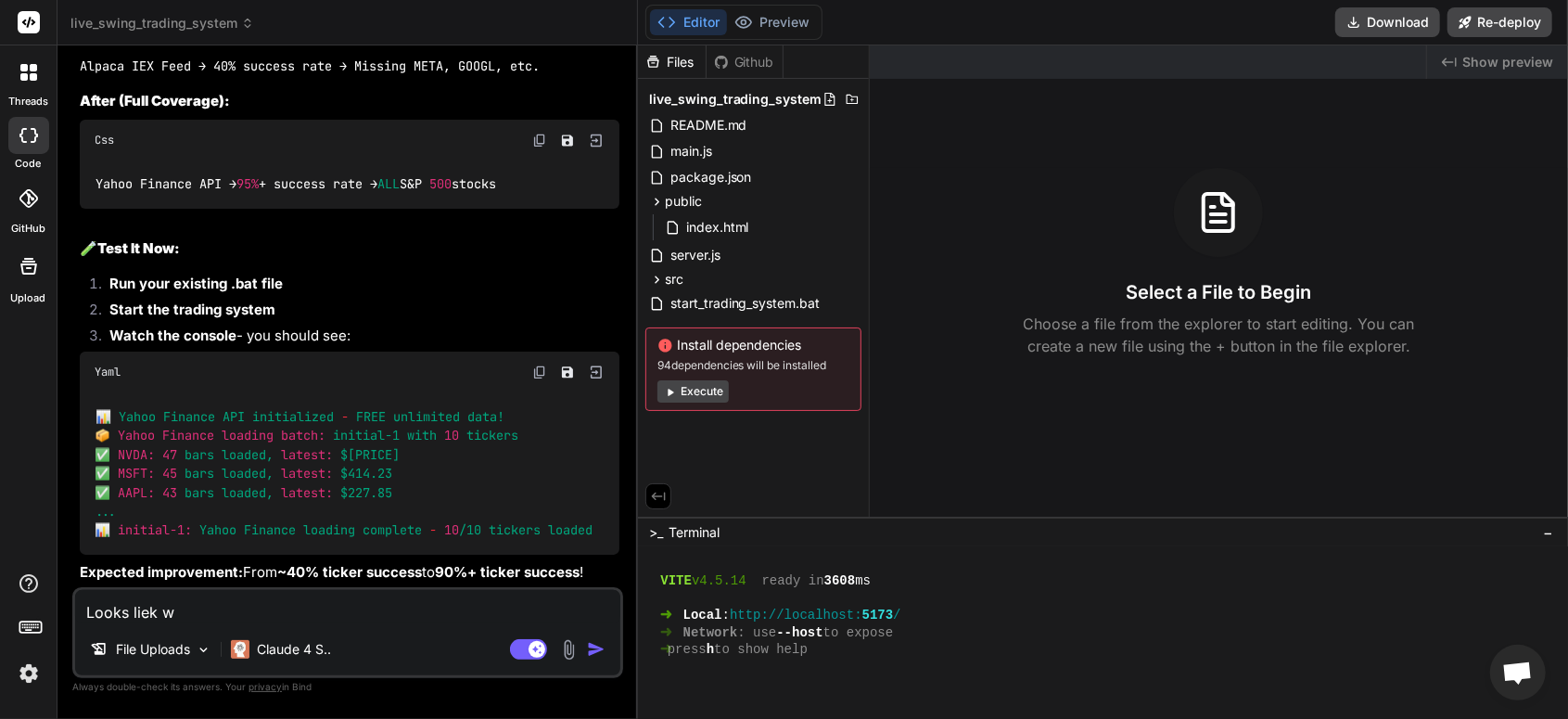 type on "Looks liek we" 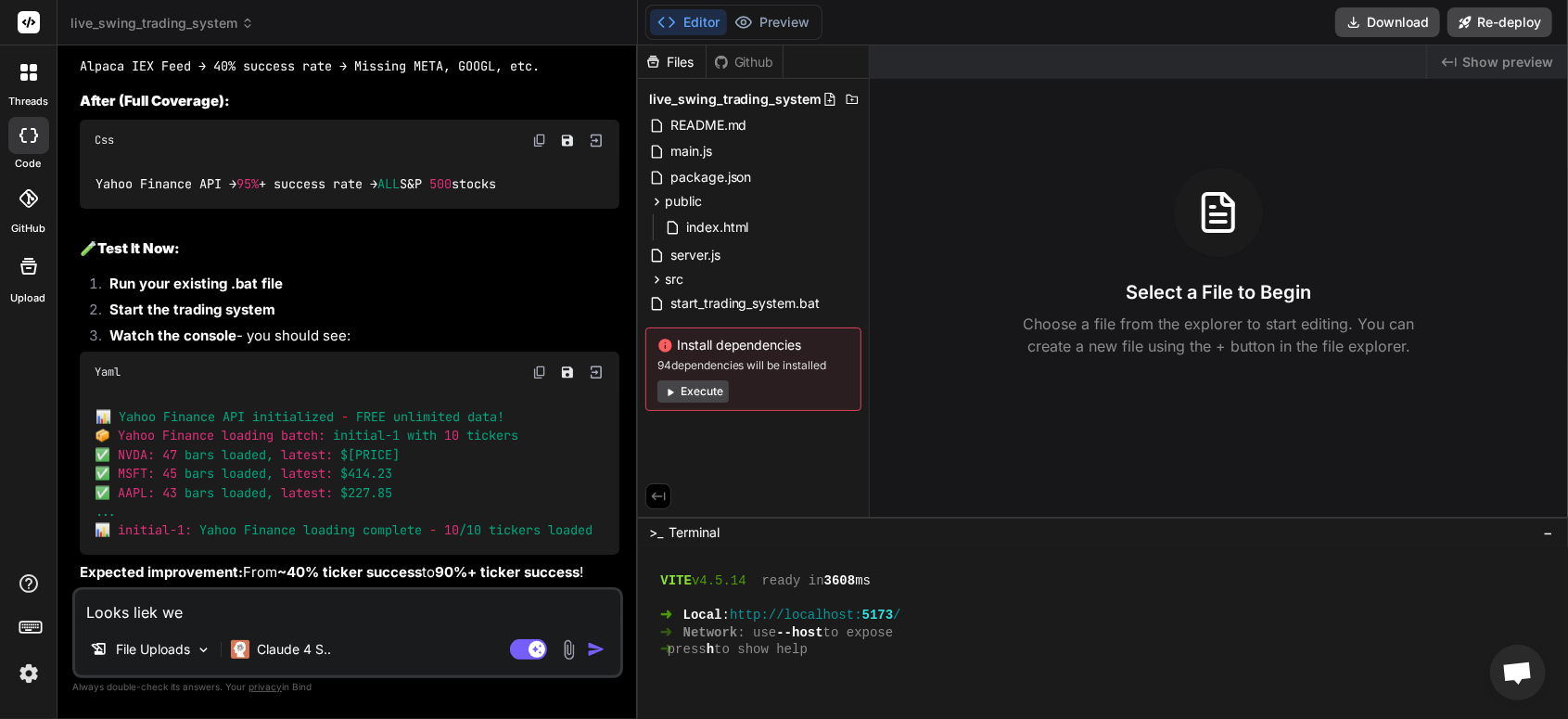 type on "Looks liek we" 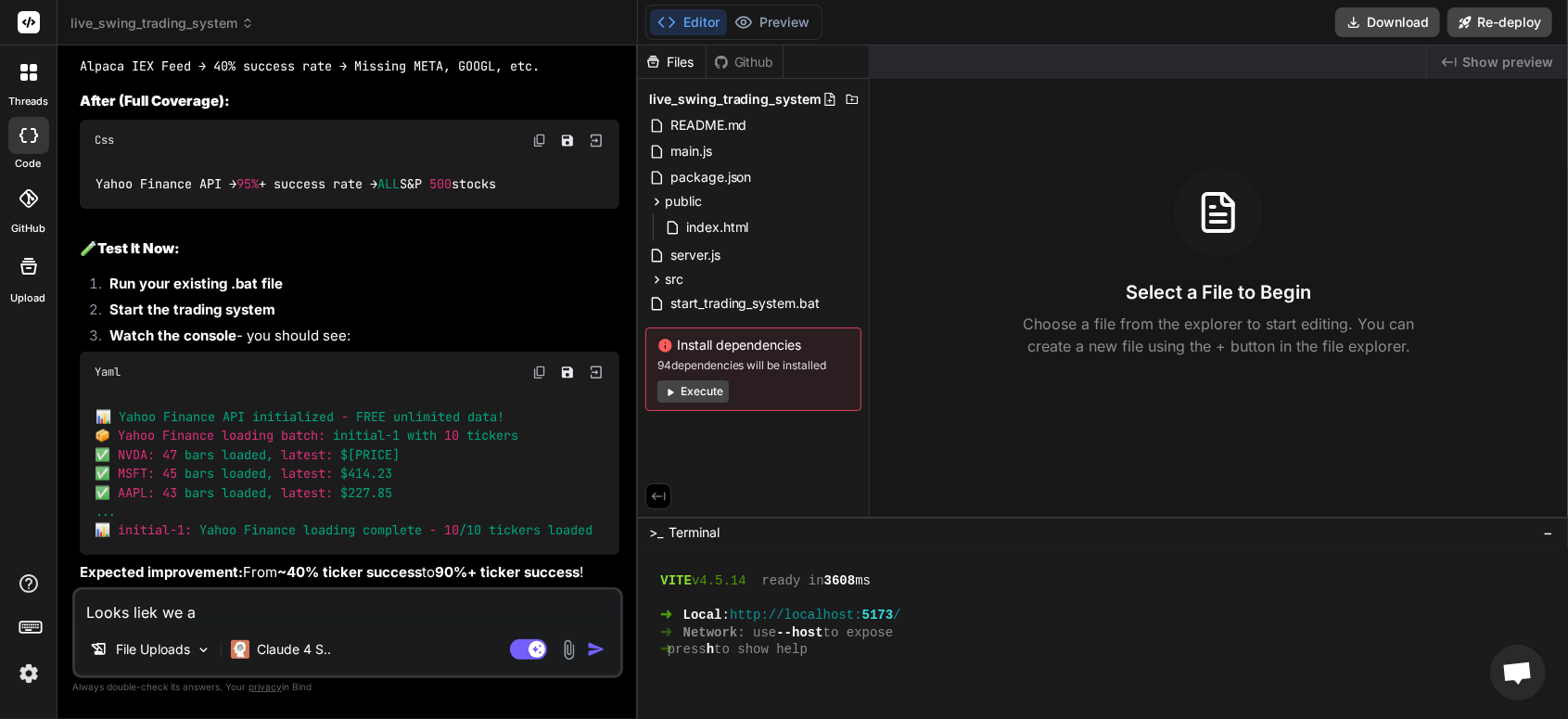 type on "Looks liek we ar" 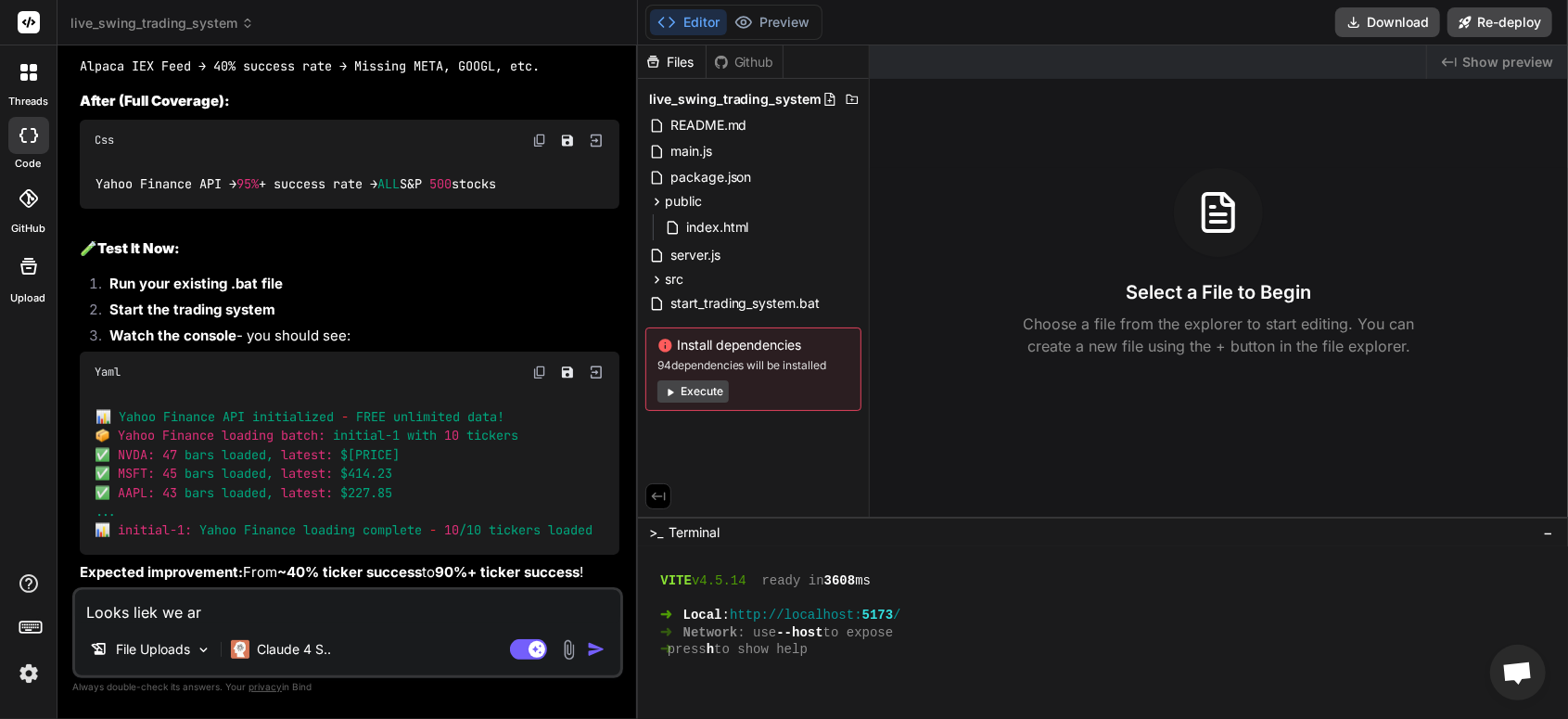 type on "Looks liek we are" 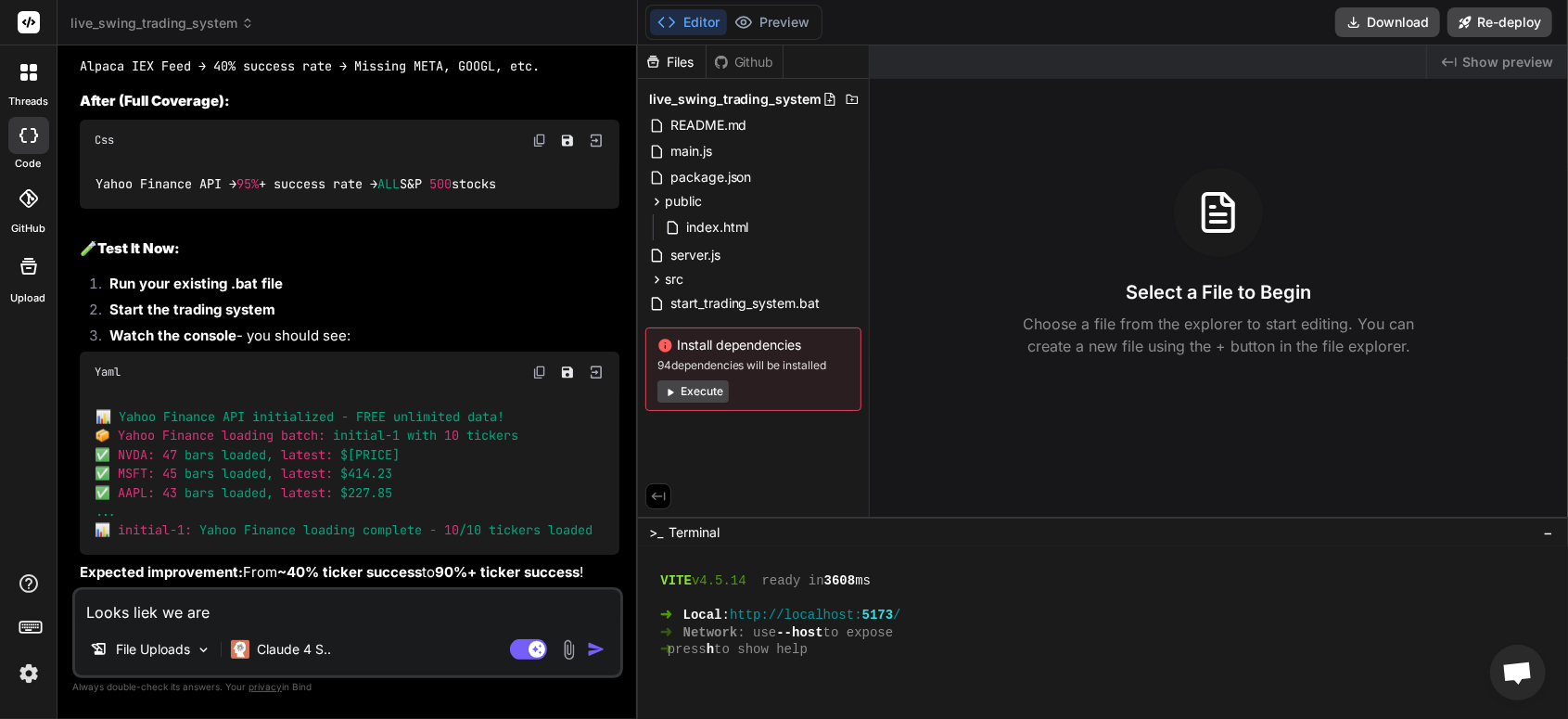 type on "Looks liek we are" 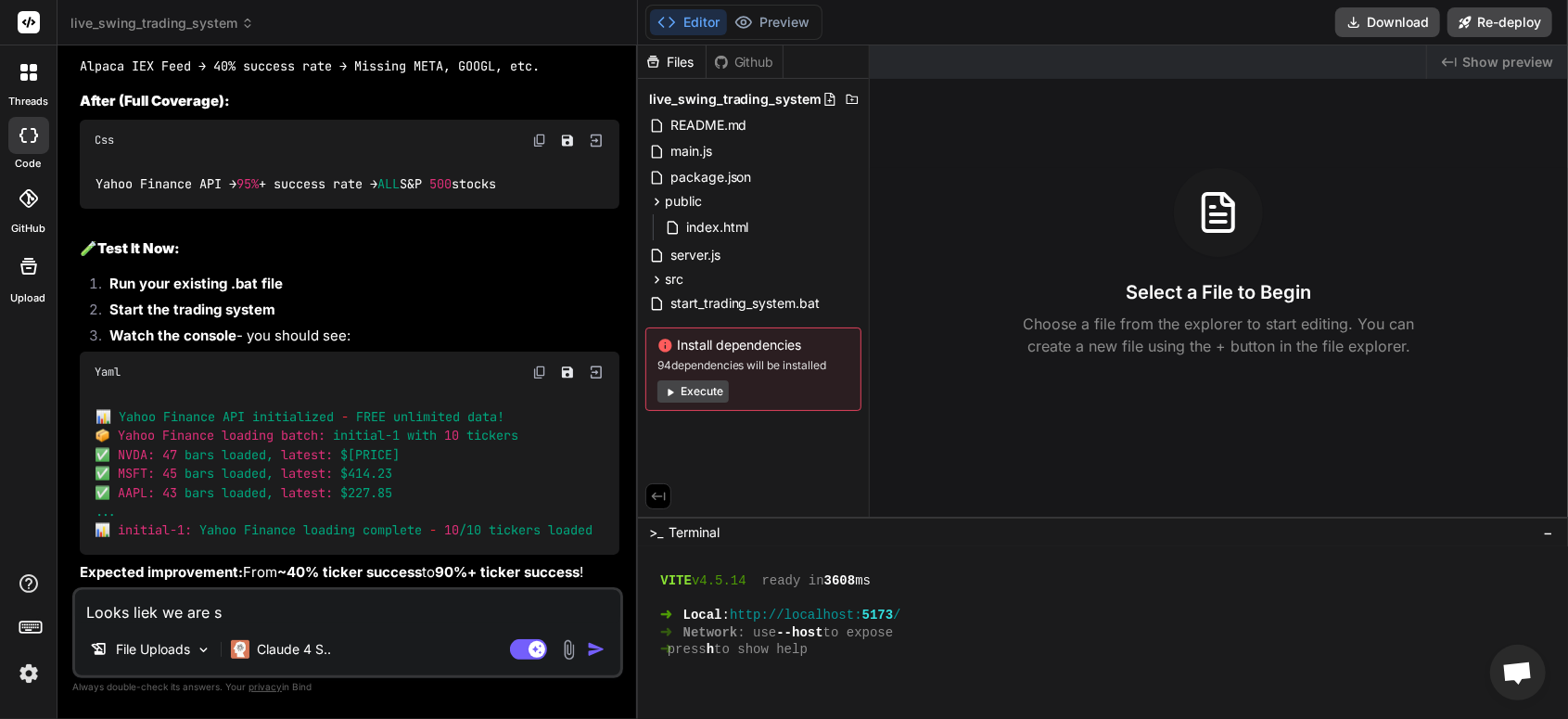 type on "Looks liek we are st" 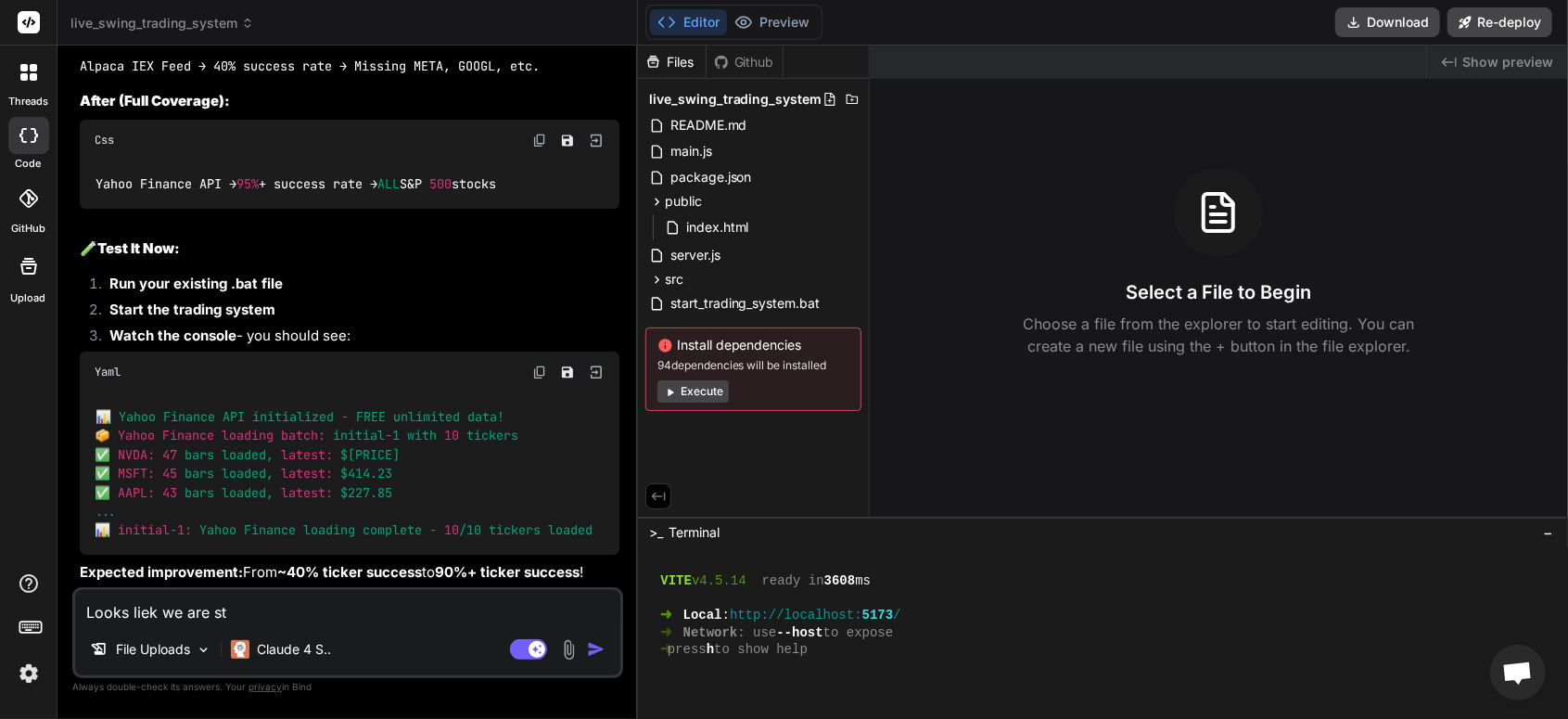 type on "Looks liek we are sti" 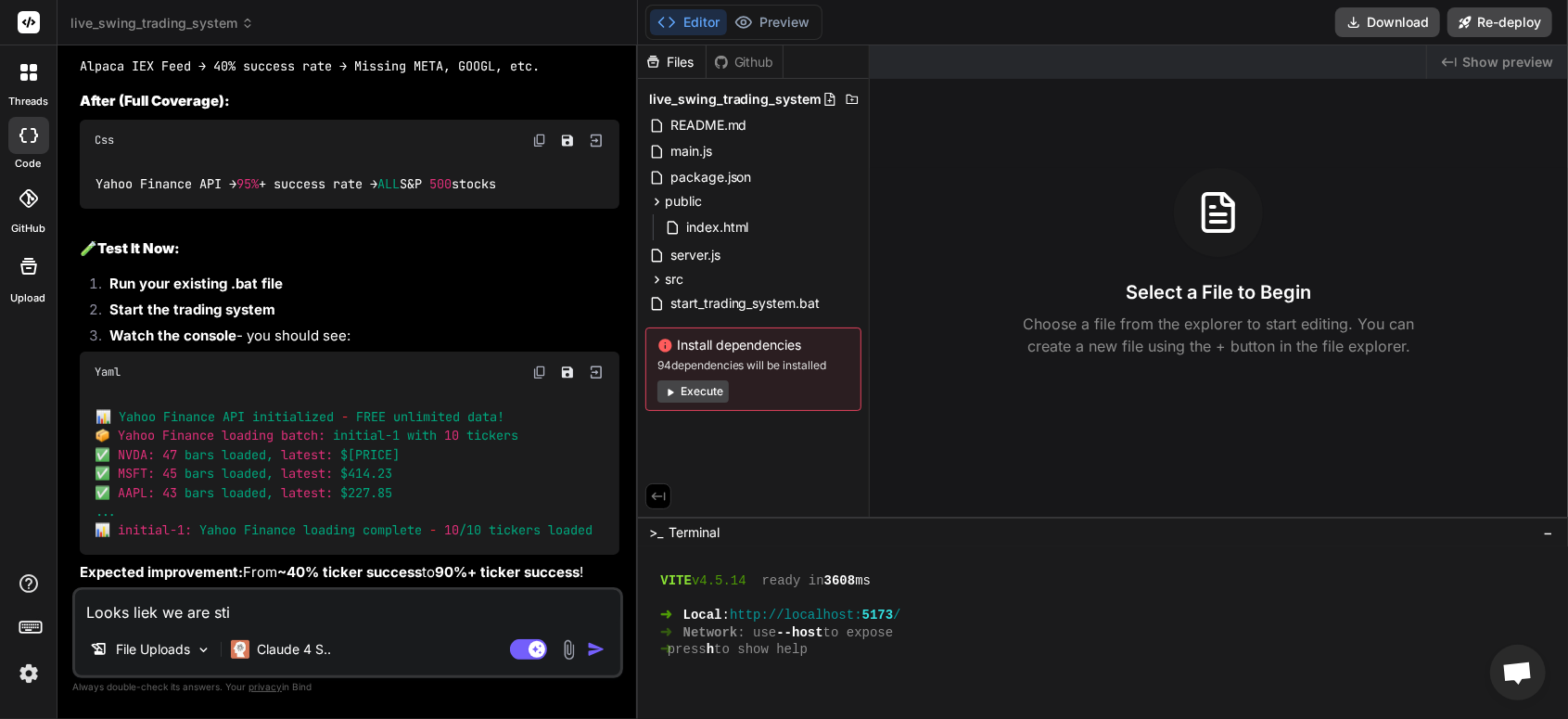 type on "Looks liek we are stil" 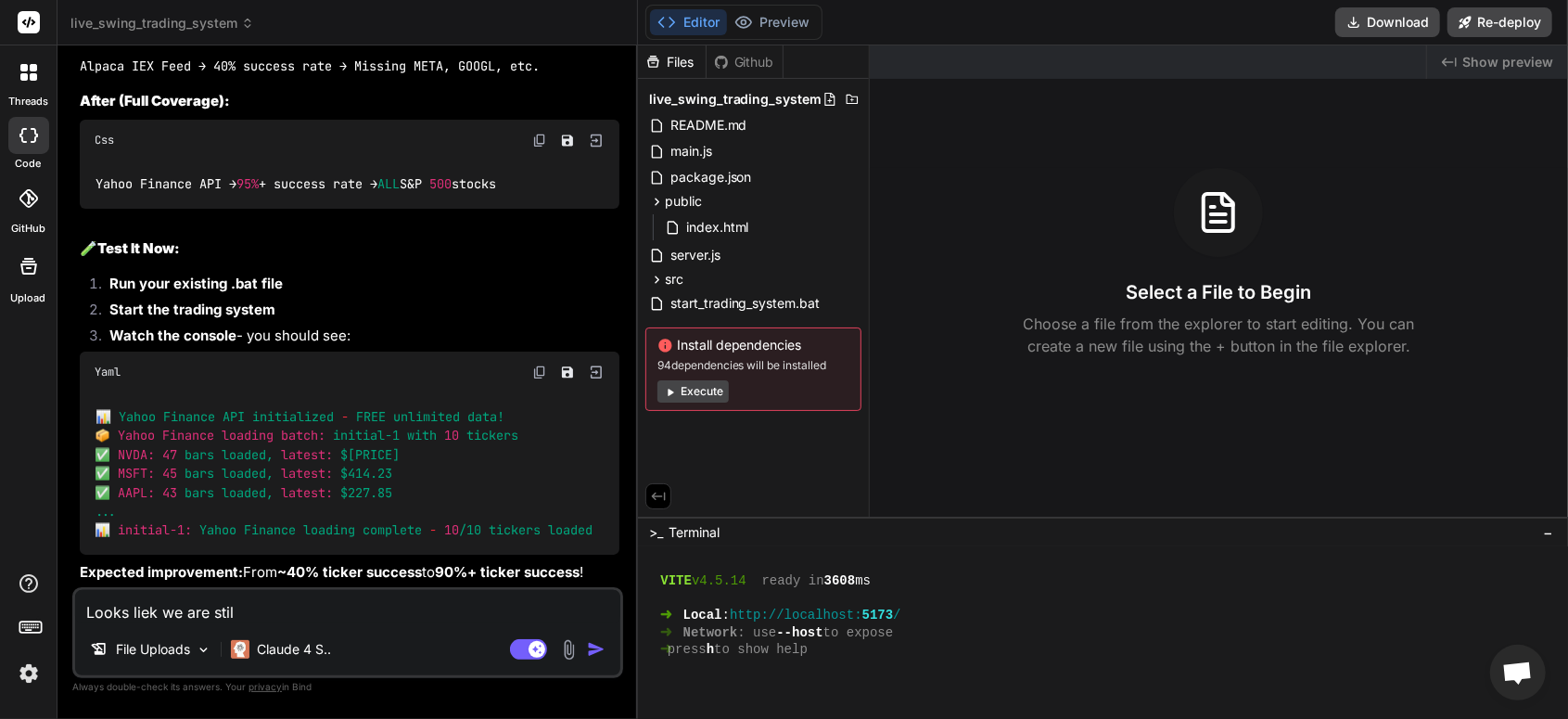 type on "Looks liek we are still" 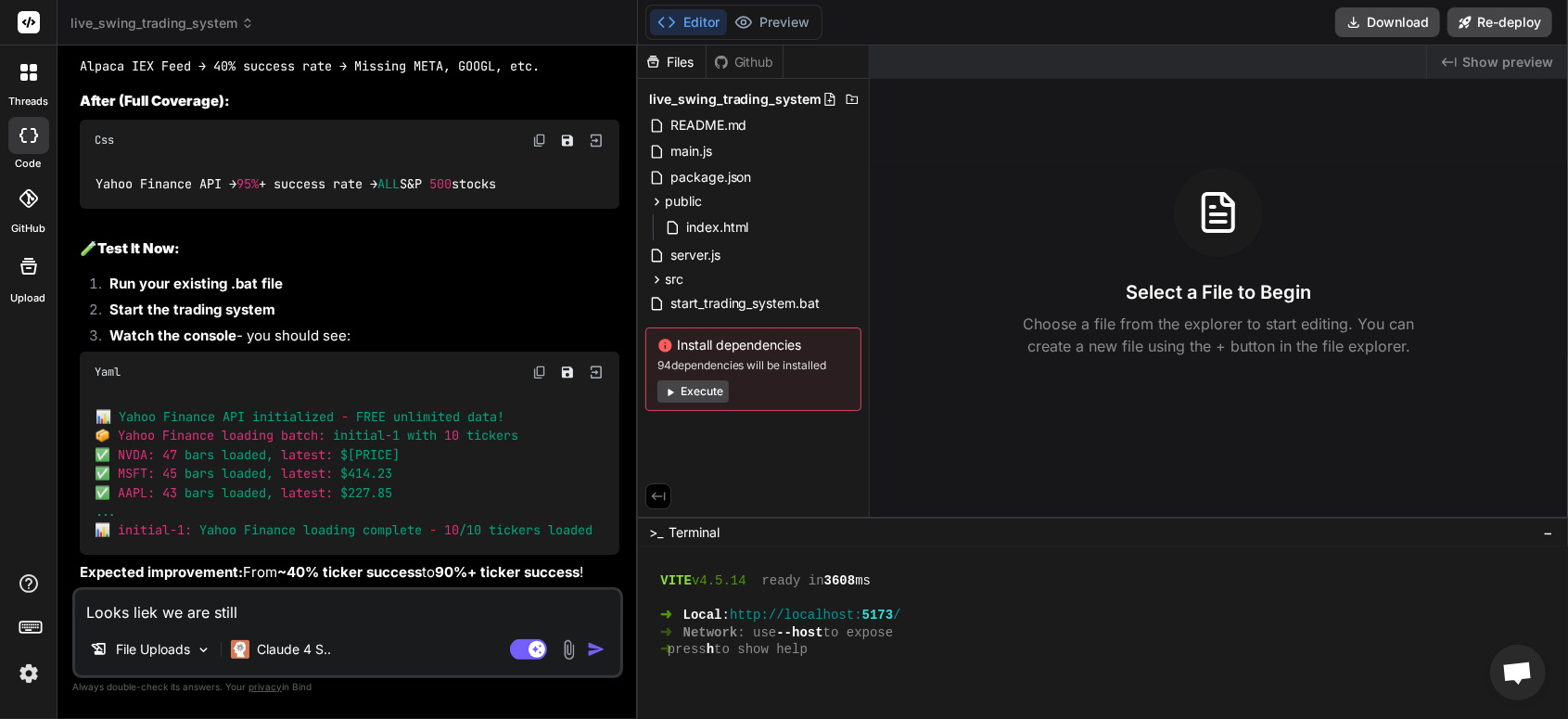 type on "Looks liek we are still" 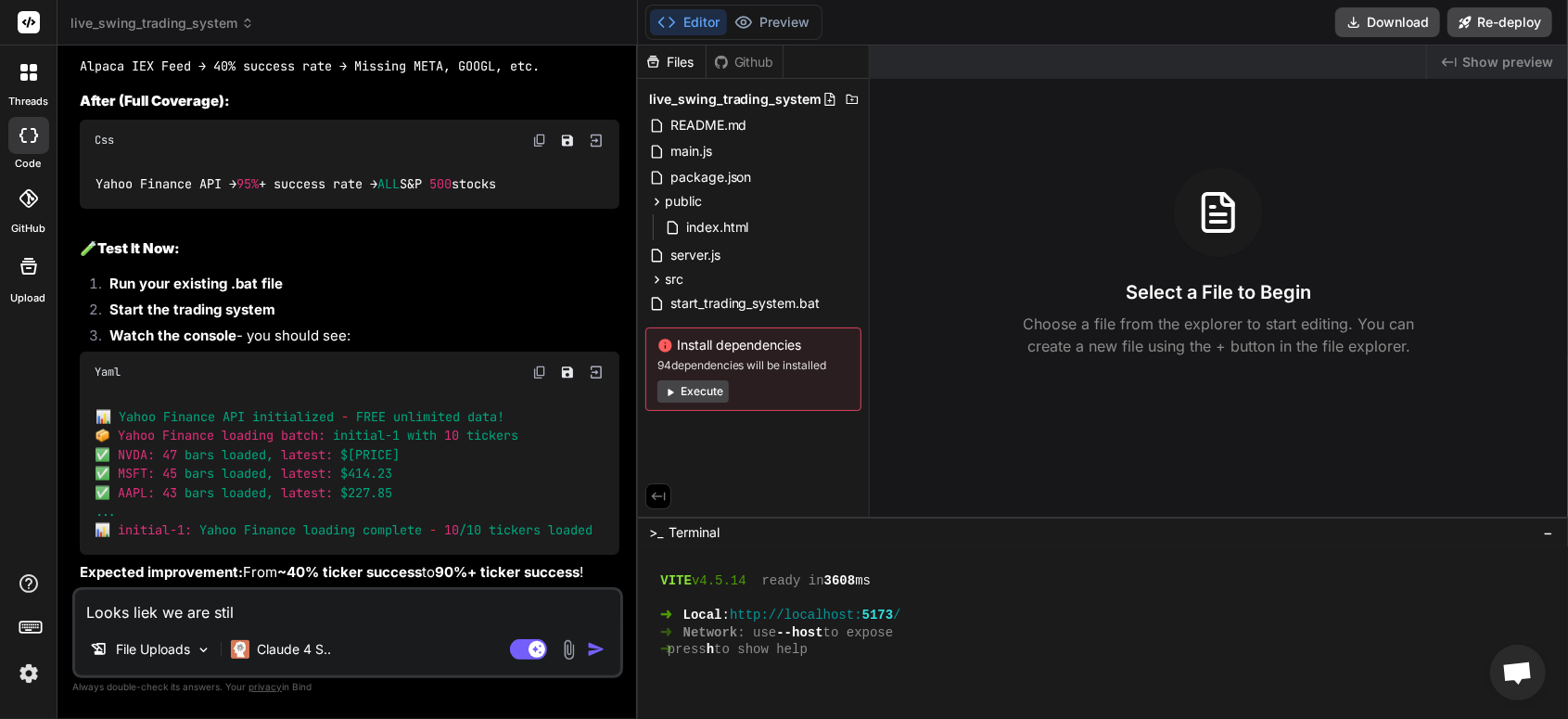 type on "Looks liek we are sti" 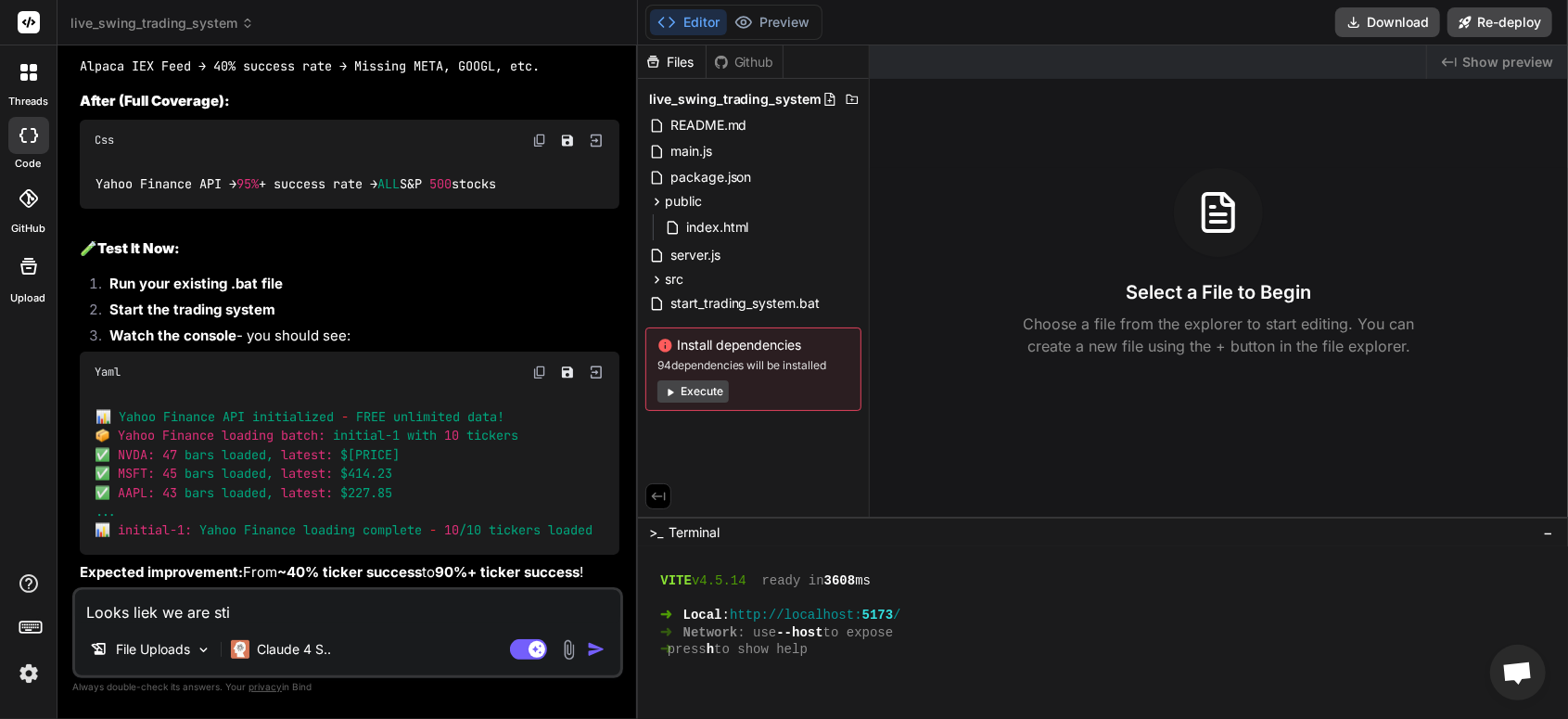 type on "Looks liek we are st" 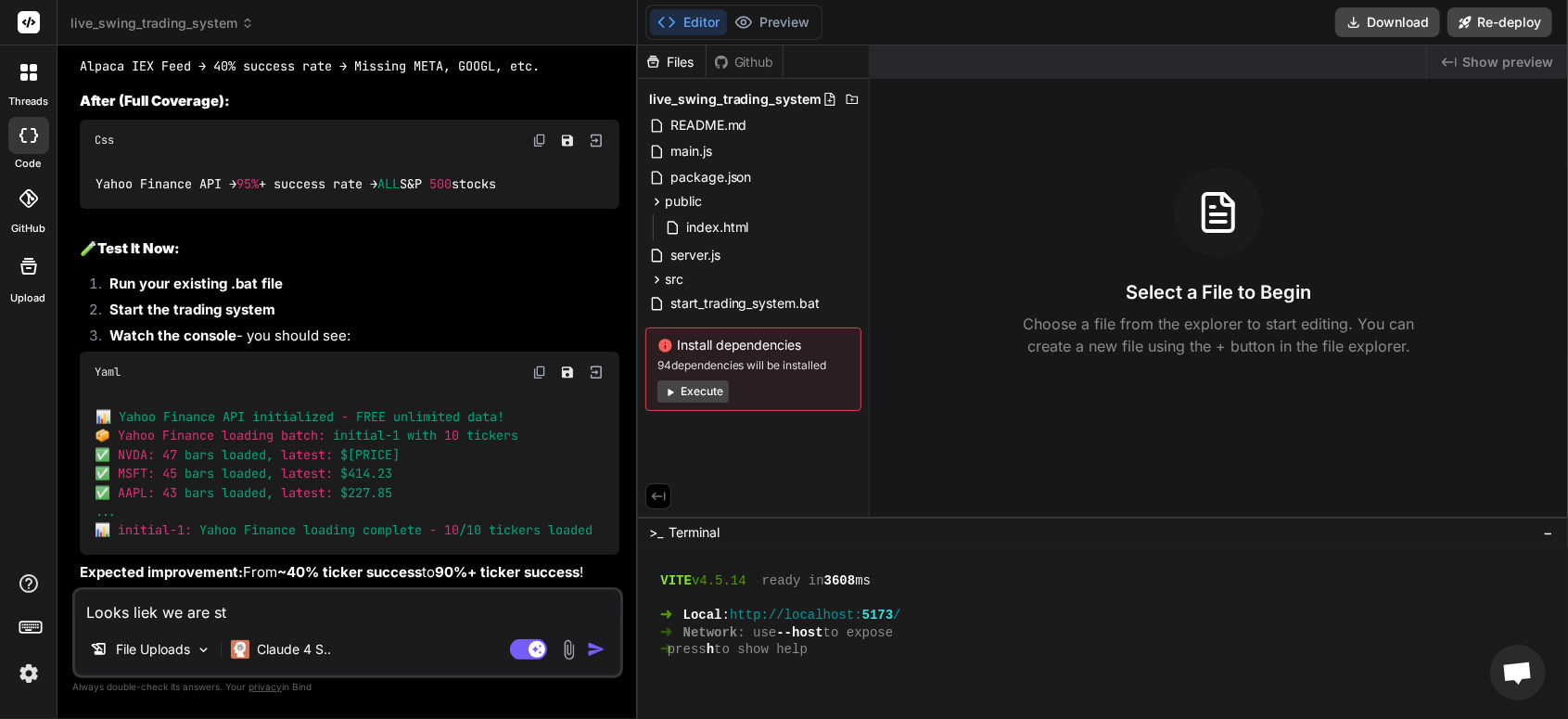 type on "Looks liek we are s" 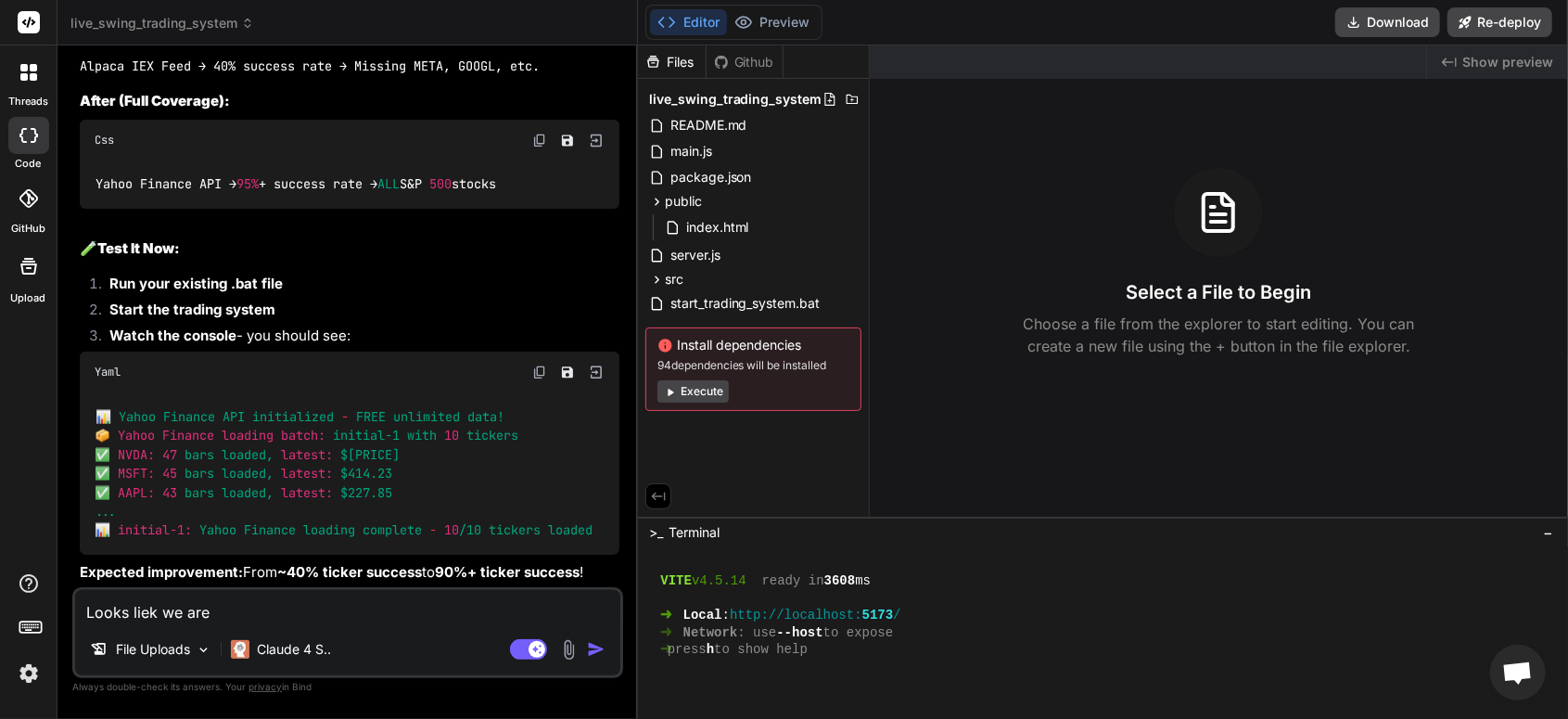 type on "Looks liek we are" 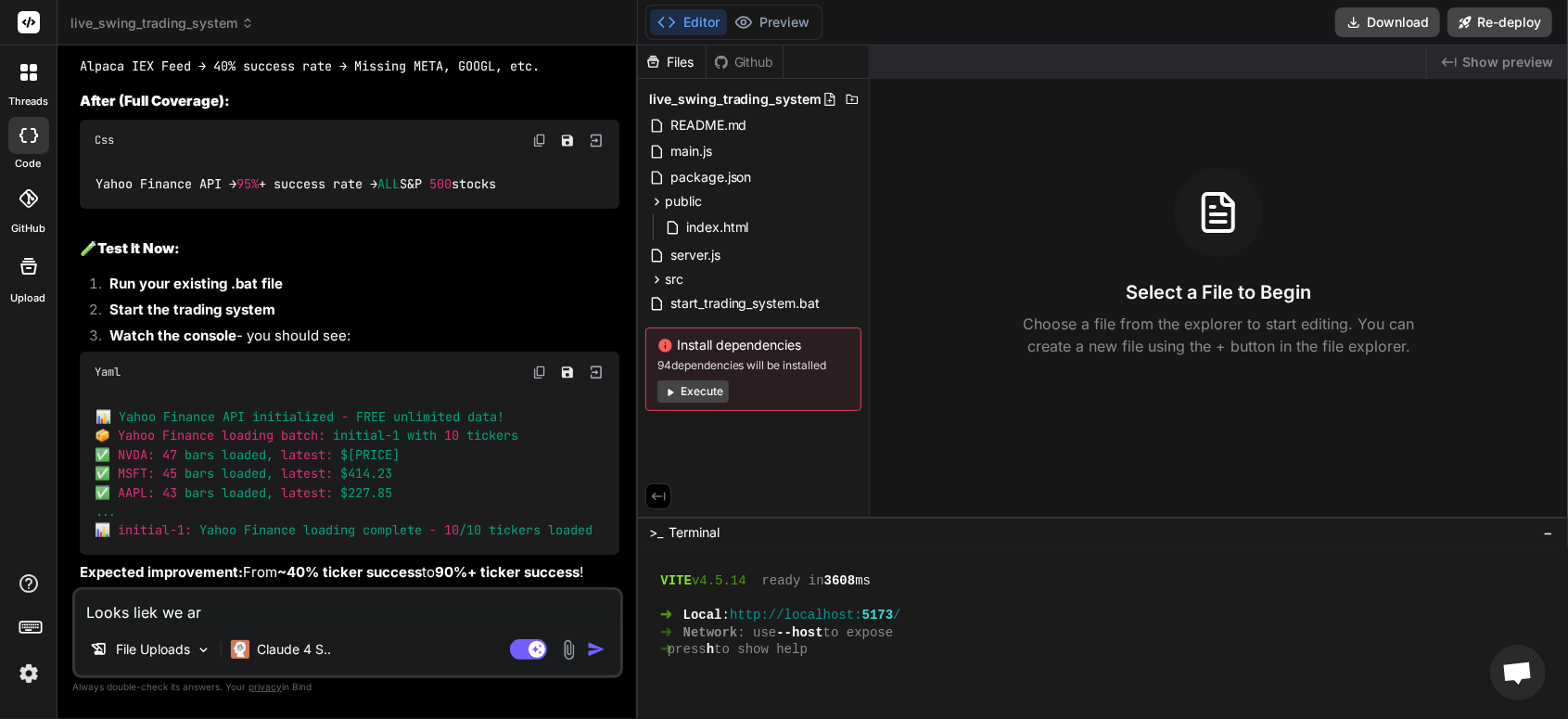 type on "Looks liek we a" 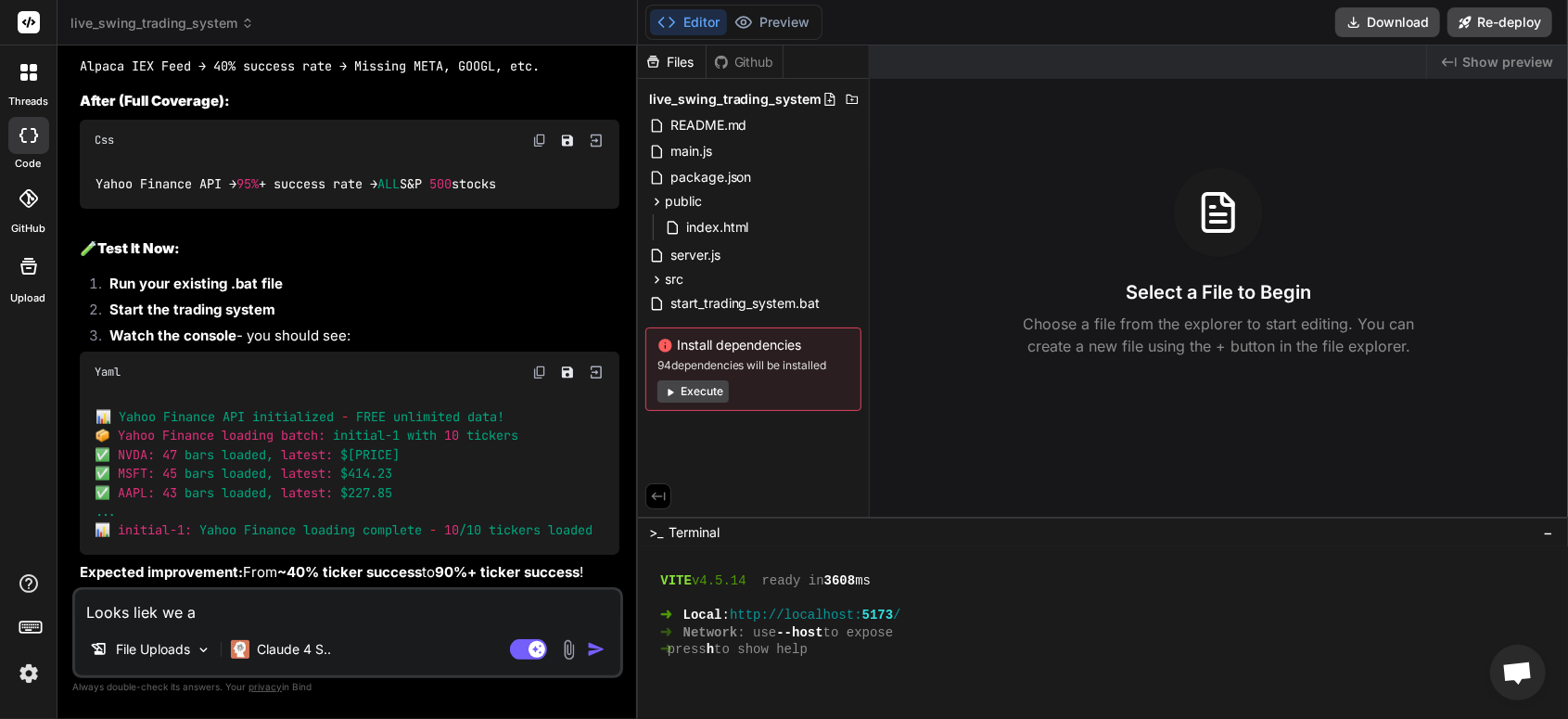 type on "Looks liek we" 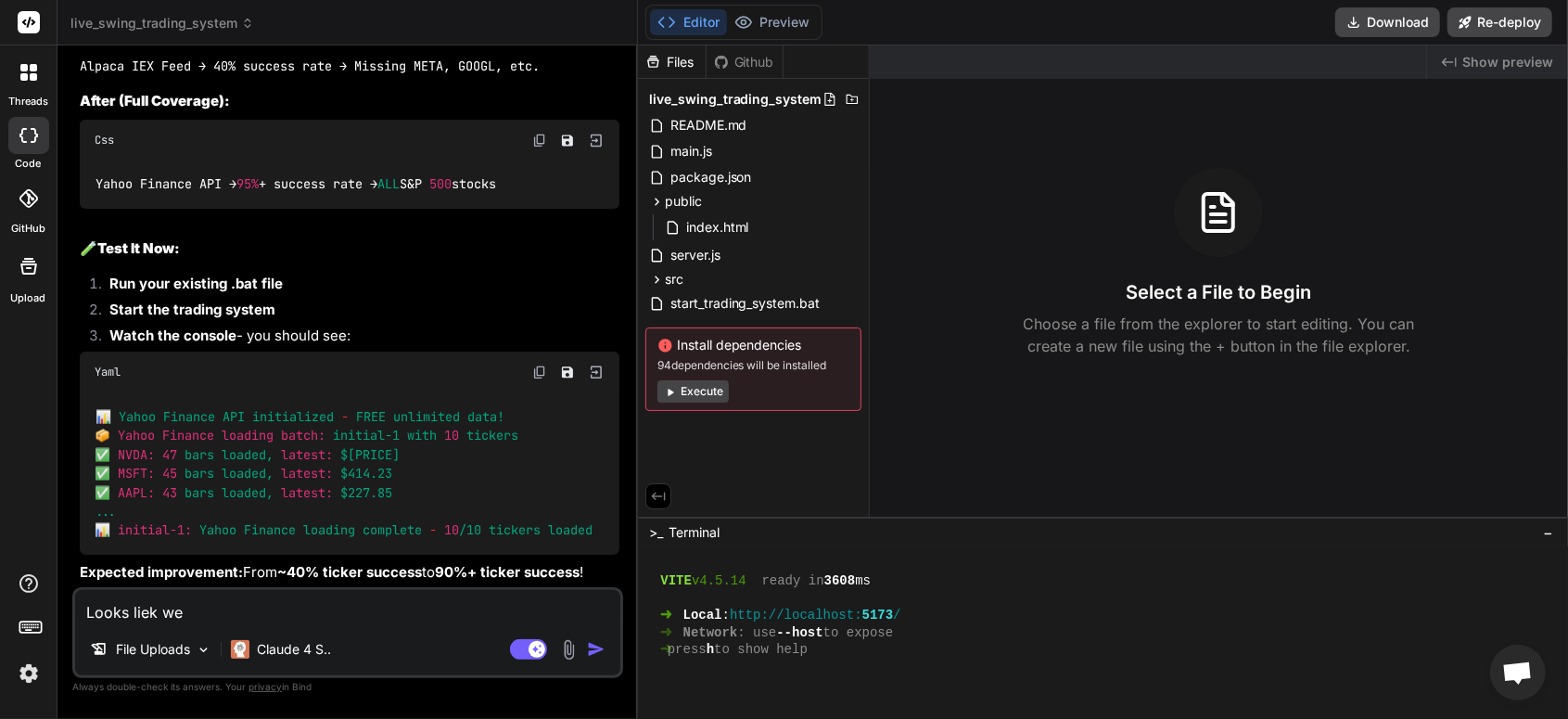 type on "Looks liek we" 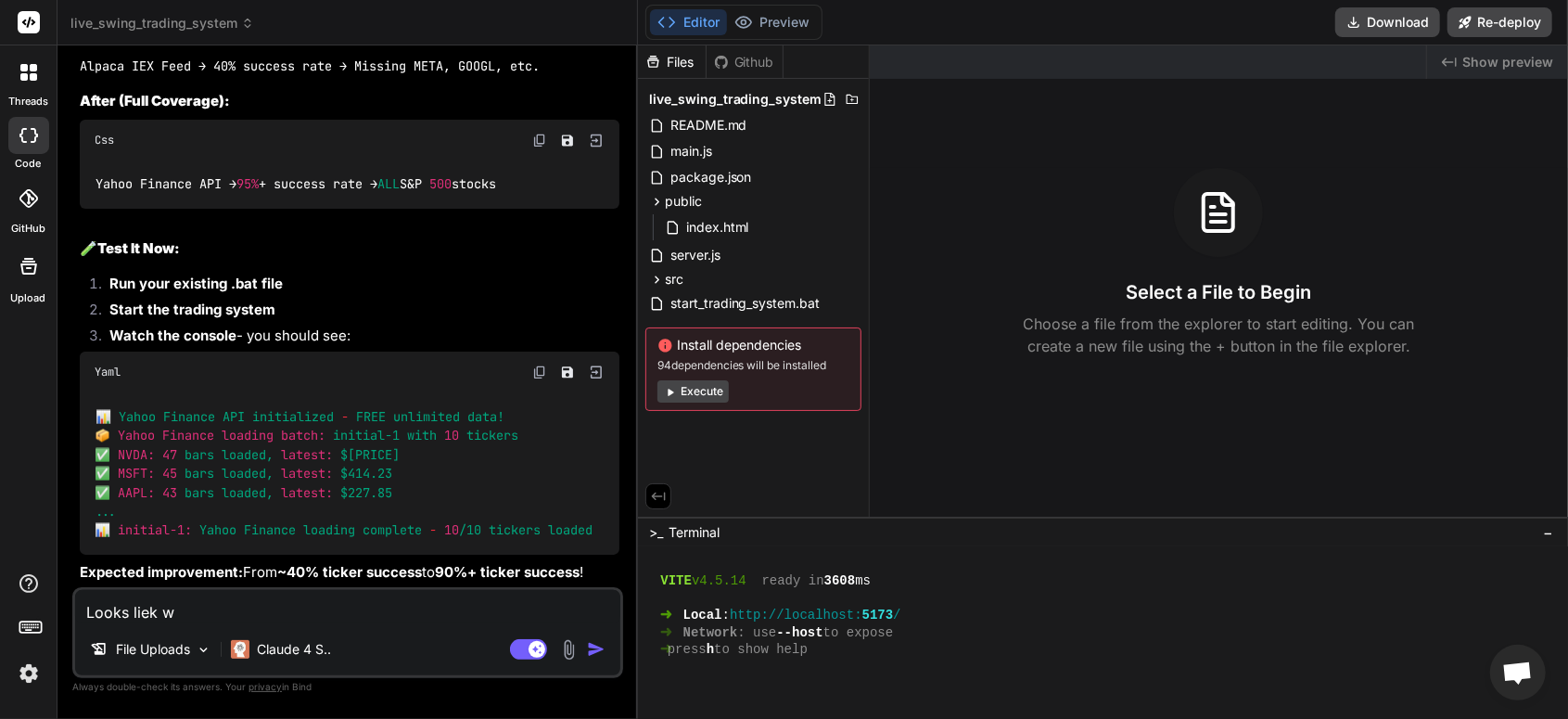 type on "Looks liek" 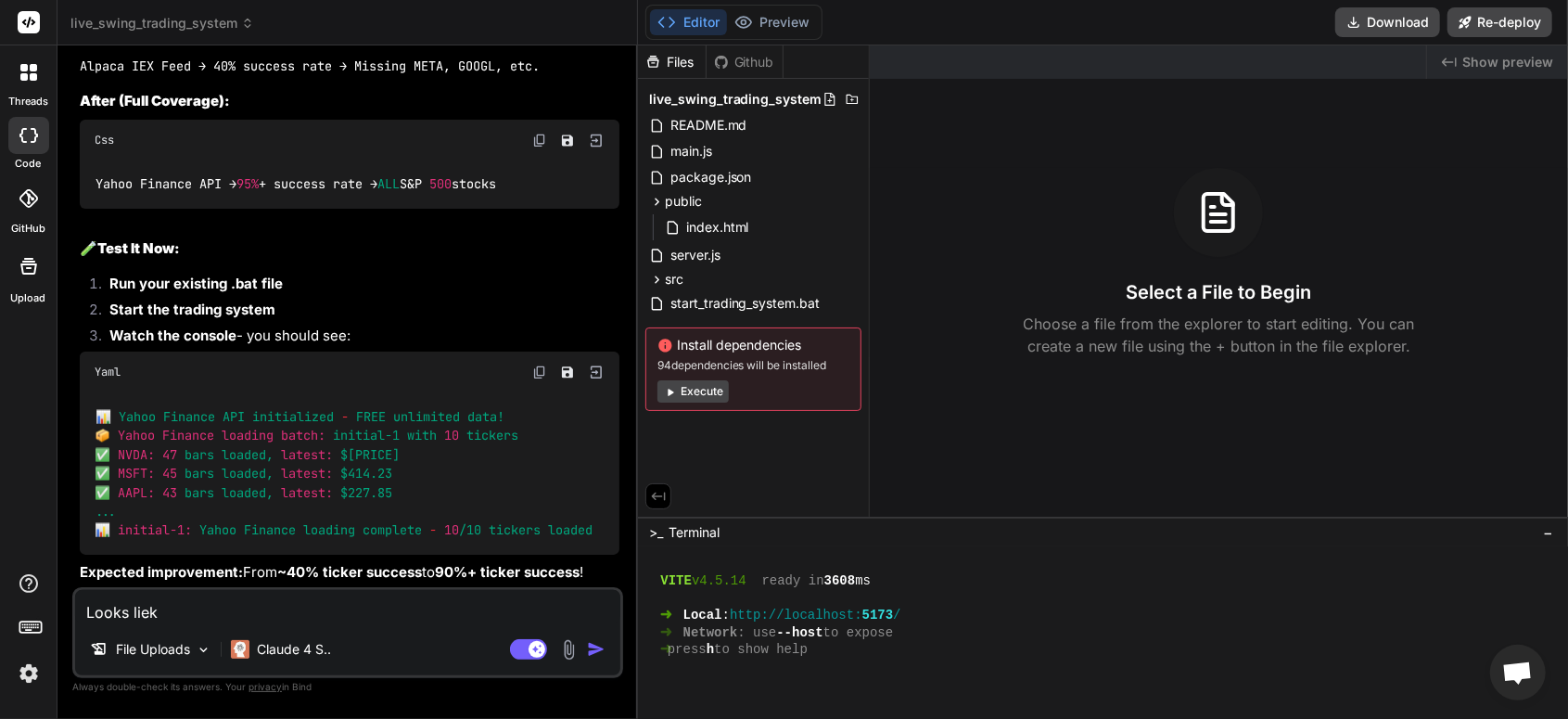 type on "Looks liek" 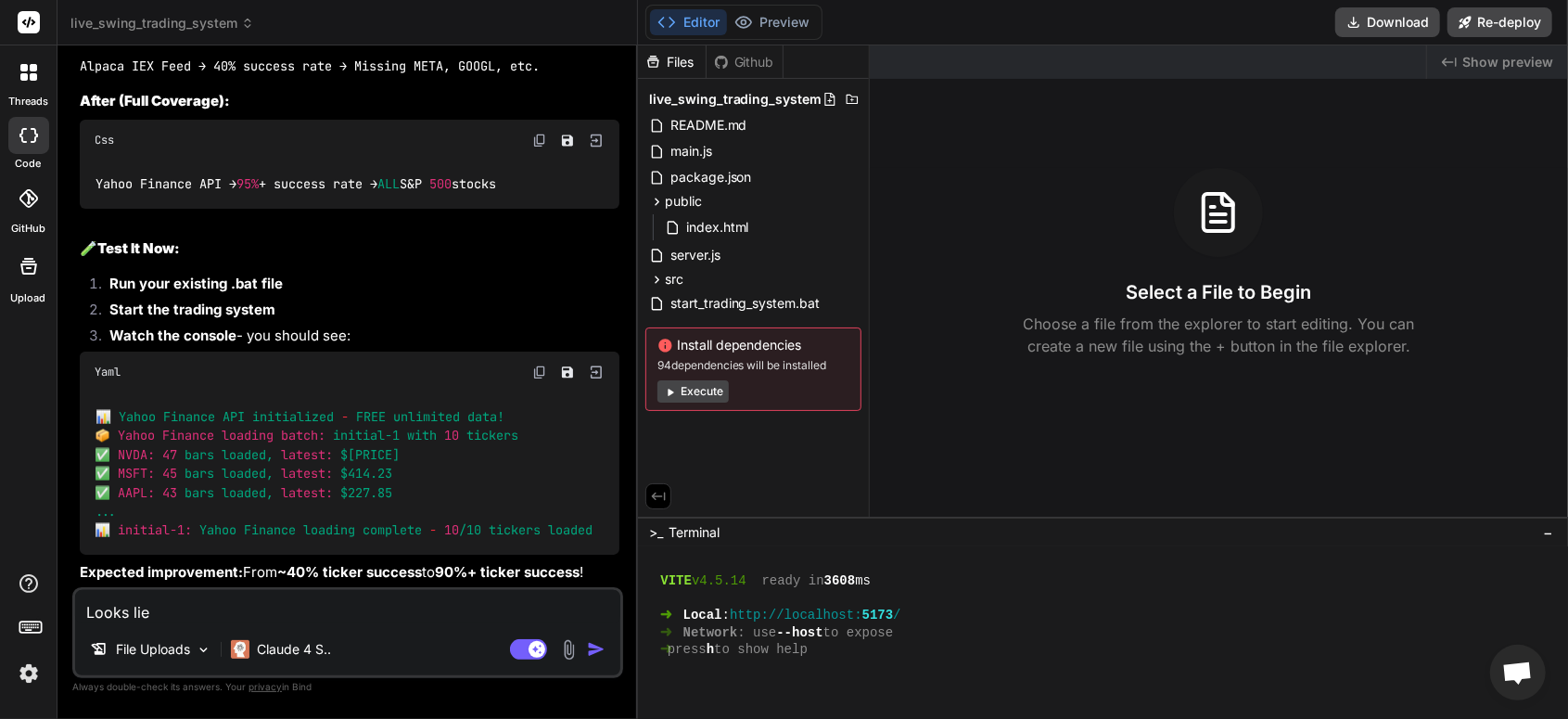 type on "Looks li" 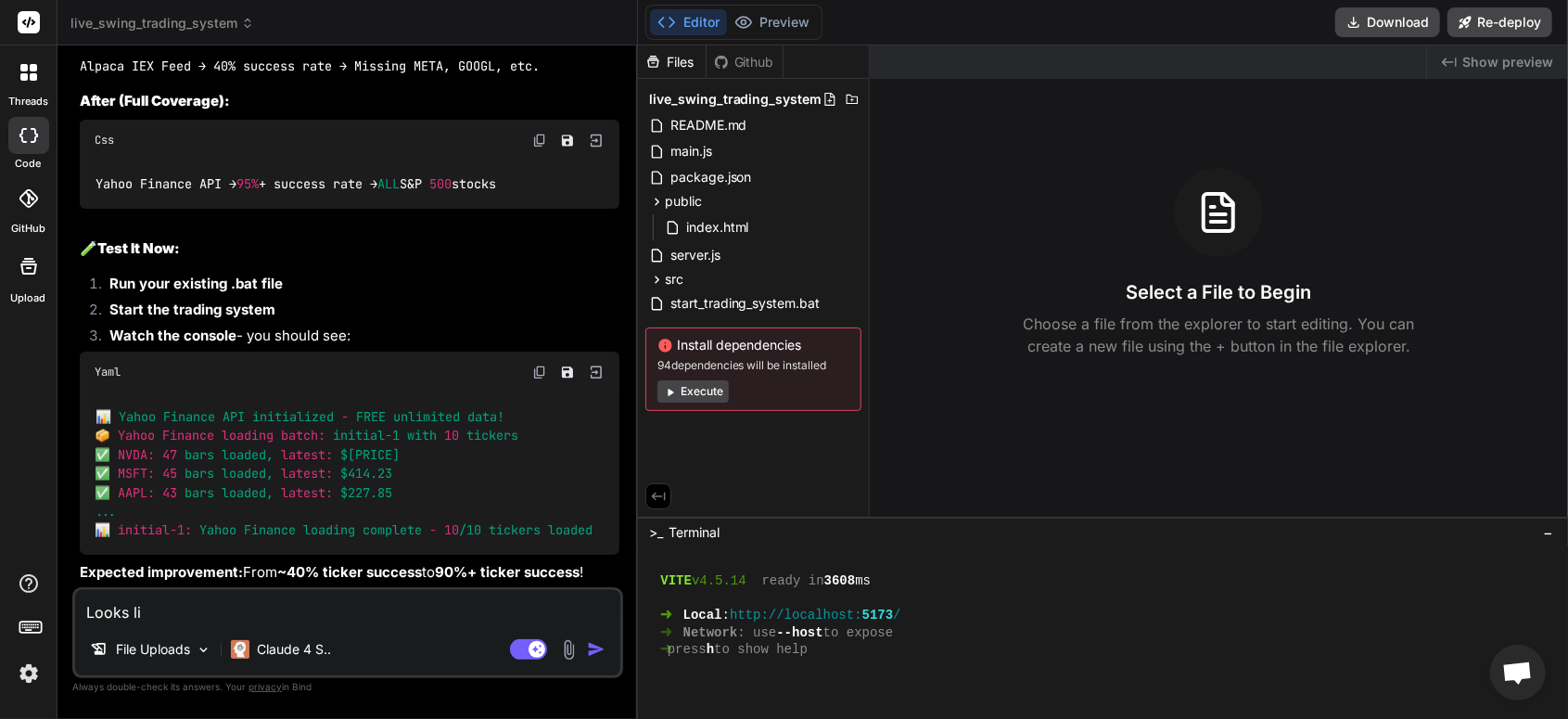 type on "Looks lik" 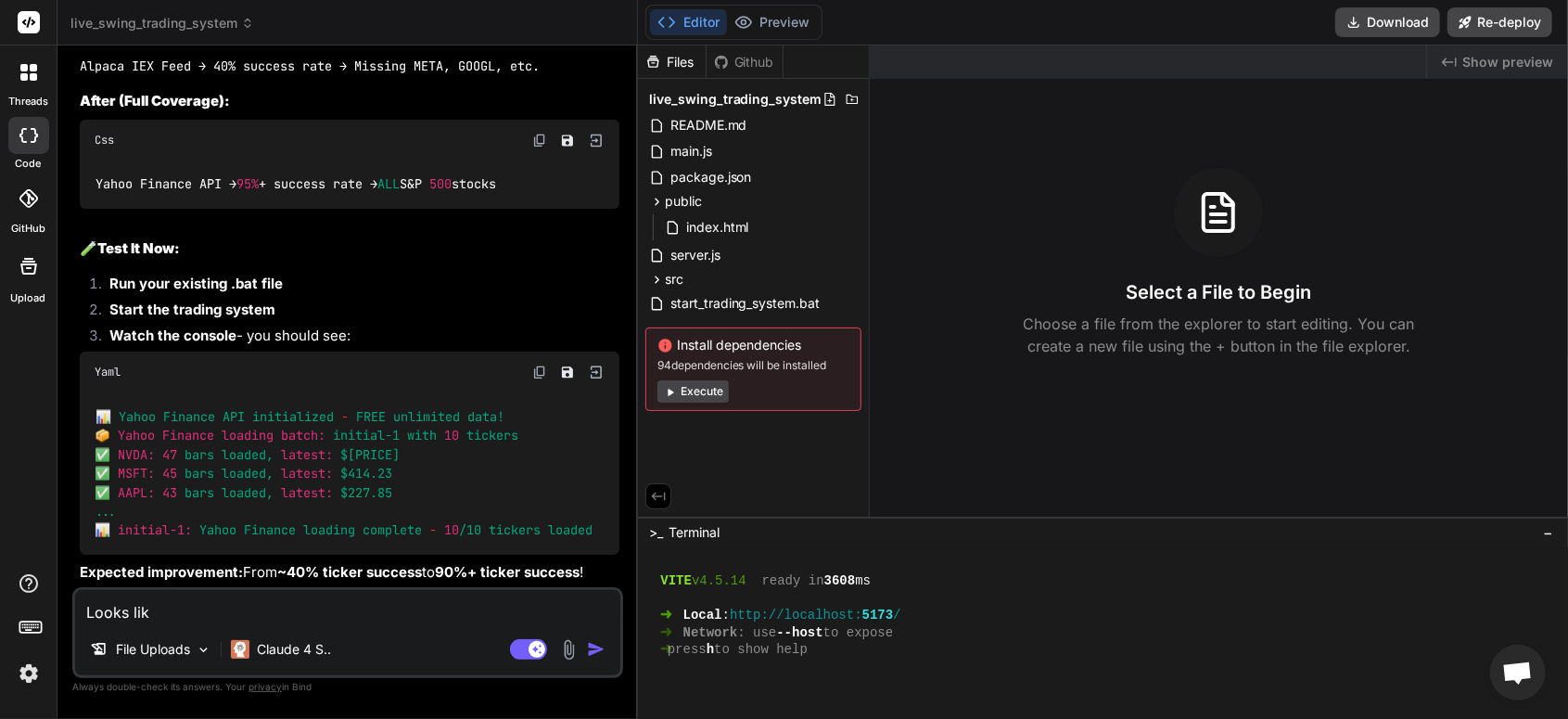 type on "Looks like" 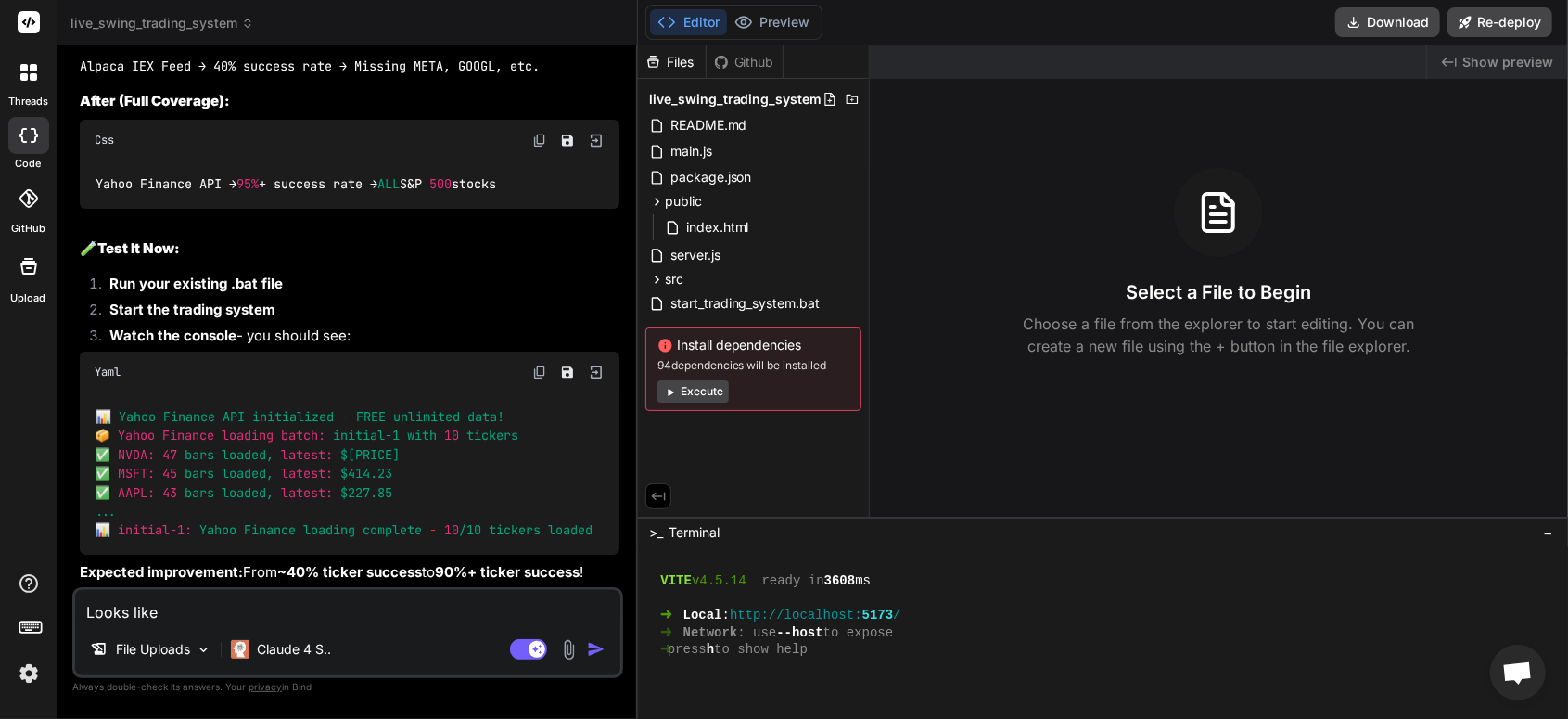 type on "Looks like" 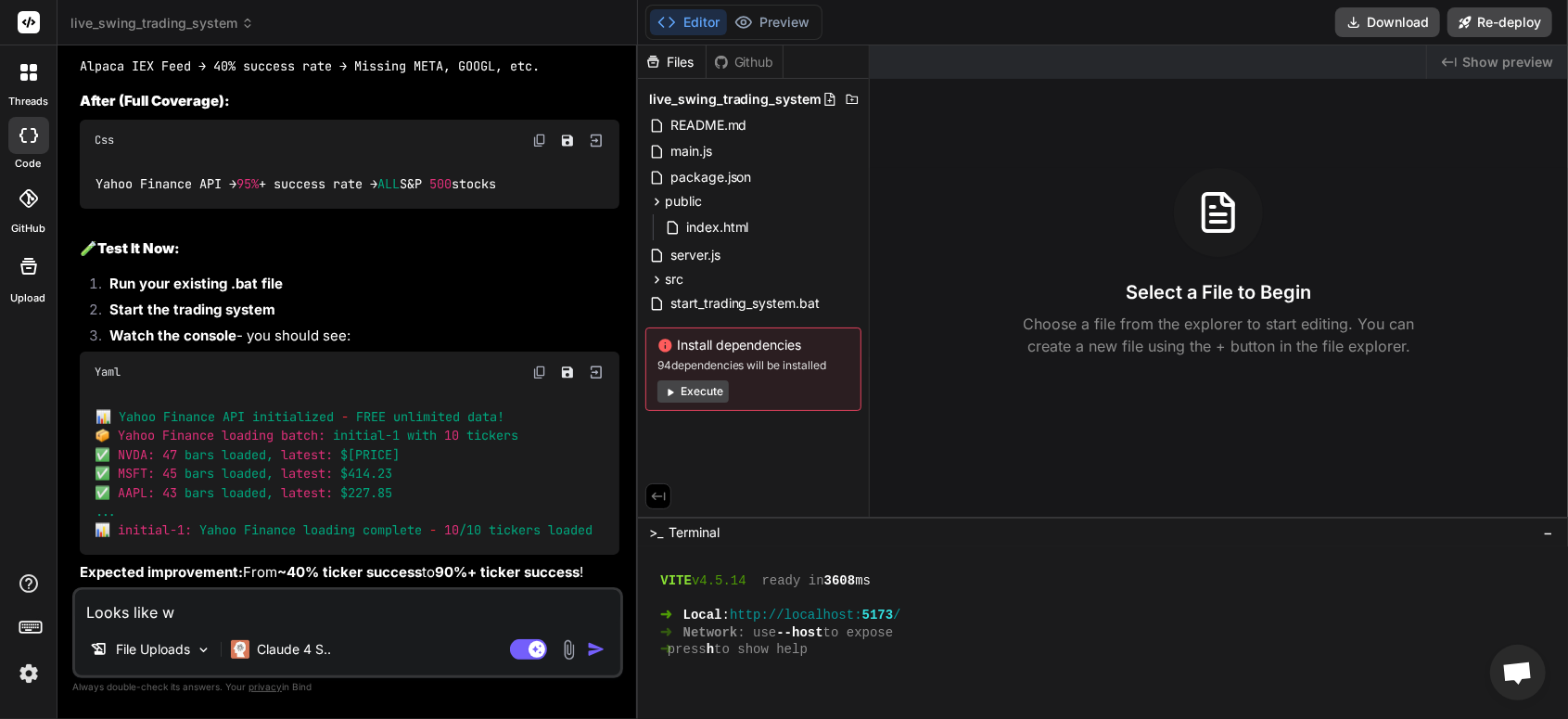 type on "Looks like we" 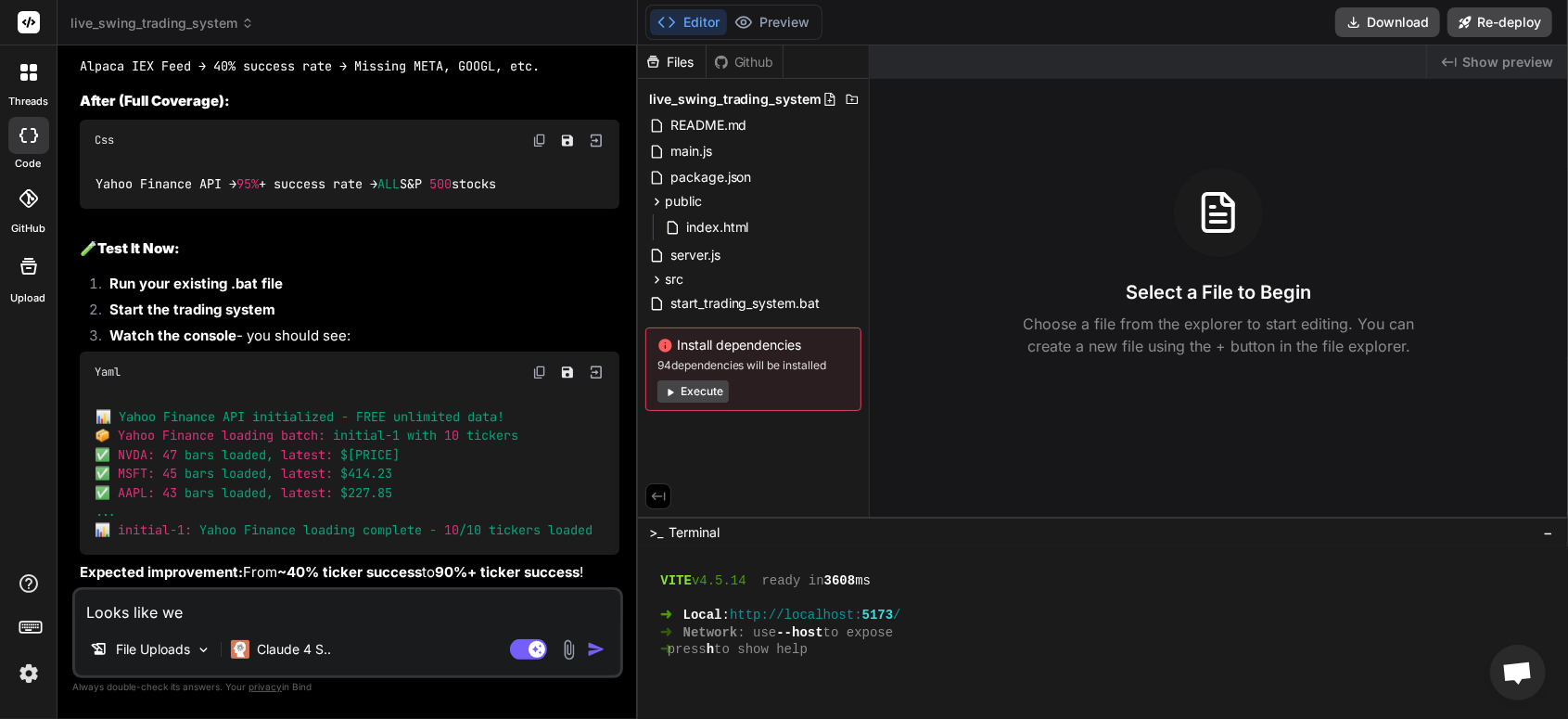 type on "Looks like we" 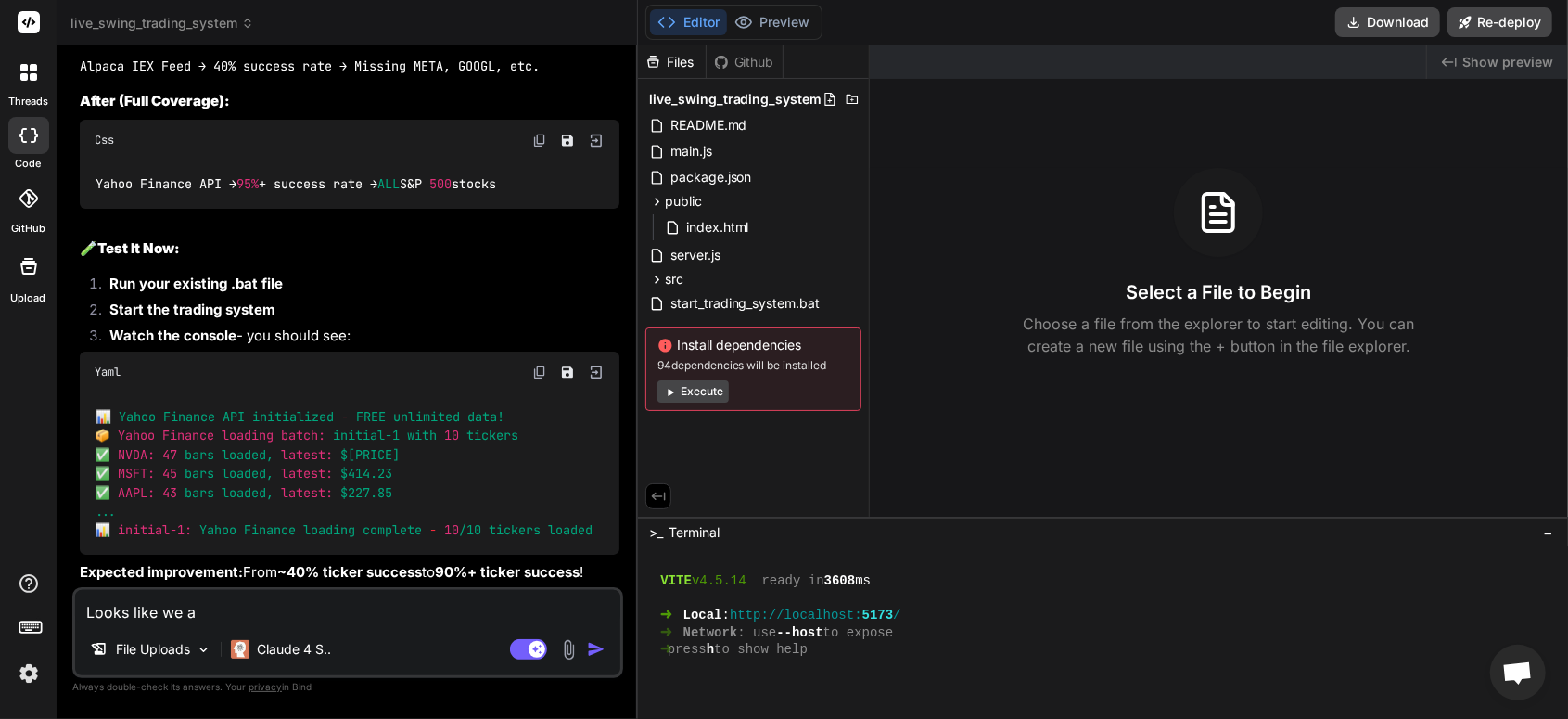 type on "Looks like we ar" 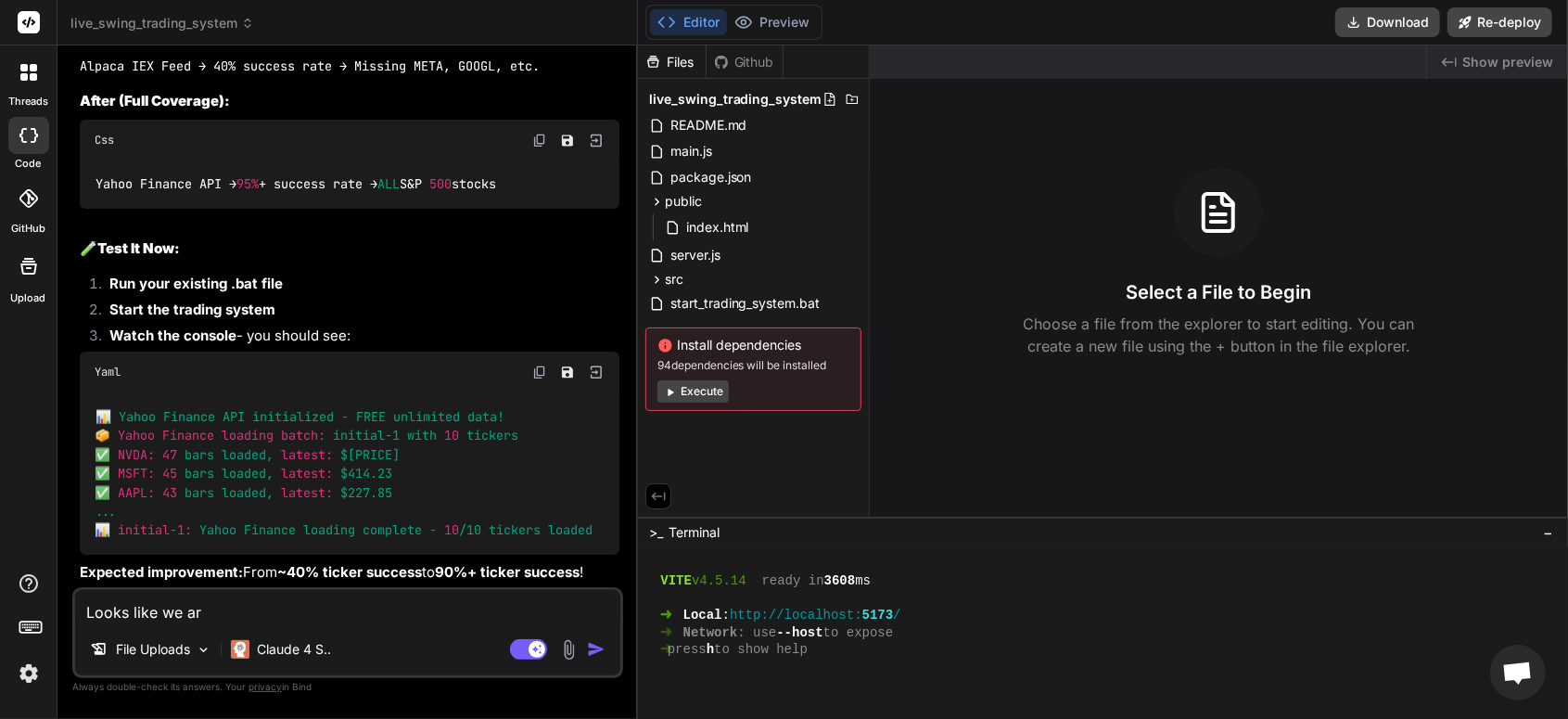 type on "Looks like we are" 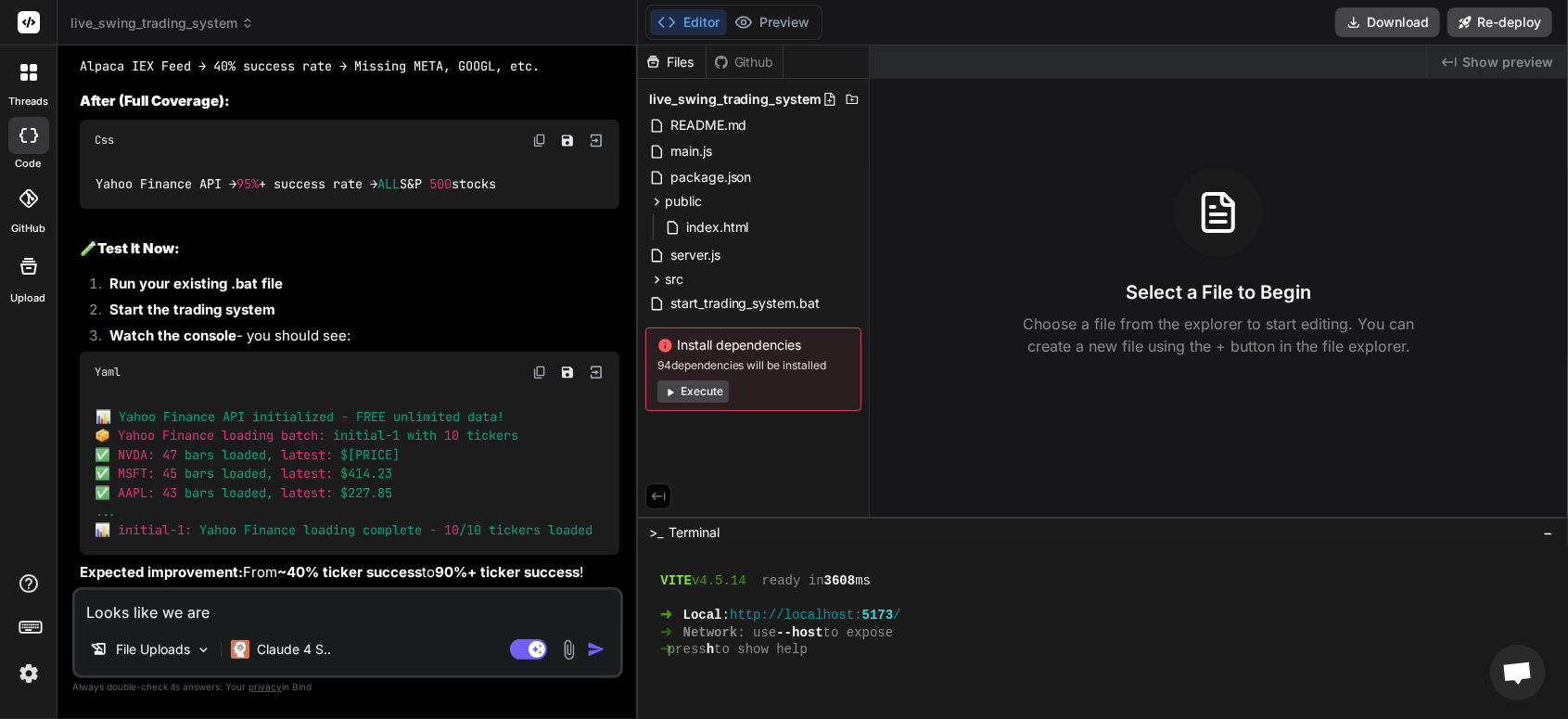 type on "Looks like we are" 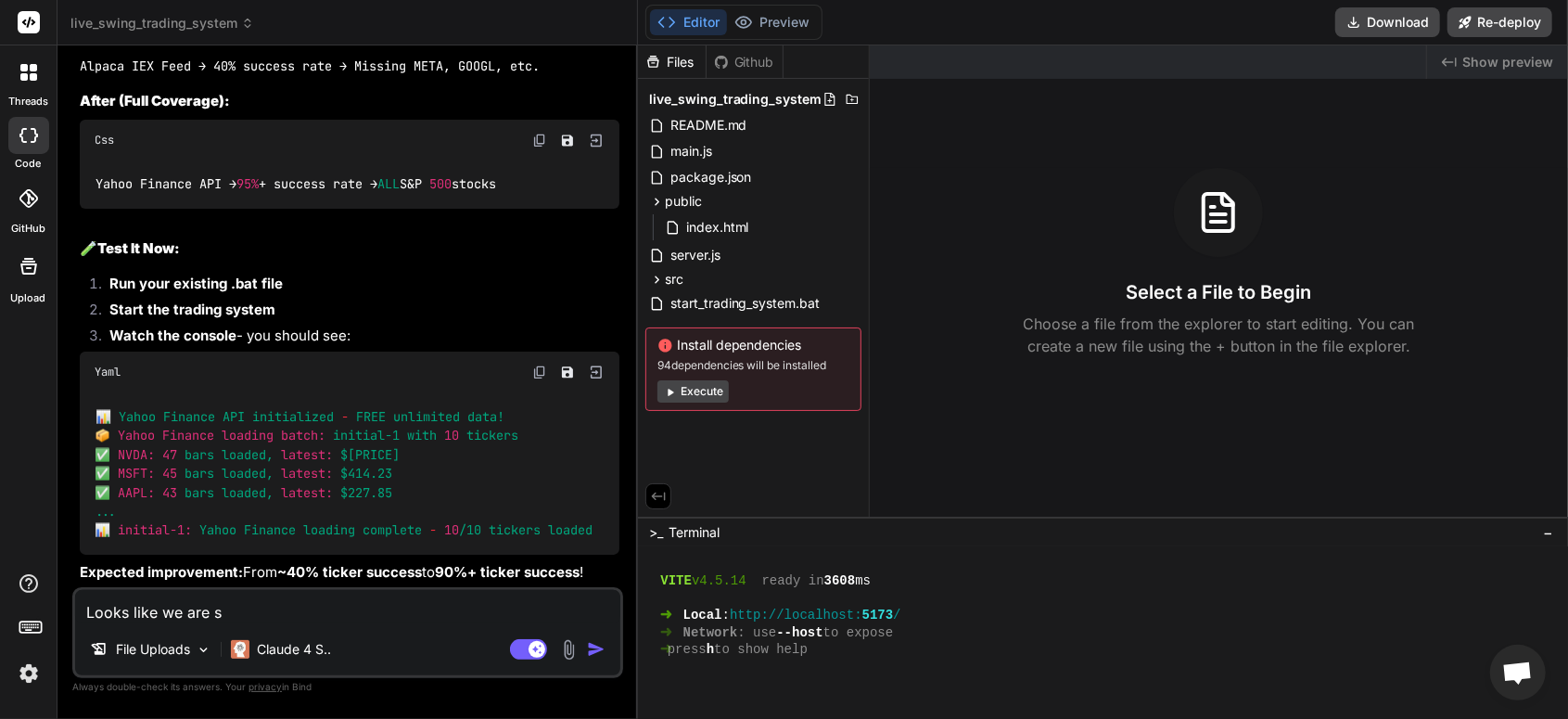 type on "Looks like we are st" 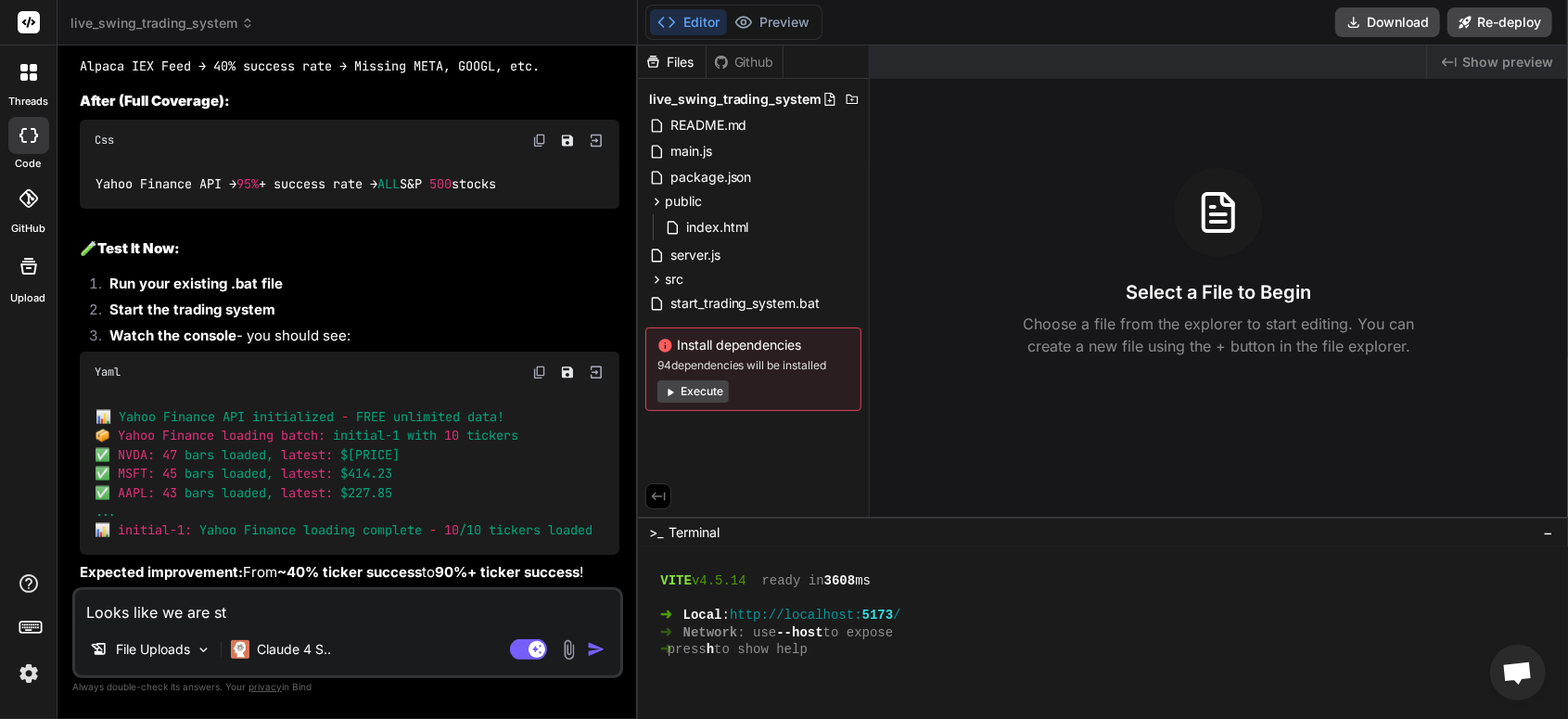 type on "Looks like we are sti" 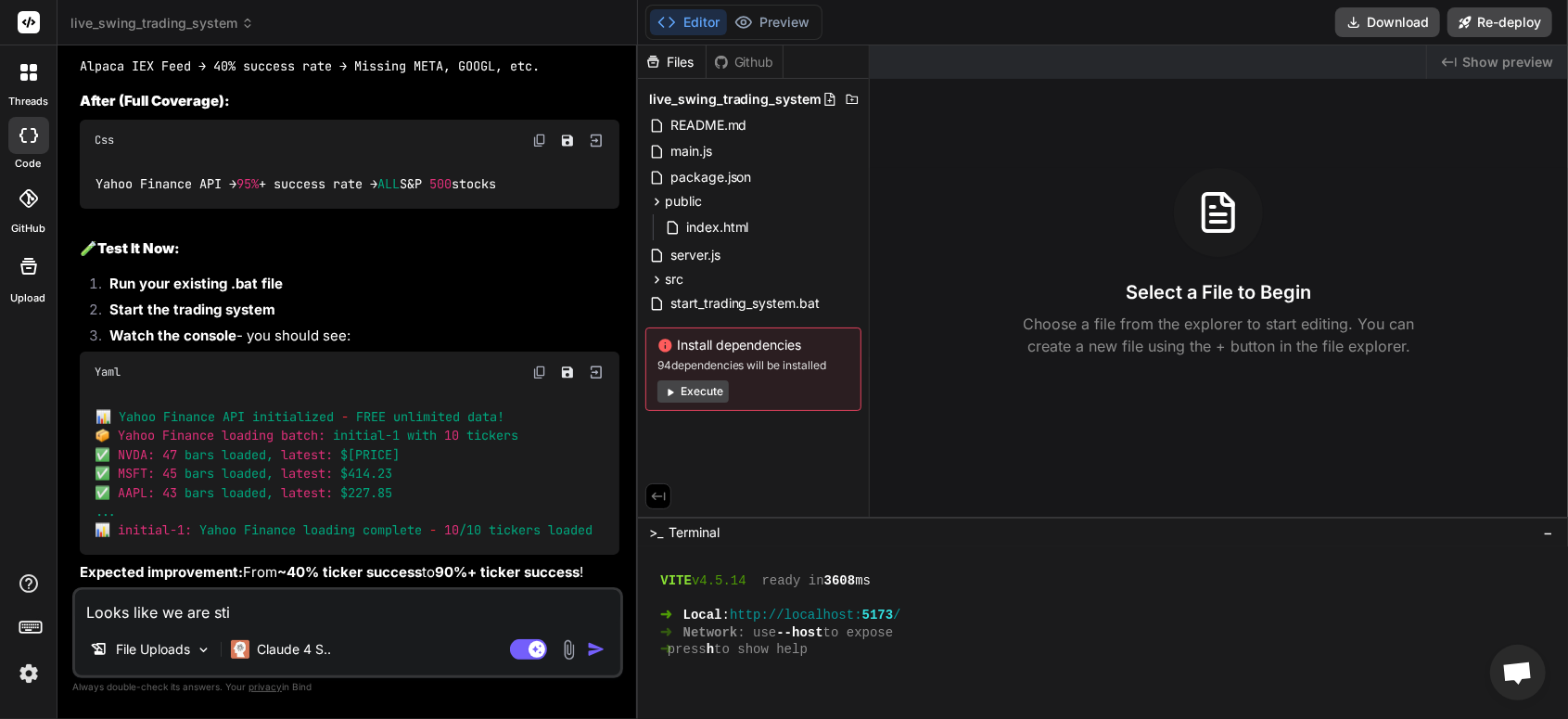 type on "Looks like we are stil" 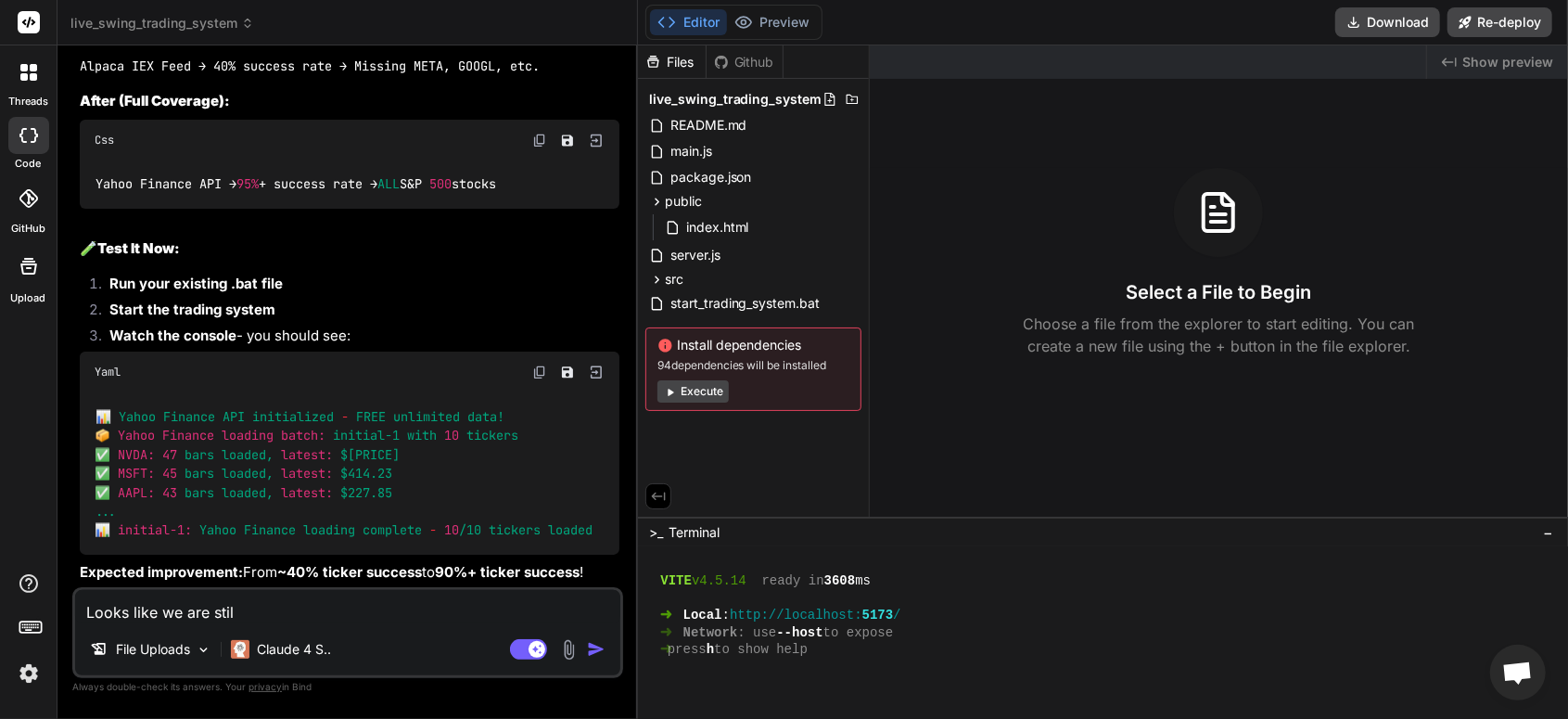 type on "Looks like we are still" 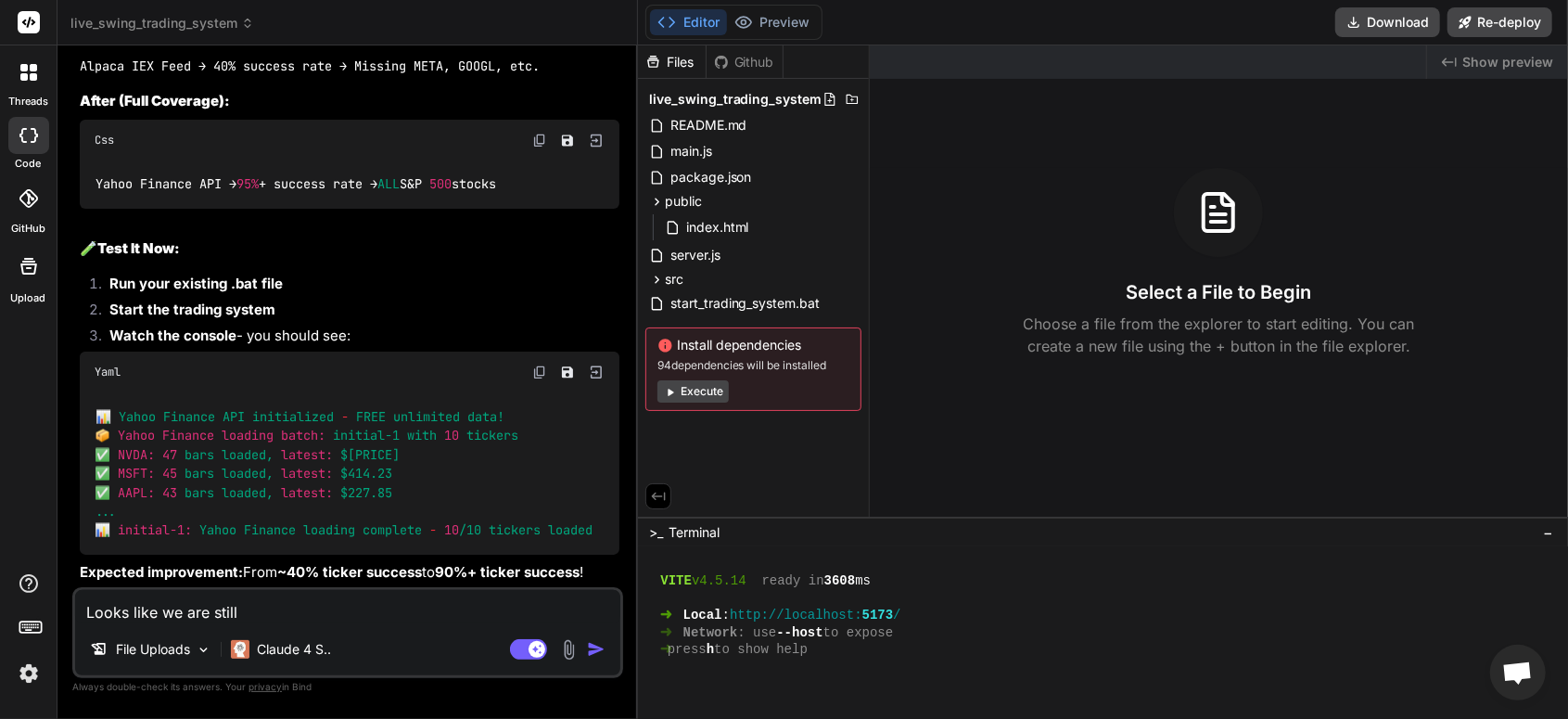 type on "x" 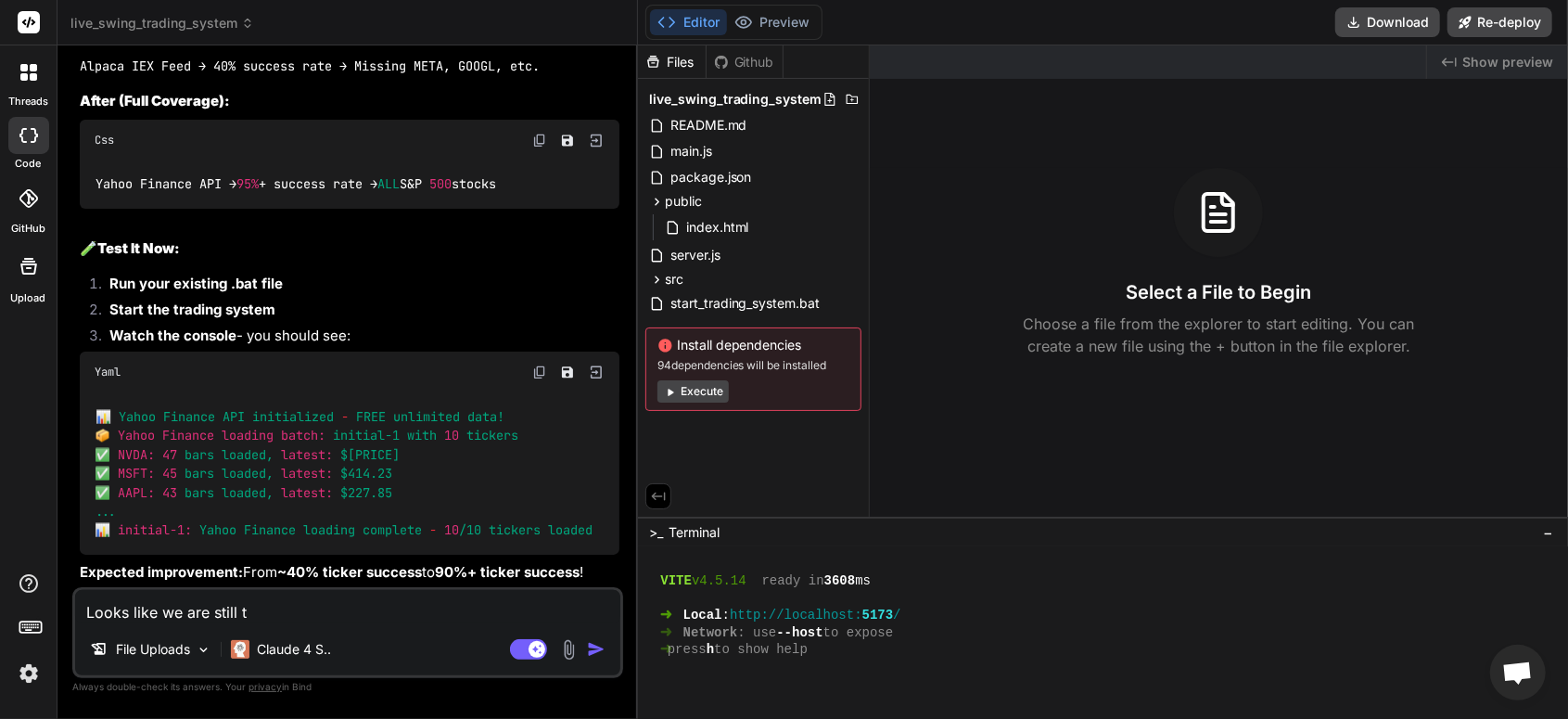 type on "Looks like we are still tr" 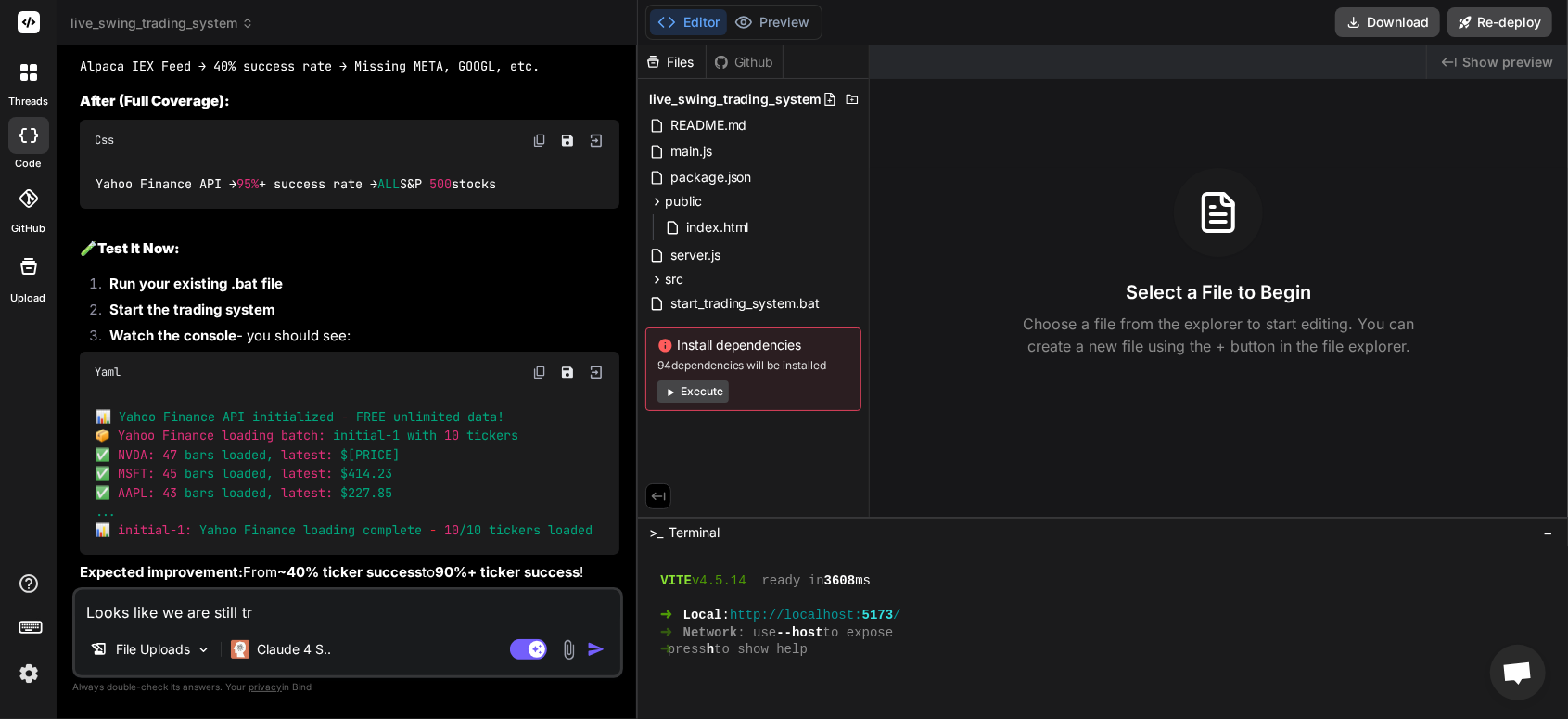 type on "Looks like we are still try" 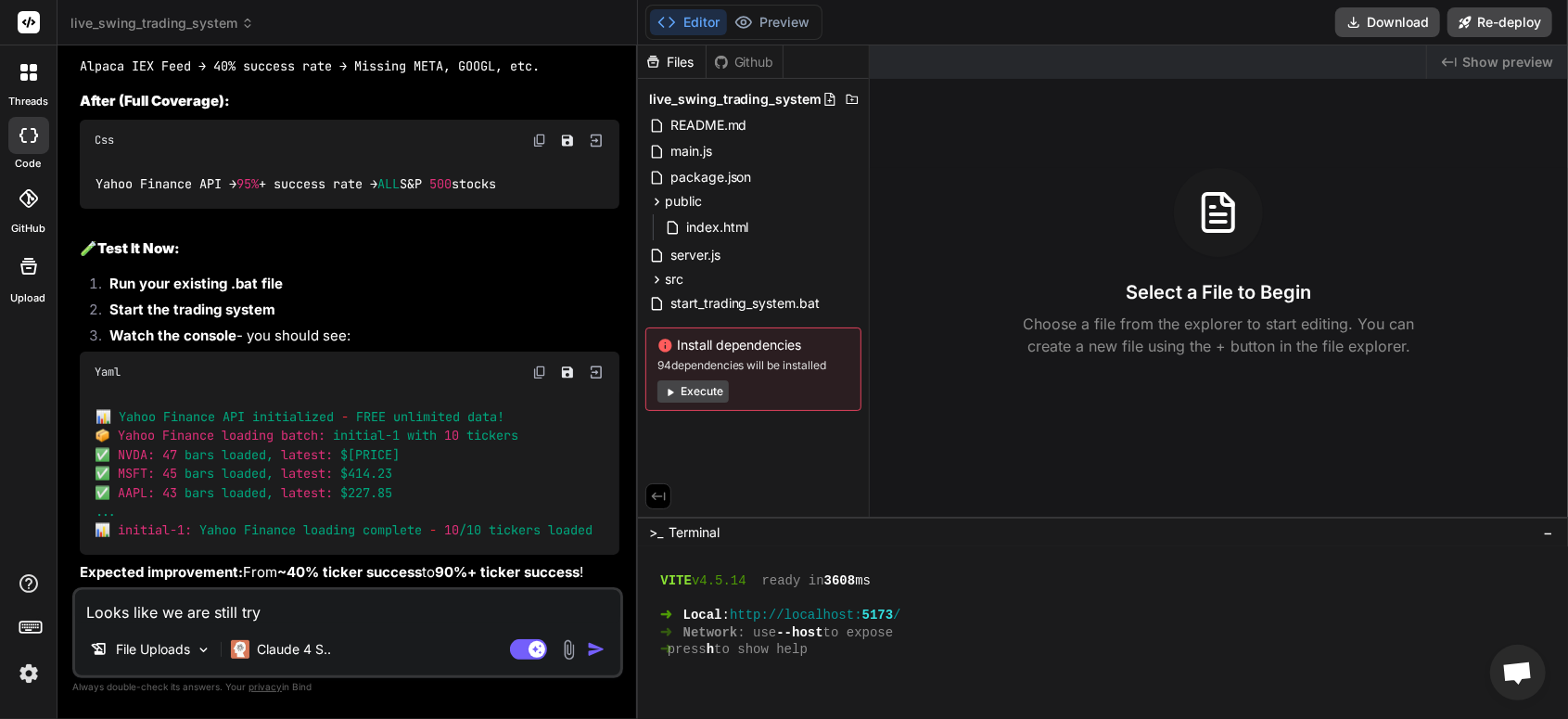 type on "Looks like we are still tryi" 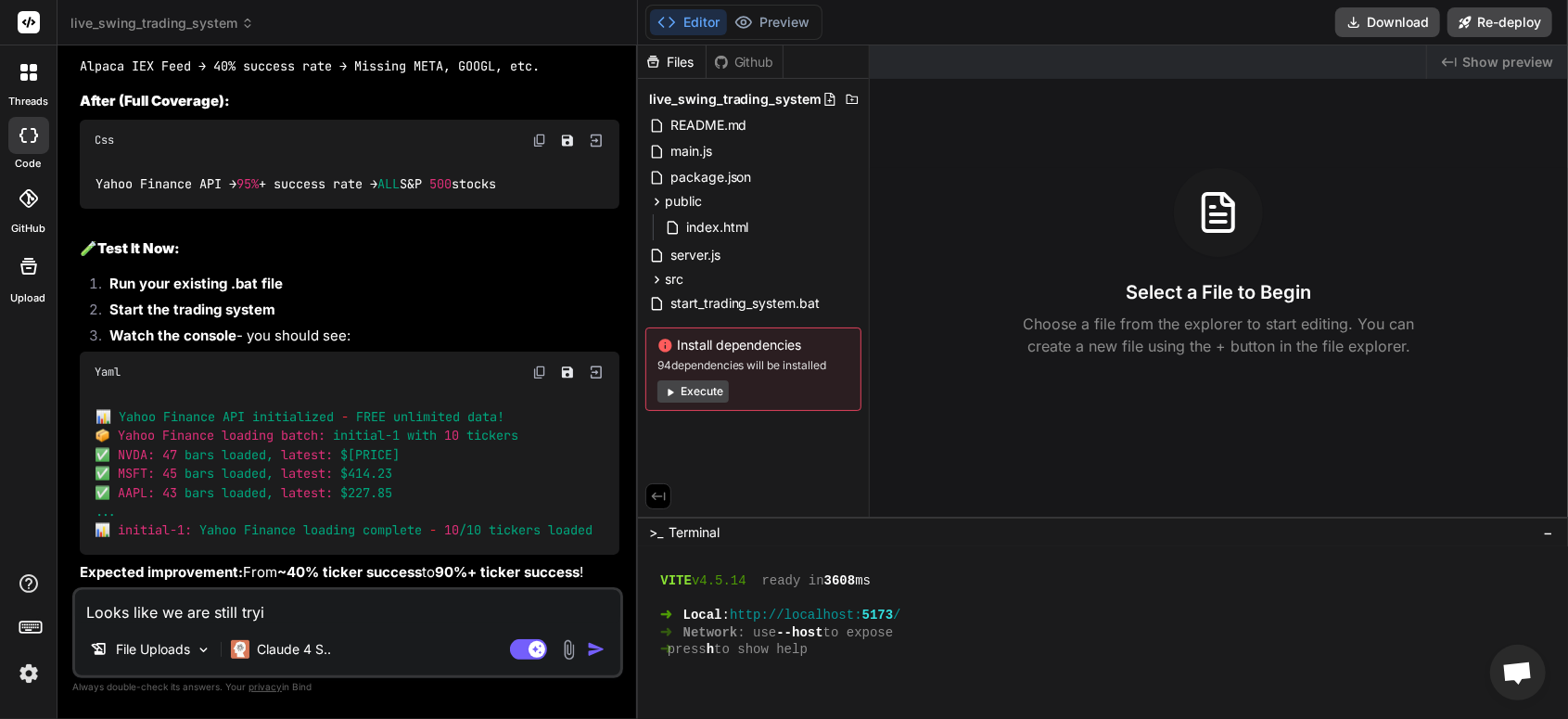 type on "Looks like we are still tryin" 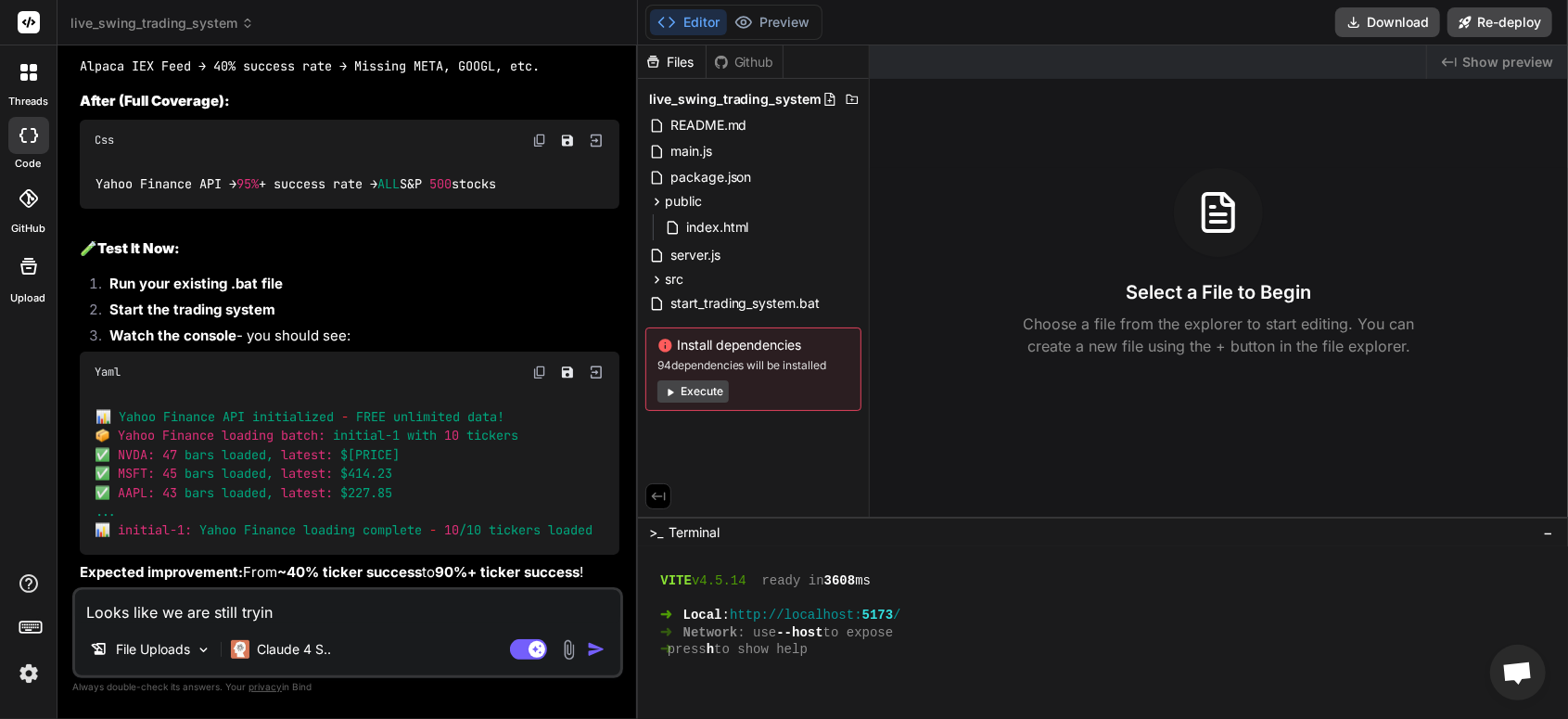 type on "Looks like we are still trying" 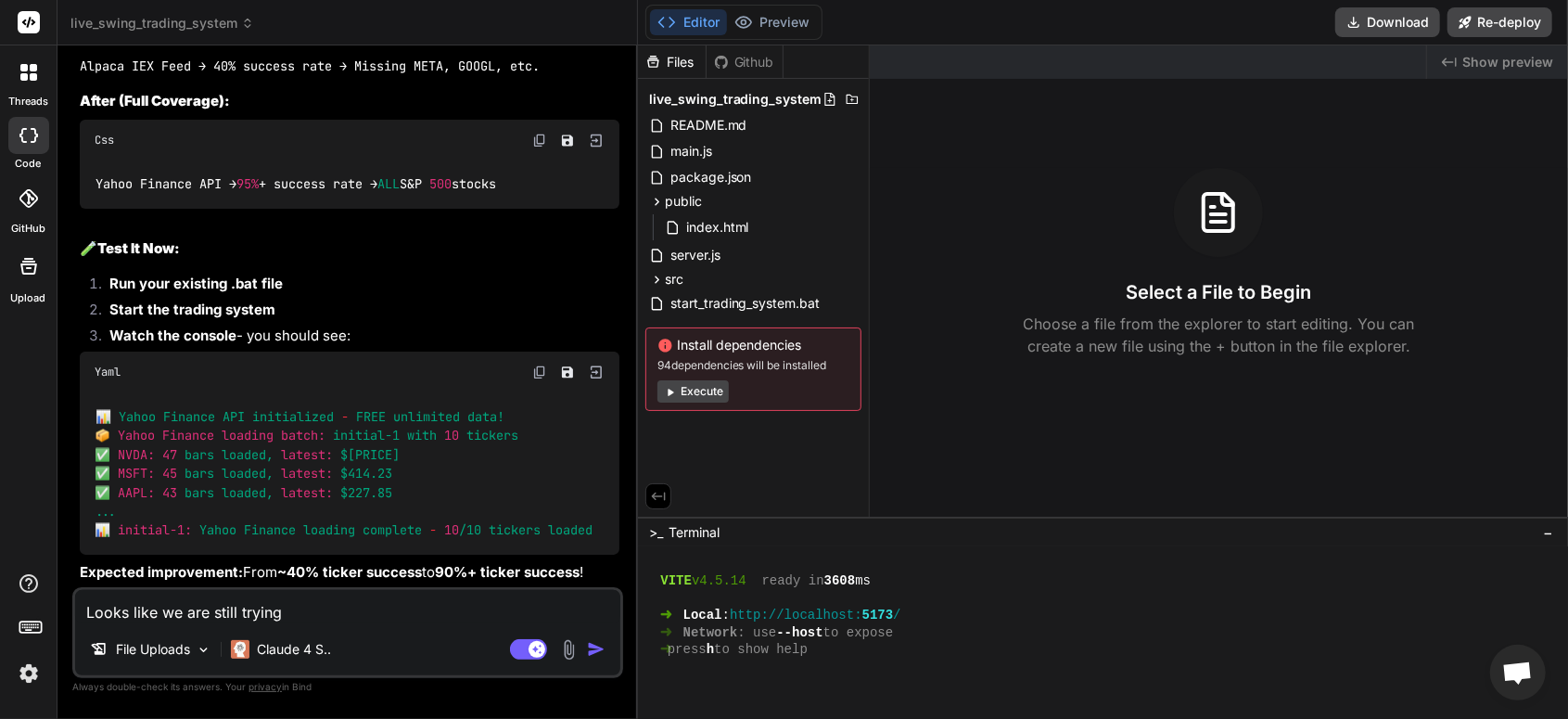 type on "Looks like we are still trying" 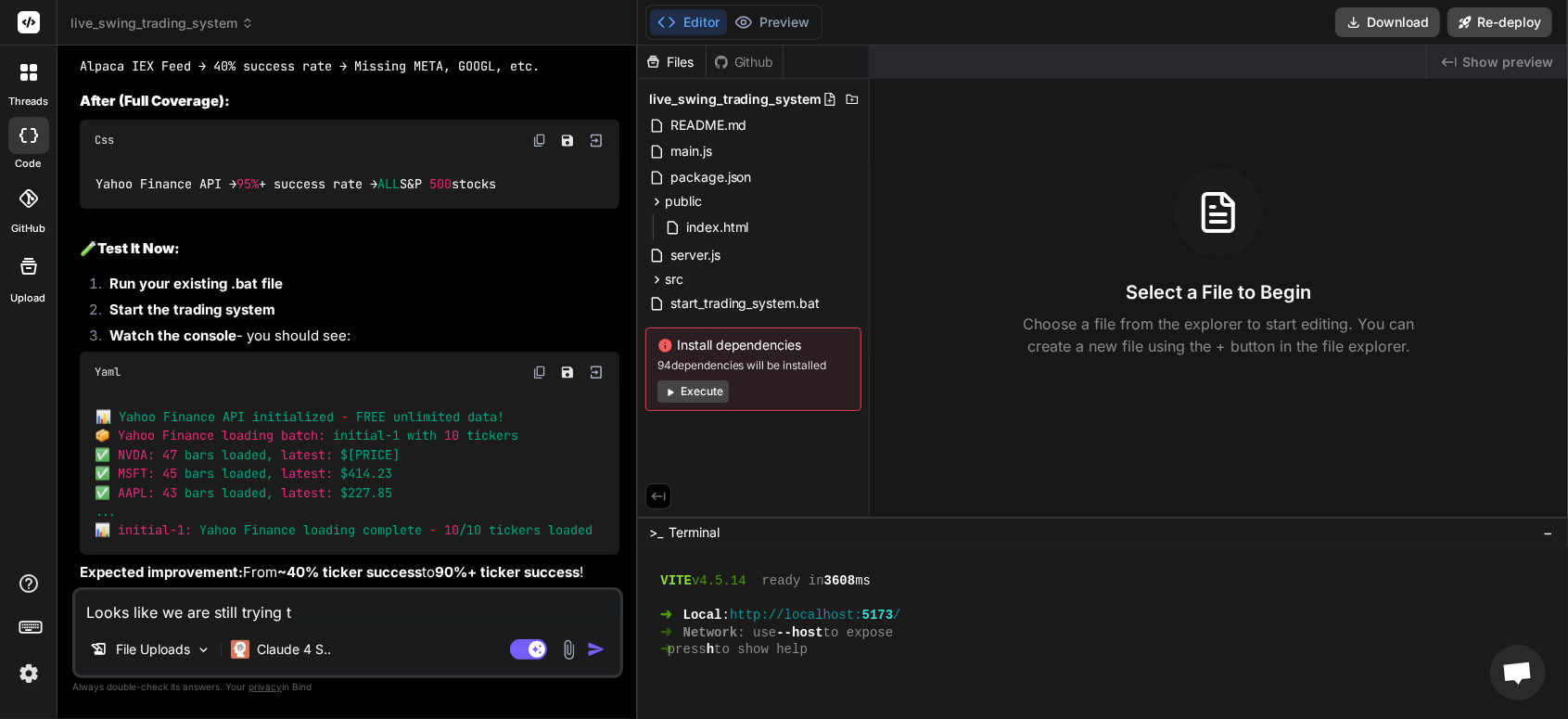 type on "Looks like we are still trying to" 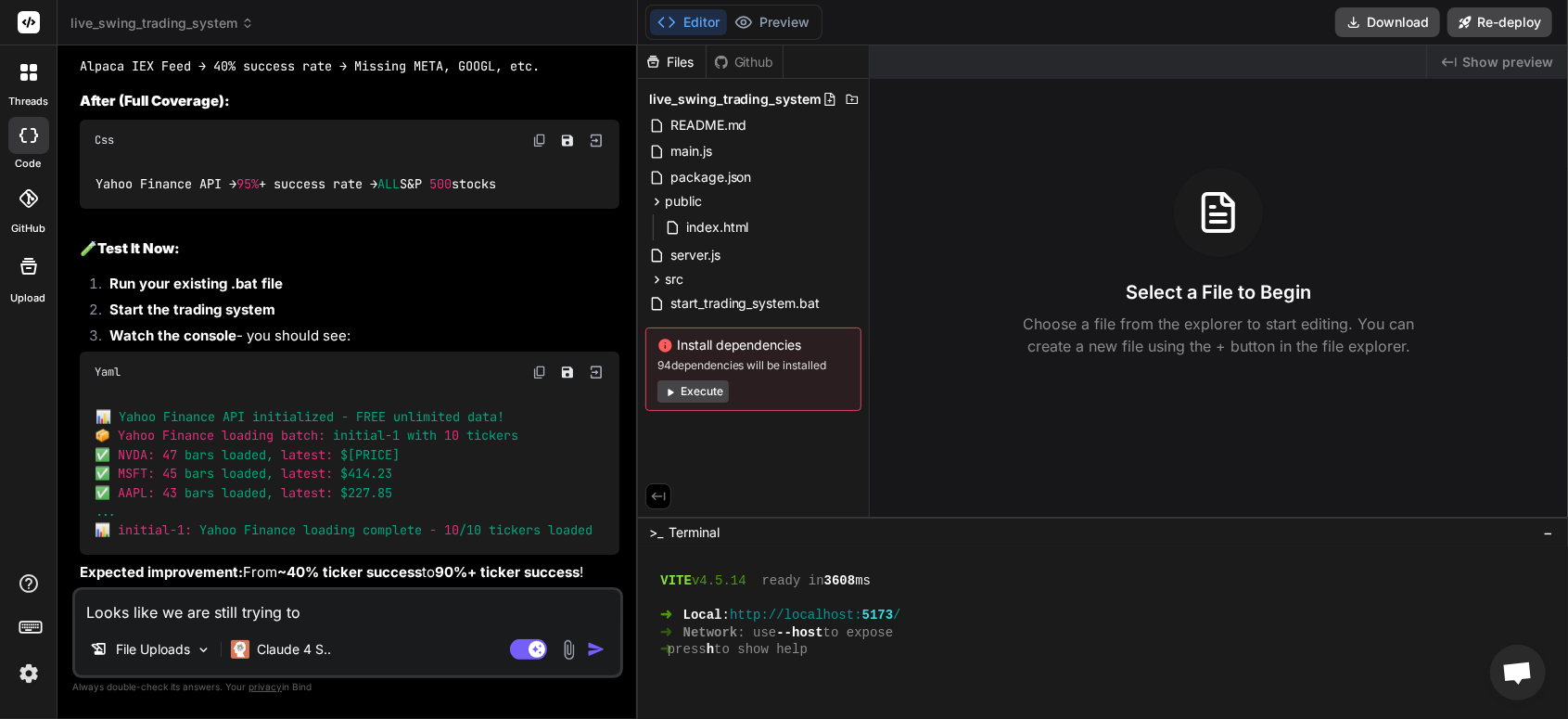 type on "Looks like we are still trying to" 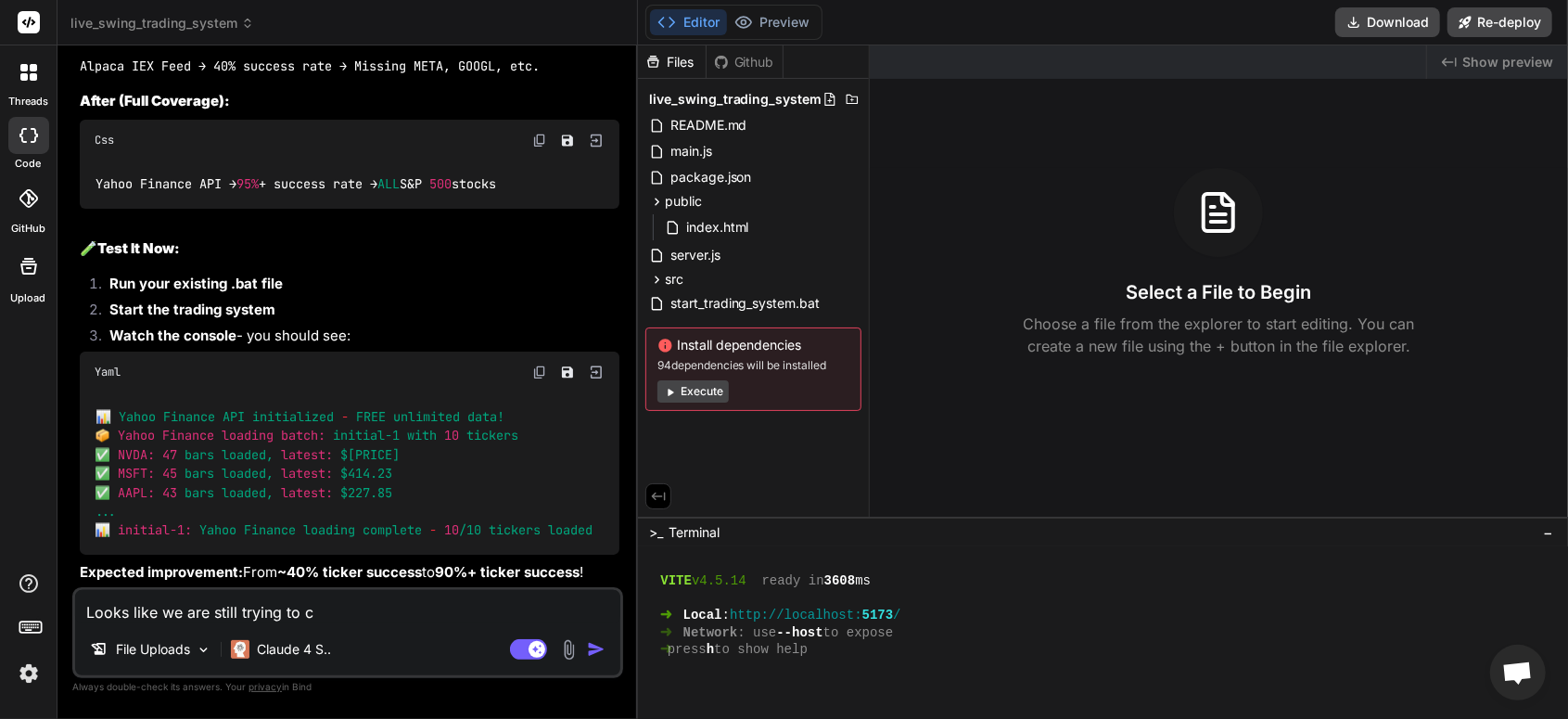type on "Looks like we are still trying to" 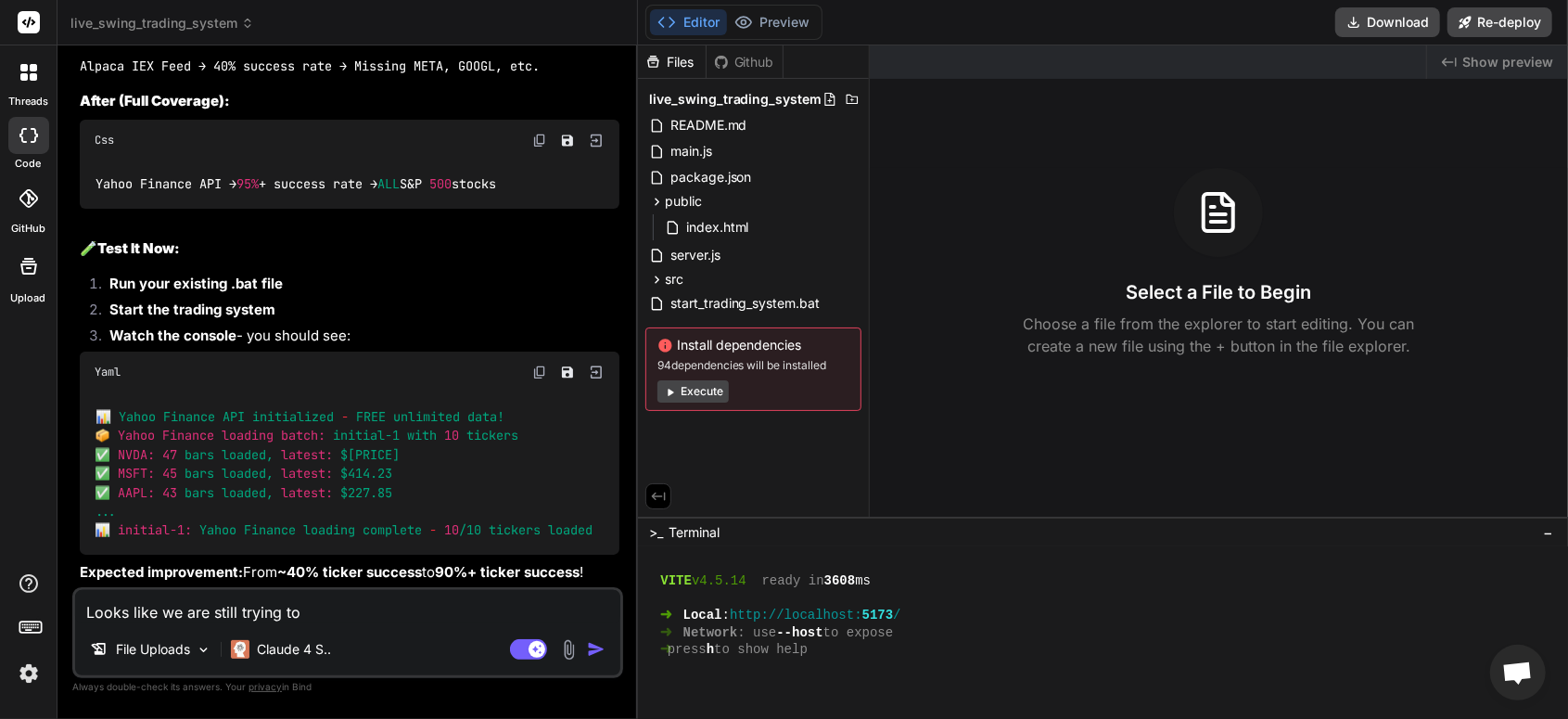 type on "Looks like we are still trying to g" 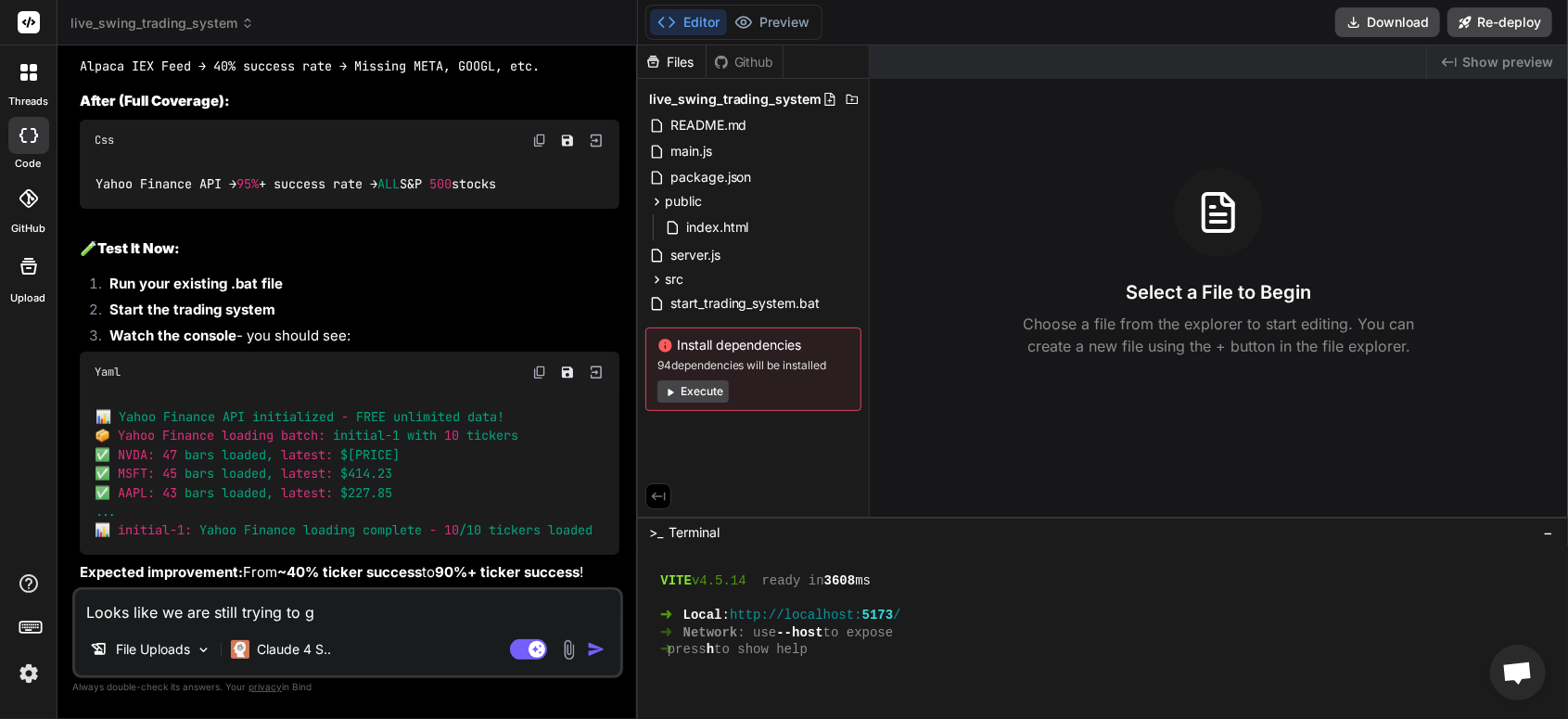 type on "Looks like we are still trying to gr" 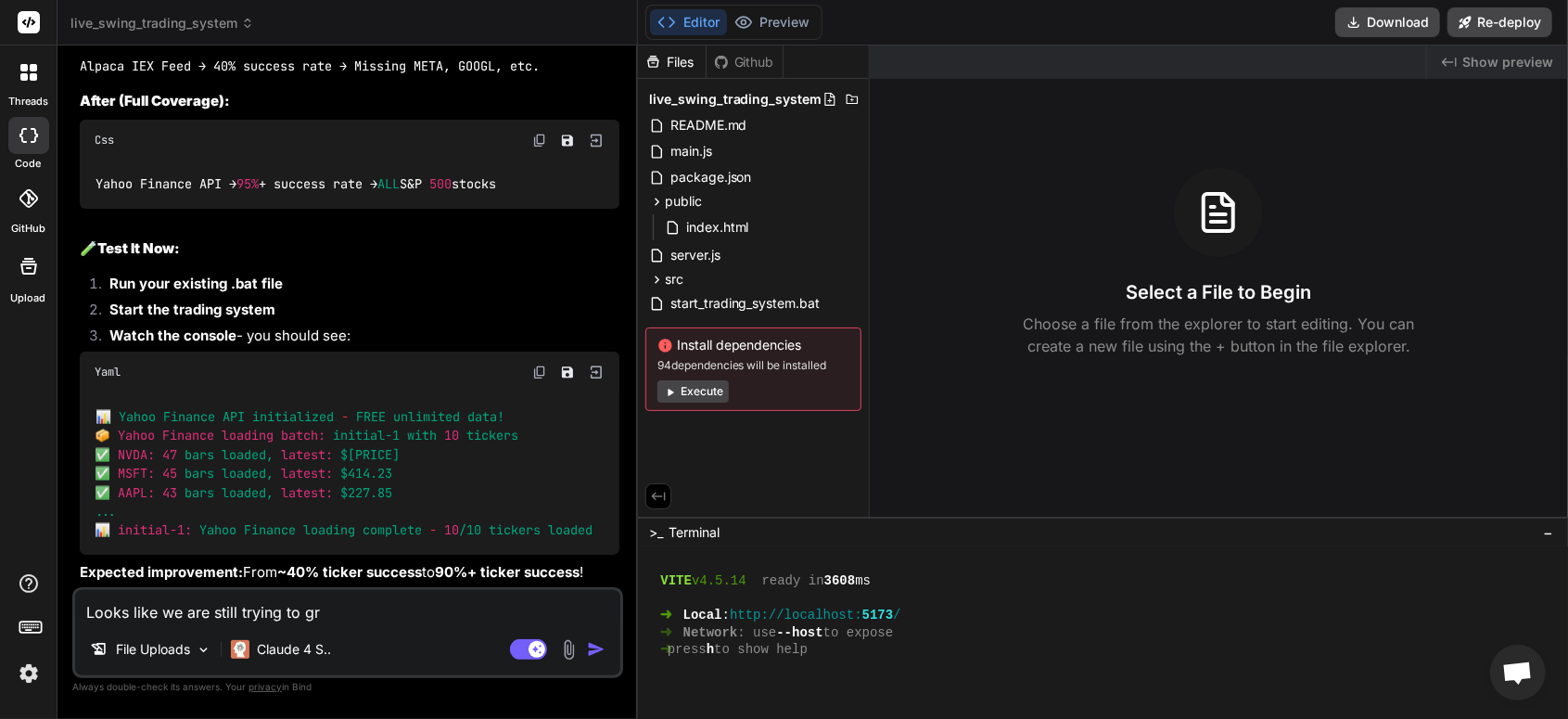 type on "Looks like we are still trying to gra" 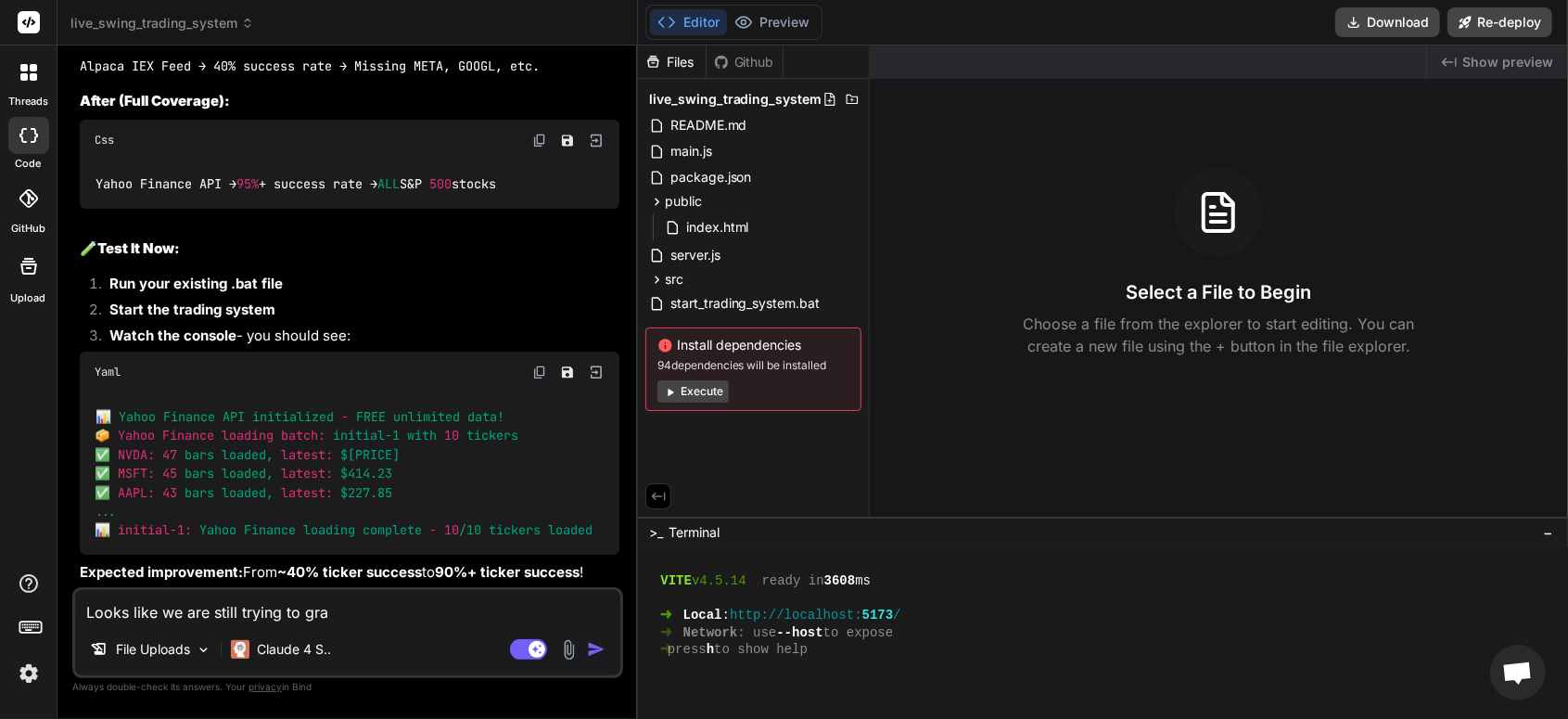 type on "Looks like we are still trying to grab" 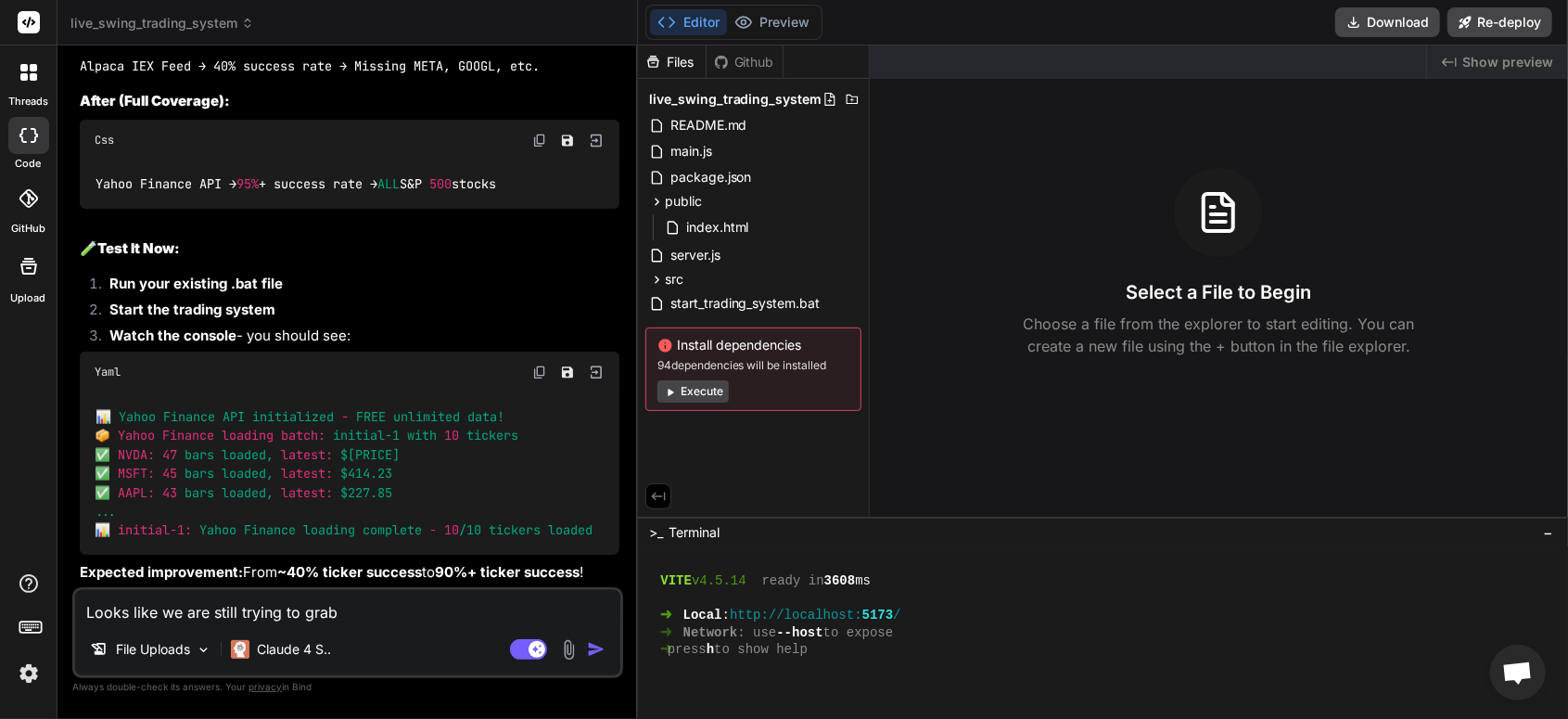 type on "Looks like we are still trying to grab" 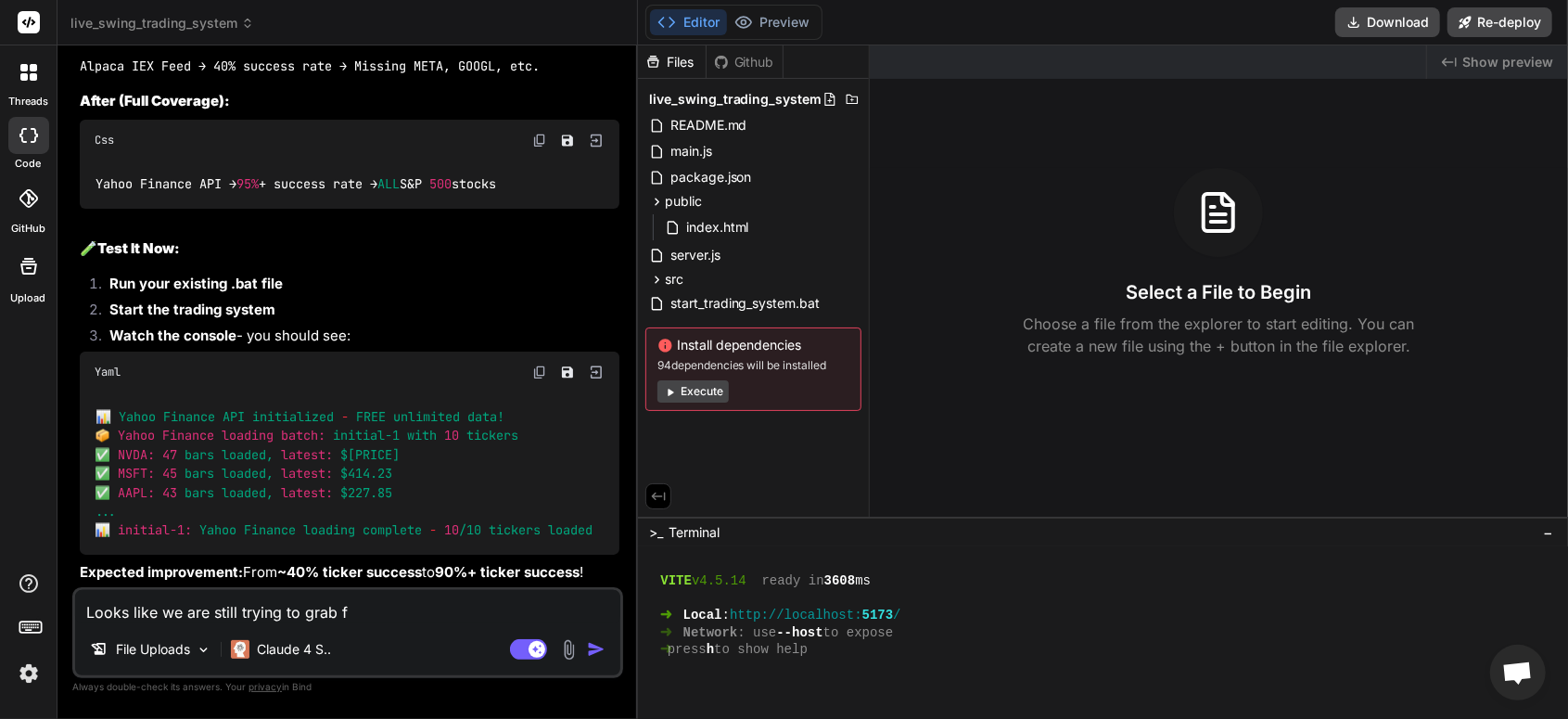 type on "Looks like we are still trying to grab fr" 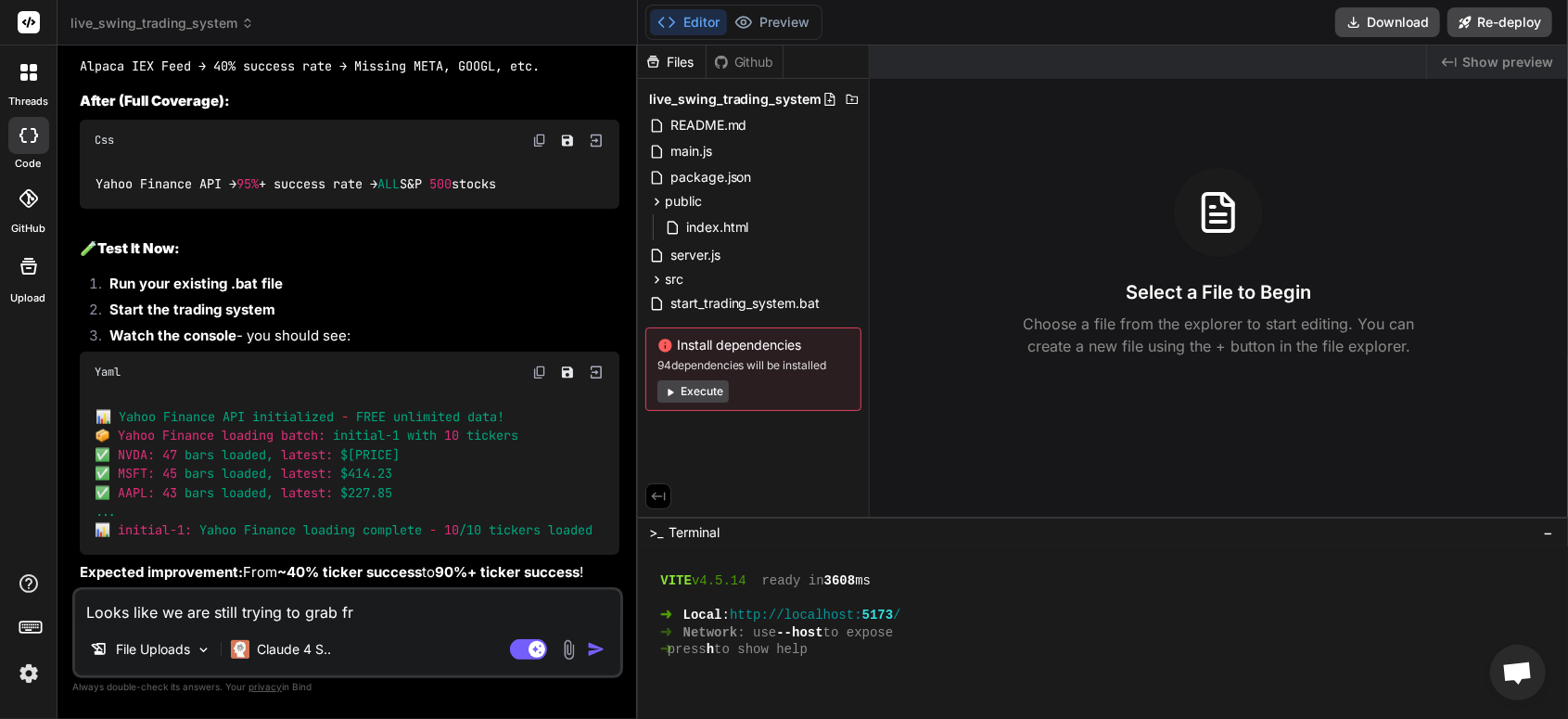 type on "Looks like we are still trying to grab fro" 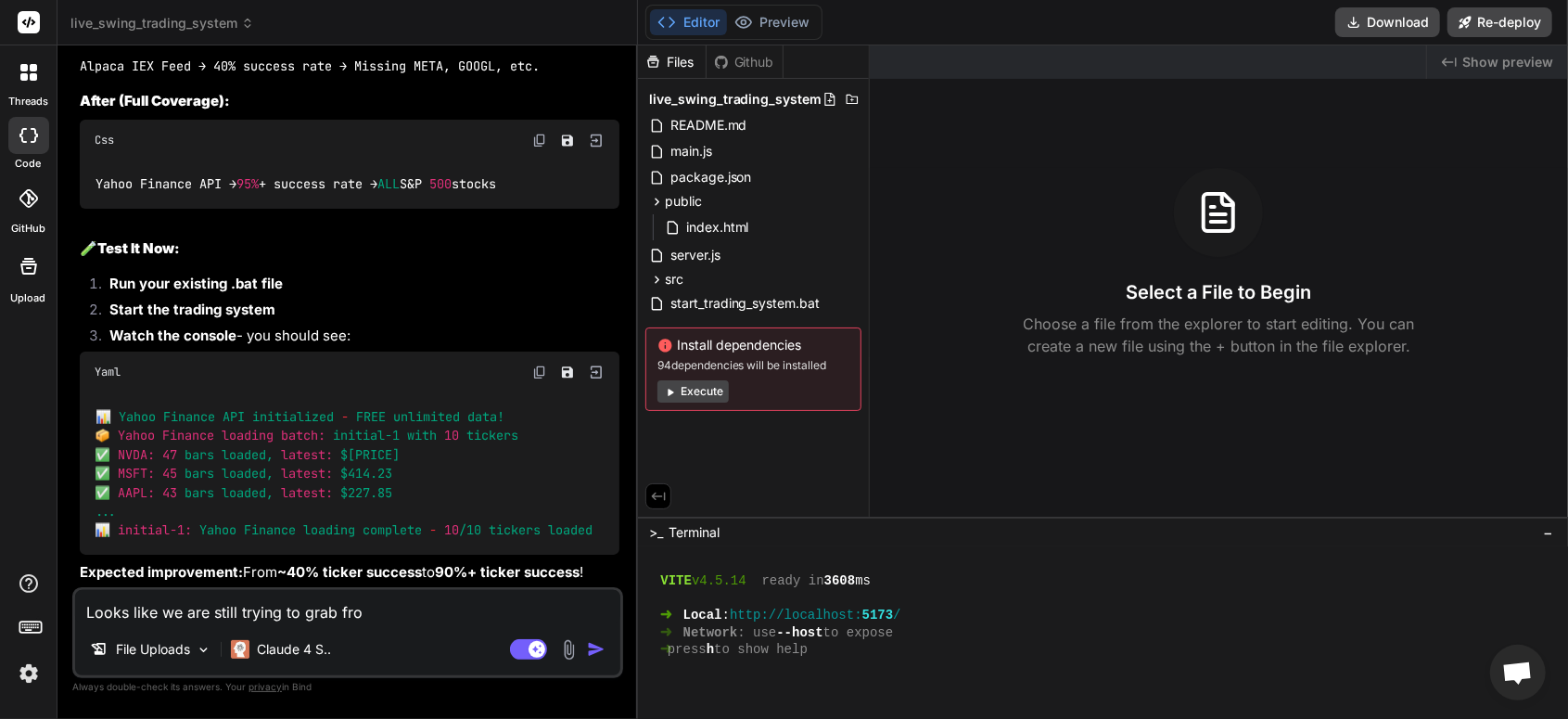 type on "Looks like we are still trying to grab from" 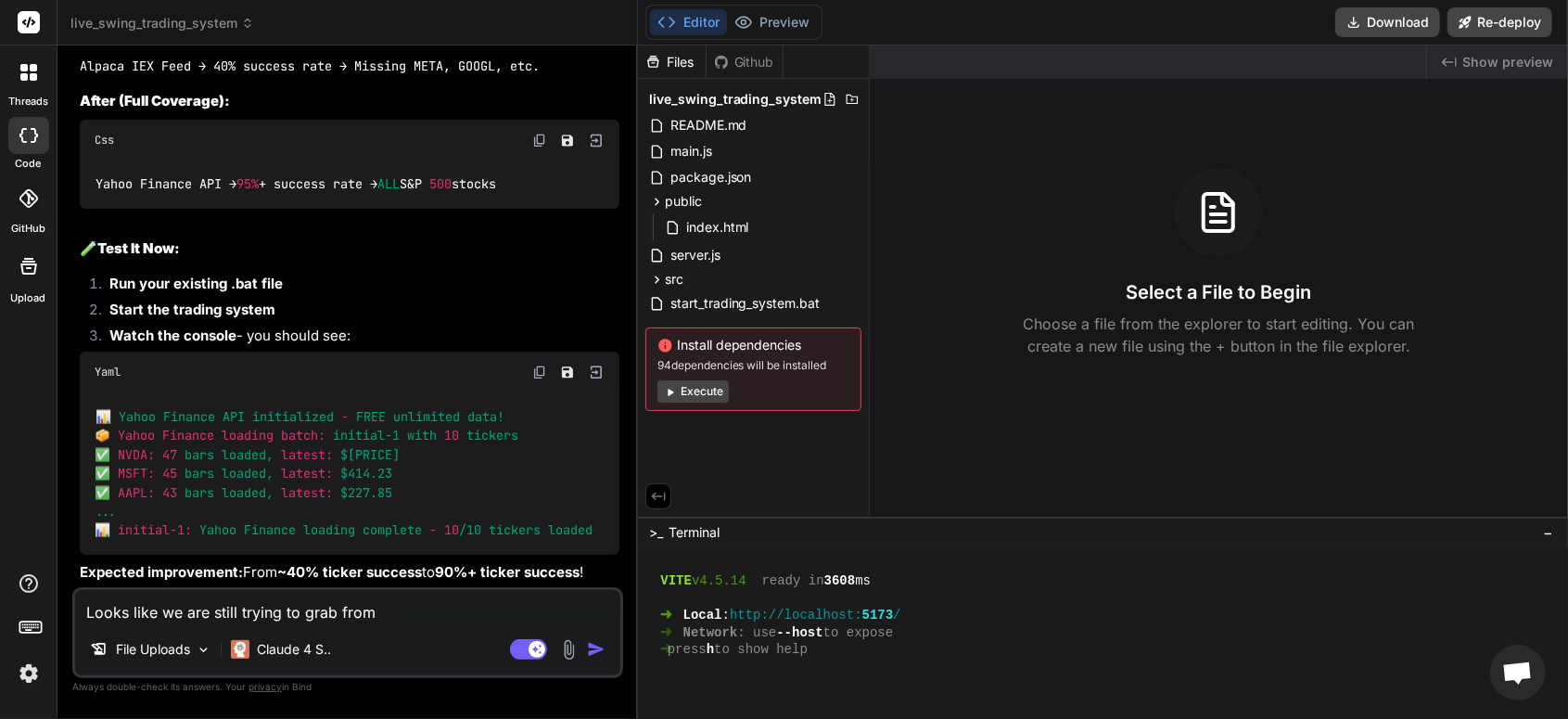 type on "Looks like we are still trying to grab from" 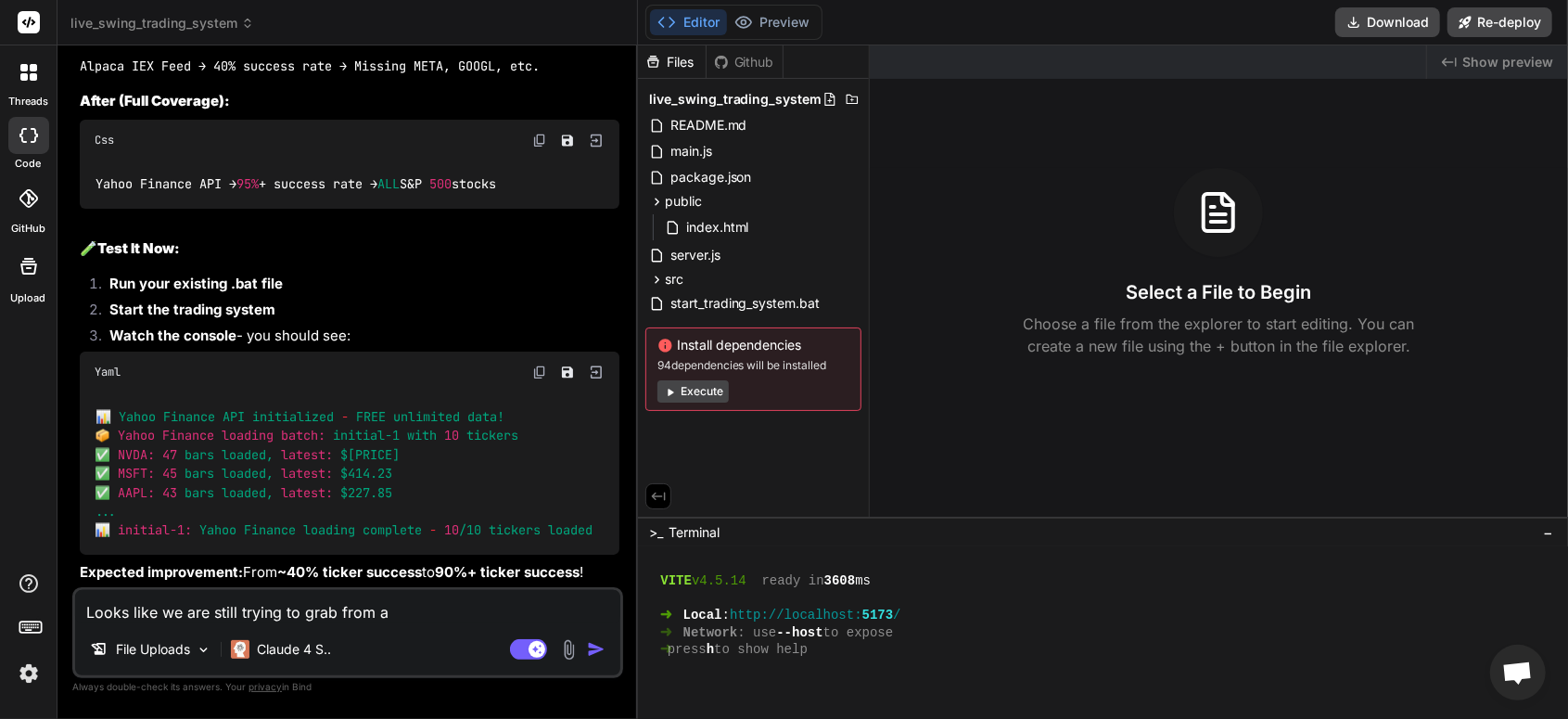 type on "Looks like we are still trying to grab from al" 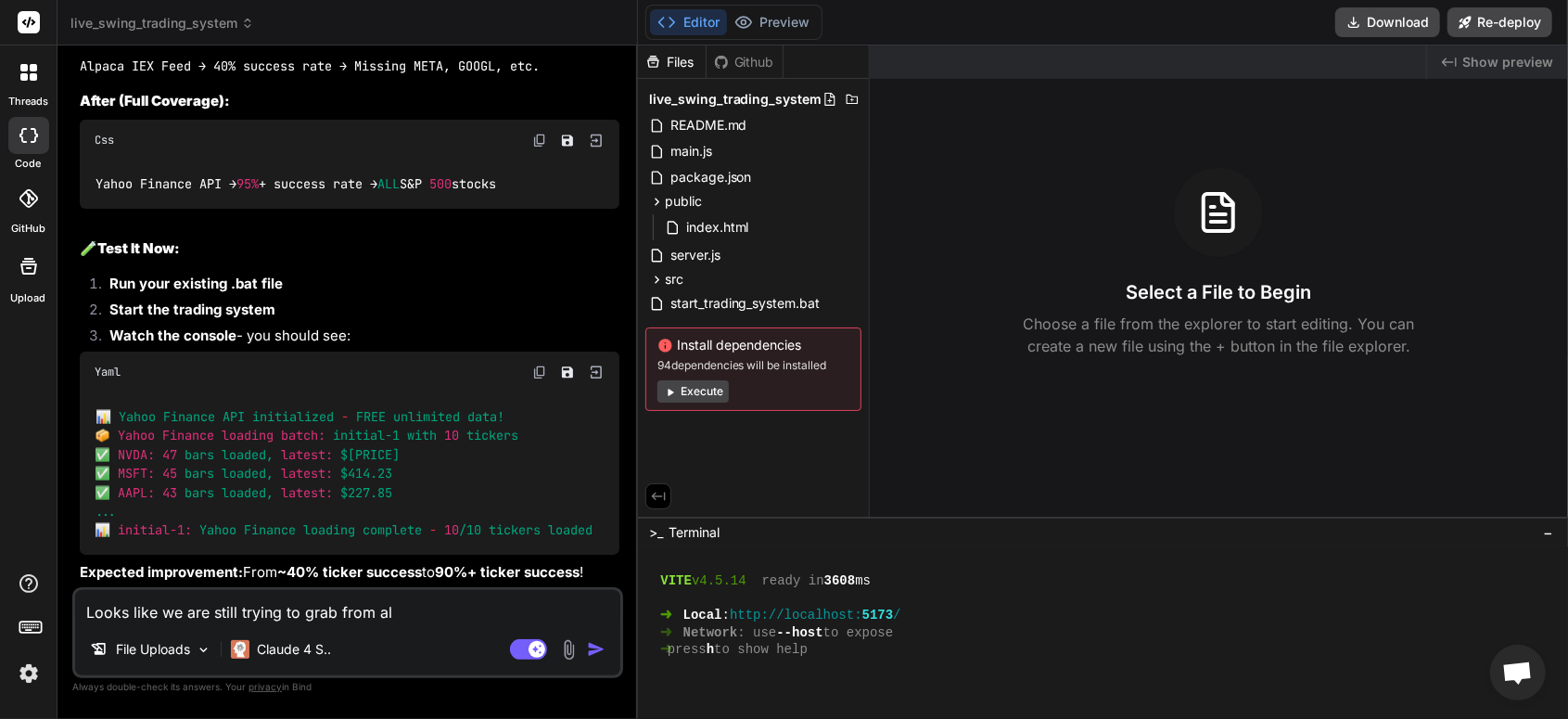 type on "Looks like we are still trying to grab from alp" 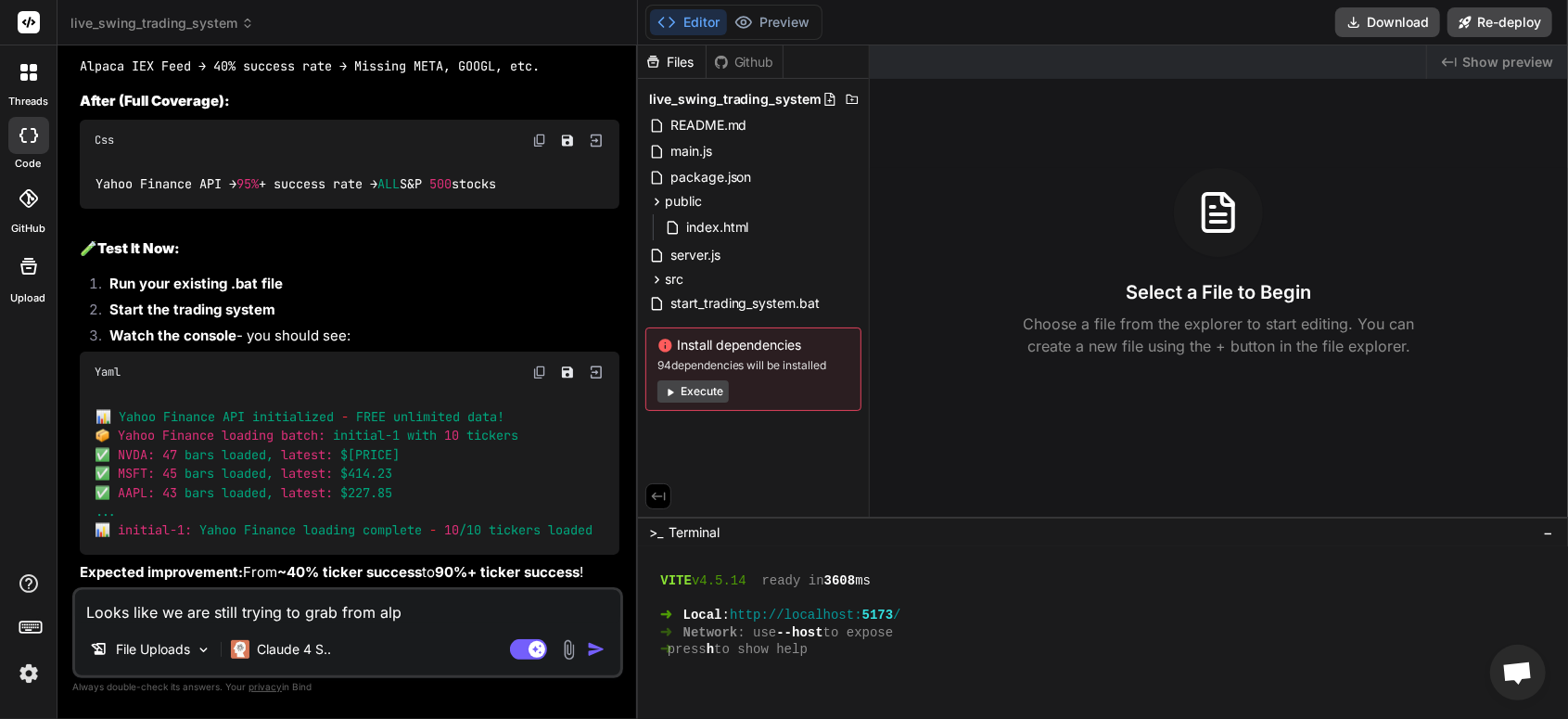 type on "Looks like we are still trying to grab from alpa" 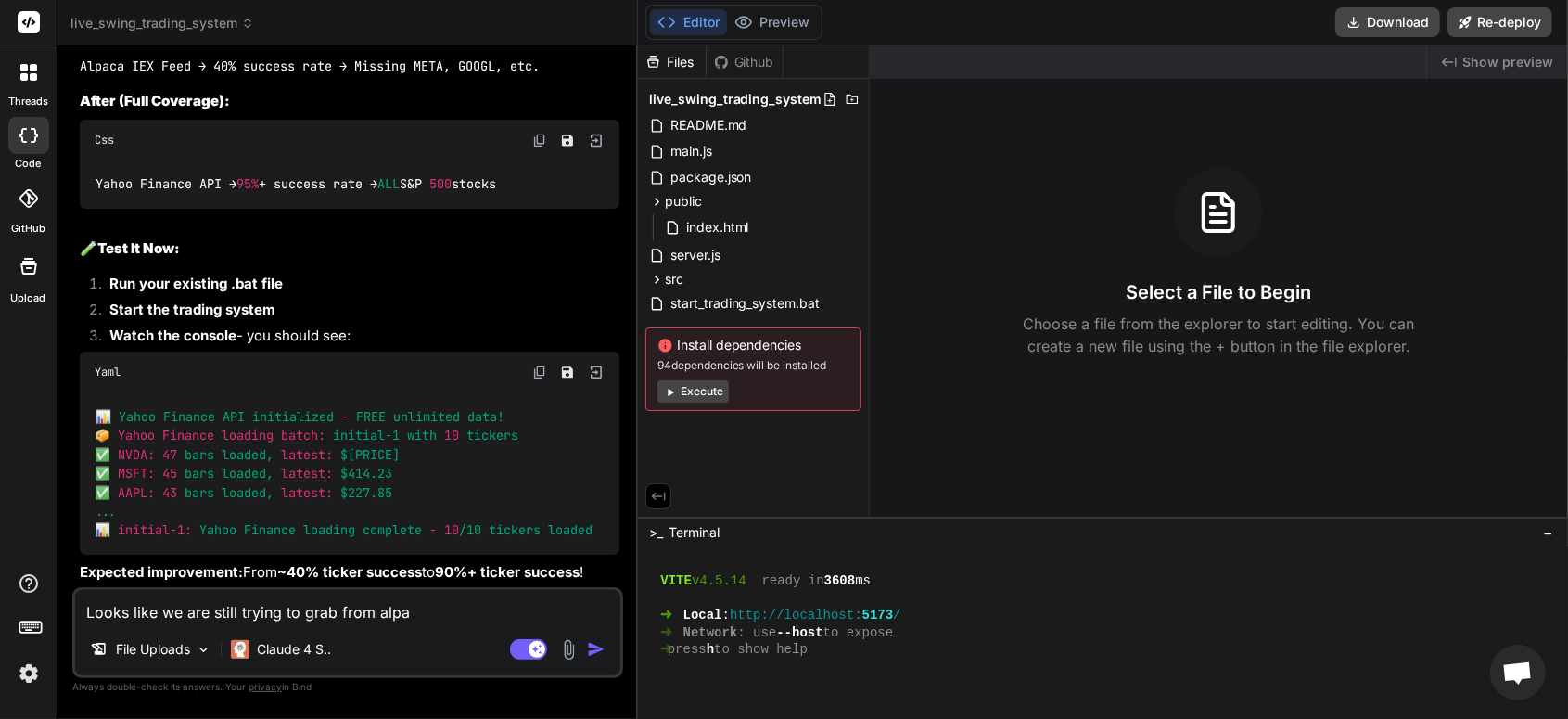 type on "Looks like we are still trying to grab from alpac" 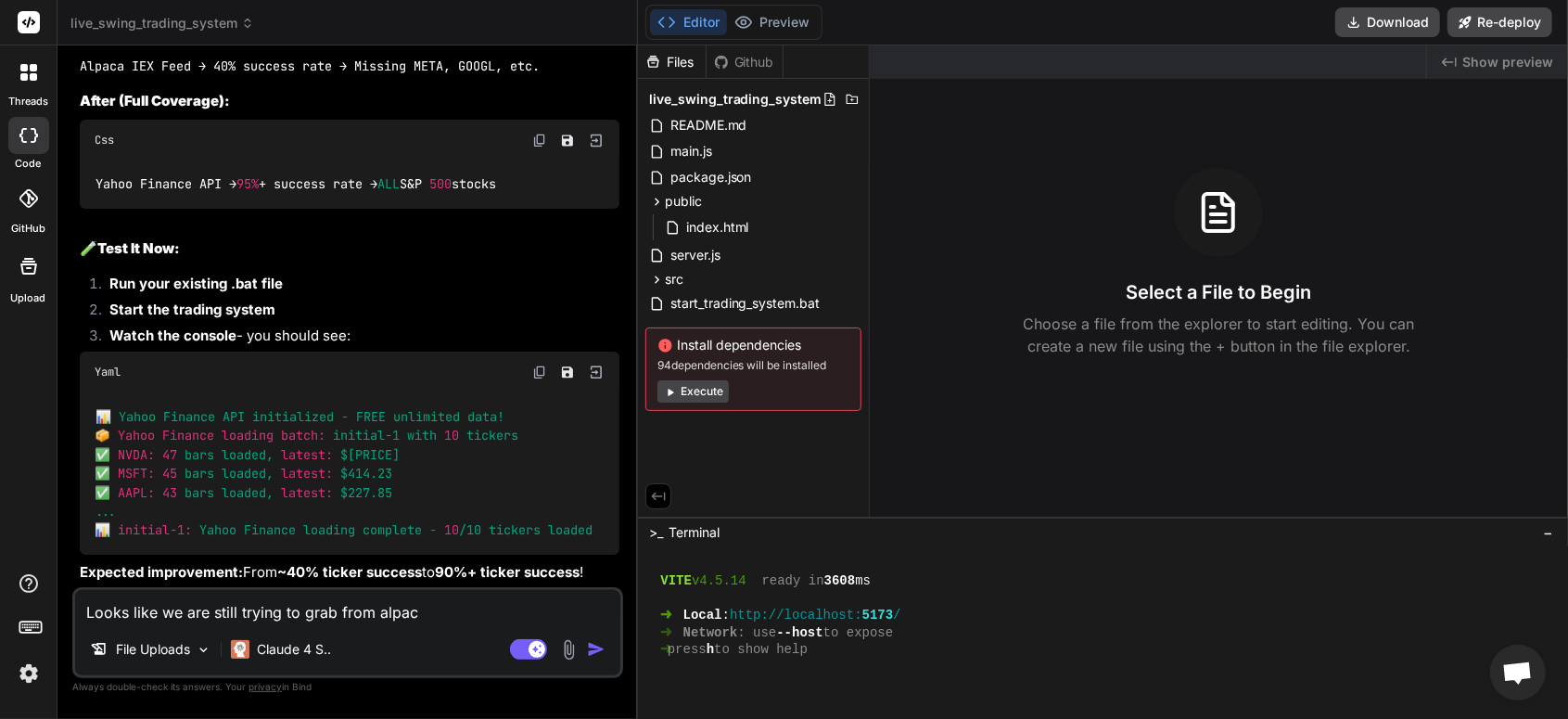 type on "x" 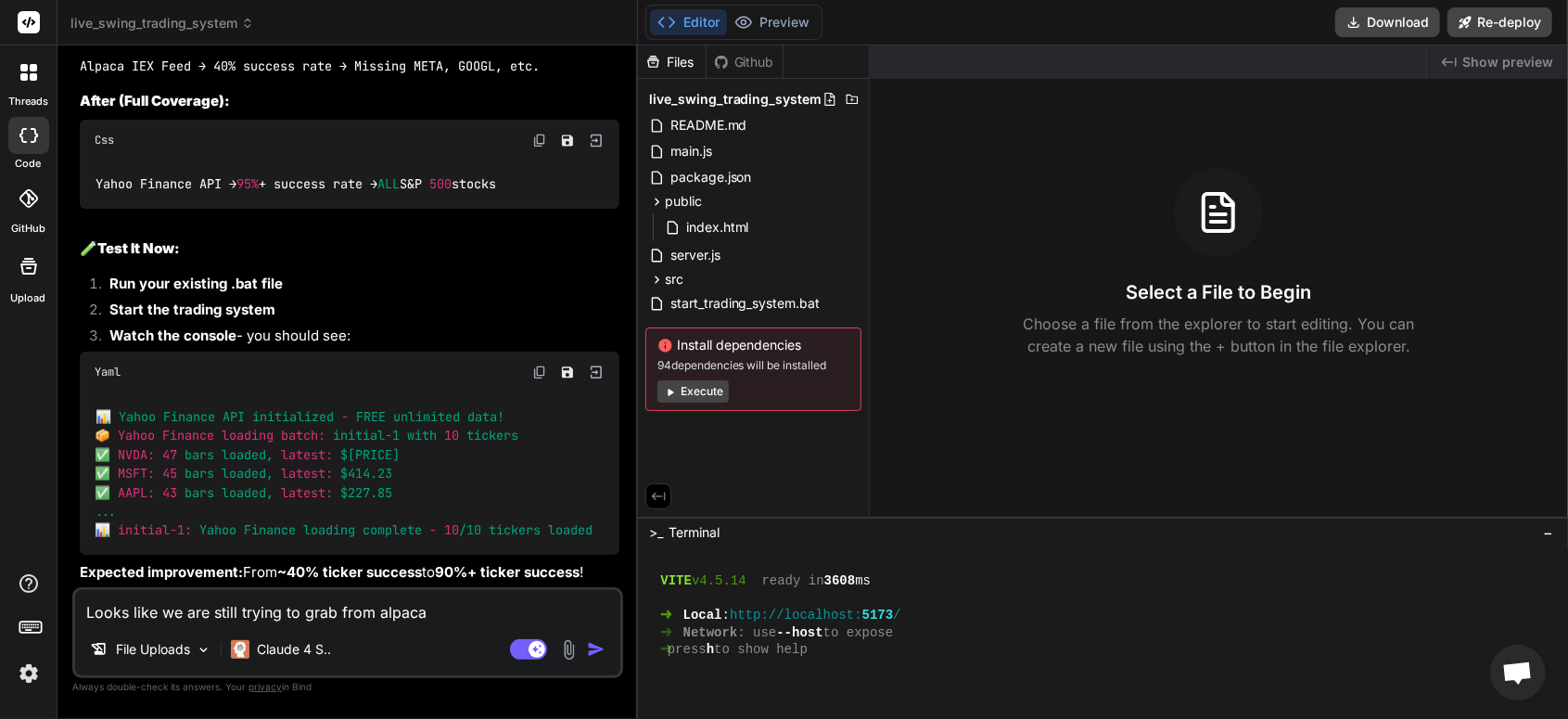 type on "Looks like we are still trying to grab from alpaca" 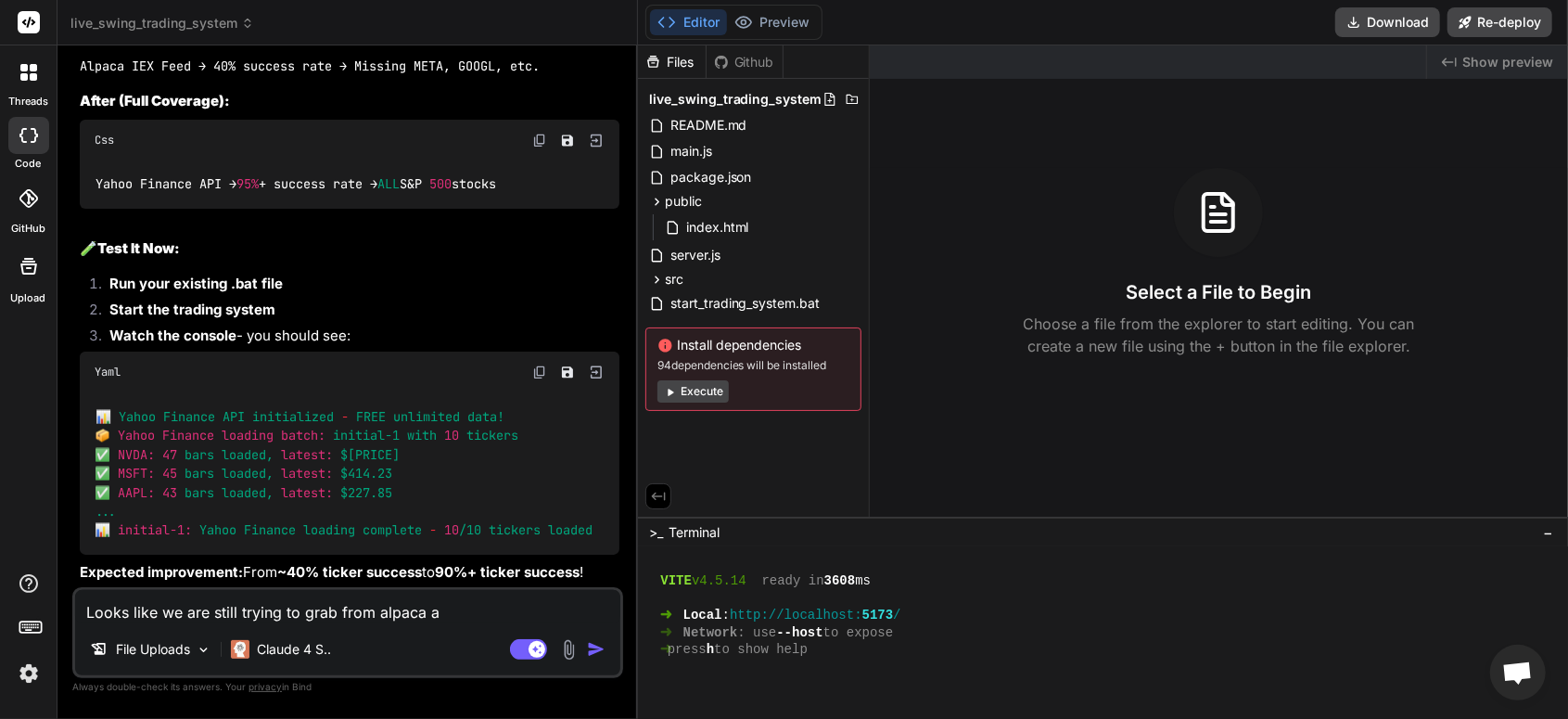 type on "Looks like we are still trying to grab from alpaca an" 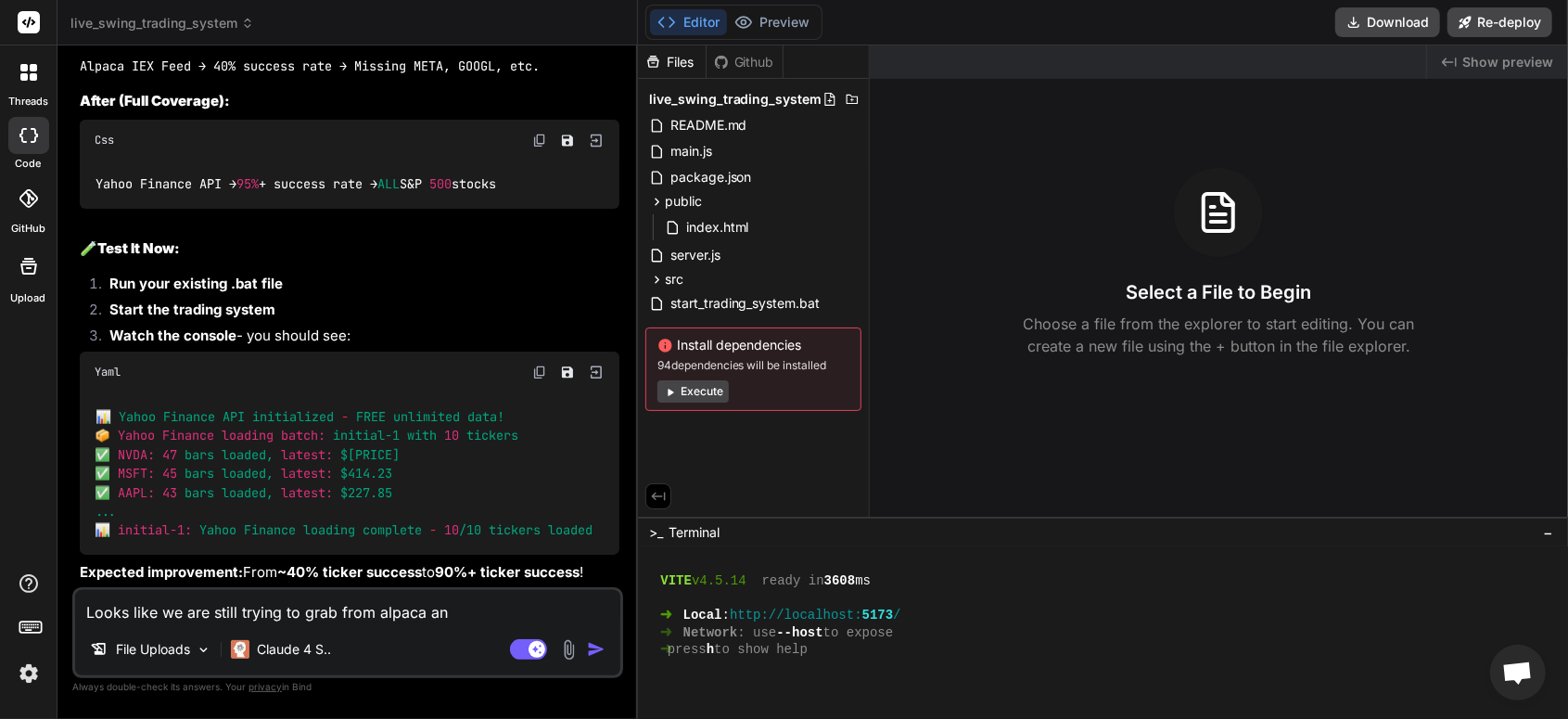 type on "Looks like we are still trying to grab from alpaca and" 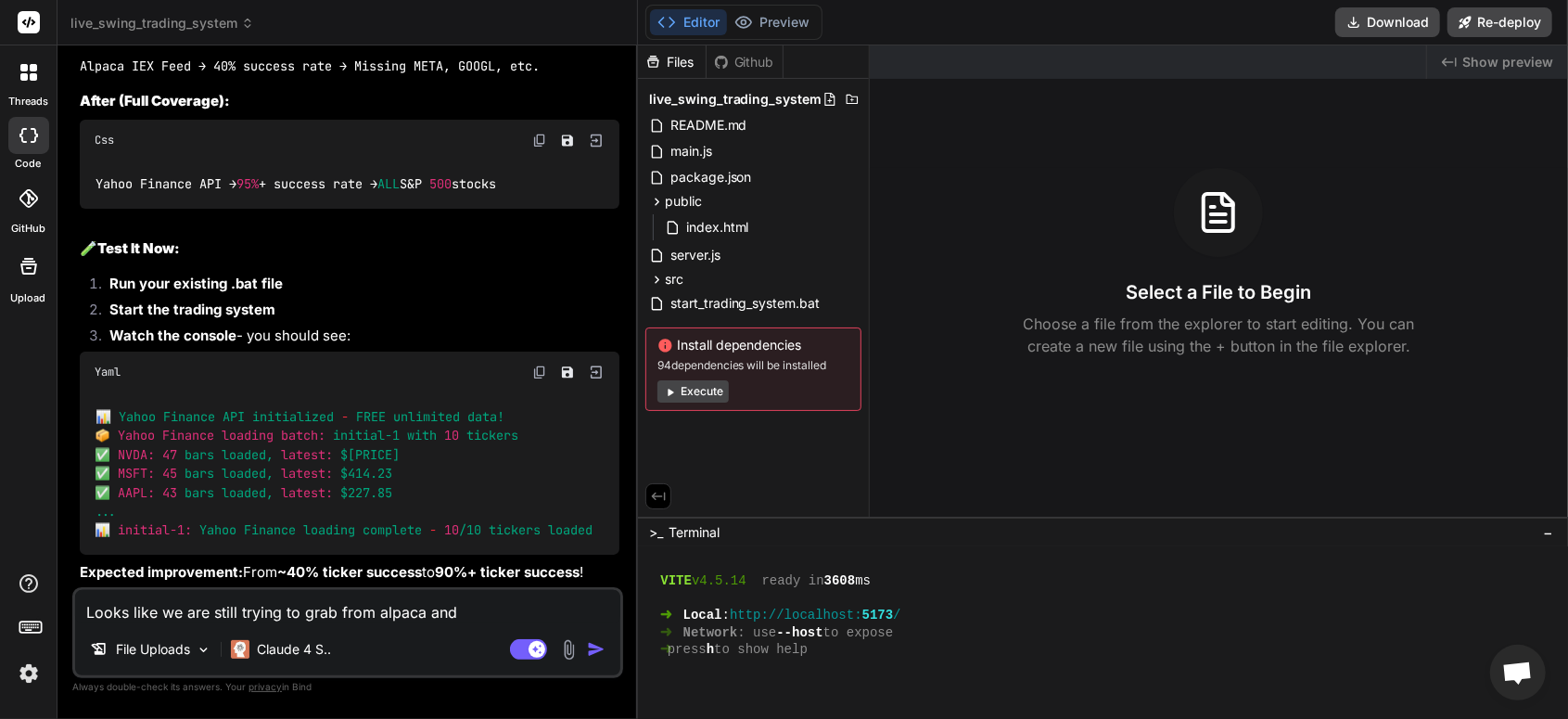 type on "Looks like we are still trying to grab from alpaca and" 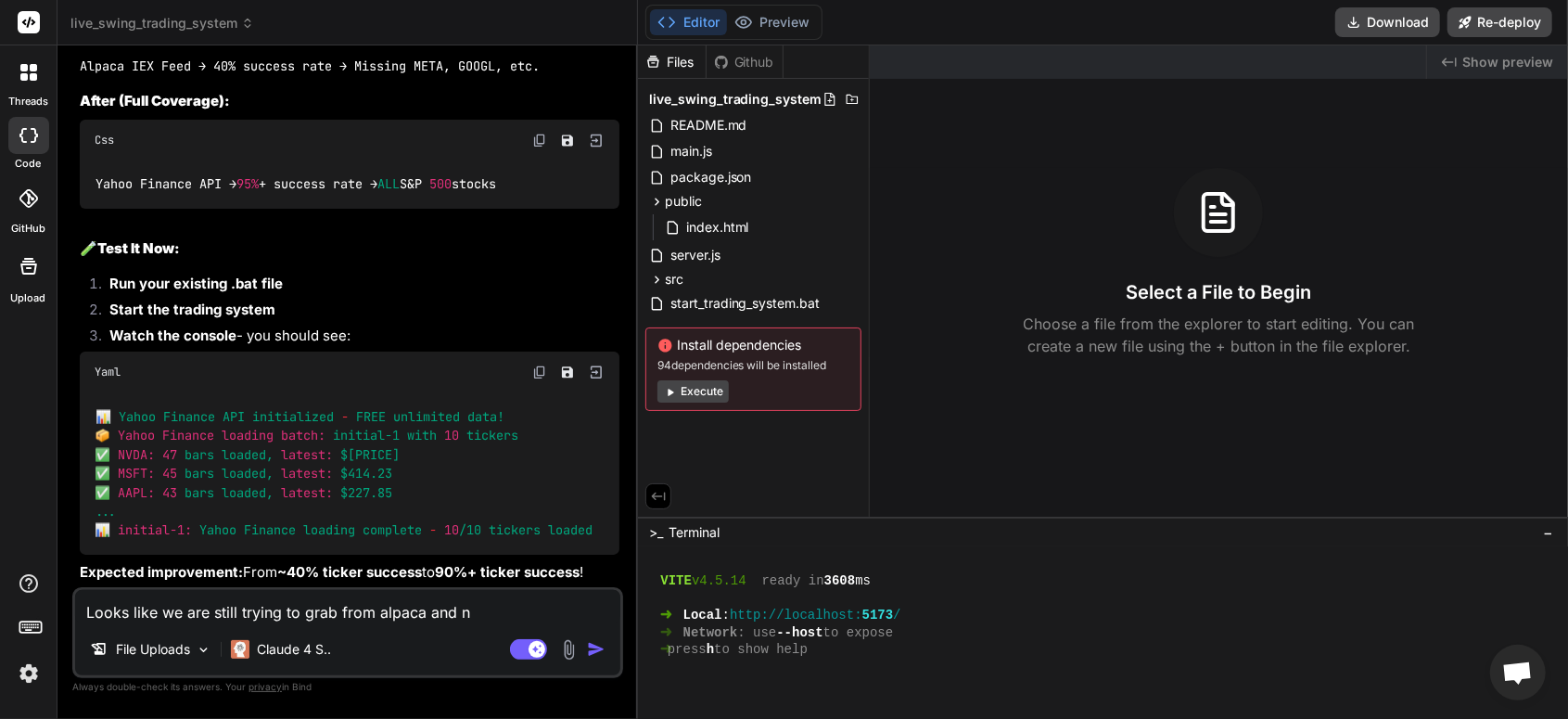 type on "Looks like we are still trying to grab from alpaca and no" 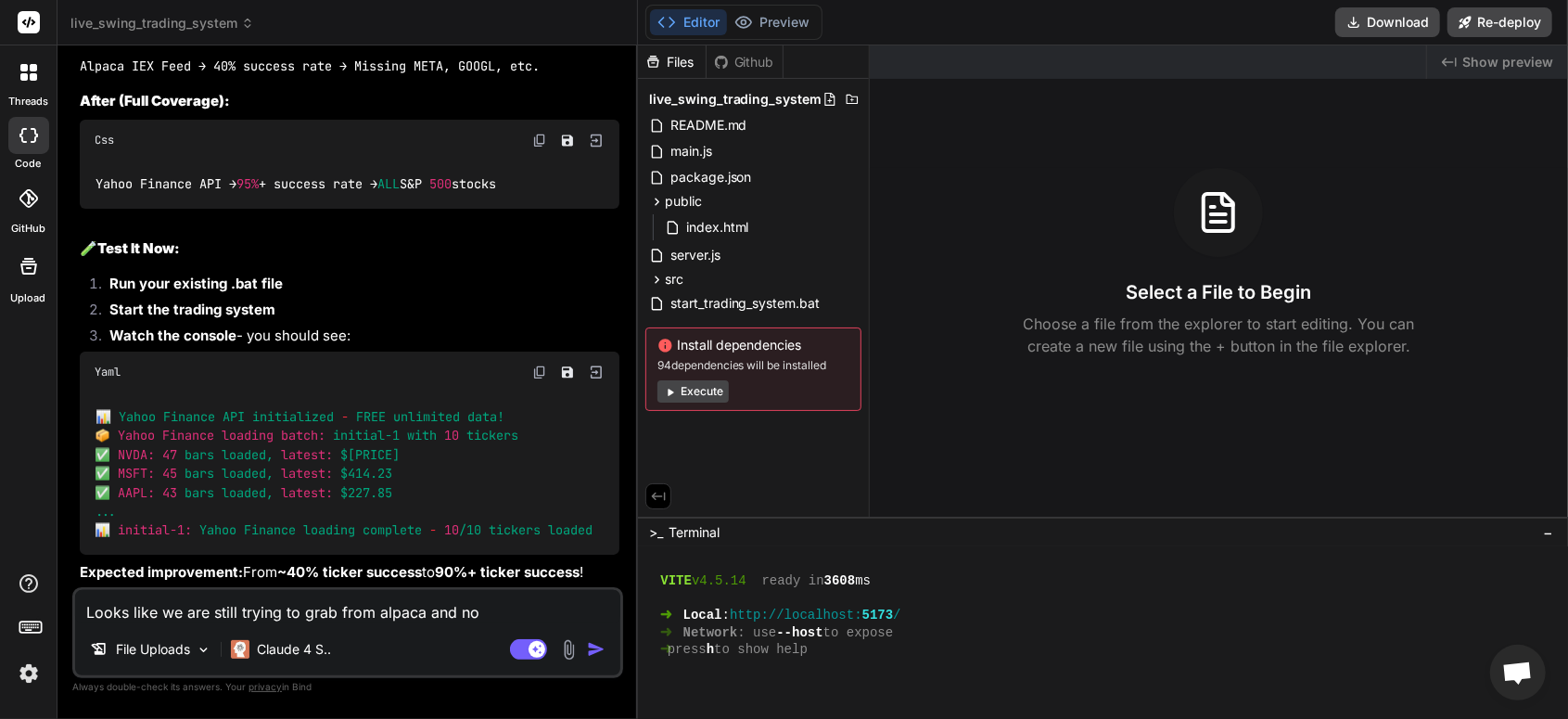 type on "Looks like we are still trying to grab from alpaca and not" 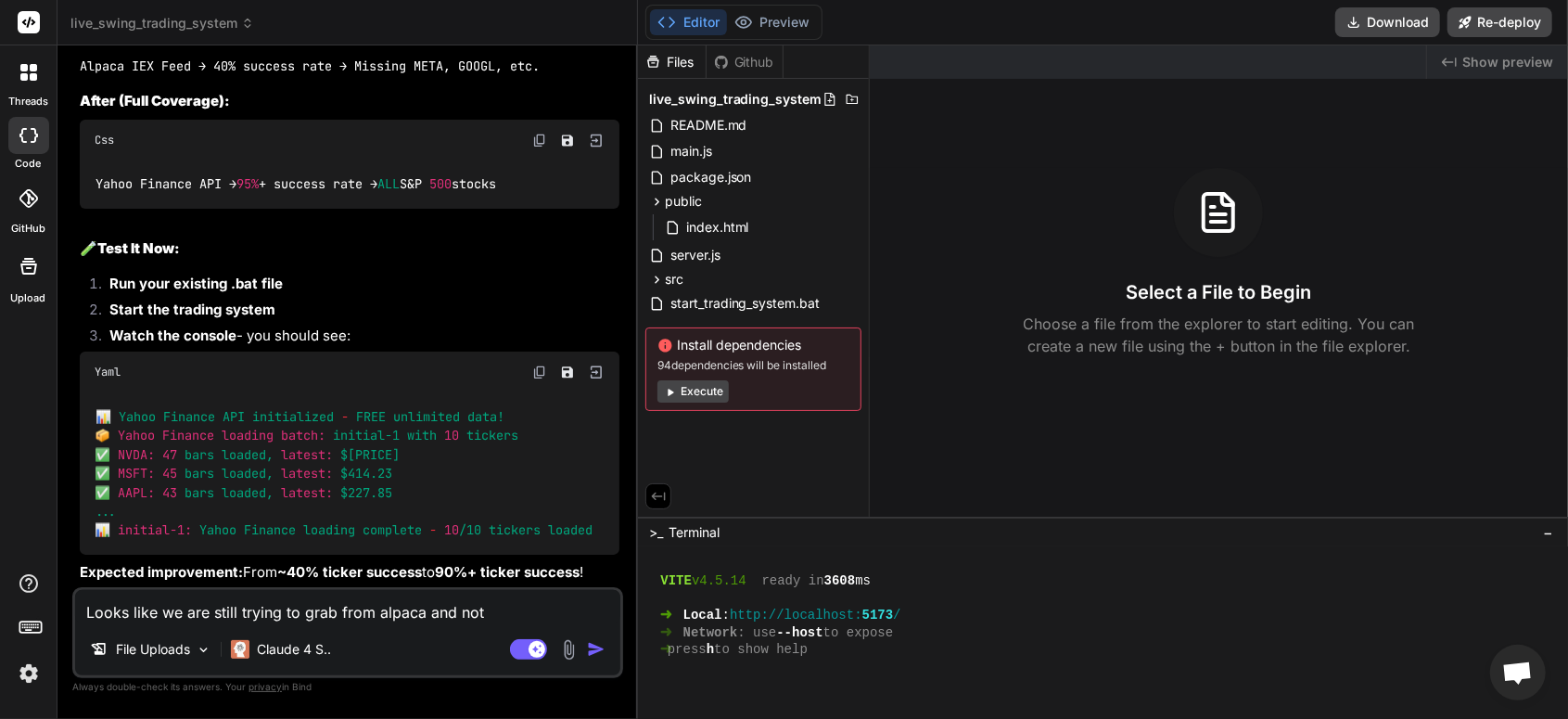 type on "Looks like we are still trying to grab from alpaca and not" 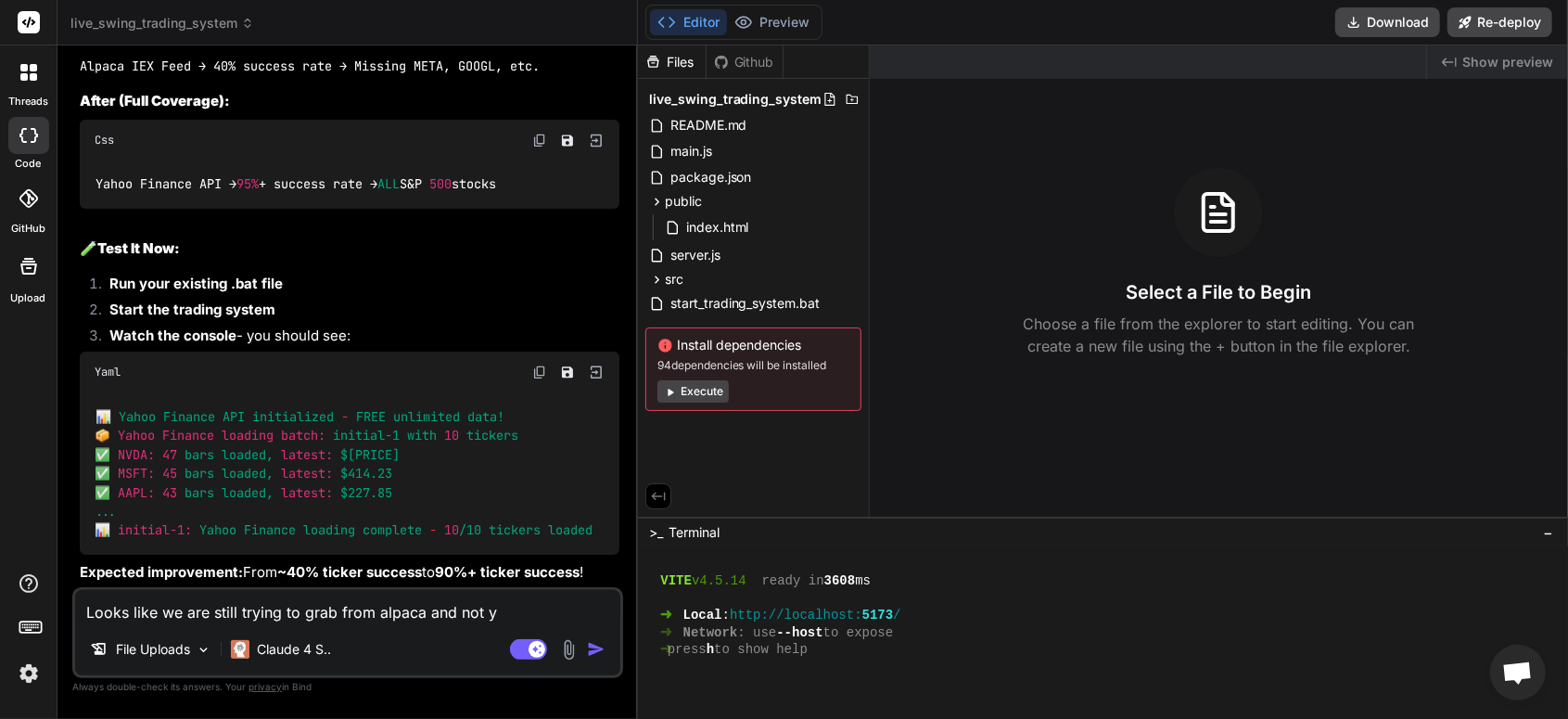 type on "Looks like we are still trying to grab from alpaca and not ya" 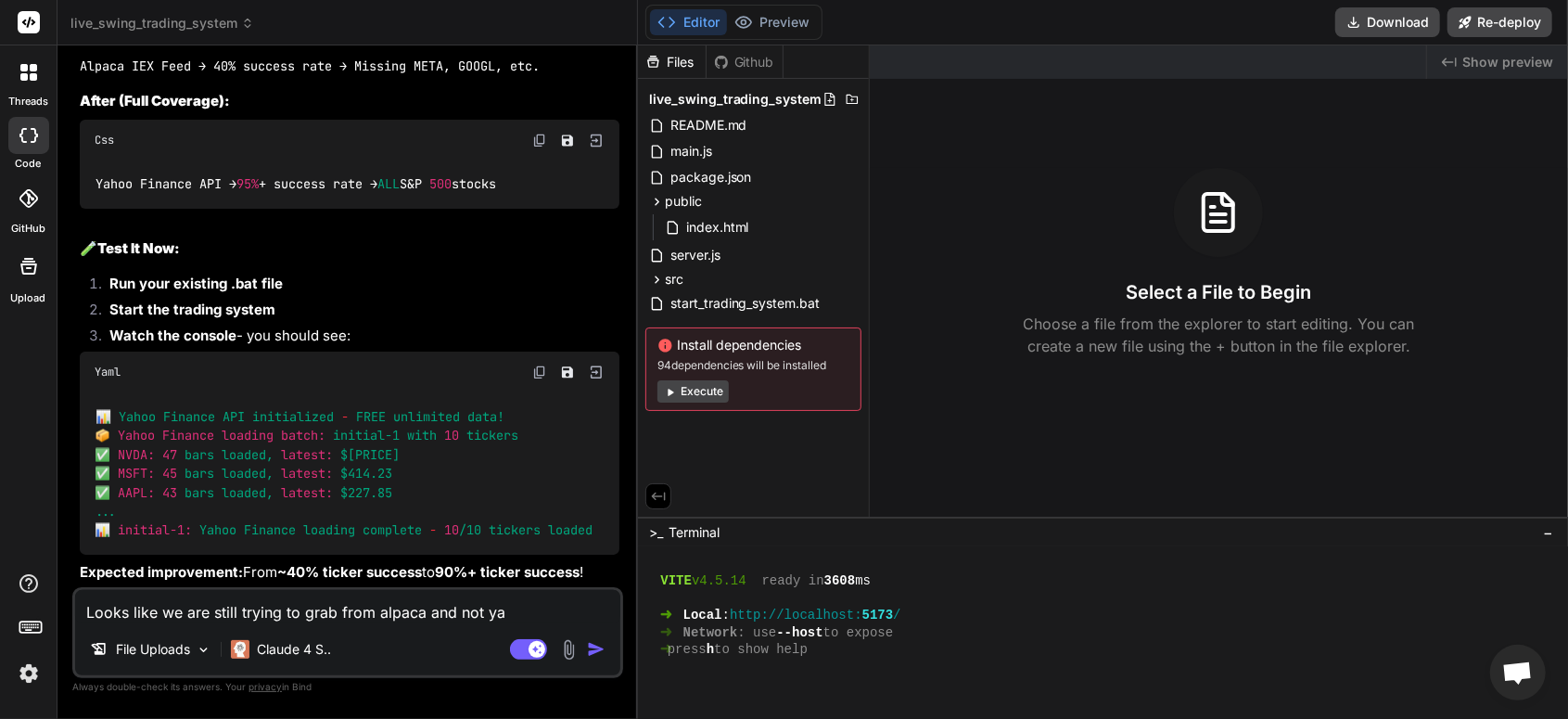 type on "Looks like we are still trying to grab from alpaca and not yah" 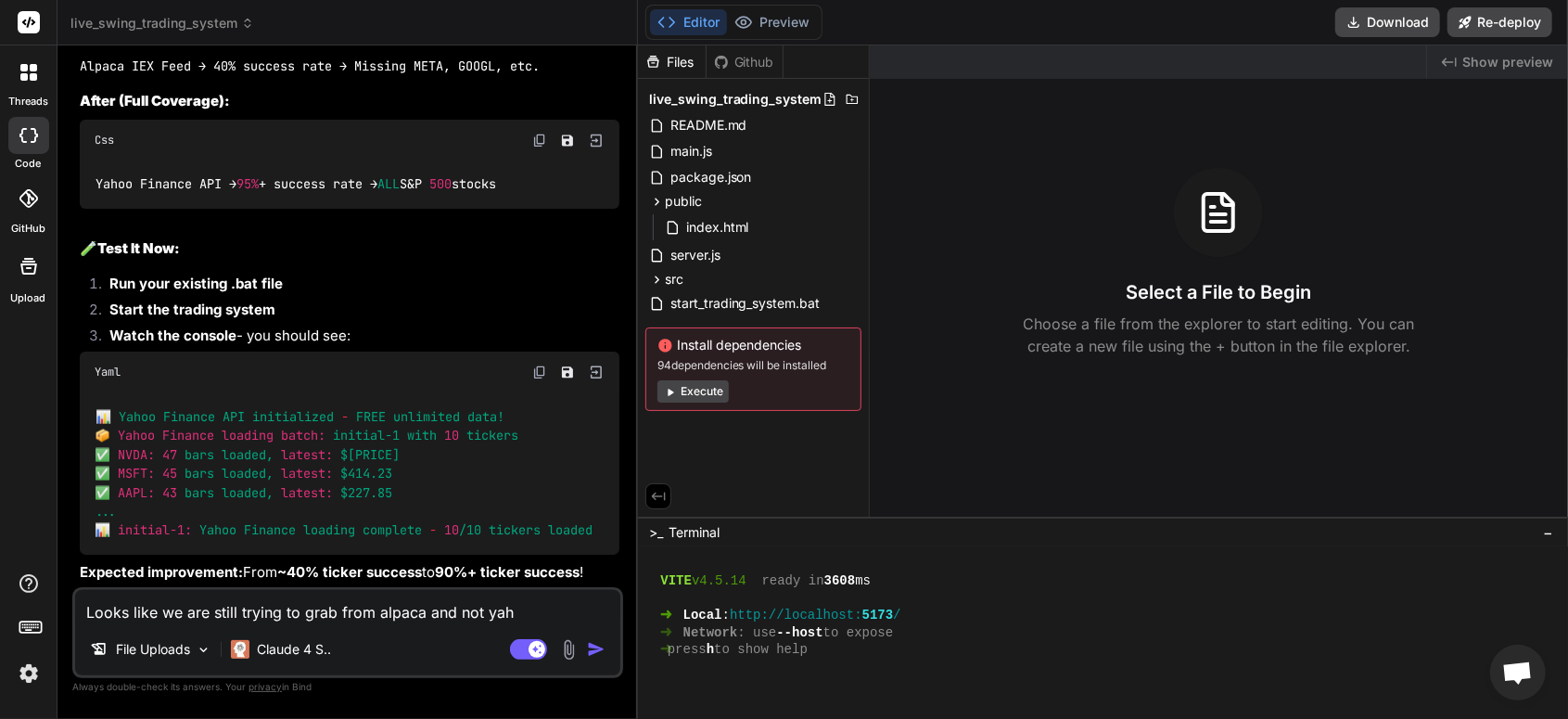 type on "Looks like we are still trying to grab from alpaca and not yaho" 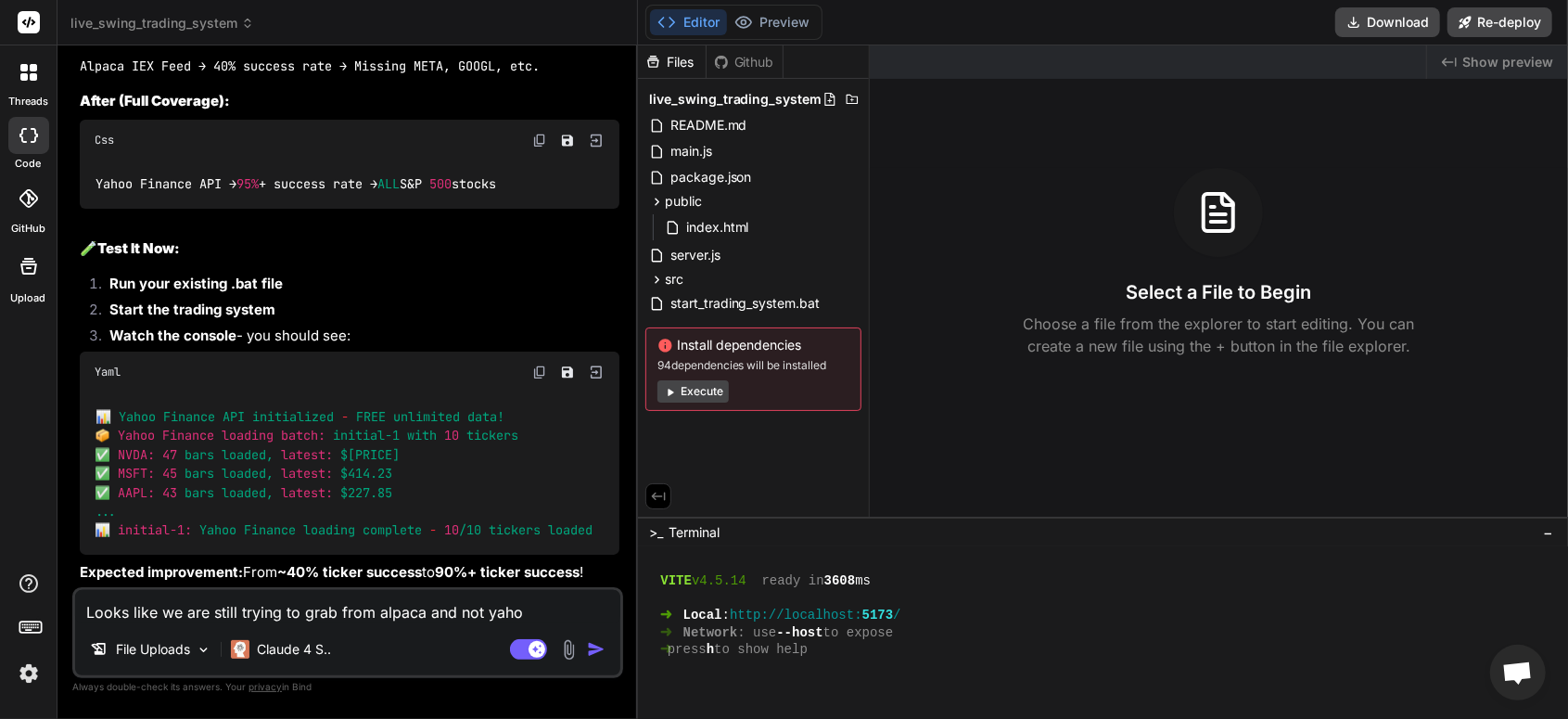 type on "Looks like we are still trying to grab from alpaca and not yahoo" 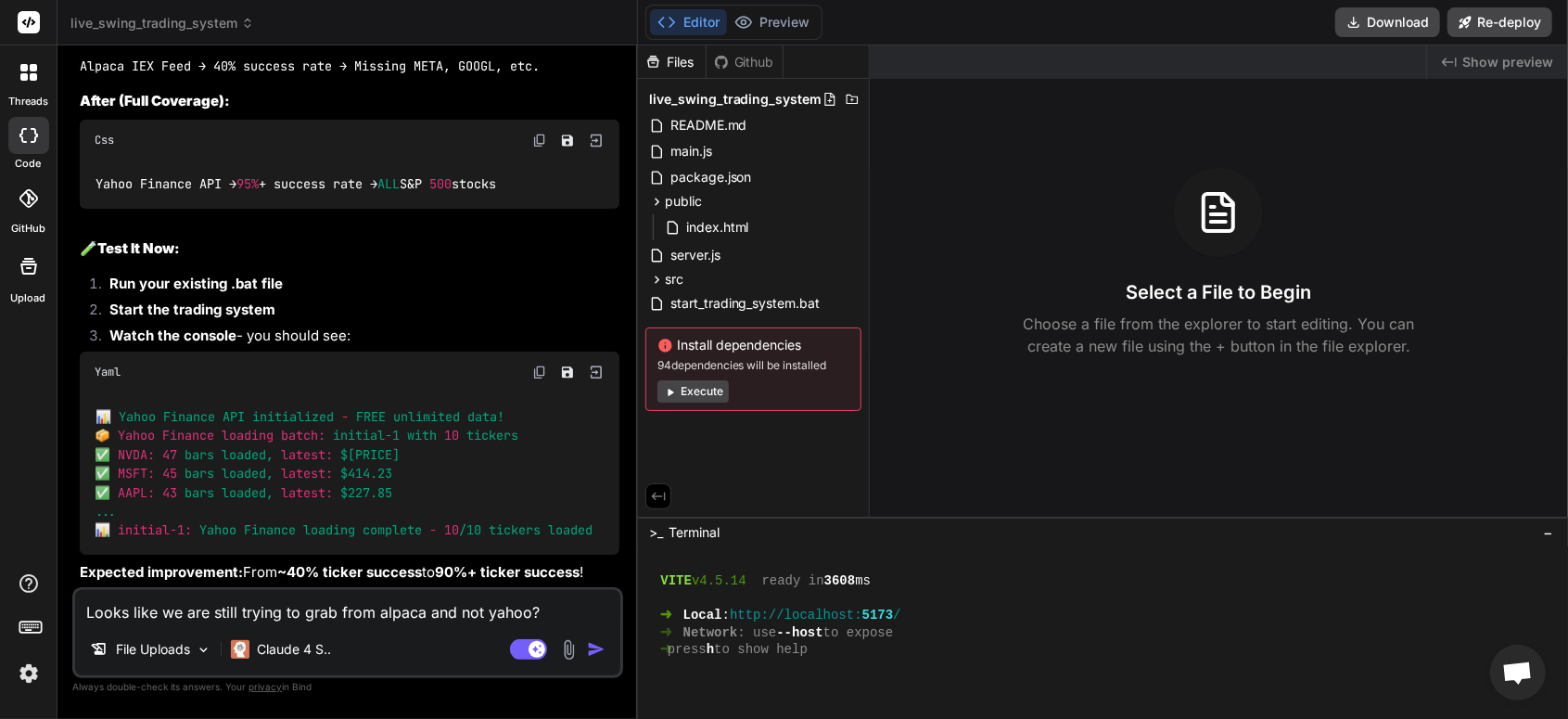 paste on "> WebSocket connection to Alpaca Markets
> Real-time data streaming for 142 tickers
> Swing trading signal analysis
> Automated position management
Press Ctrl+C to stop the system
Starting main trading system...
🚀 Initializing Live Swing Trading System...
📡 Alpaca WebSocket initialized - ENHANCED MULTI-FEED SYSTEM
🔄 Strategy: Load 8 tickers every minute with multiple data sources
⏱️ Complete cycle: Every 18 minutes (perfect for coverage)
📊 Signal Analyzer initialized with detailed indicator logging
🎯 Live Swing Trading System initialized
📊 Targeting 142 tickers with 3-phase robust loading
🎲 Max positions: 25
💰 Portfolio utilization: 90%
[9:04:27 PM] 🚀 Starting Enhanced 3-Phase Live Trading System...
[9:04:27 PM] 📍 Market Hours: 9:30 AM - 4:00 PM ET | Max Positions: 25
[9:04:27 PM] 🔄 Hybrid: WebSocket + REST API with robust fallbacks
[9:04:28 PM] 📊 Synced 2 existing positions: BMY, XRPUSD
[9:04:28 PM] 💰 Account Updated: $1039.18 portfolio | $460.70 cash
[9:04:28 PM] 🚀 Starting 3-phase robust data loading..." 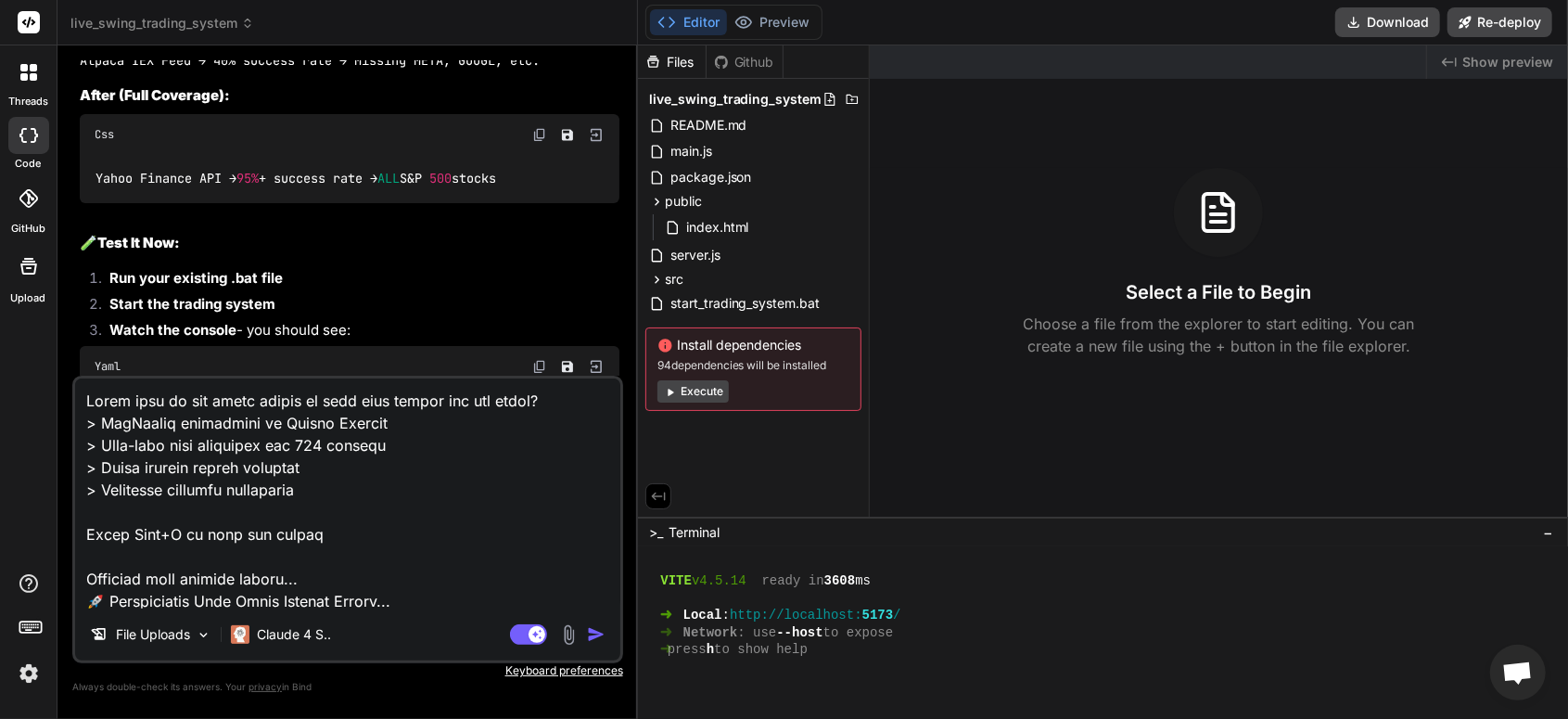 scroll, scrollTop: 2138, scrollLeft: 0, axis: vertical 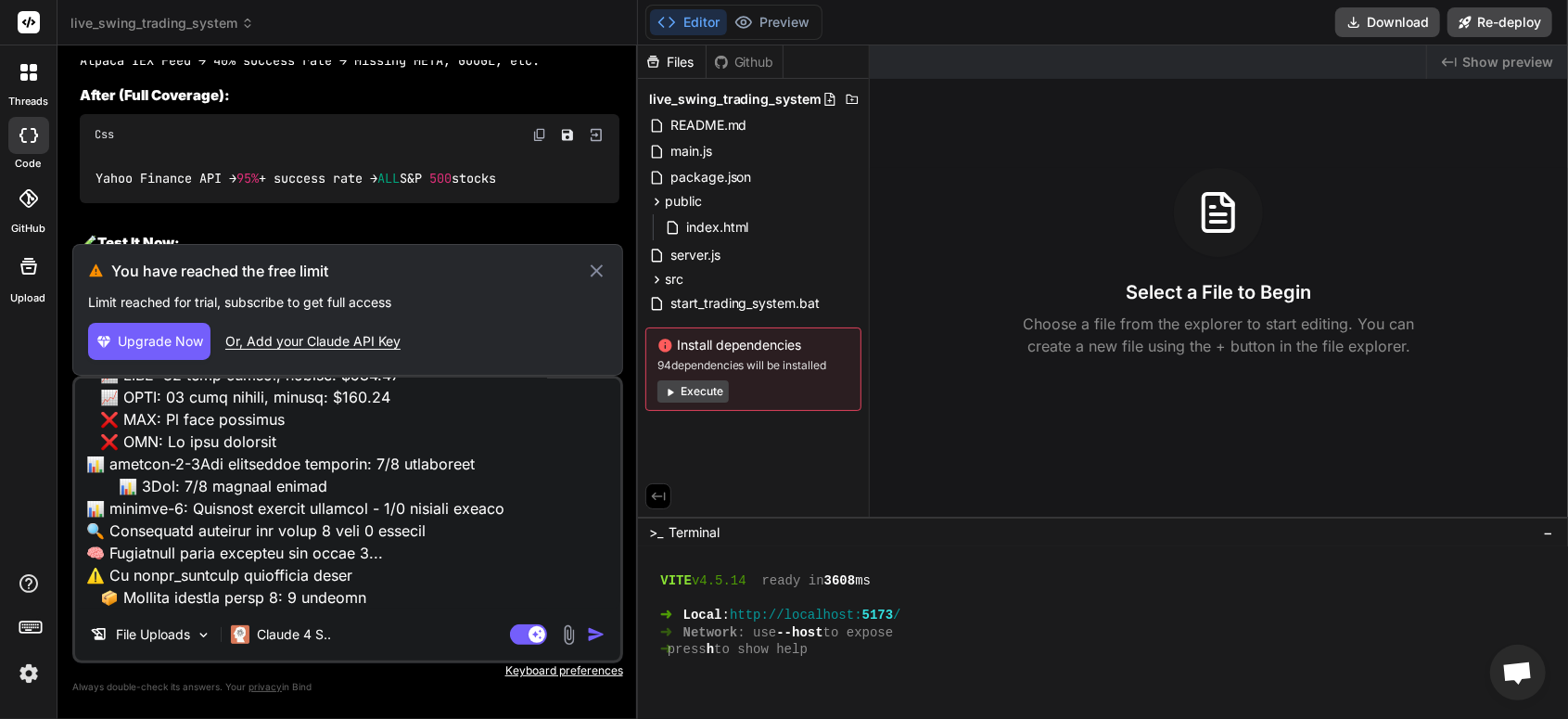 click on "Upgrade Now" at bounding box center [160, 341] 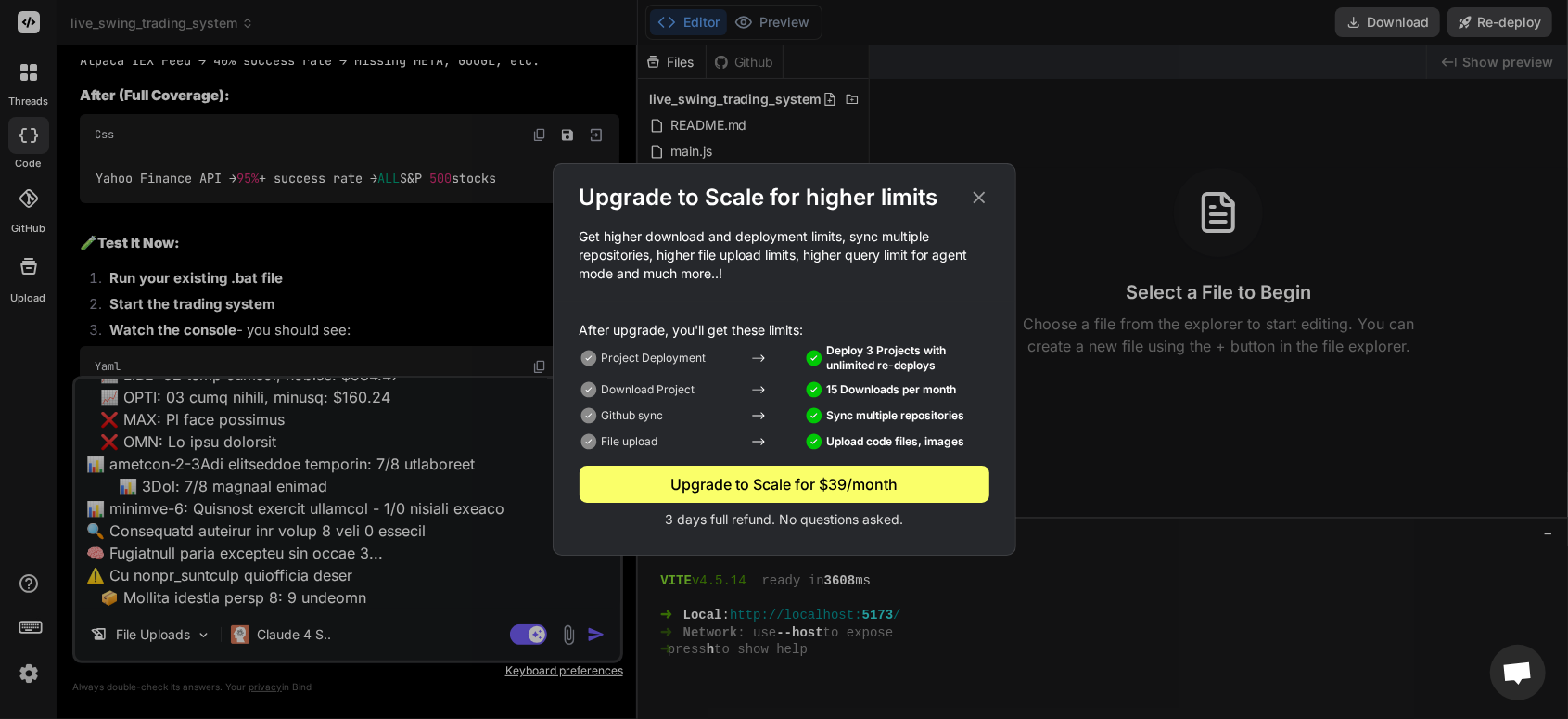 click on "Upgrade to Scale for higher limits Get higher download and deployment limits, sync multiple repositories, higher file upload limits, higher query limit for agent mode and much more..! After upgrade, you'll get these limits: Project Deployment   Deploy 3 Projects with unlimited re-deploys   Download Project   15 Downloads per month   Github sync   Sync multiple repositories   File upload   Upload code files, images   Upgrade to Scale for $39/month 3 days full refund. No questions asked." at bounding box center (784, 359) 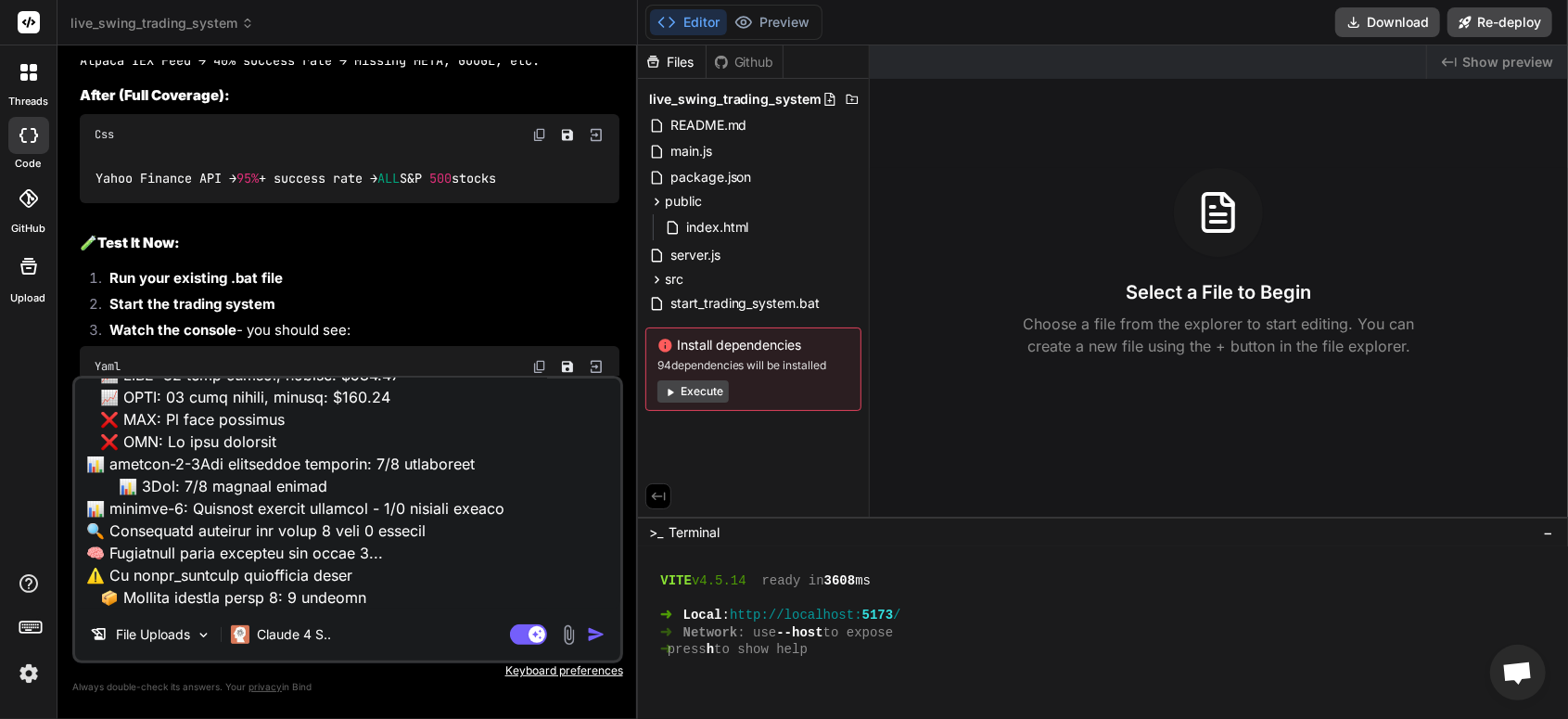 click at bounding box center [29, 674] 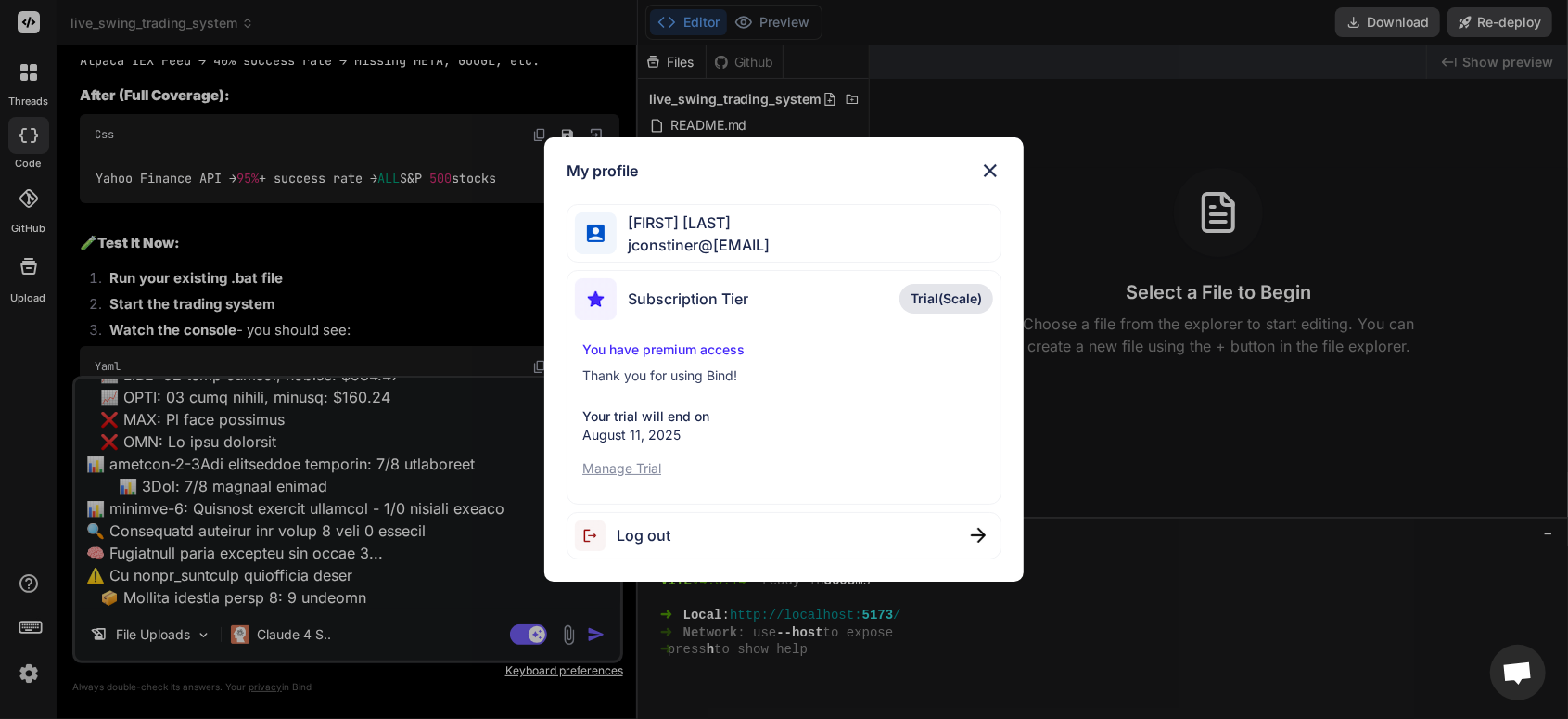 click at bounding box center (990, 171) 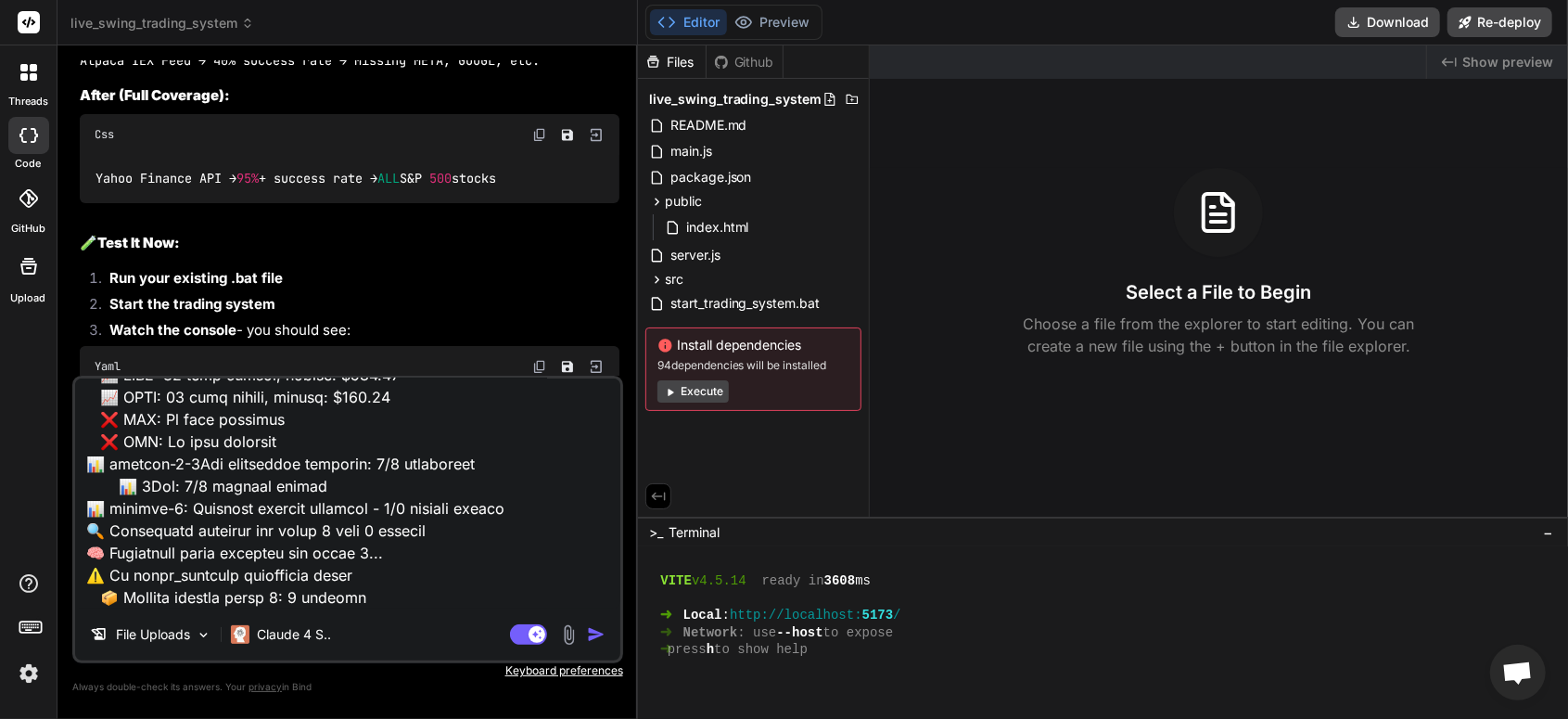 click at bounding box center [596, 635] 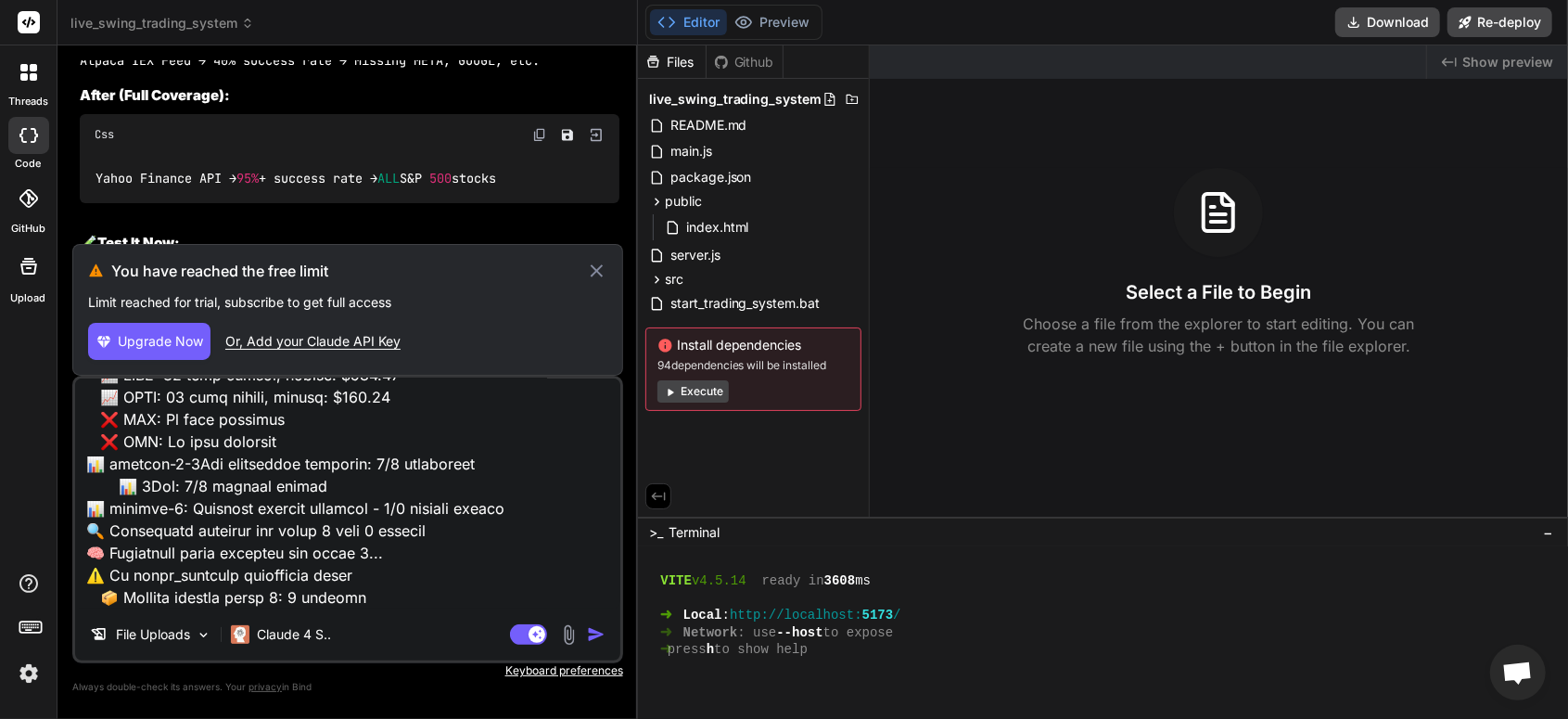 click on "Upgrade Now" at bounding box center [160, 341] 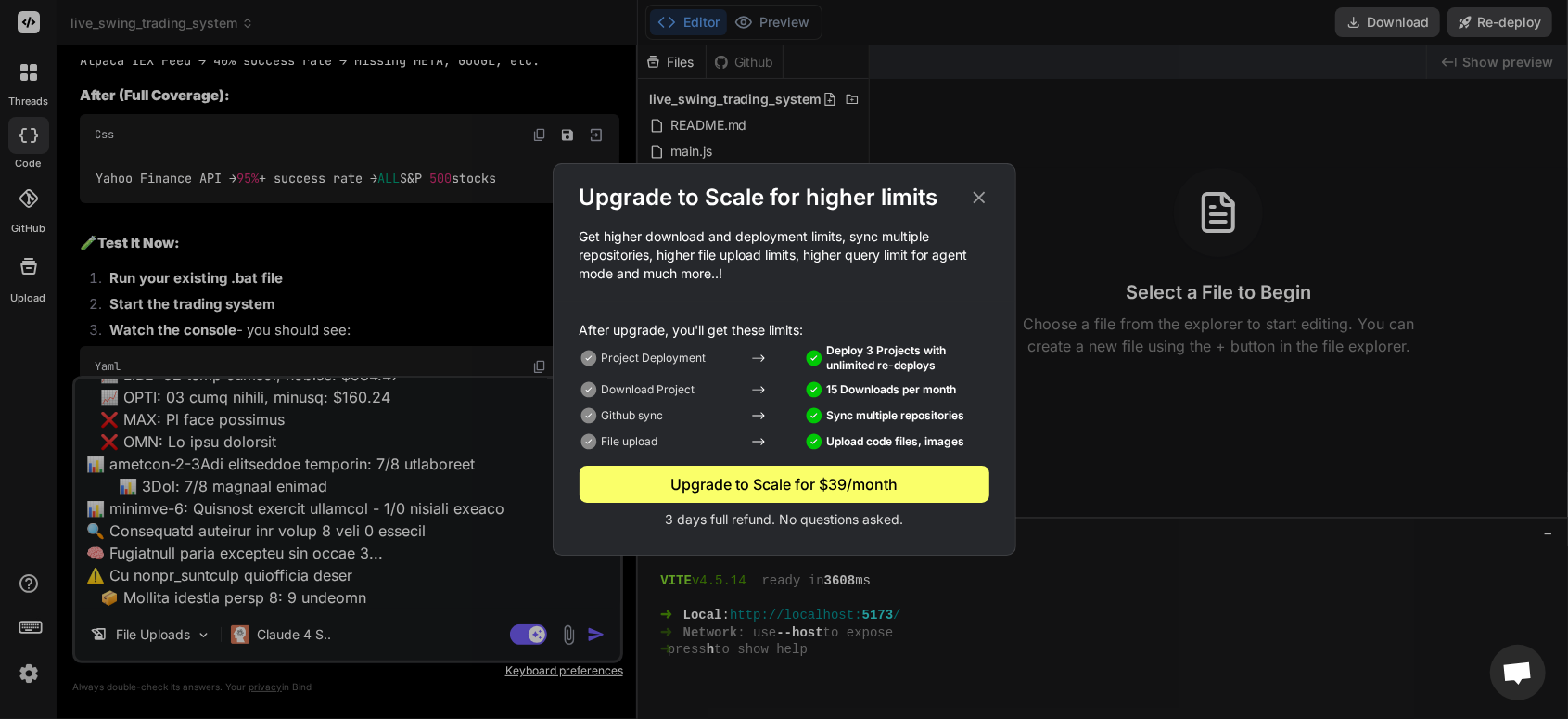 click 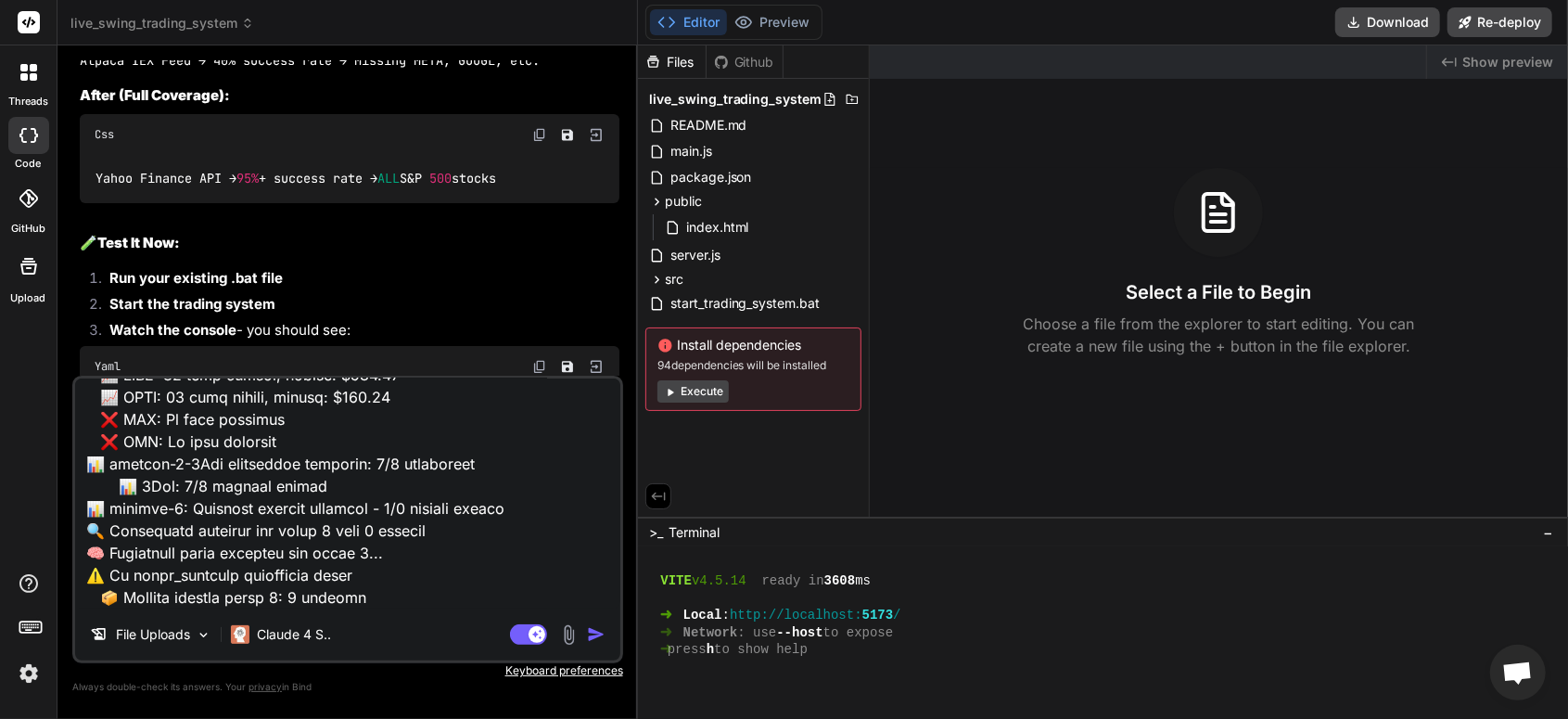 click at bounding box center [596, 635] 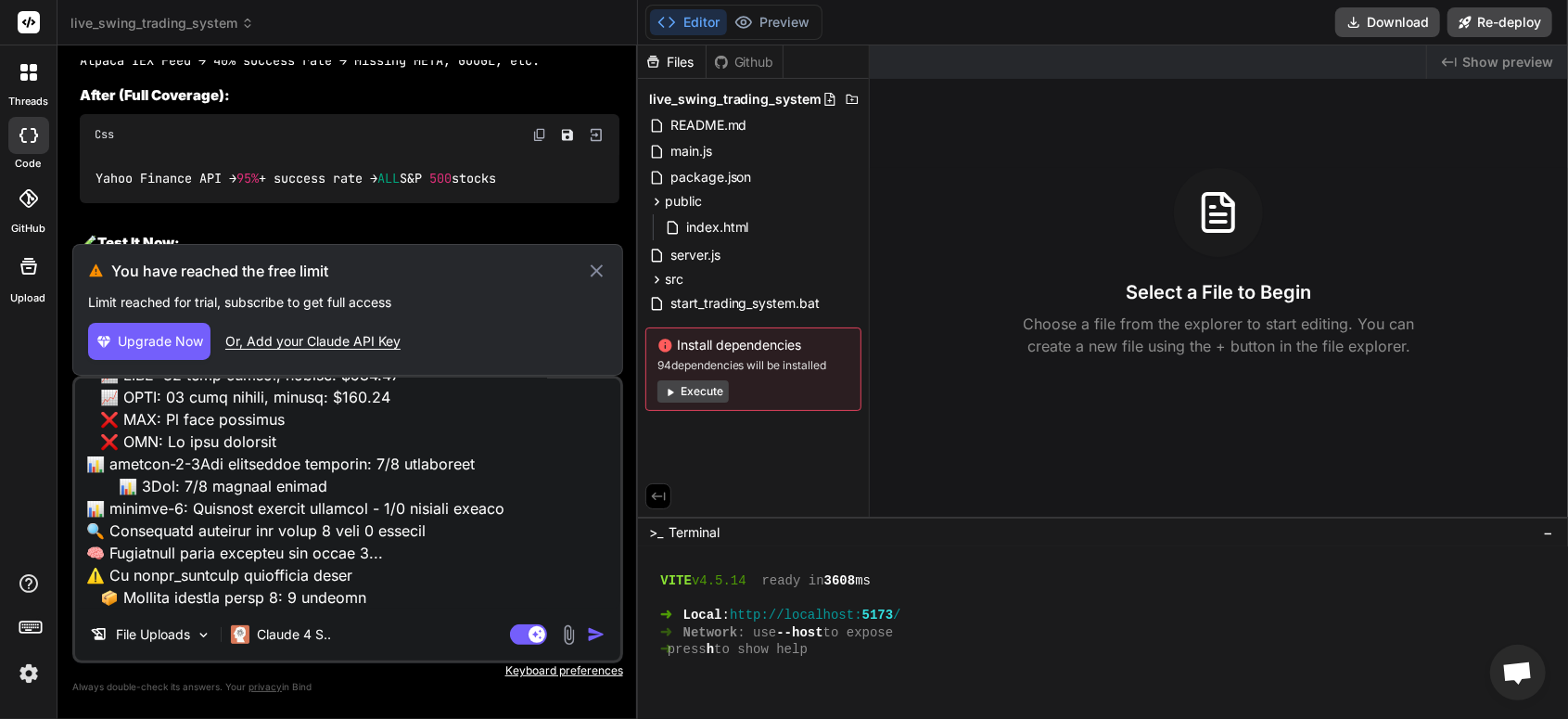 click on "Upgrade Now" at bounding box center [160, 341] 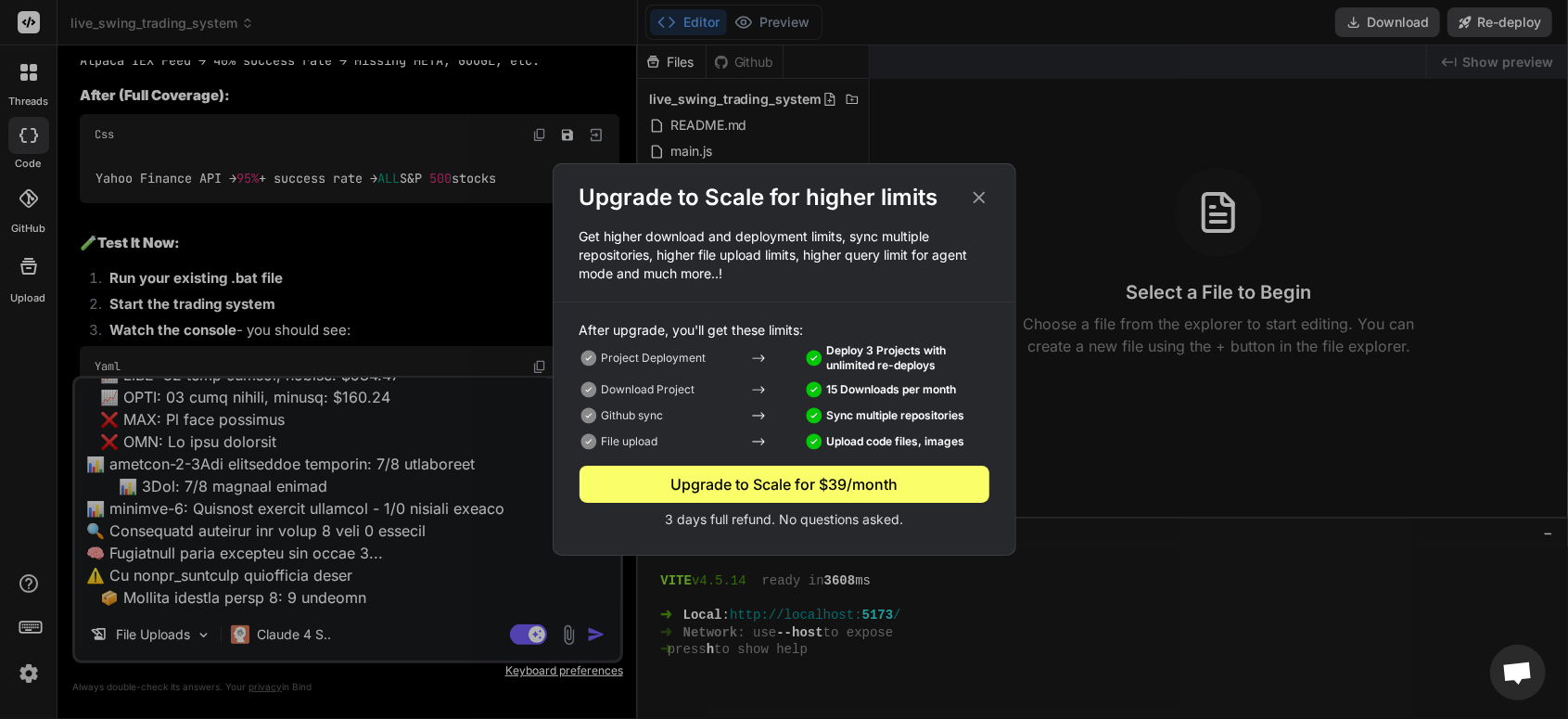 click 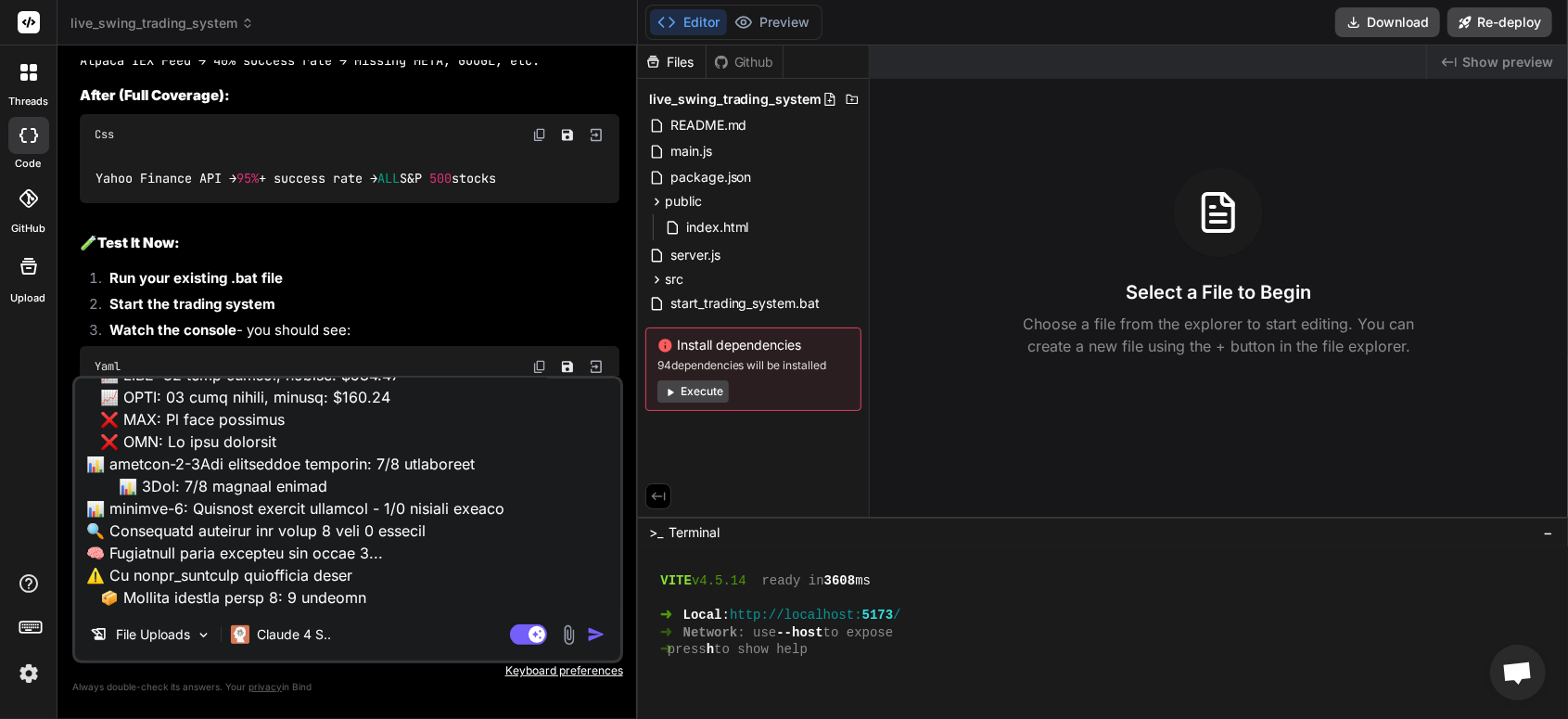 click 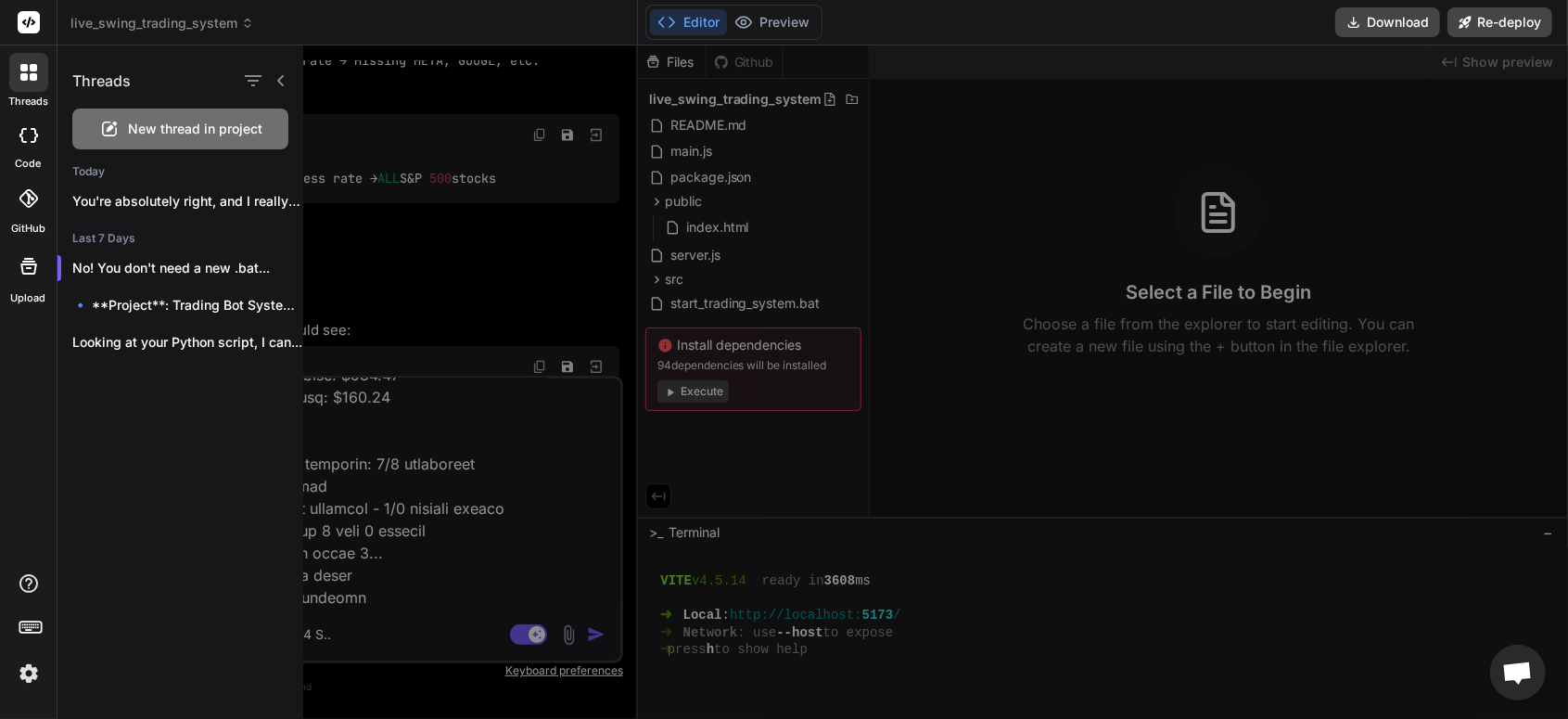 click on "New thread in project" at bounding box center (195, 129) 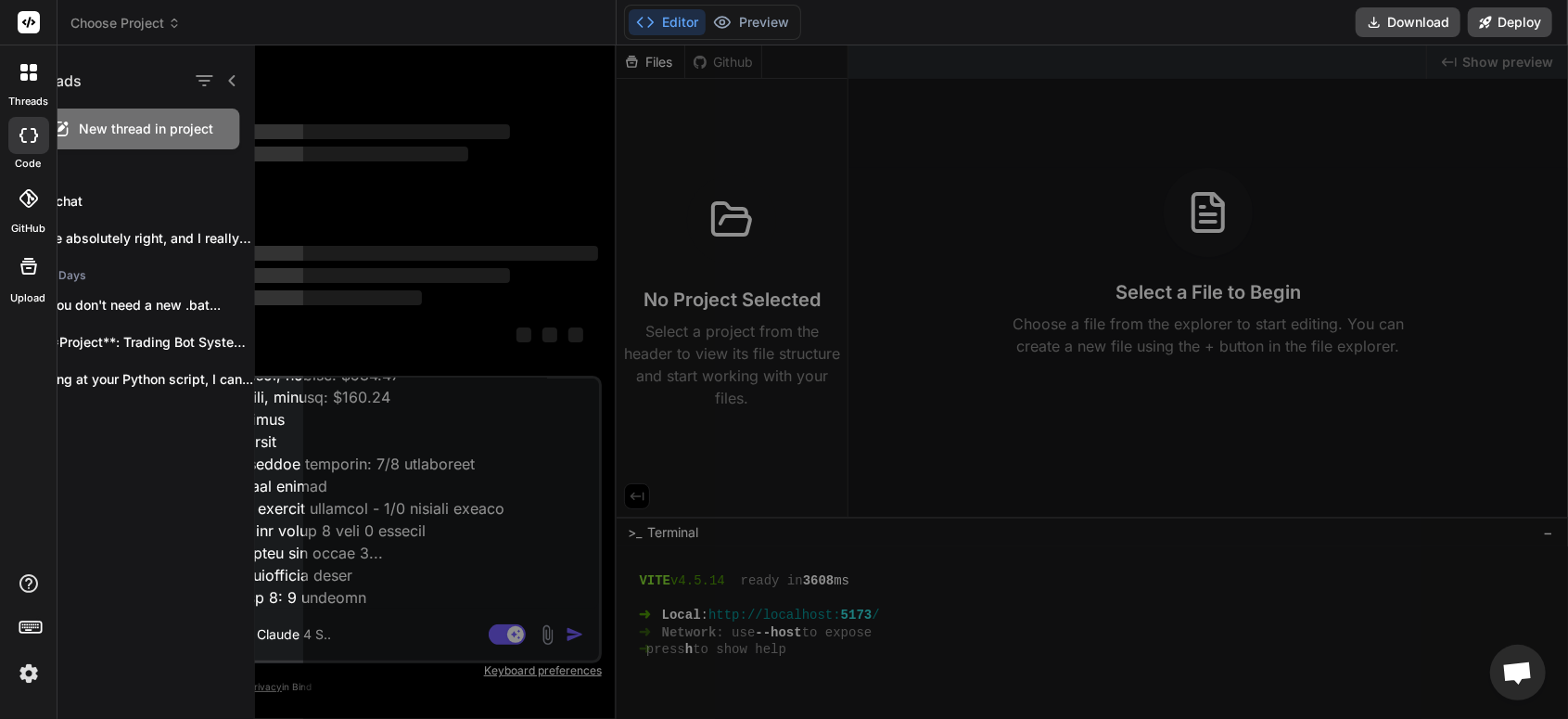 scroll, scrollTop: 11, scrollLeft: 0, axis: vertical 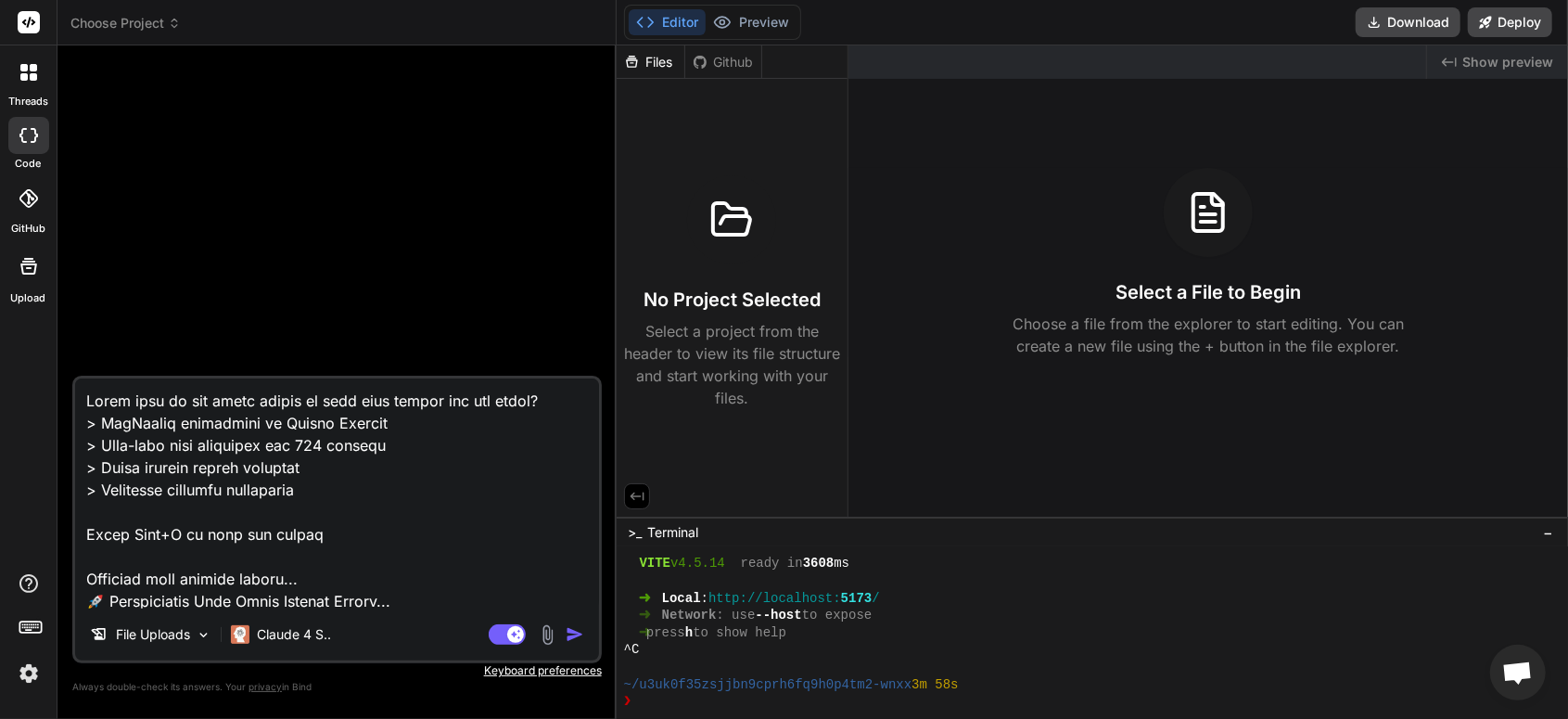 click at bounding box center (29, 674) 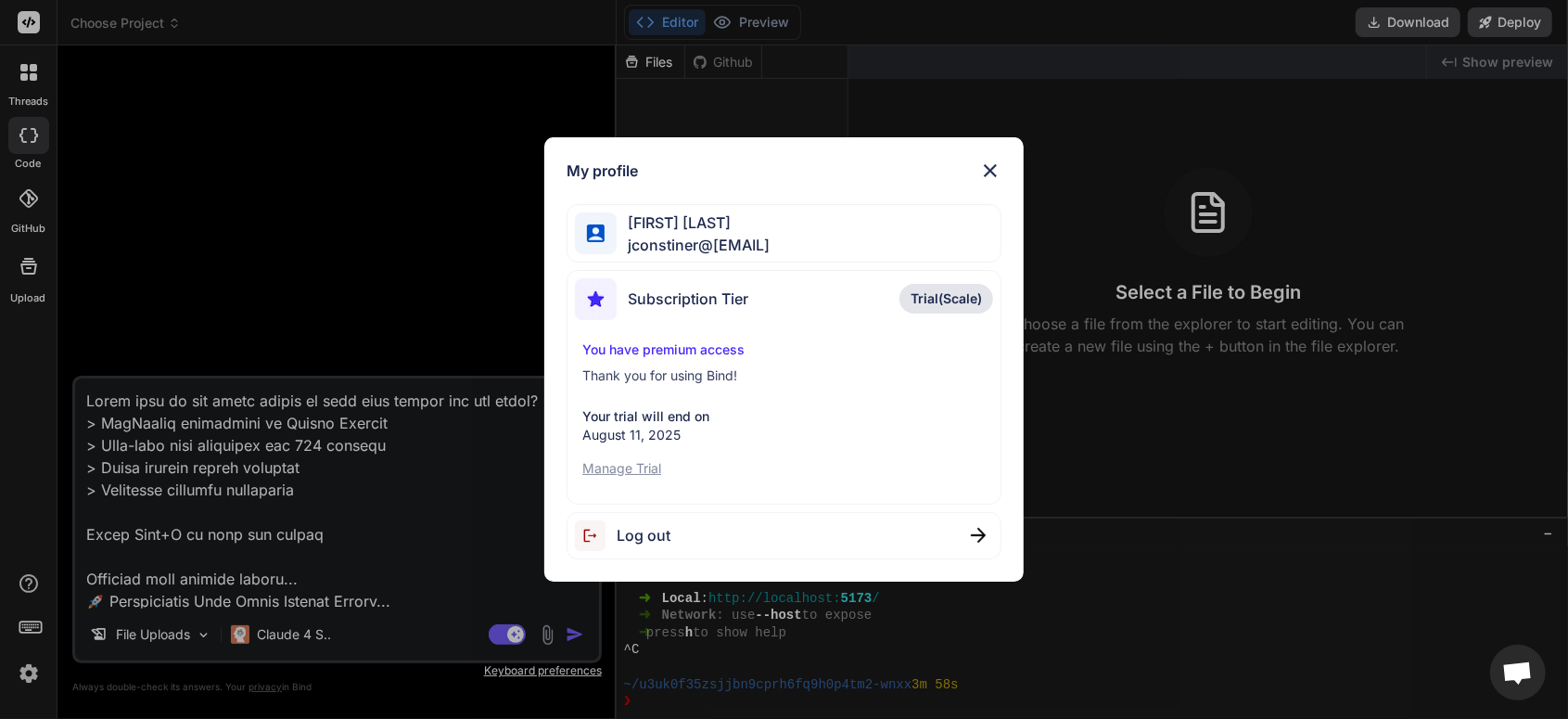 click on "Subscription Tier" at bounding box center (688, 299) 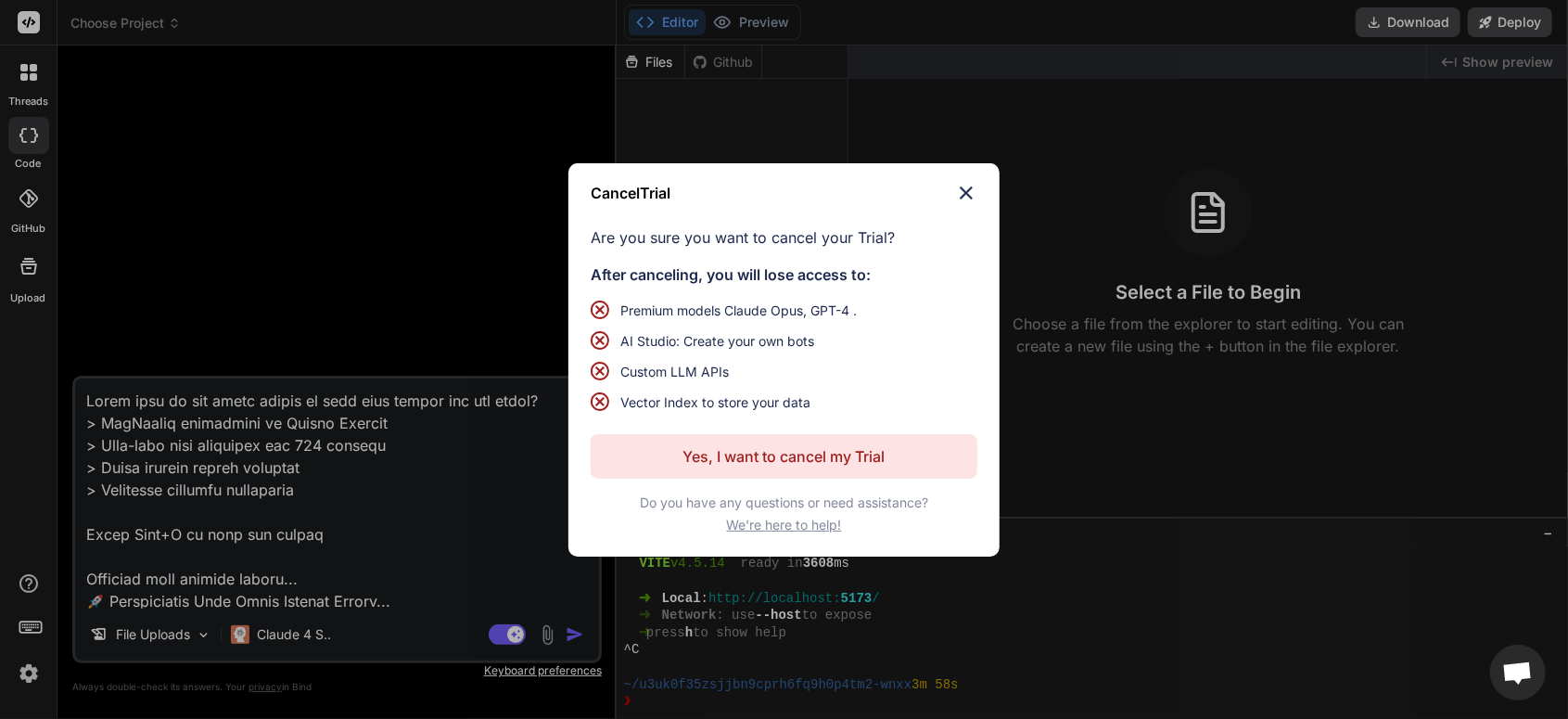 click at bounding box center (966, 193) 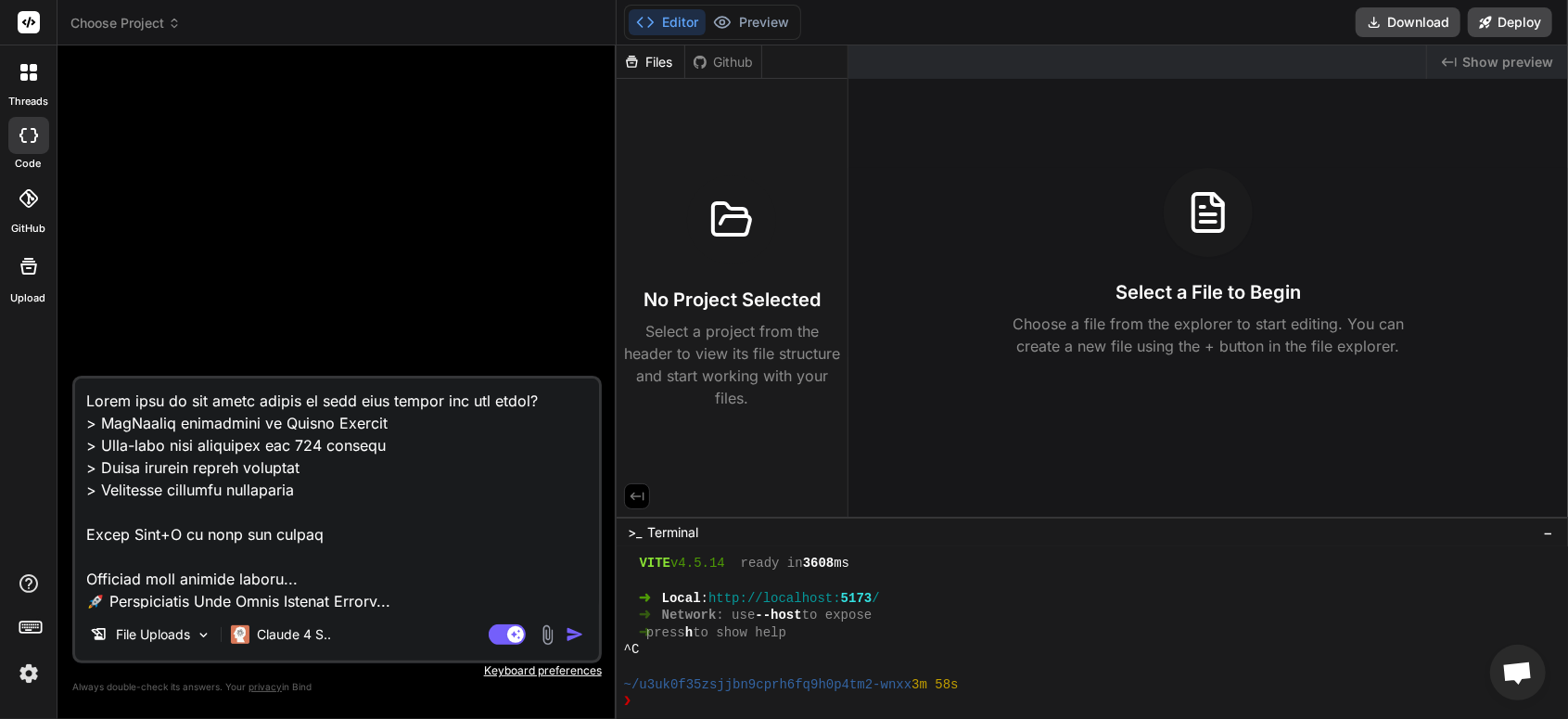 click 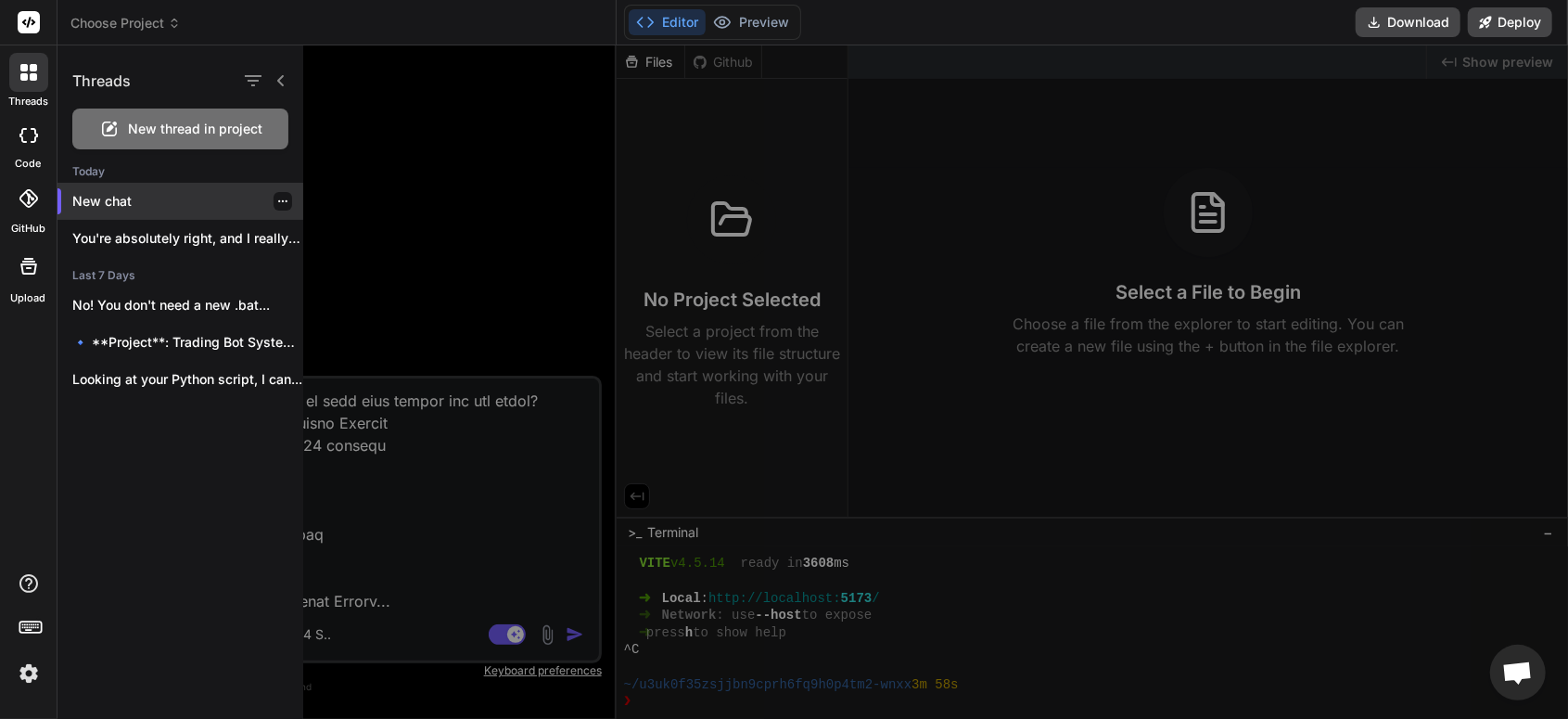 click on "New chat" at bounding box center (187, 201) 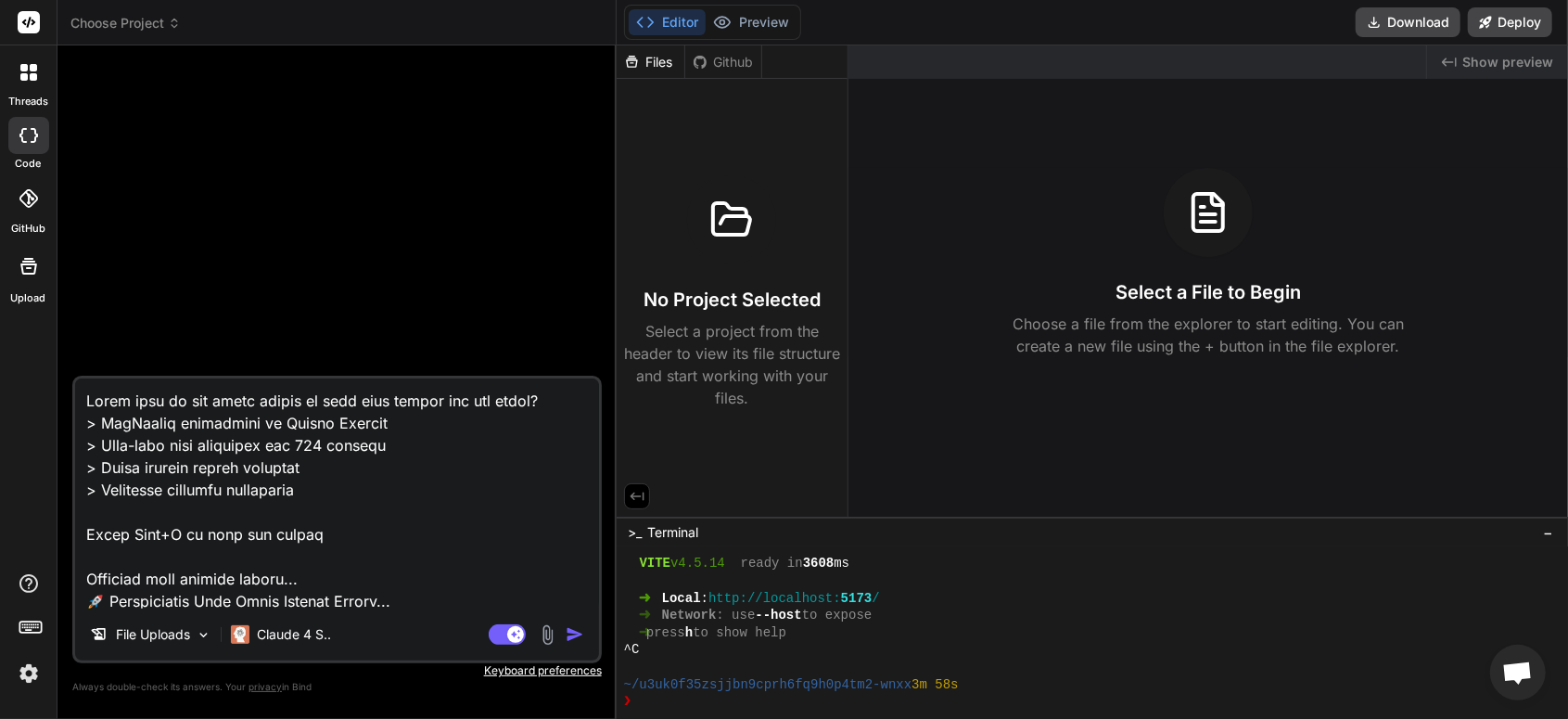 click at bounding box center [29, 135] 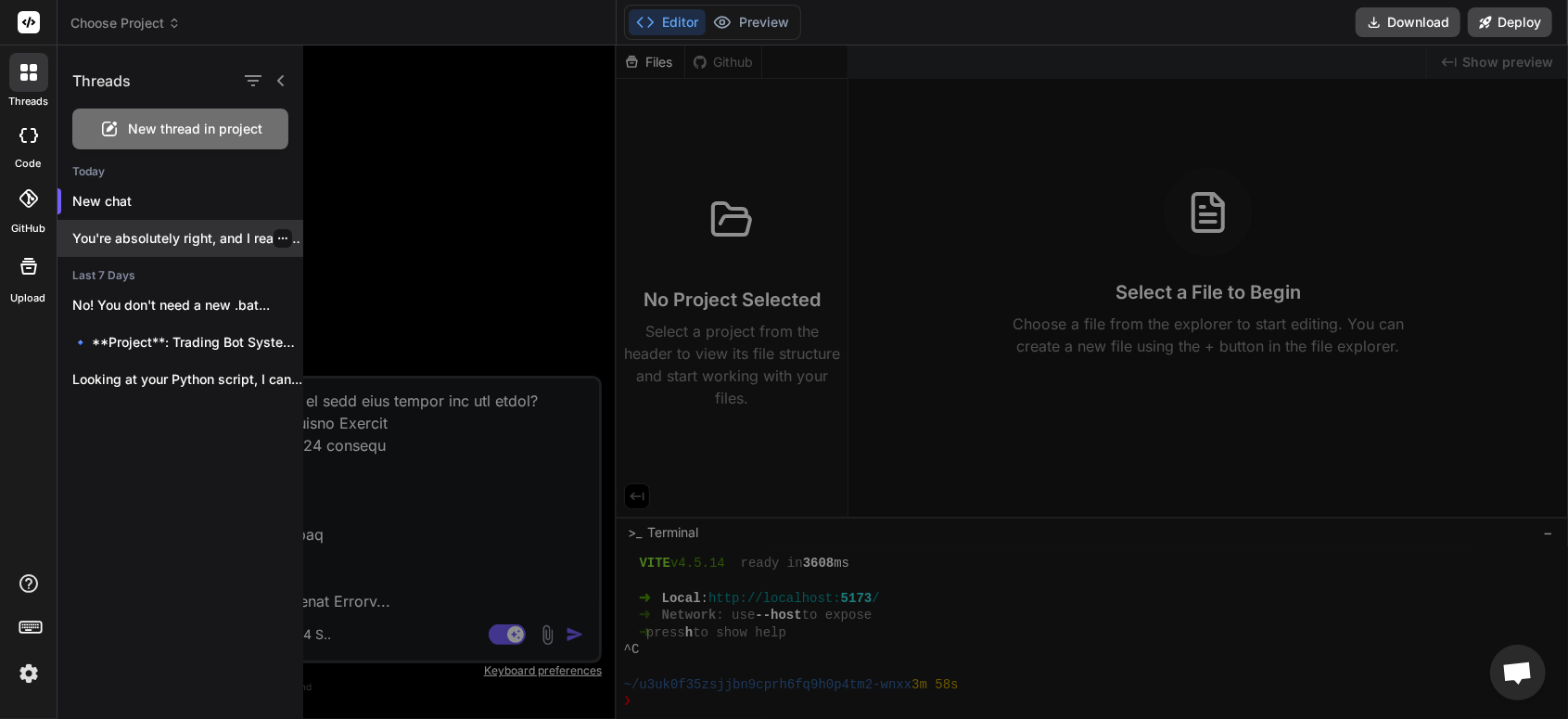 click on "You're absolutely right, and I really appreciate..." at bounding box center (187, 238) 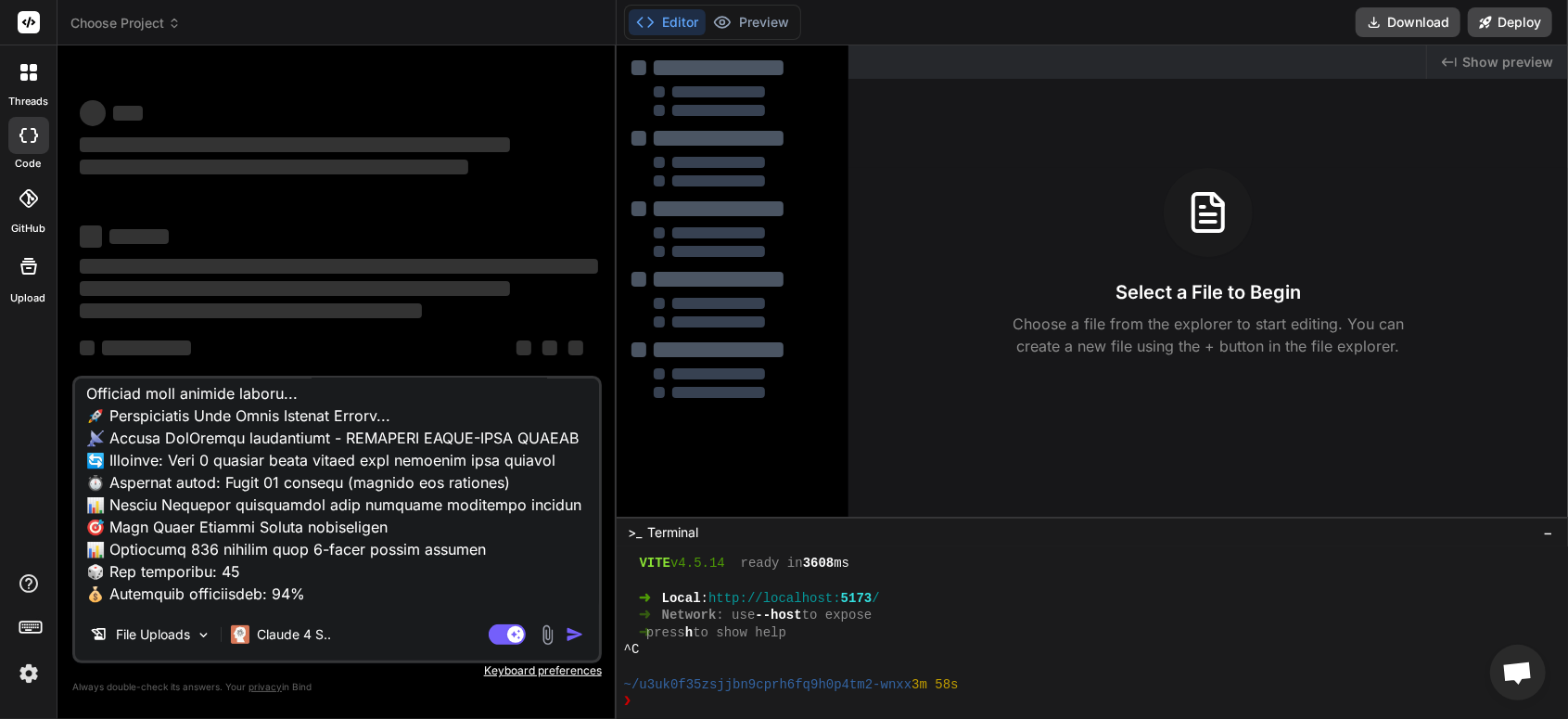 scroll, scrollTop: 11, scrollLeft: 0, axis: vertical 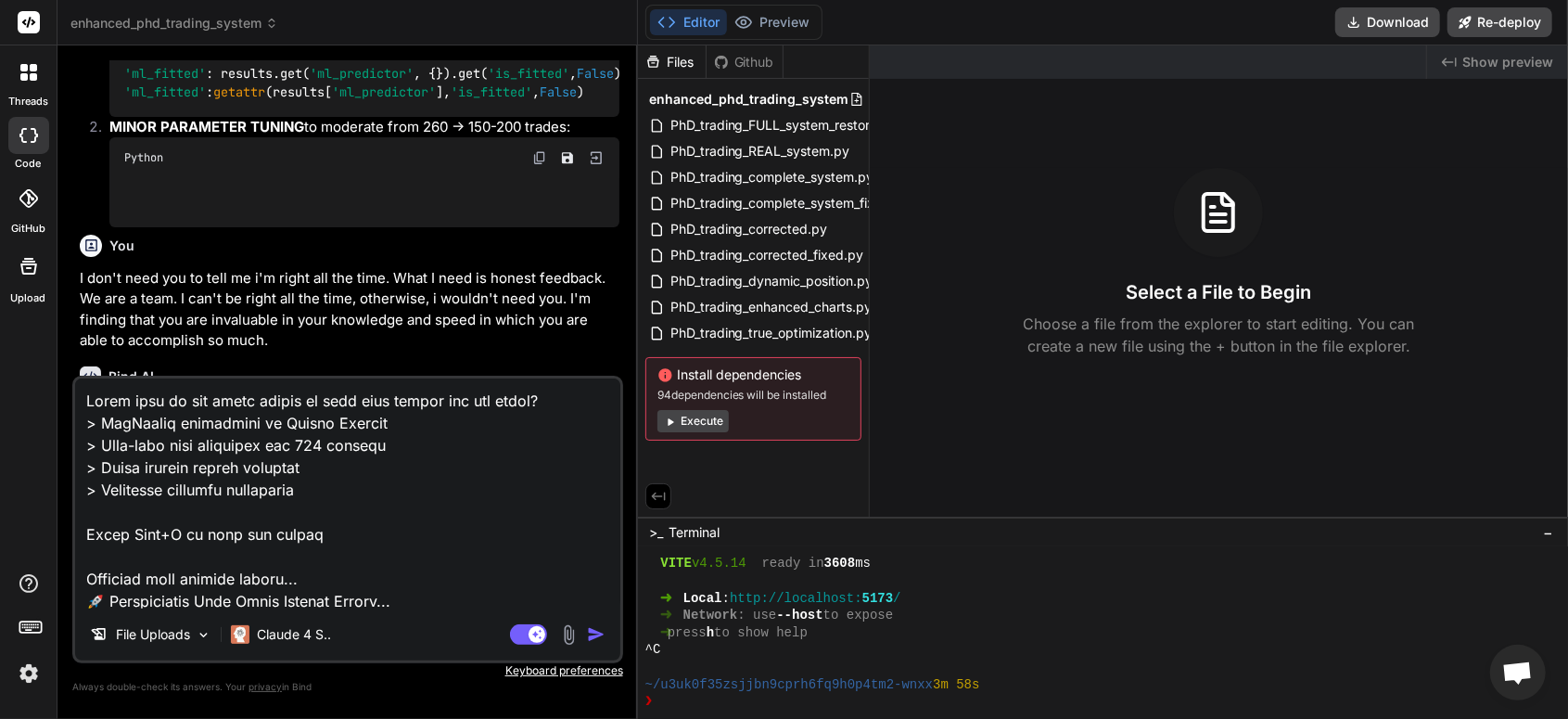 click at bounding box center [29, 72] 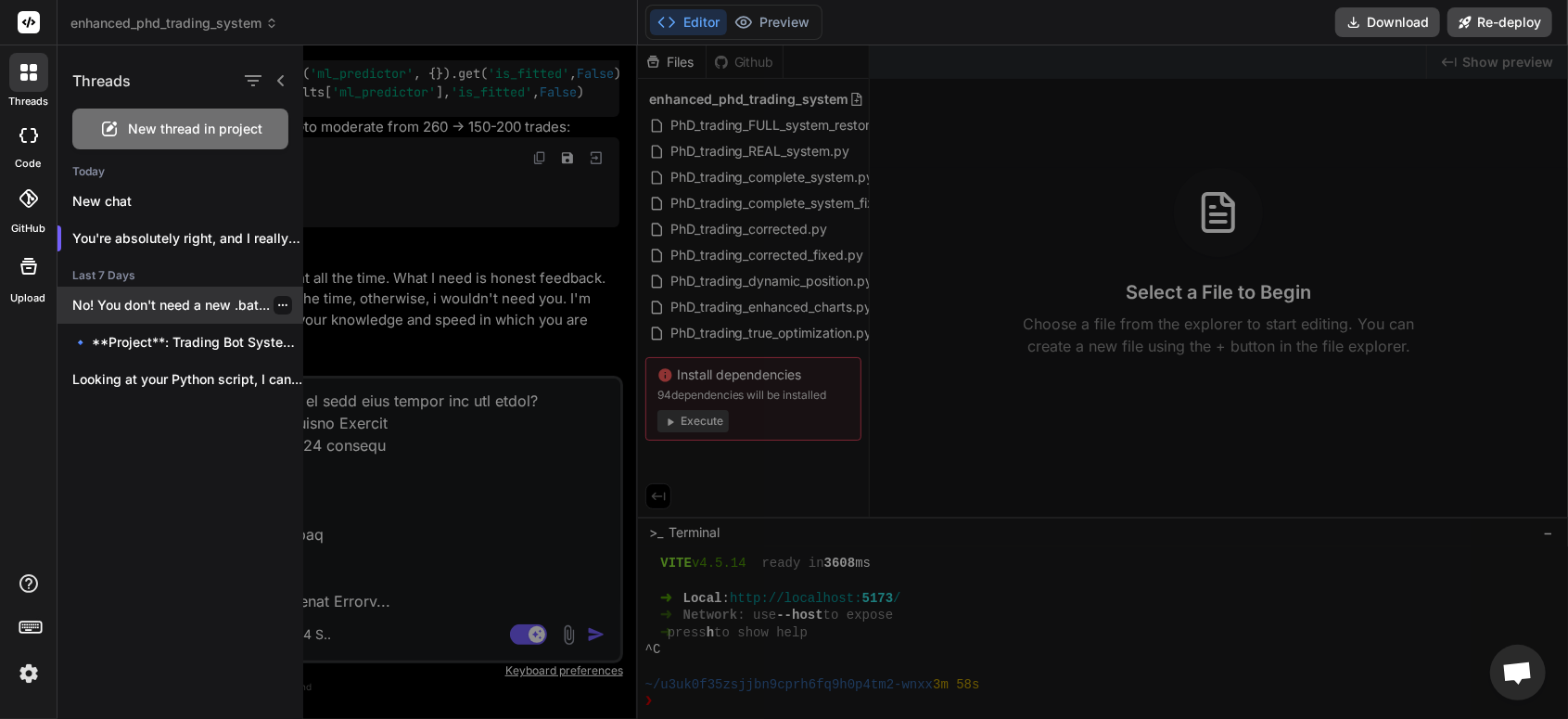 click on "No! You don't need a new .bat..." at bounding box center [187, 305] 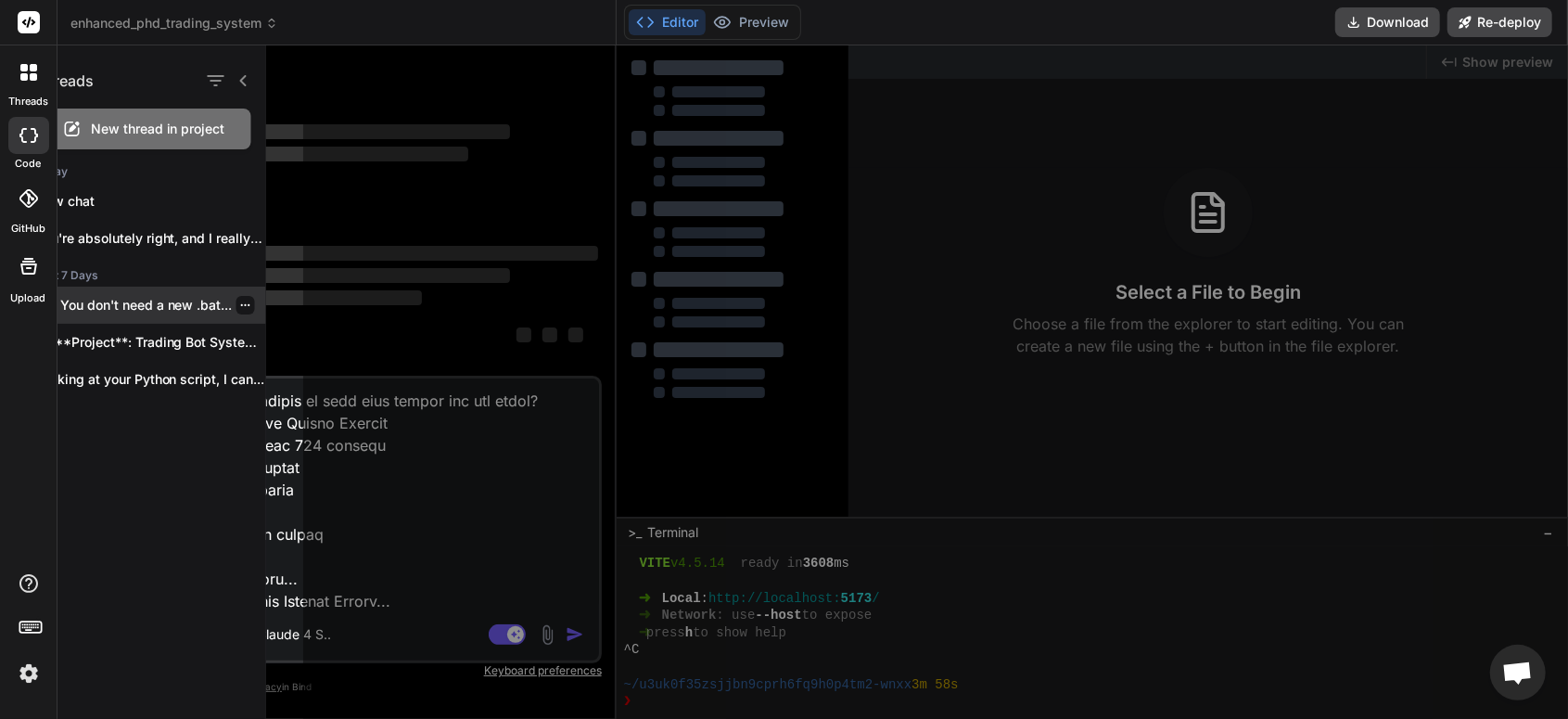 scroll, scrollTop: 11, scrollLeft: 0, axis: vertical 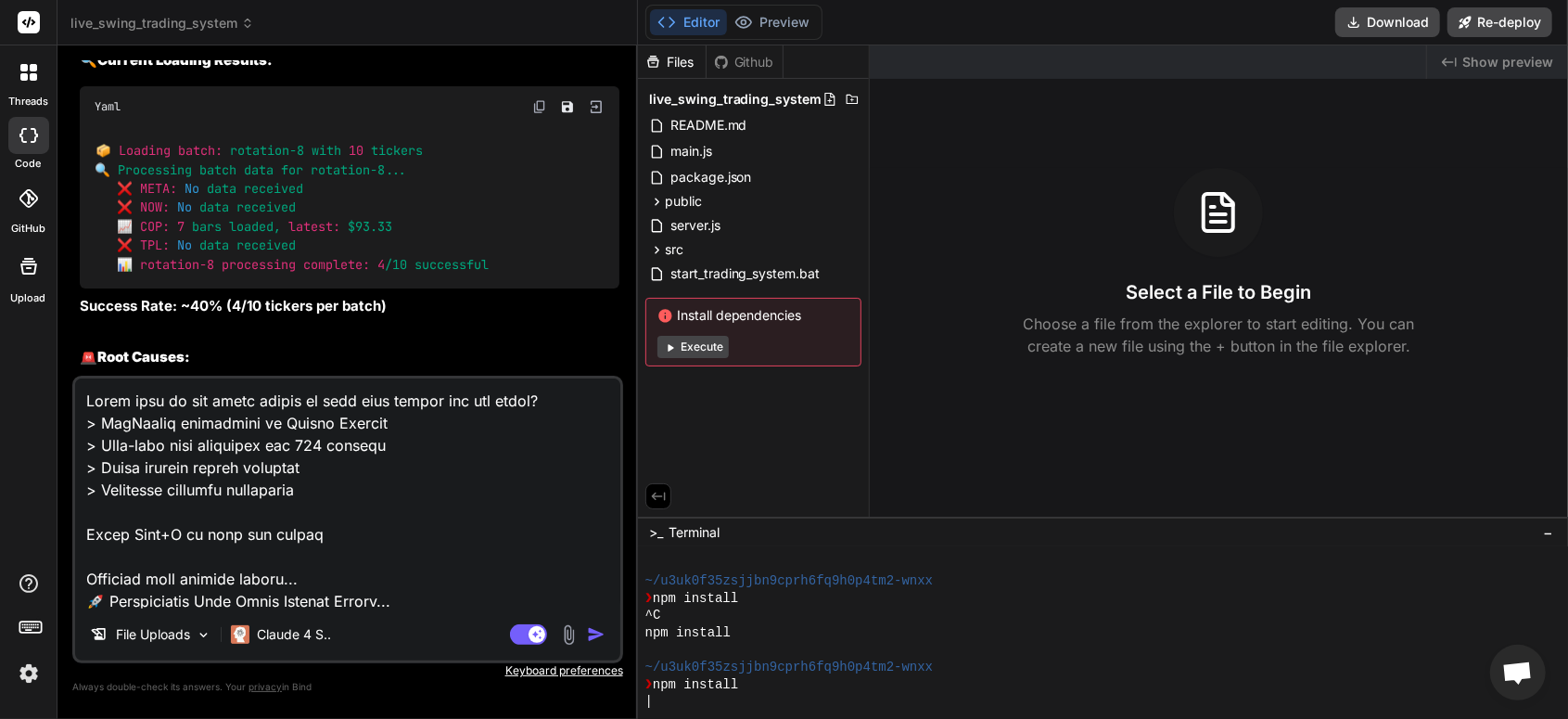 click on "Agent Mode. When this toggle is activated, AI automatically makes decisions, reasons, creates files, and runs terminal commands. Almost full autopilot." at bounding box center (559, 635) 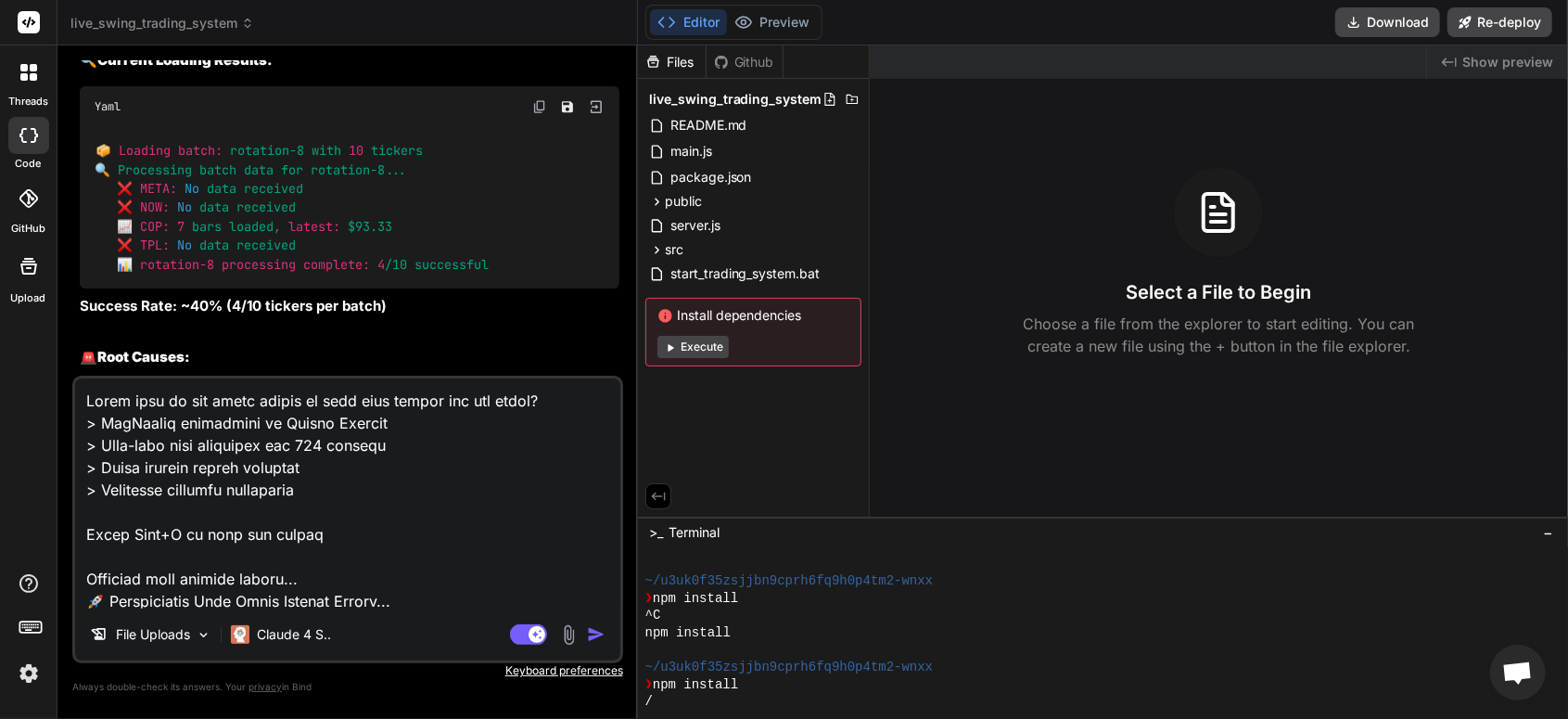 click at bounding box center (596, 635) 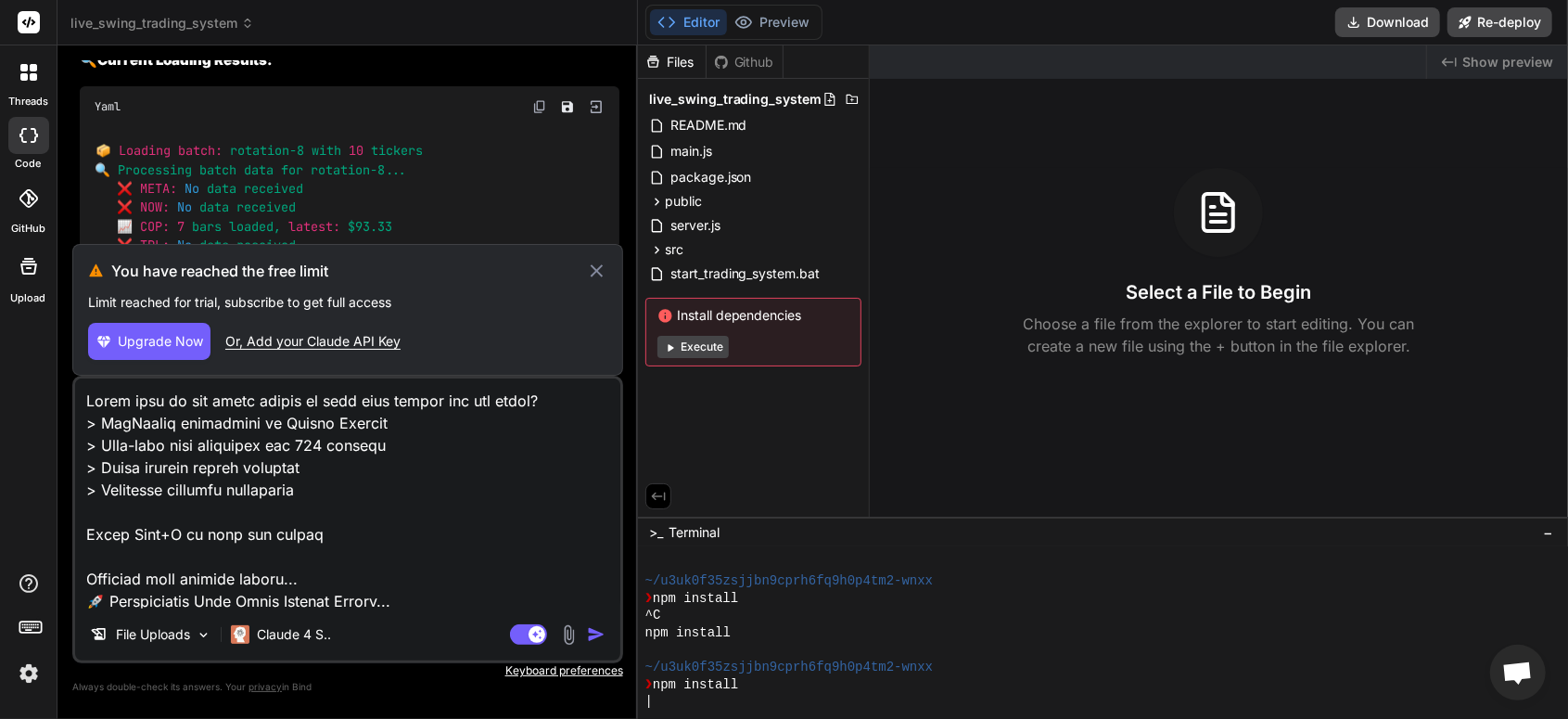 click on "Upgrade Now" at bounding box center [160, 341] 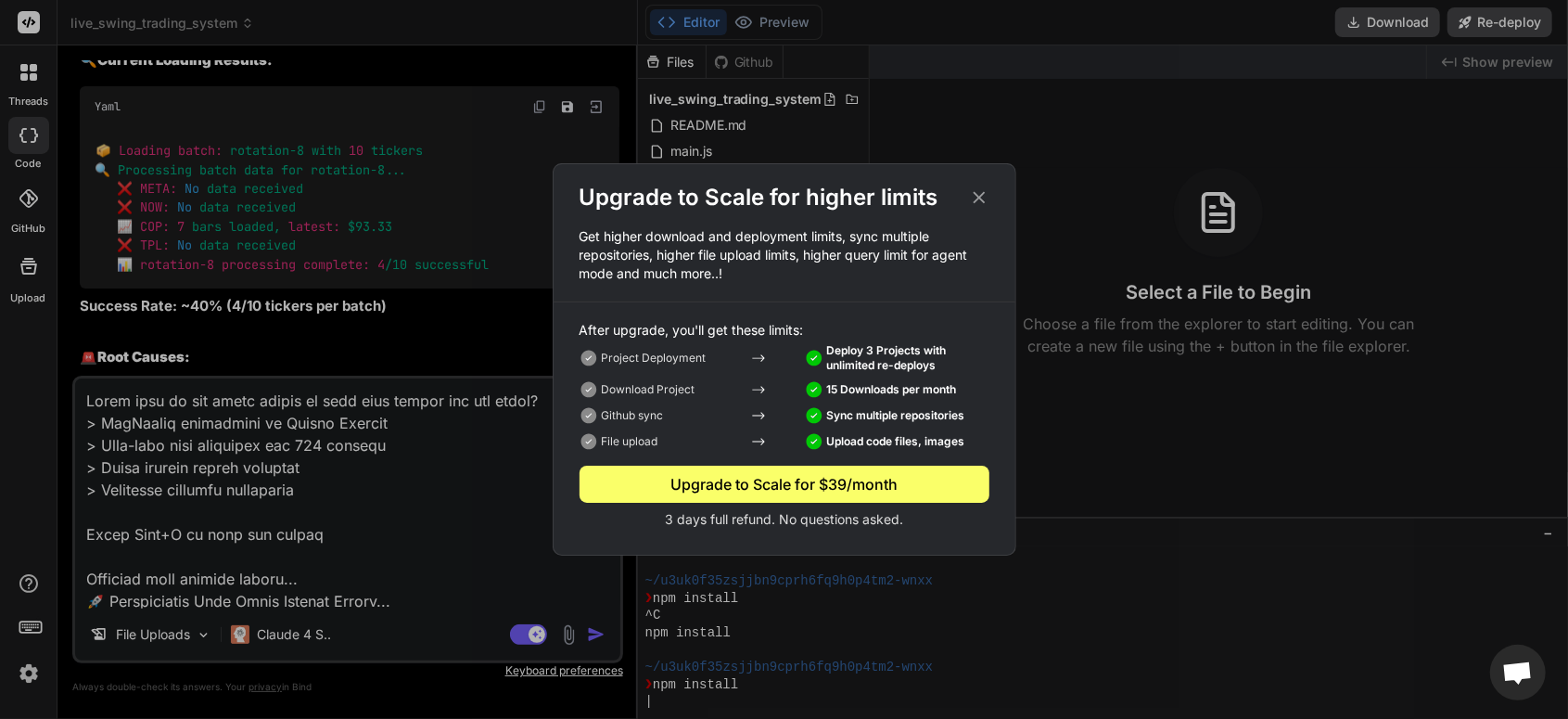 click on "Upload code files, images" at bounding box center (897, 442) 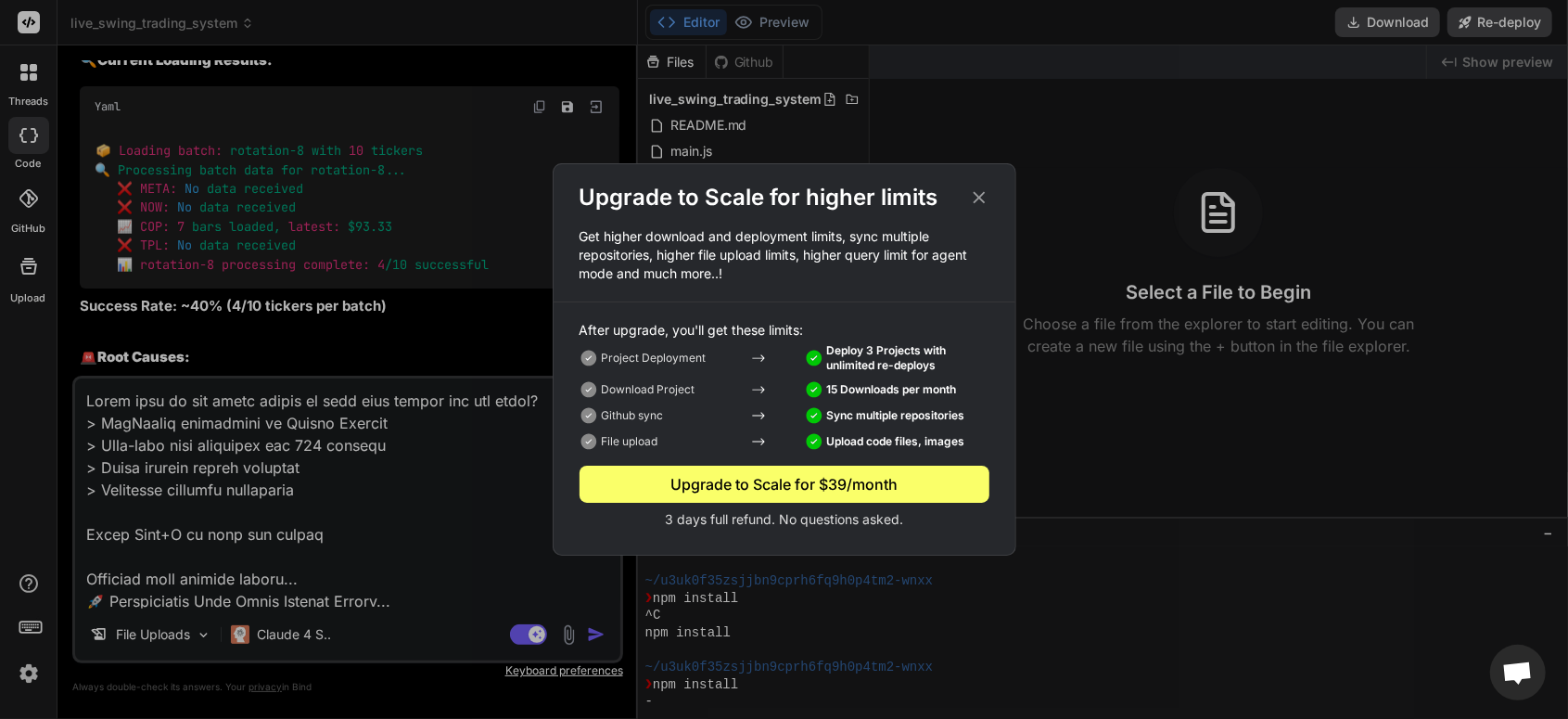 click on "3 days full refund. No questions asked." at bounding box center (784, 520) 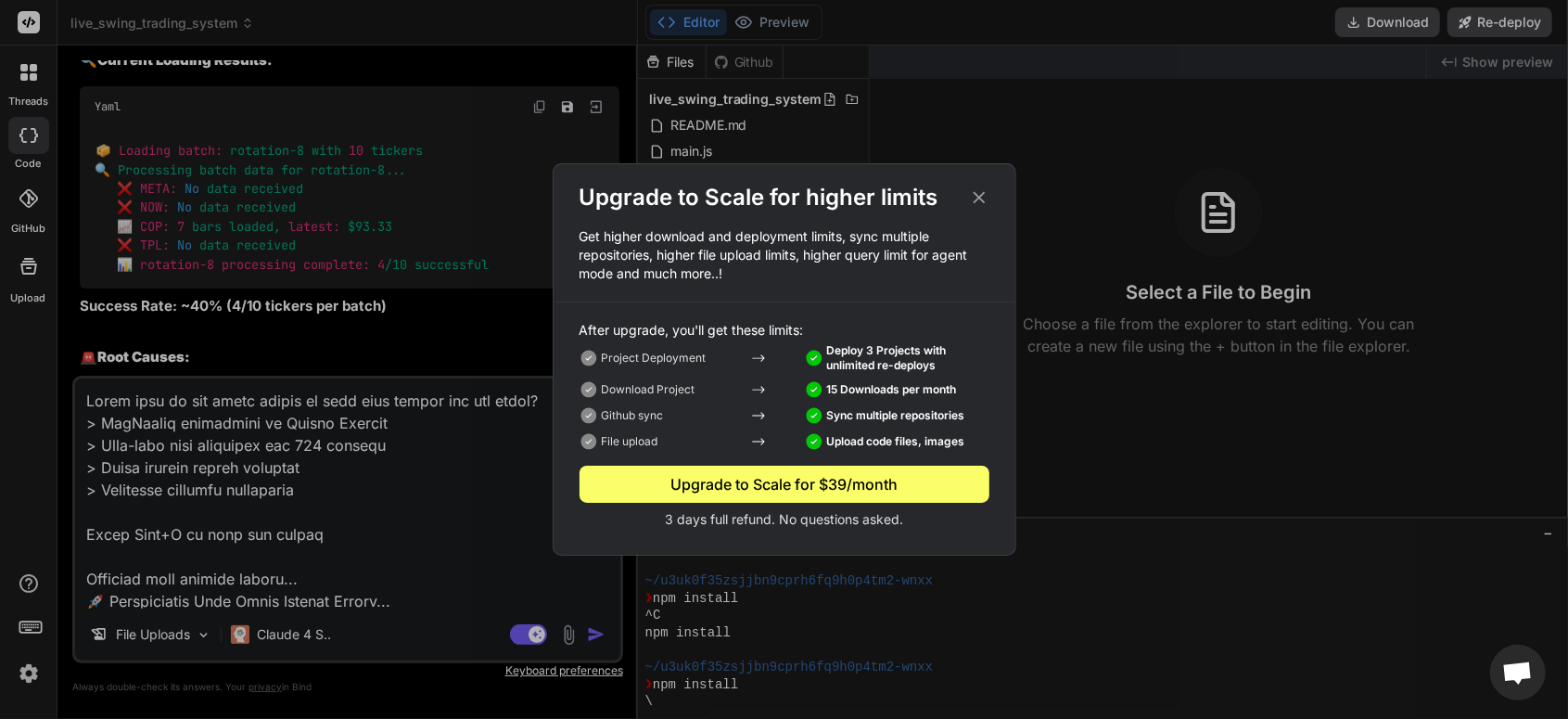 click on "Upgrade to Scale for higher limits Get higher download and deployment limits, sync multiple repositories, higher file upload limits, higher query limit for agent mode and much more..! After upgrade, you'll get these limits: Project Deployment   Deploy 3 Projects with unlimited re-deploys   Download Project   15 Downloads per month   Github sync   Sync multiple repositories   File upload   Upload code files, images   Upgrade to Scale for $39/month 3 days full refund. No questions asked." at bounding box center [784, 359] 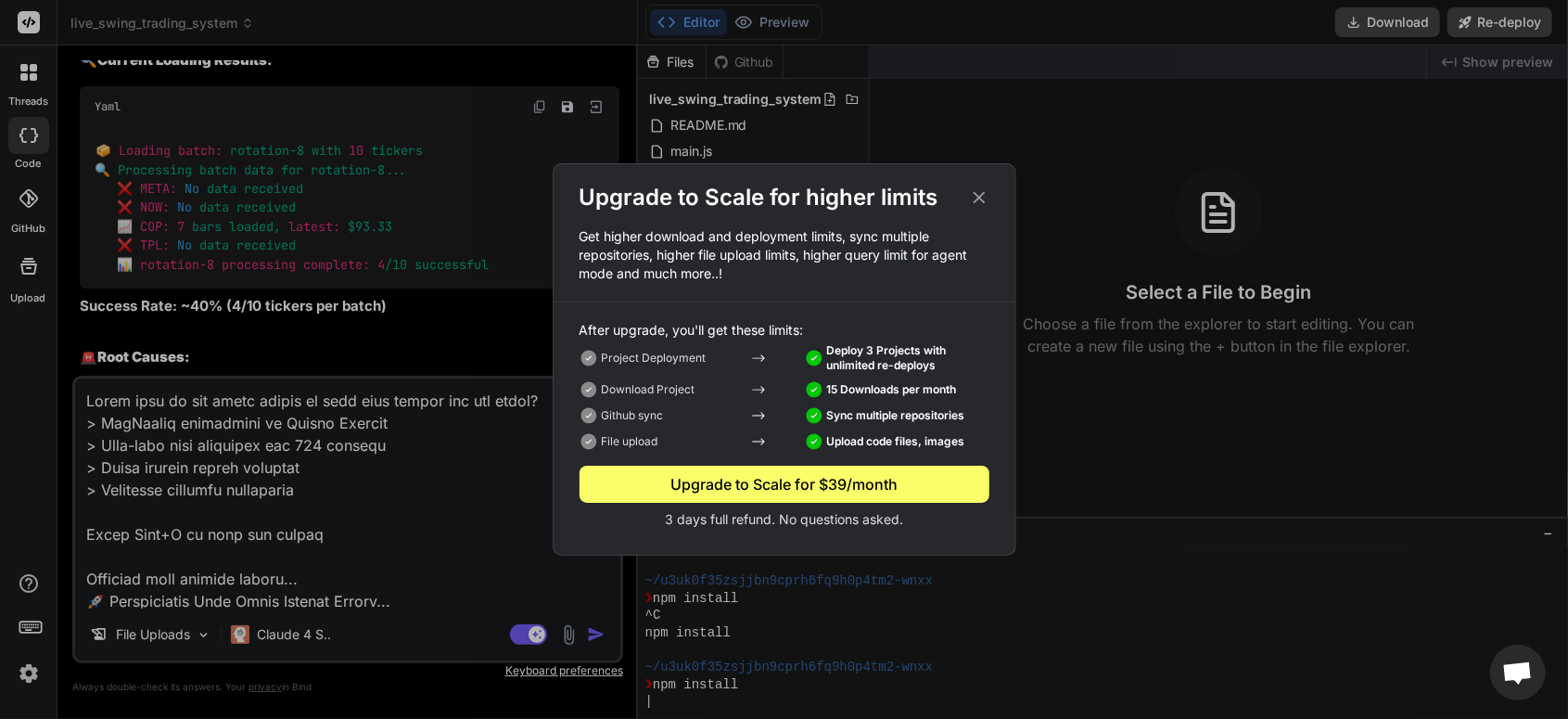 click 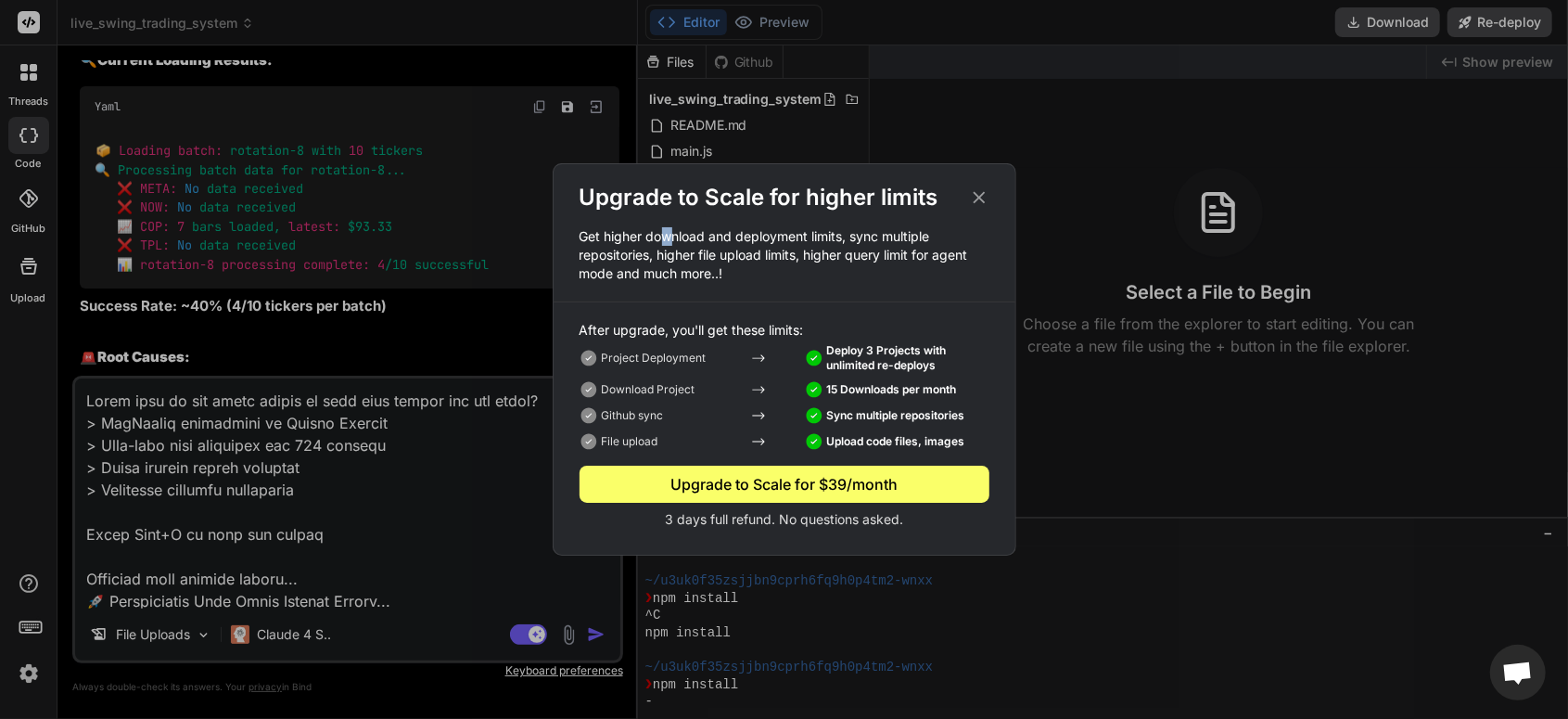 drag, startPoint x: 668, startPoint y: 241, endPoint x: 657, endPoint y: 242, distance: 11.045361 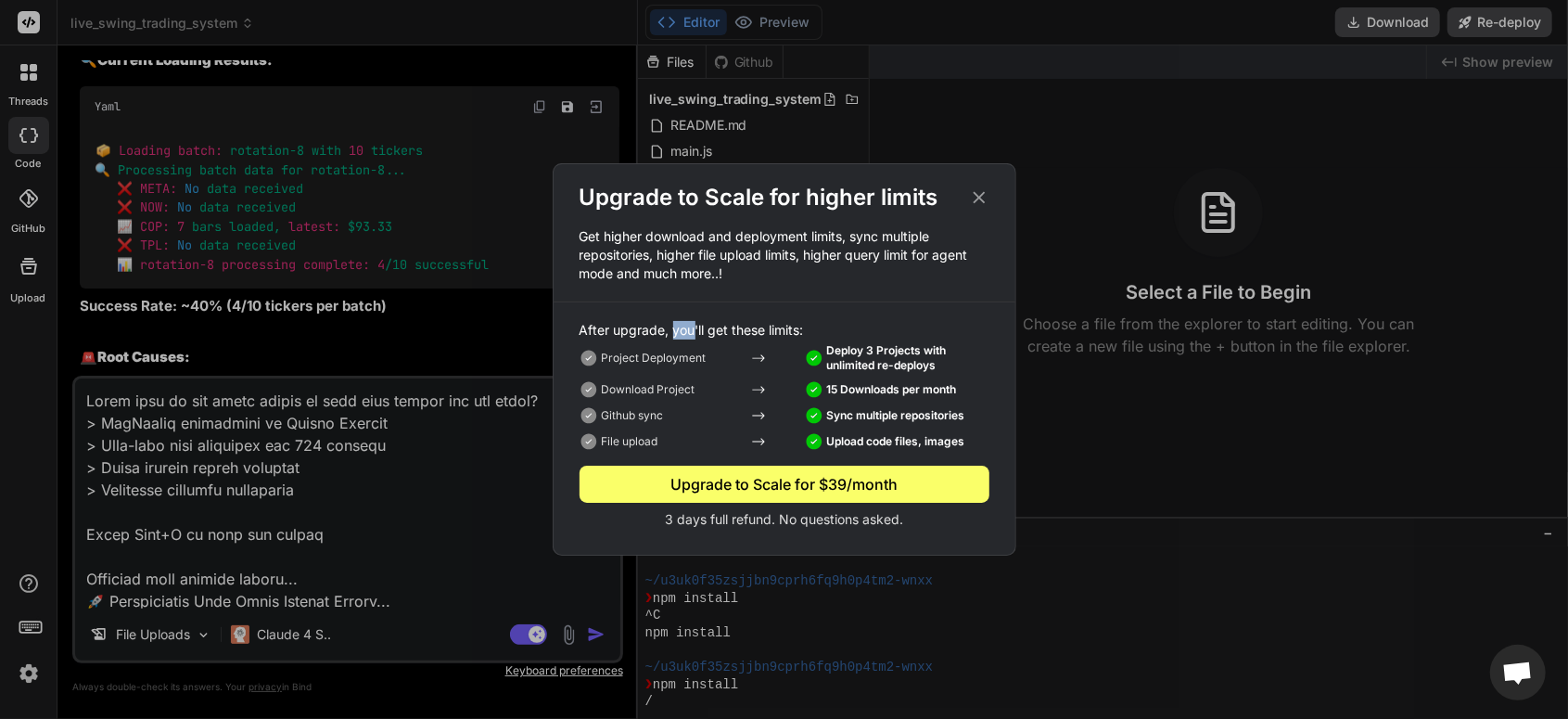 click on "After upgrade, you'll get these limits:" at bounding box center (784, 330) 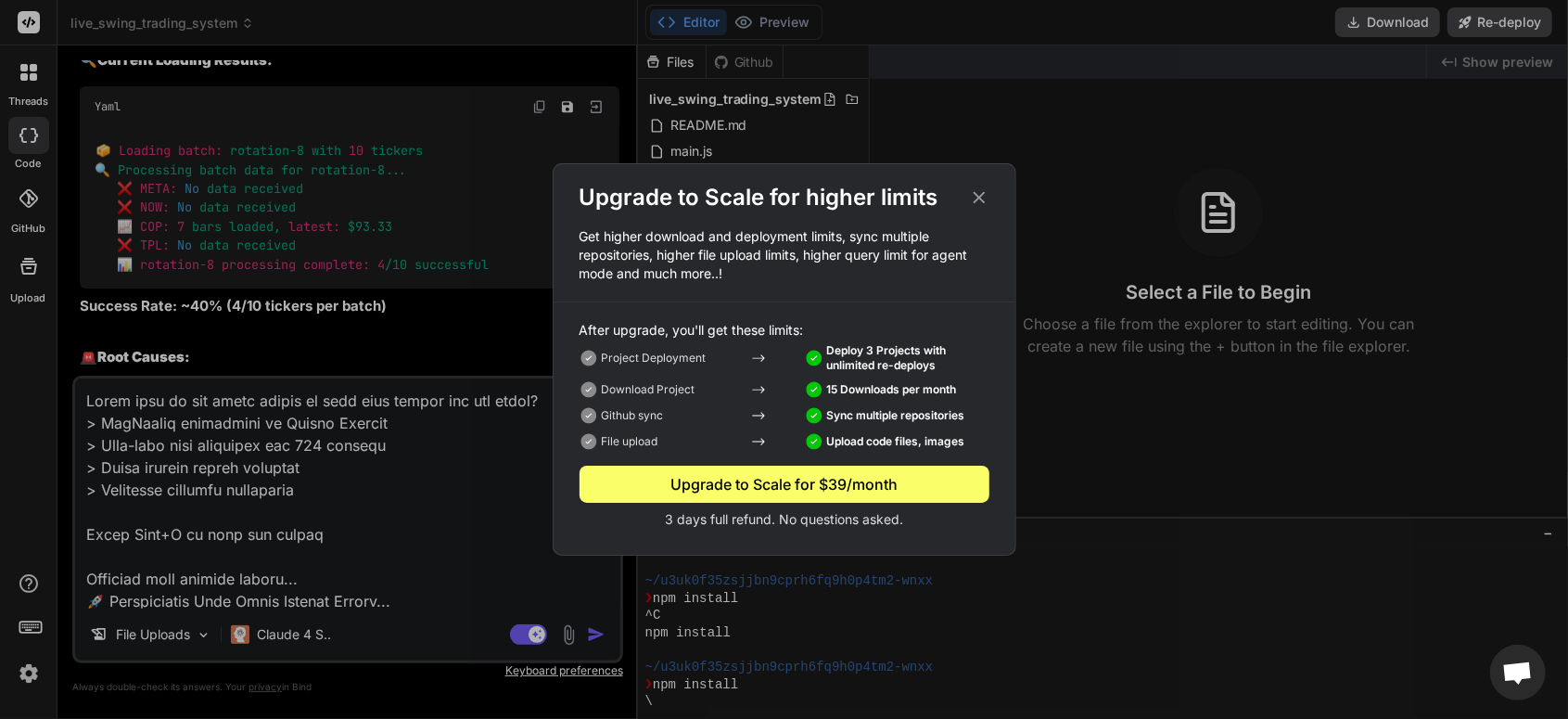 click on "Project Deployment" at bounding box center [661, 358] 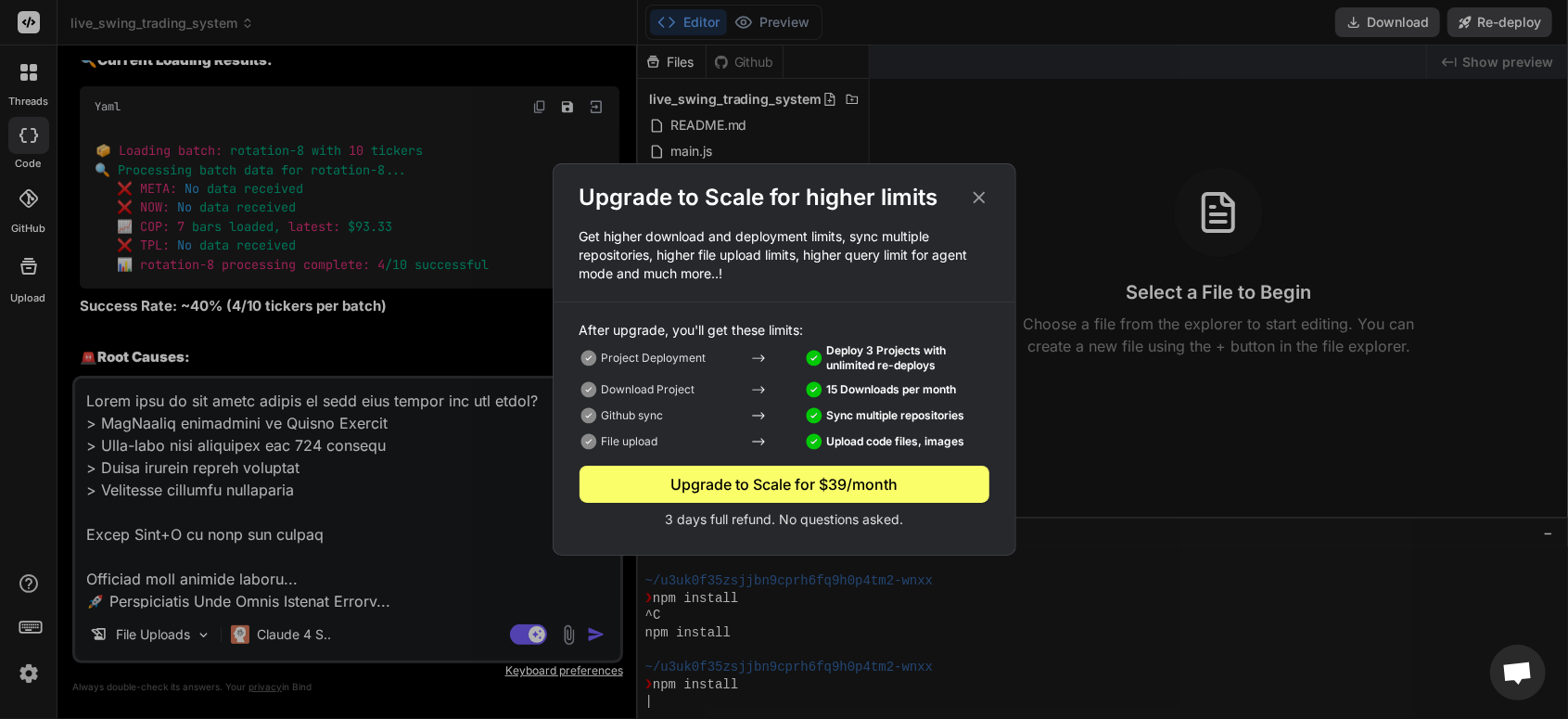 click at bounding box center (773, 358) 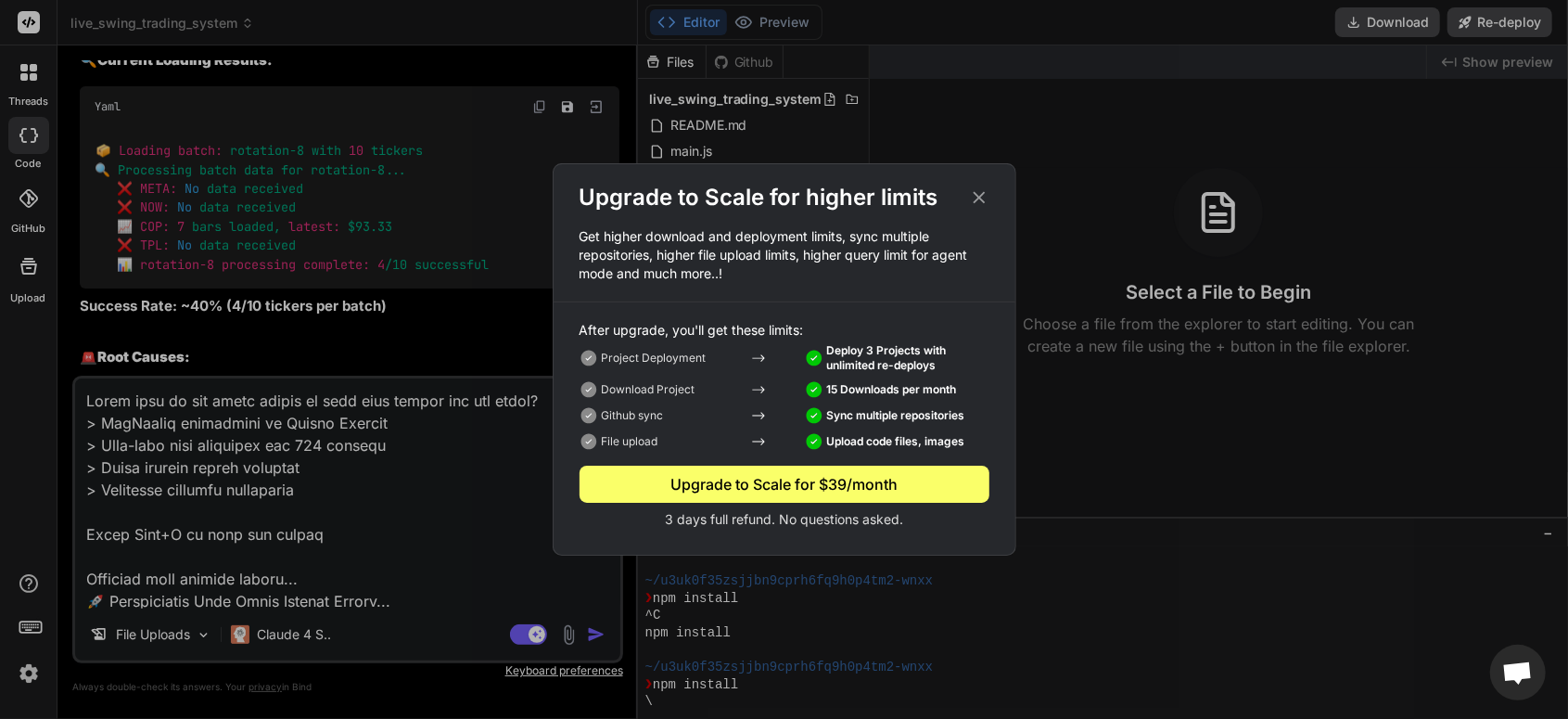 click 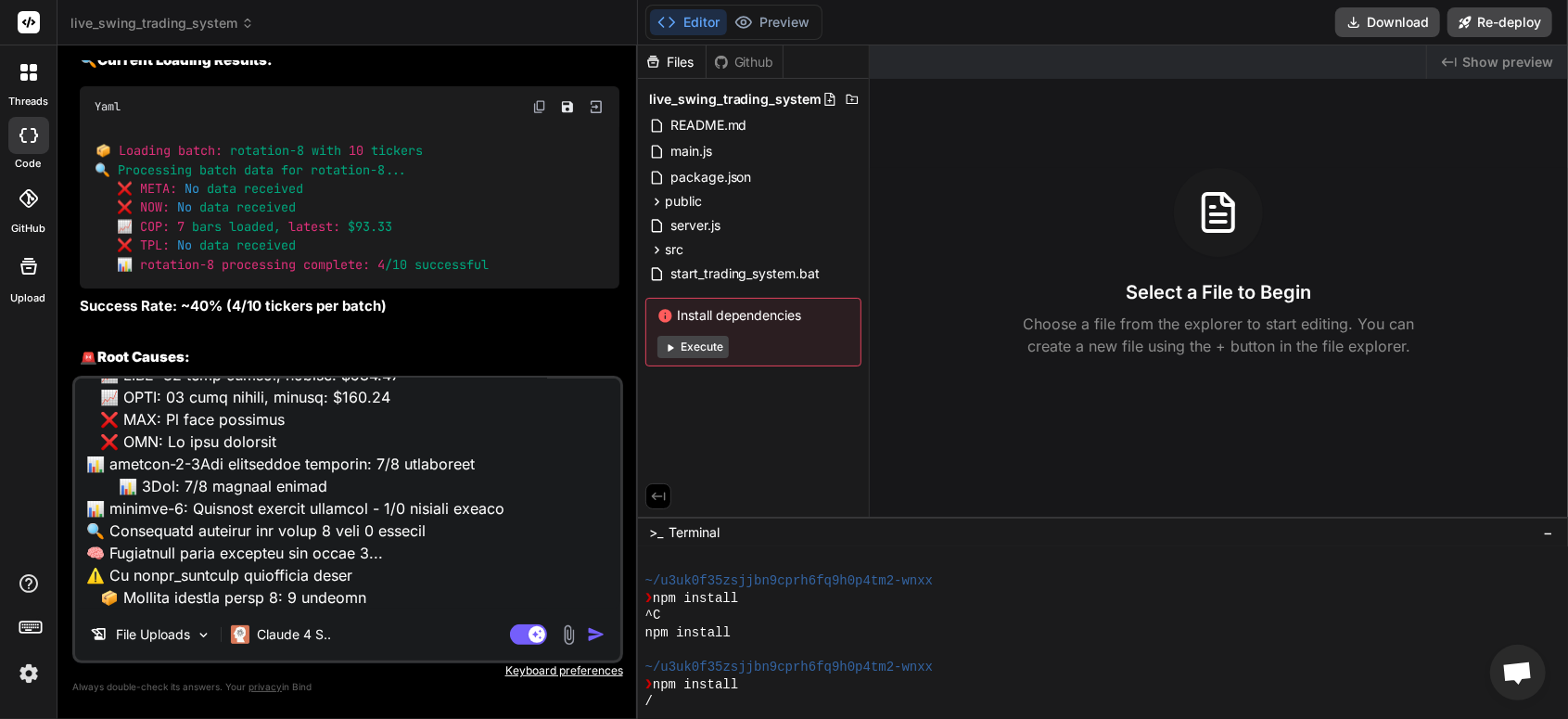 scroll, scrollTop: 2141, scrollLeft: 0, axis: vertical 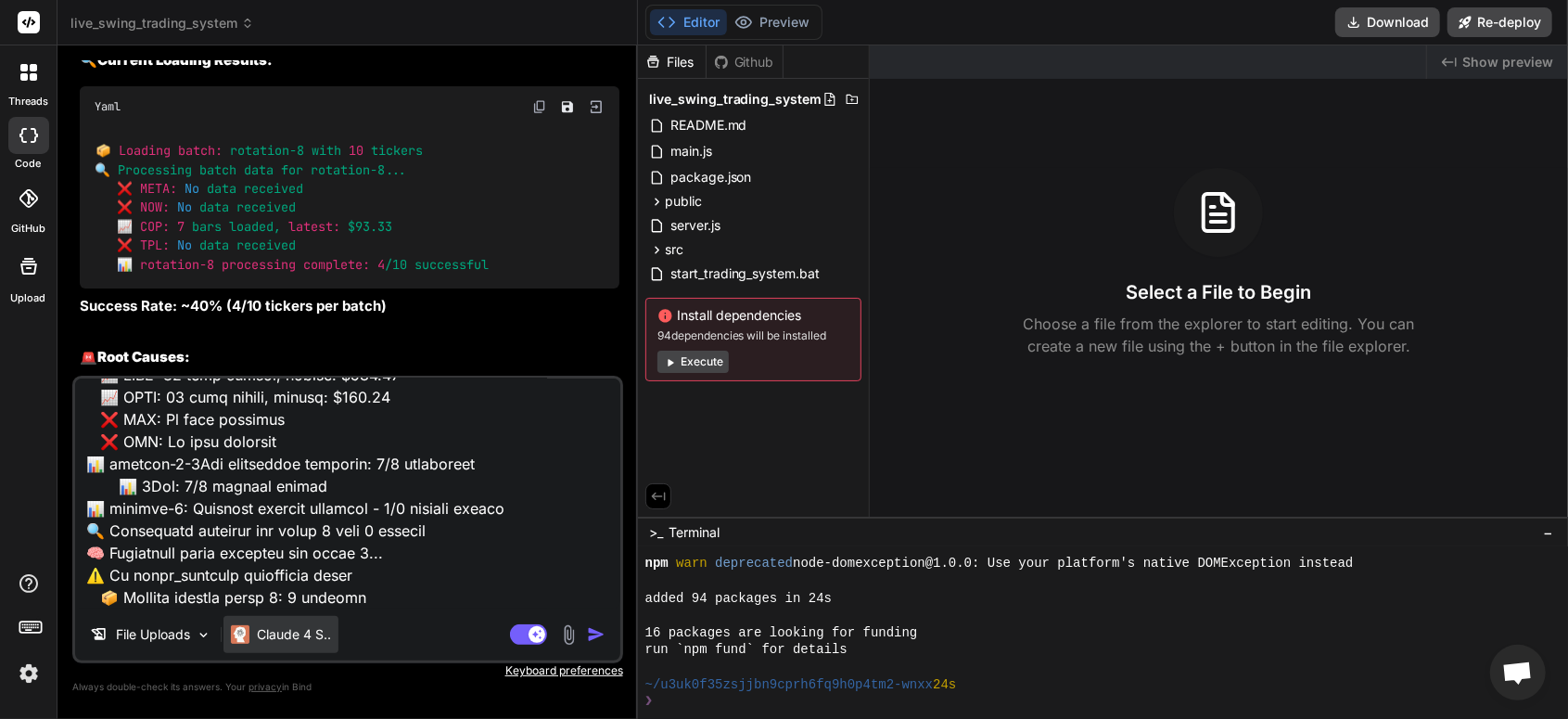 click on "Claude 4 S.." at bounding box center (294, 635) 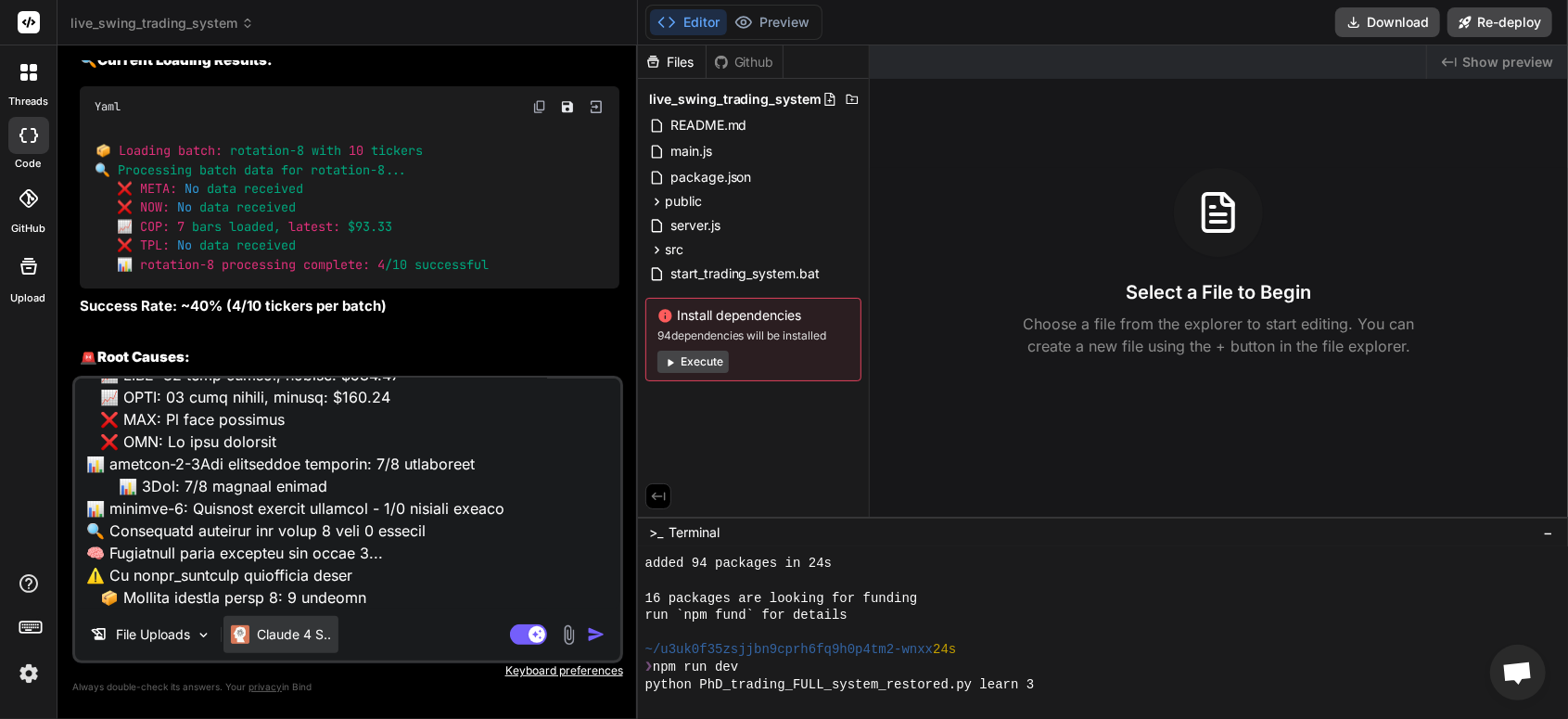 scroll, scrollTop: 1611, scrollLeft: 0, axis: vertical 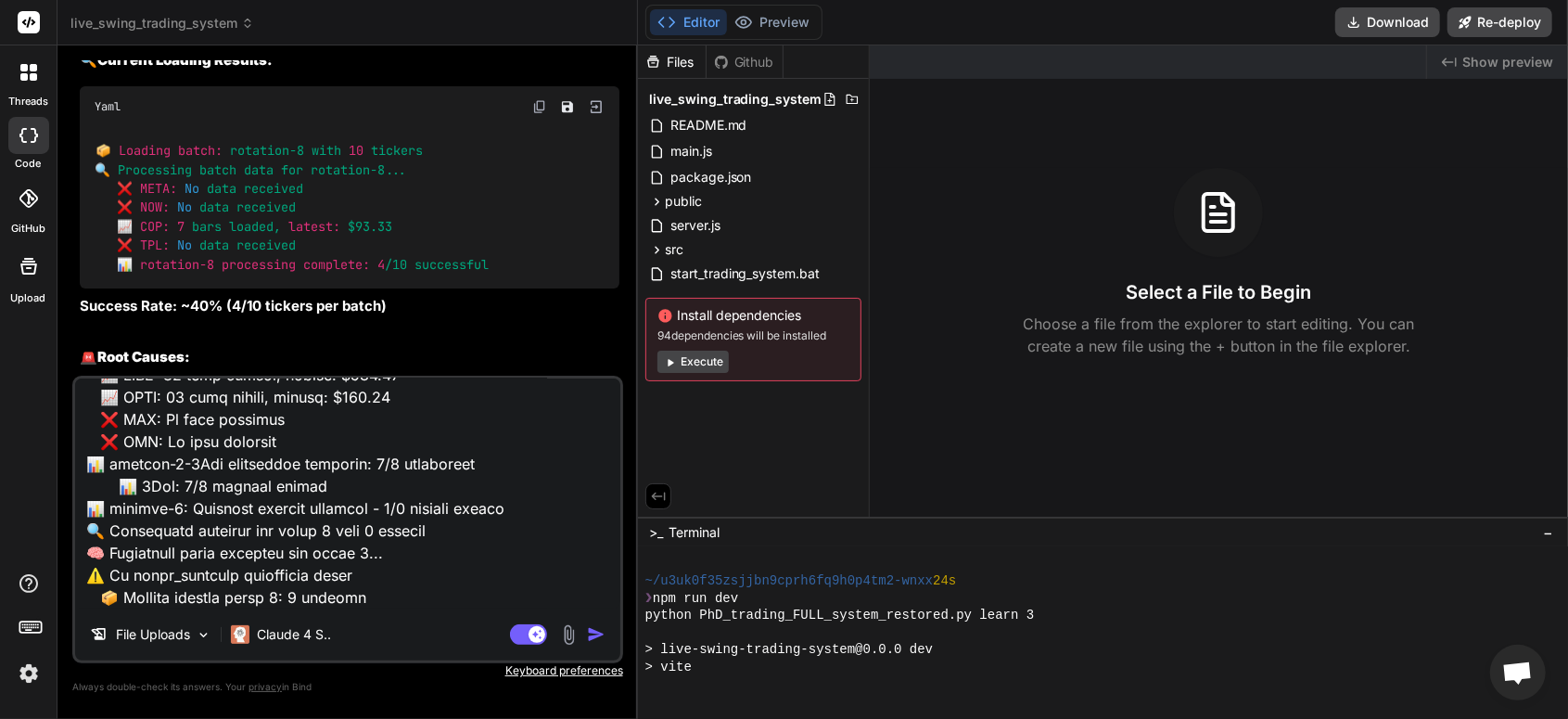 click on "Execute" at bounding box center [693, 362] 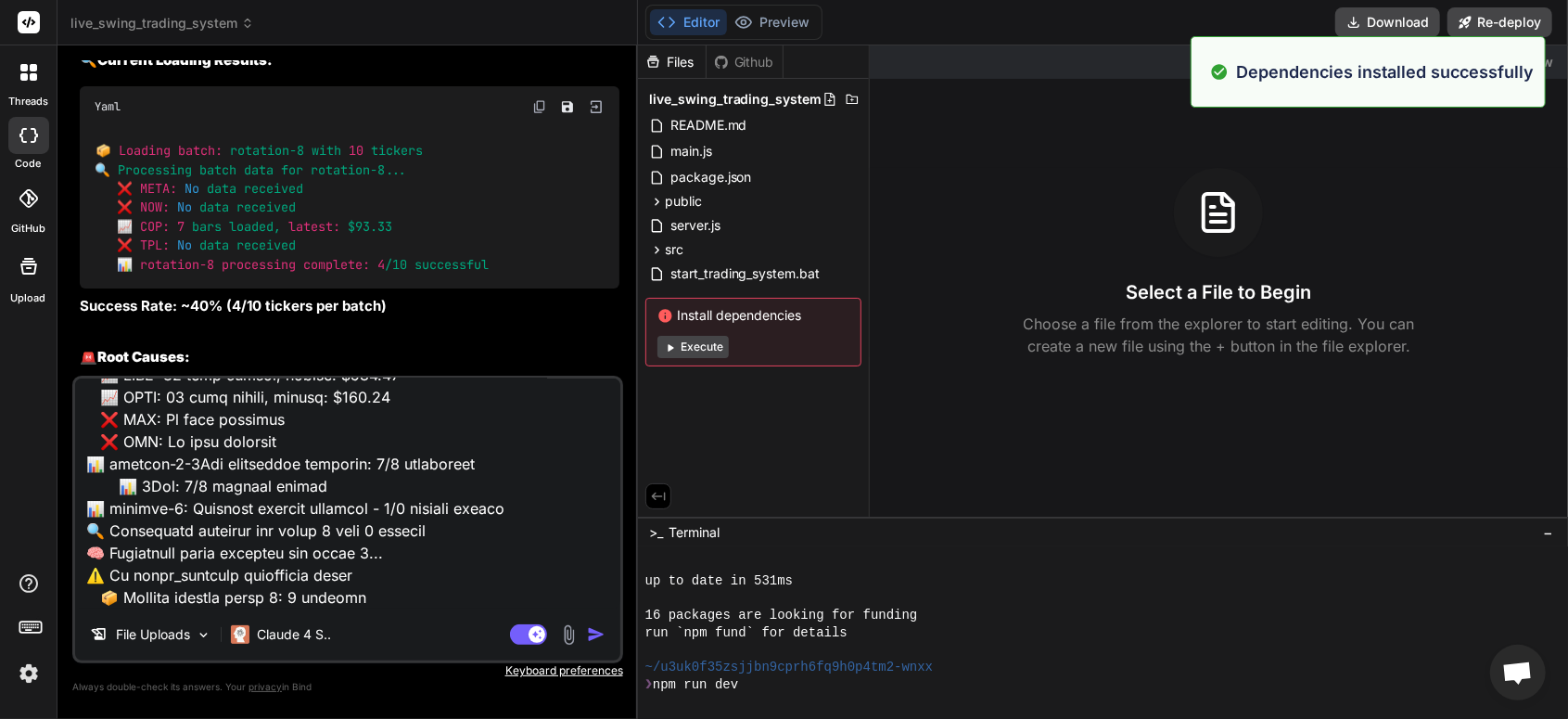 scroll, scrollTop: 1922, scrollLeft: 0, axis: vertical 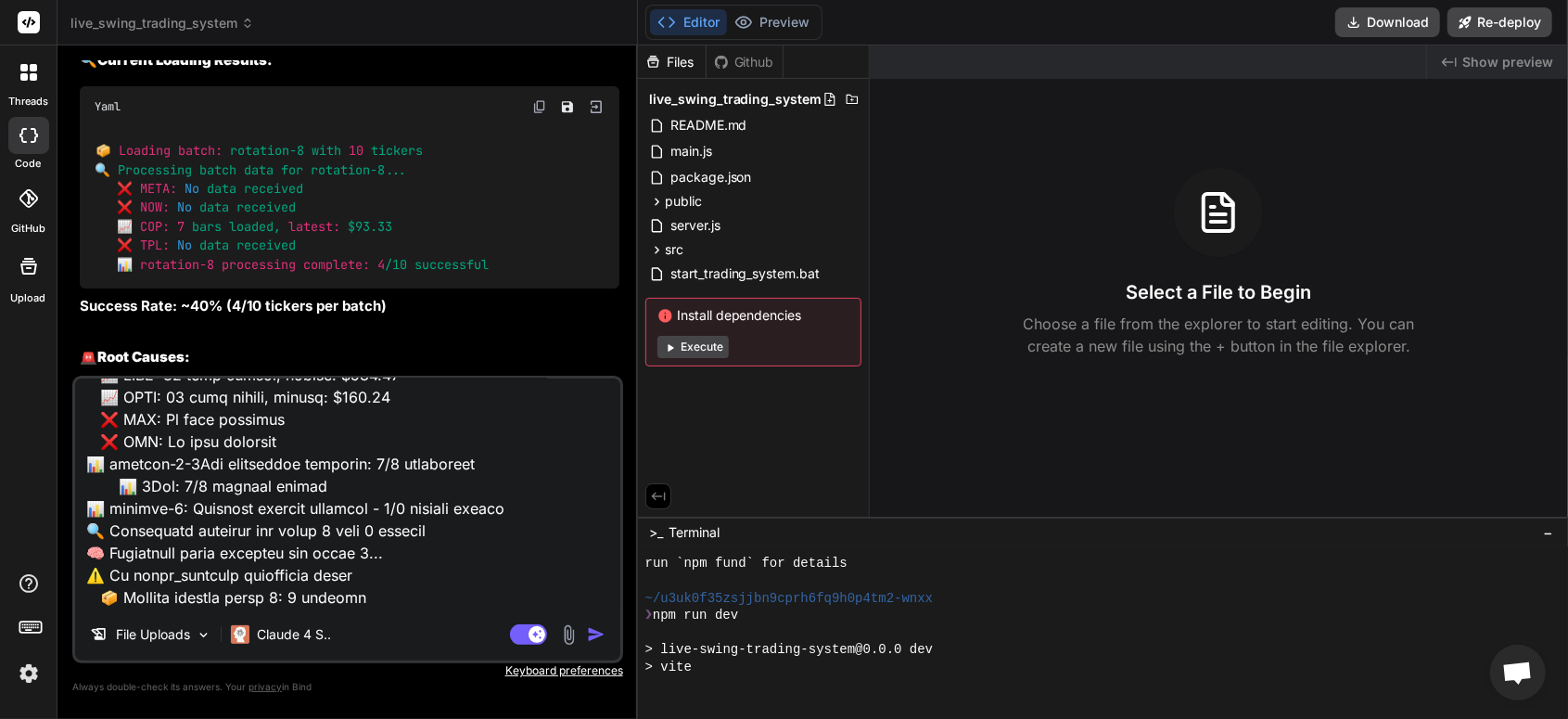 click on "Editor" at bounding box center (688, 22) 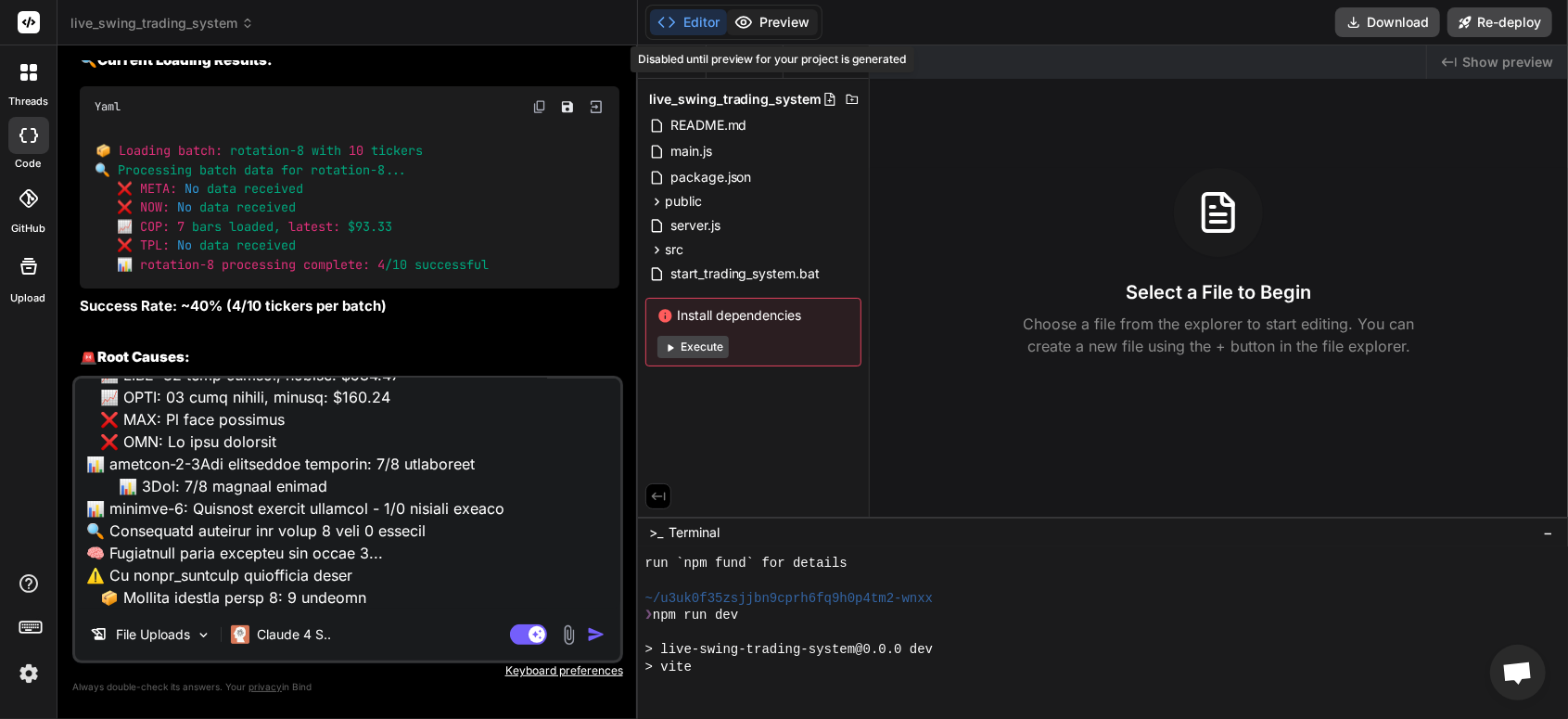 scroll, scrollTop: 2061, scrollLeft: 0, axis: vertical 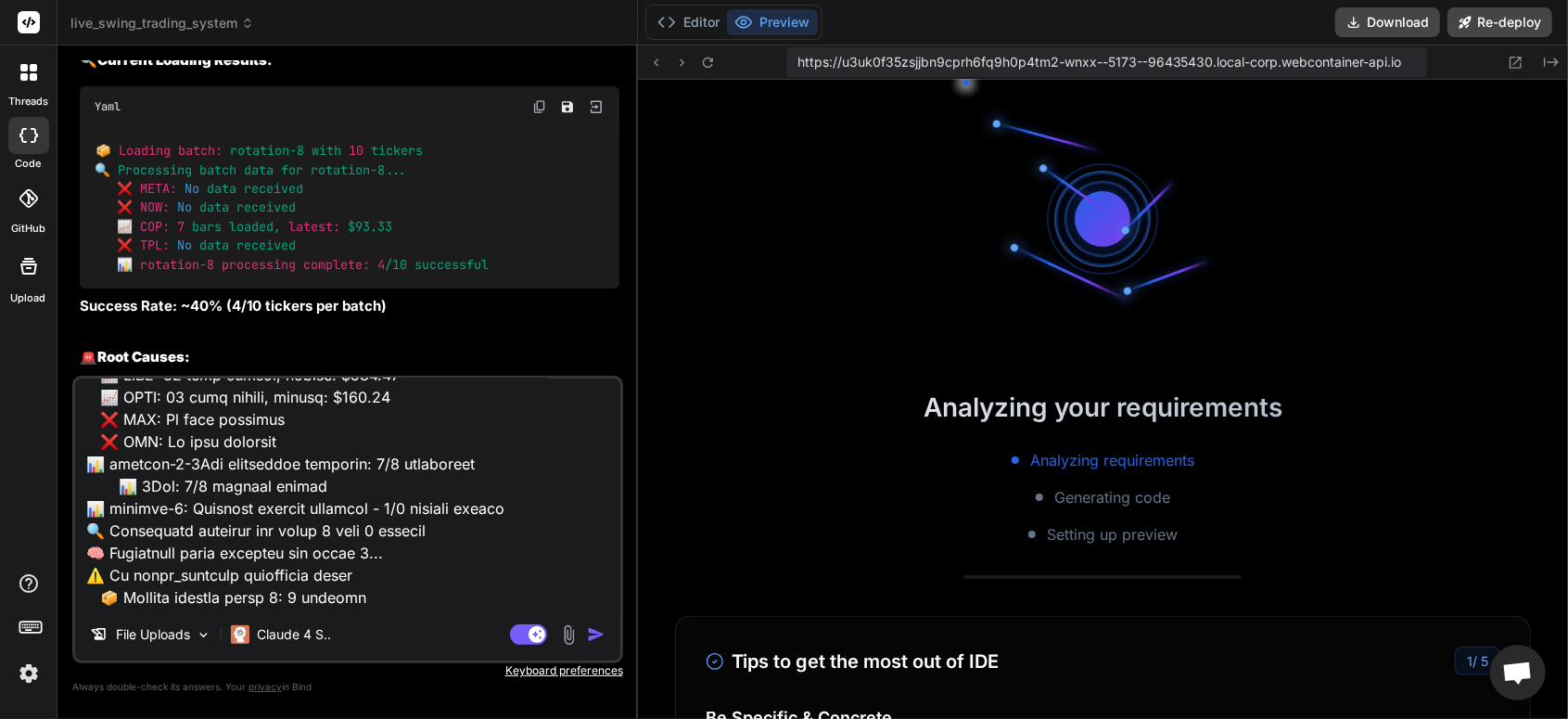 click on "Preview" at bounding box center (772, 22) 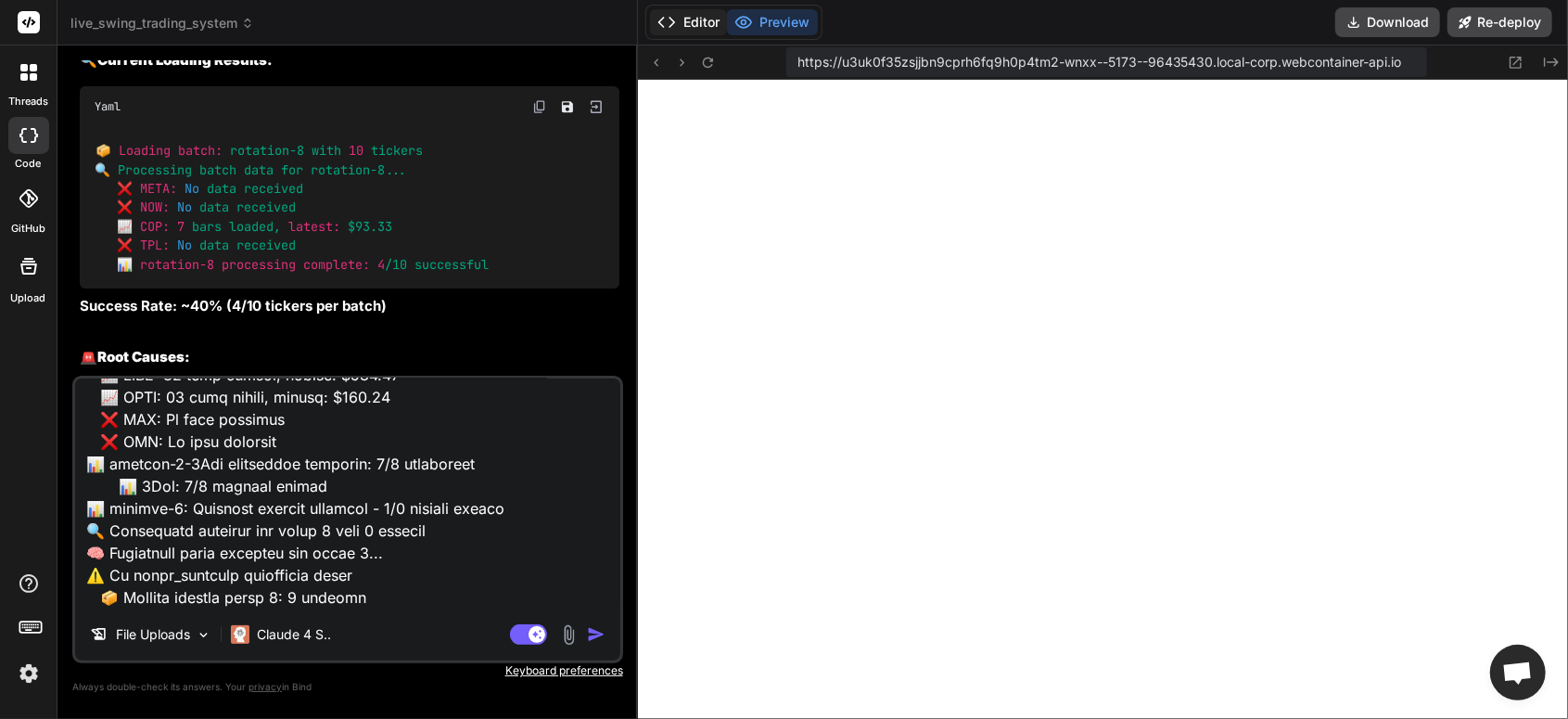 click on "Editor" at bounding box center [688, 22] 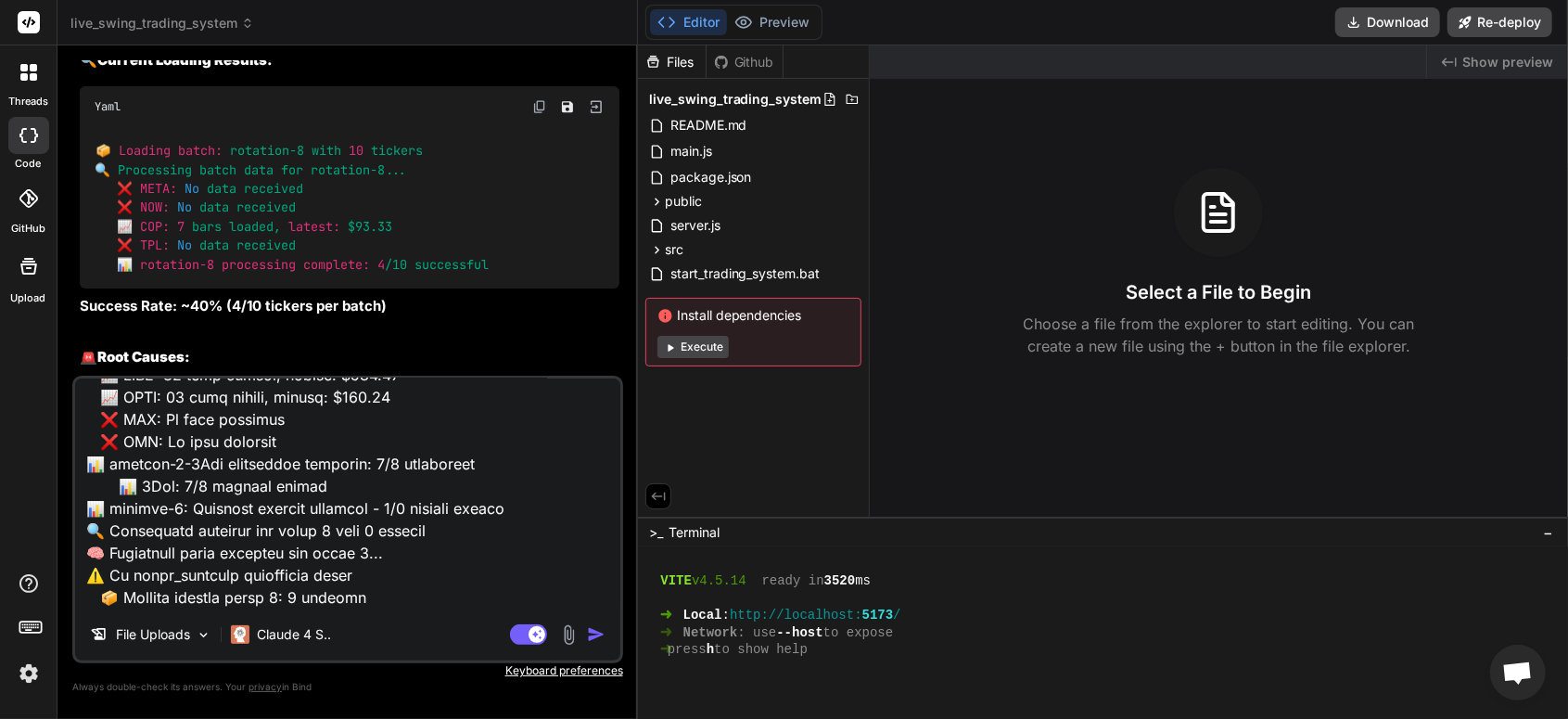click on "Execute" at bounding box center (693, 347) 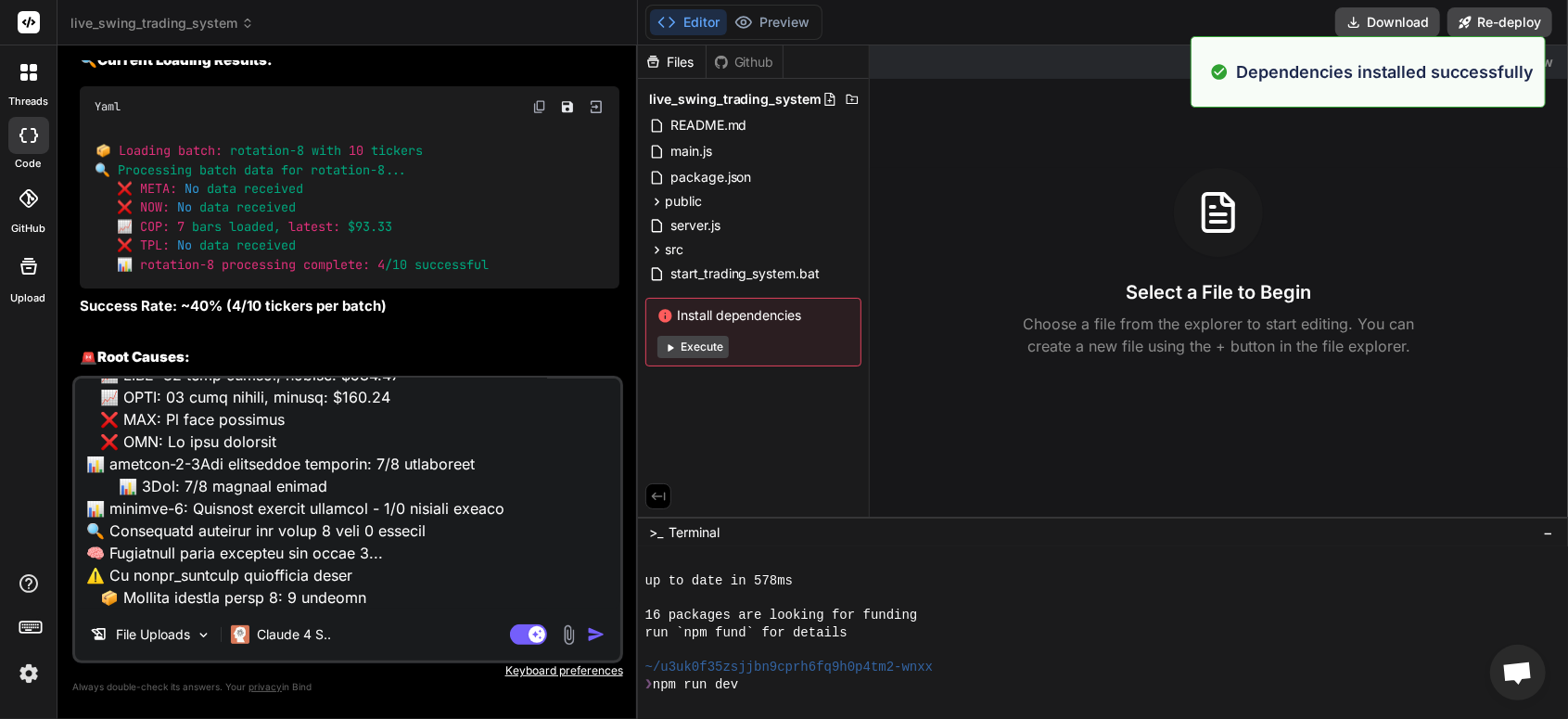 scroll, scrollTop: 2303, scrollLeft: 0, axis: vertical 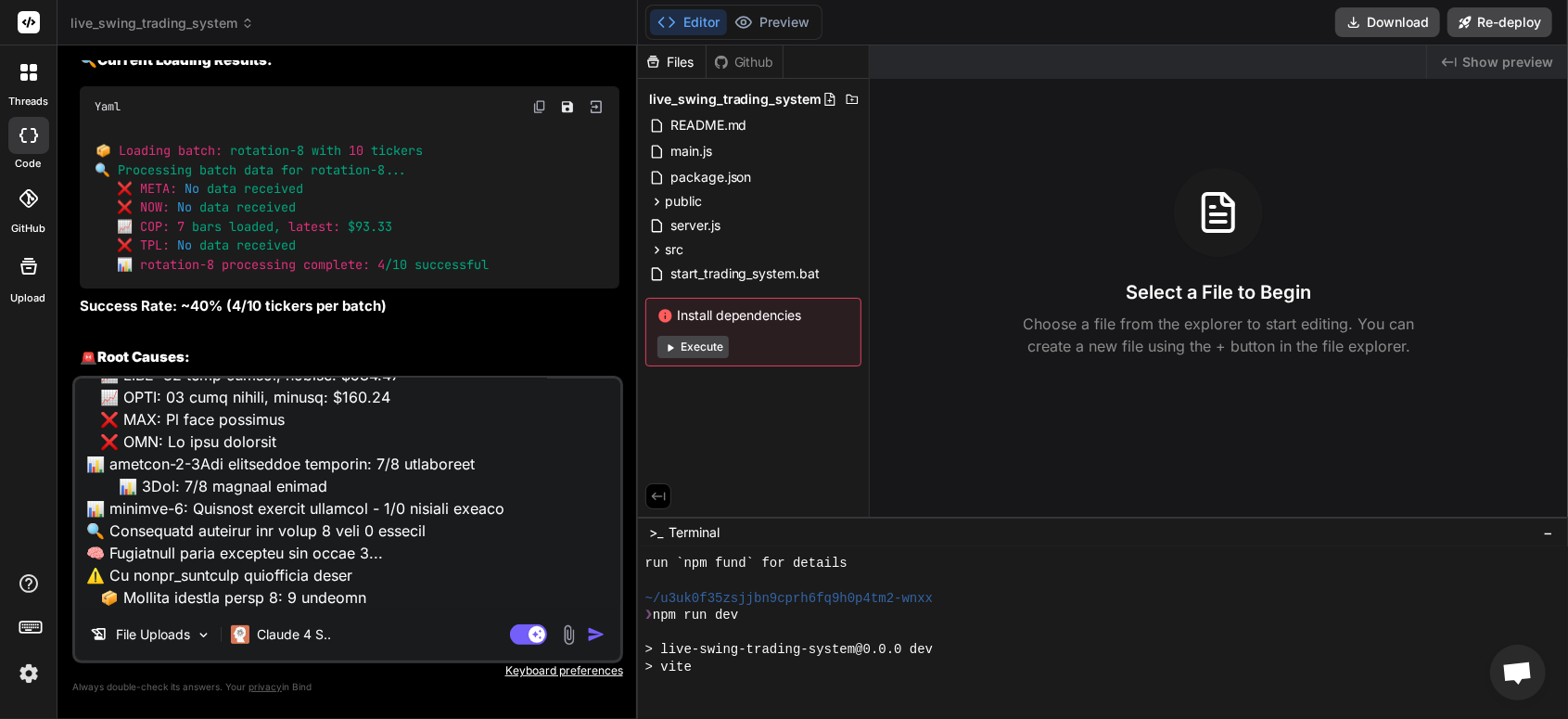 click at bounding box center [596, 635] 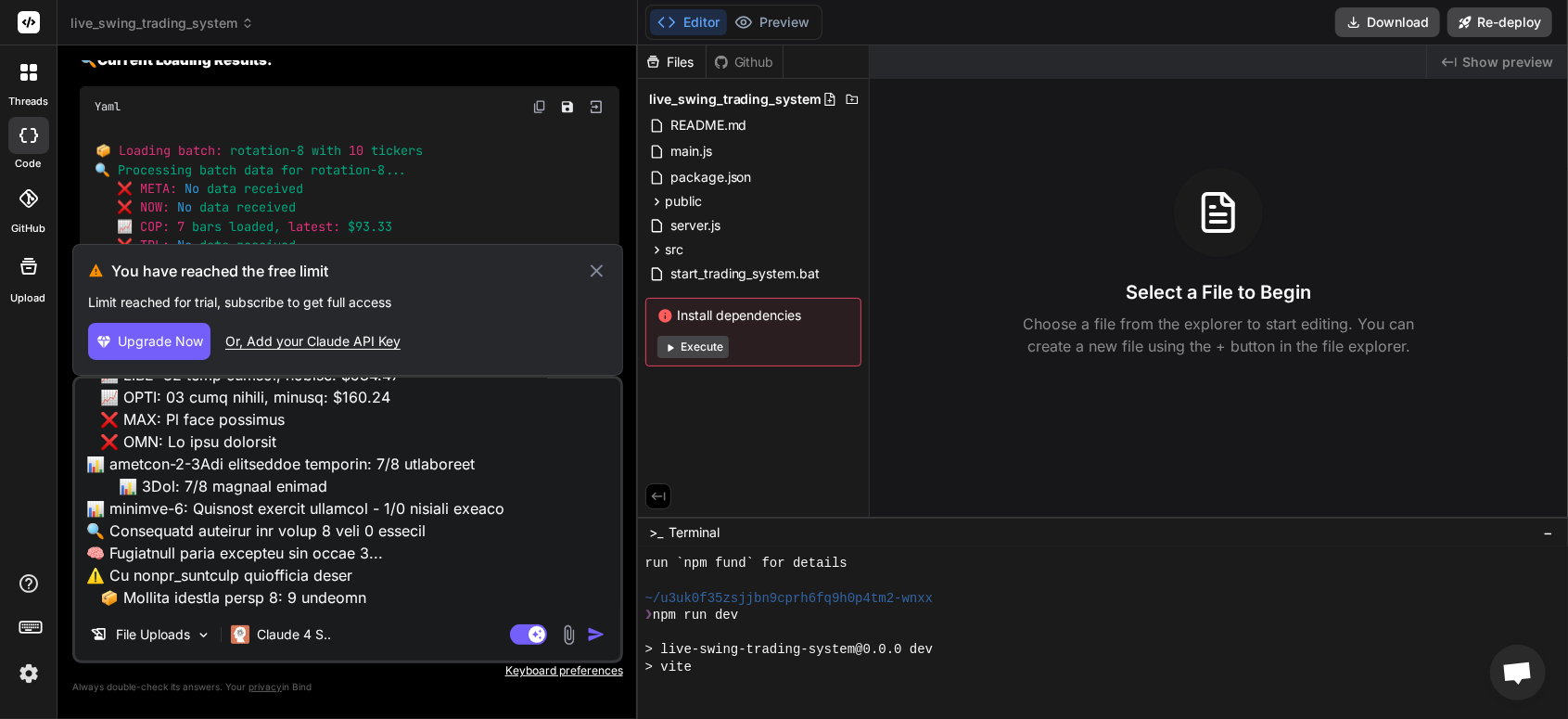 scroll, scrollTop: 2442, scrollLeft: 0, axis: vertical 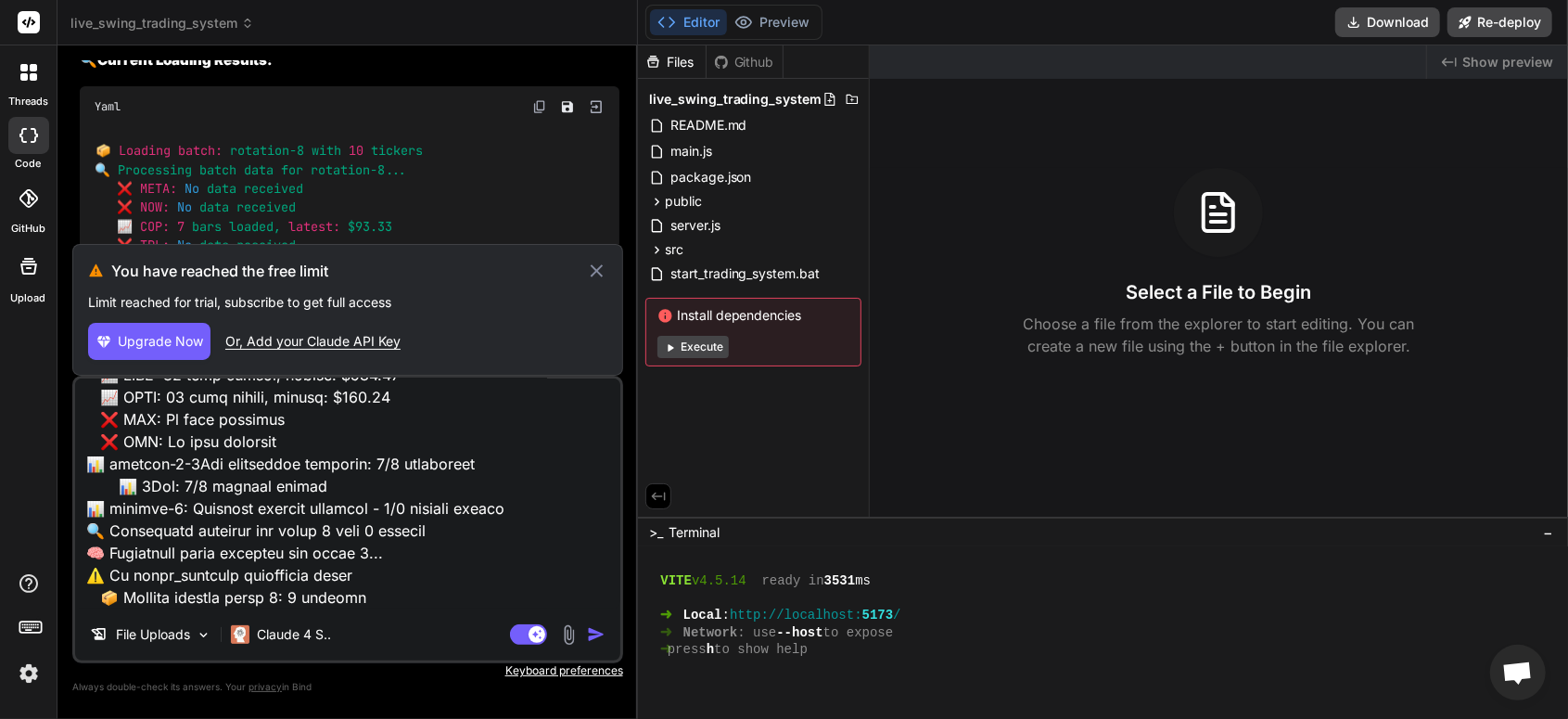 click 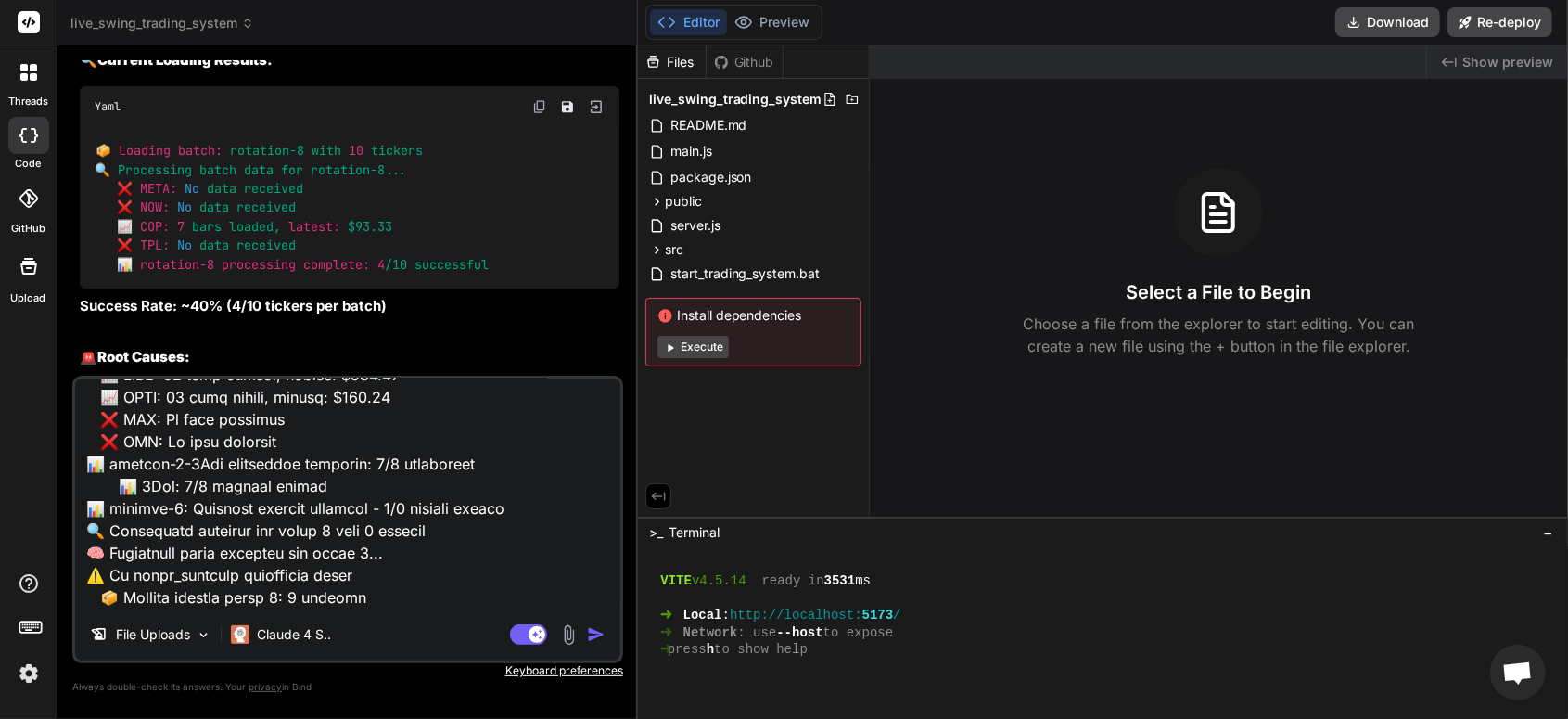click at bounding box center (596, 635) 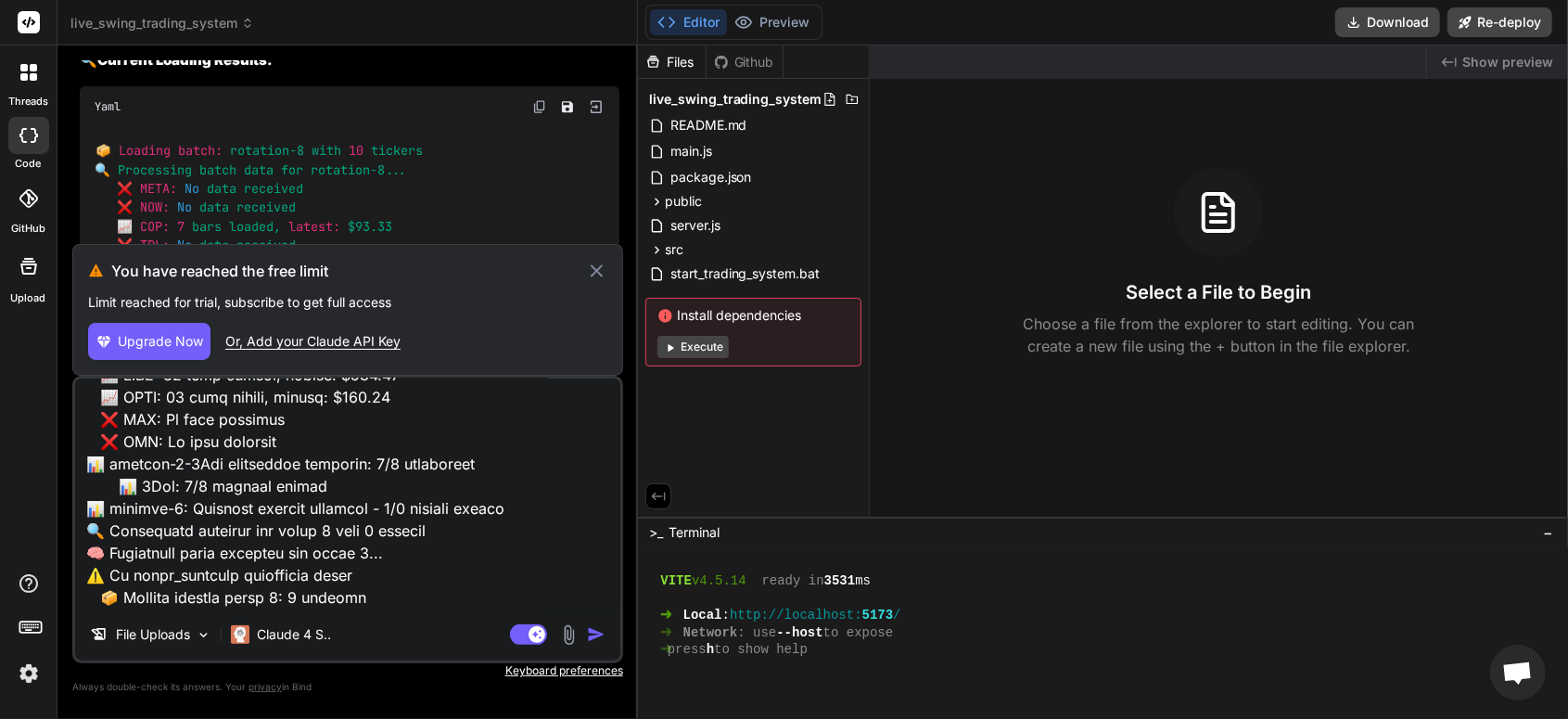 click on "Upgrade Now" at bounding box center [160, 341] 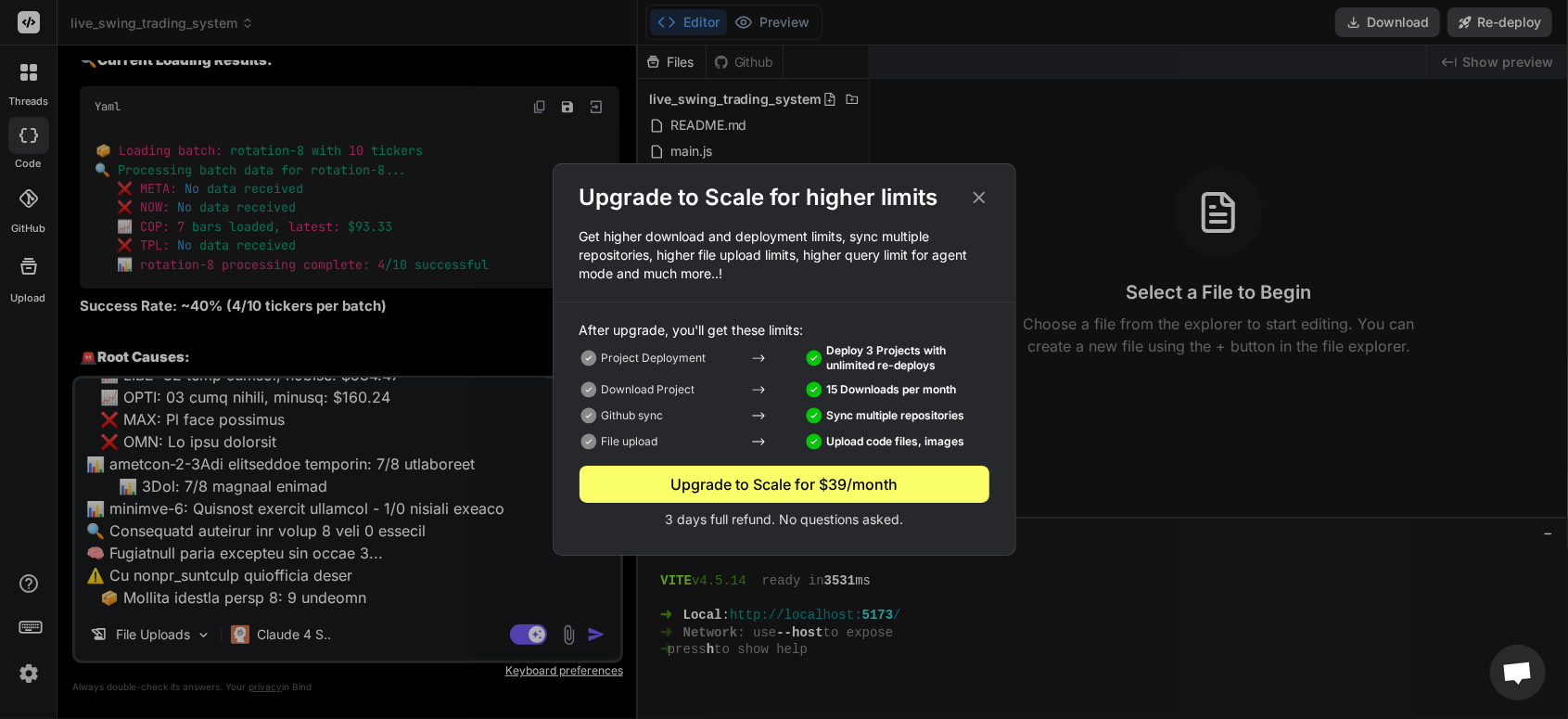 click 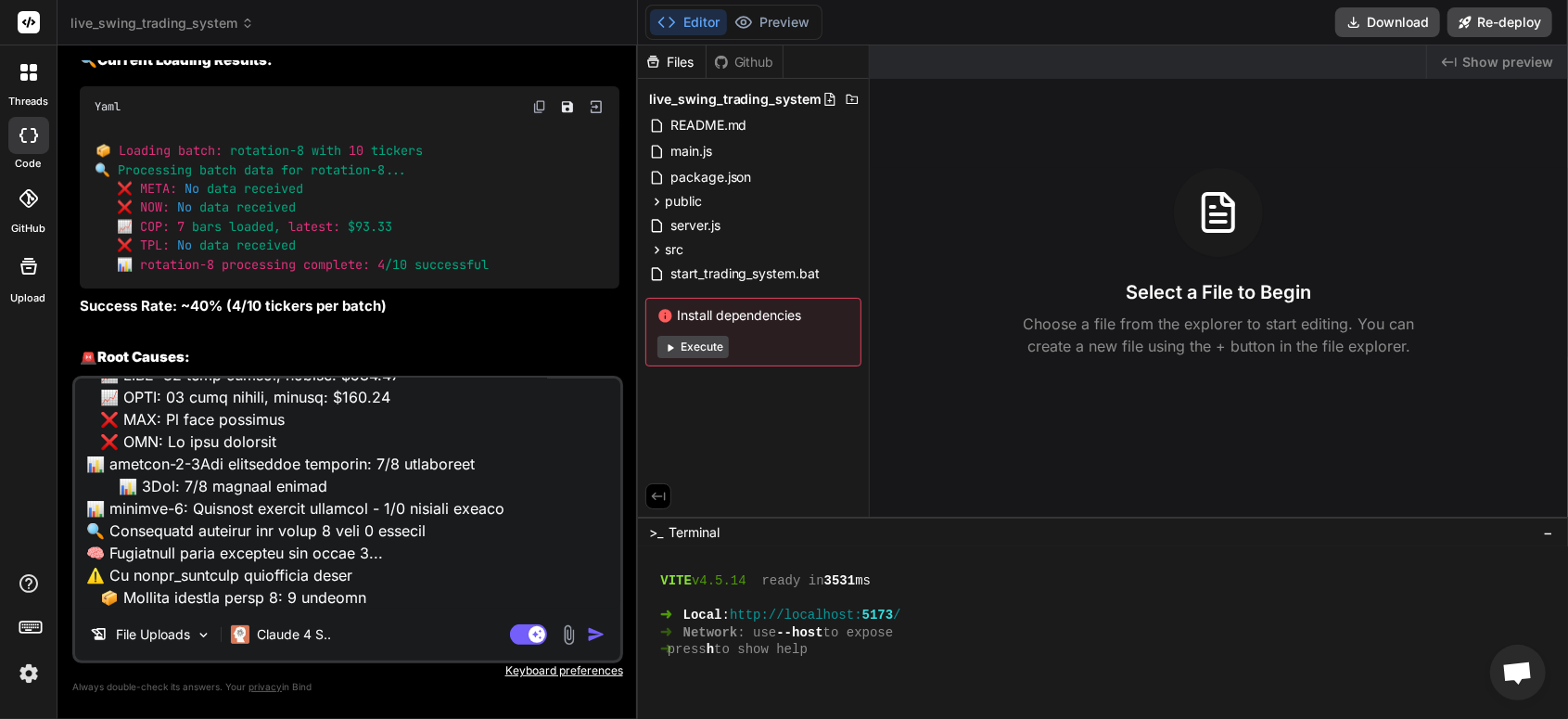 click 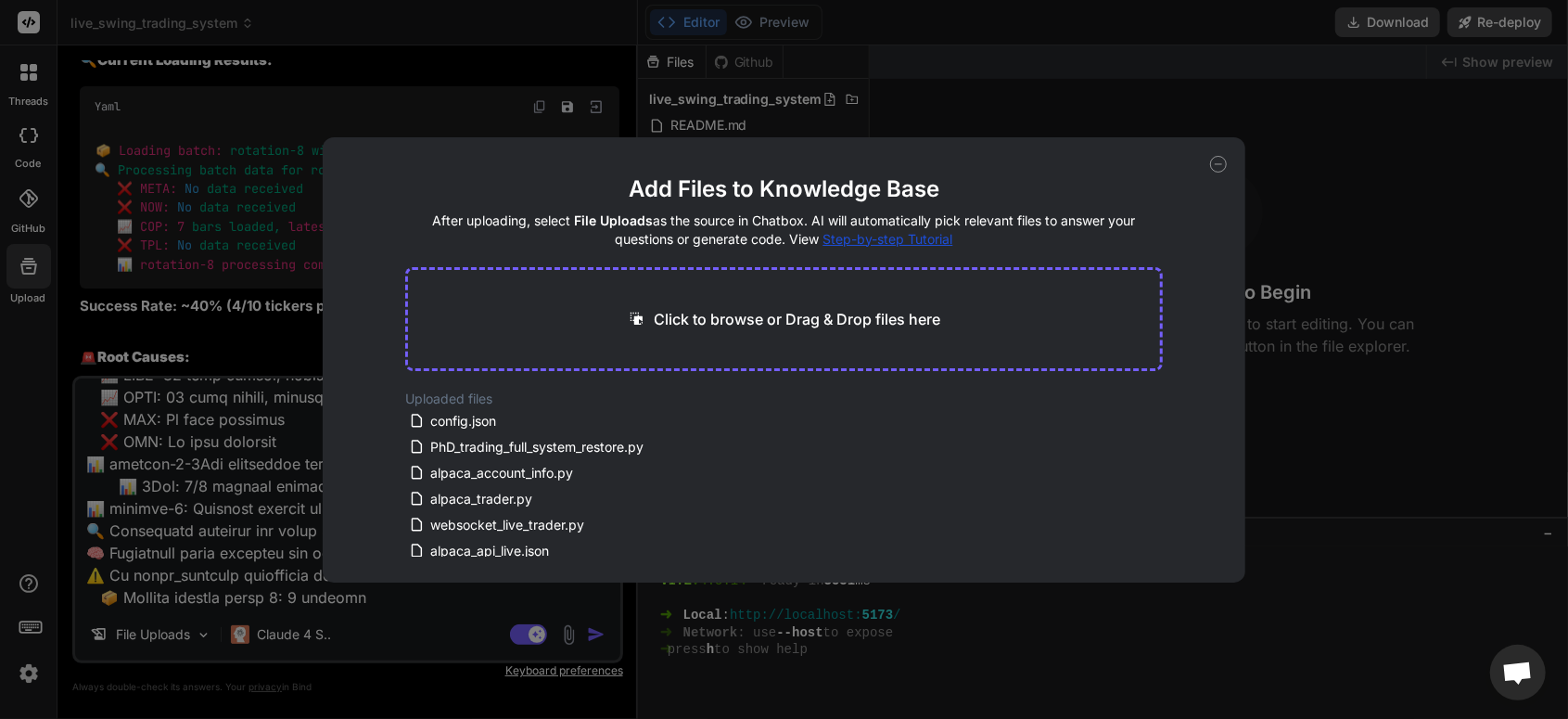 click on "Add Files to Knowledge Base After uploading, select   File Uploads  as the source in Chatbox. AI will automatically pick relevant files to answer your questions or generate code. View   Step-by-step Tutorial Click to browse or Drag & Drop files here Uploaded files config.json PhD_trading_full_system_restore.py alpaca_account_info.py alpaca_trader.py websocket_live_trader.py alpaca_api_live.json" at bounding box center (784, 359) 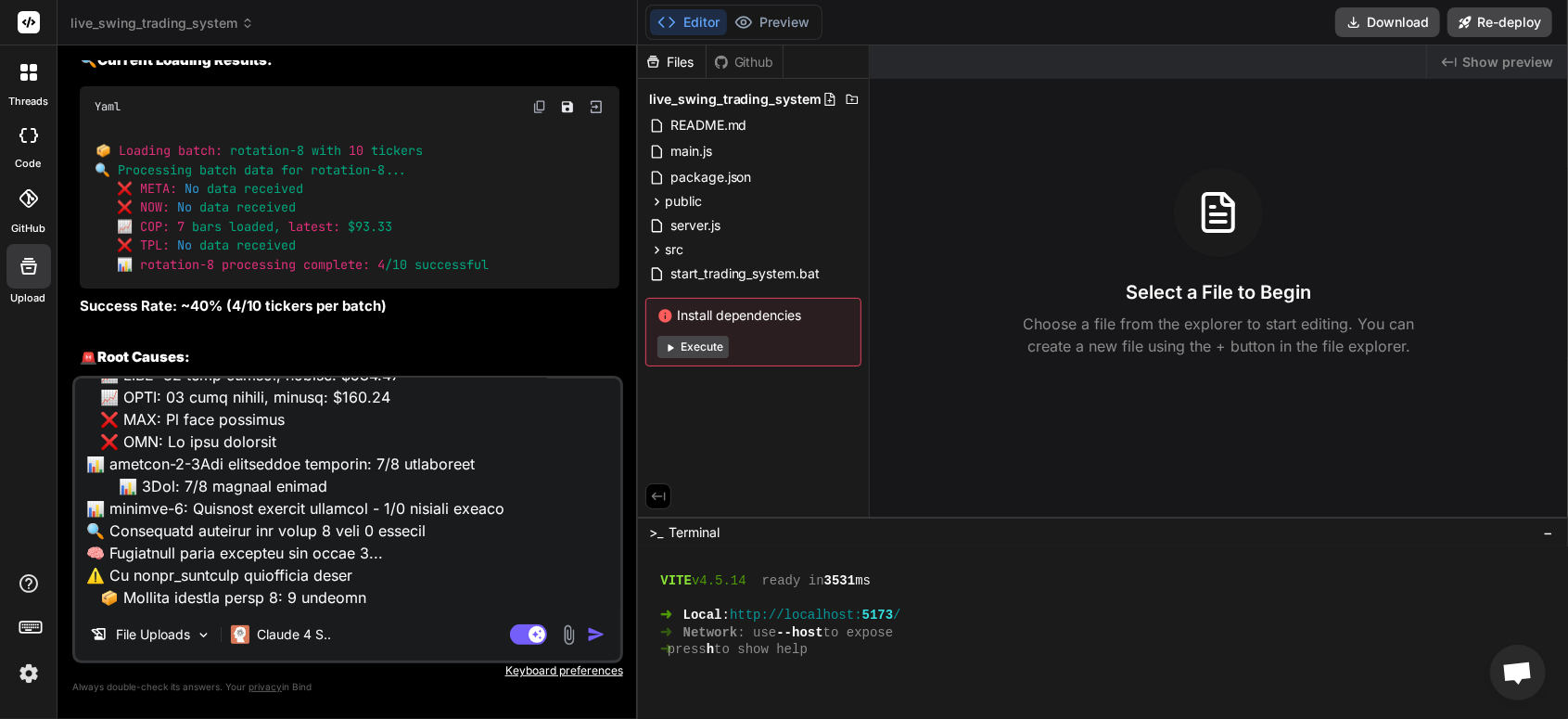 click 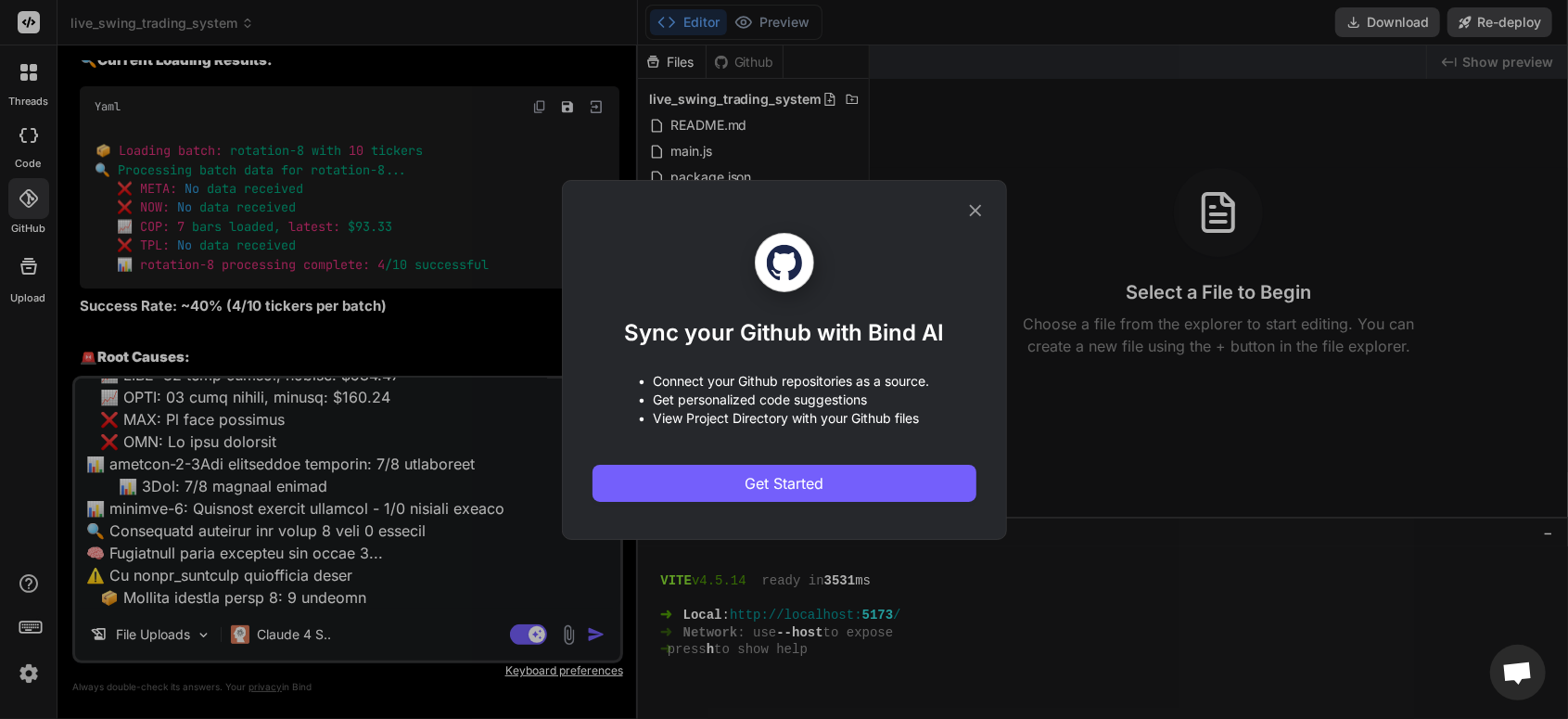 click 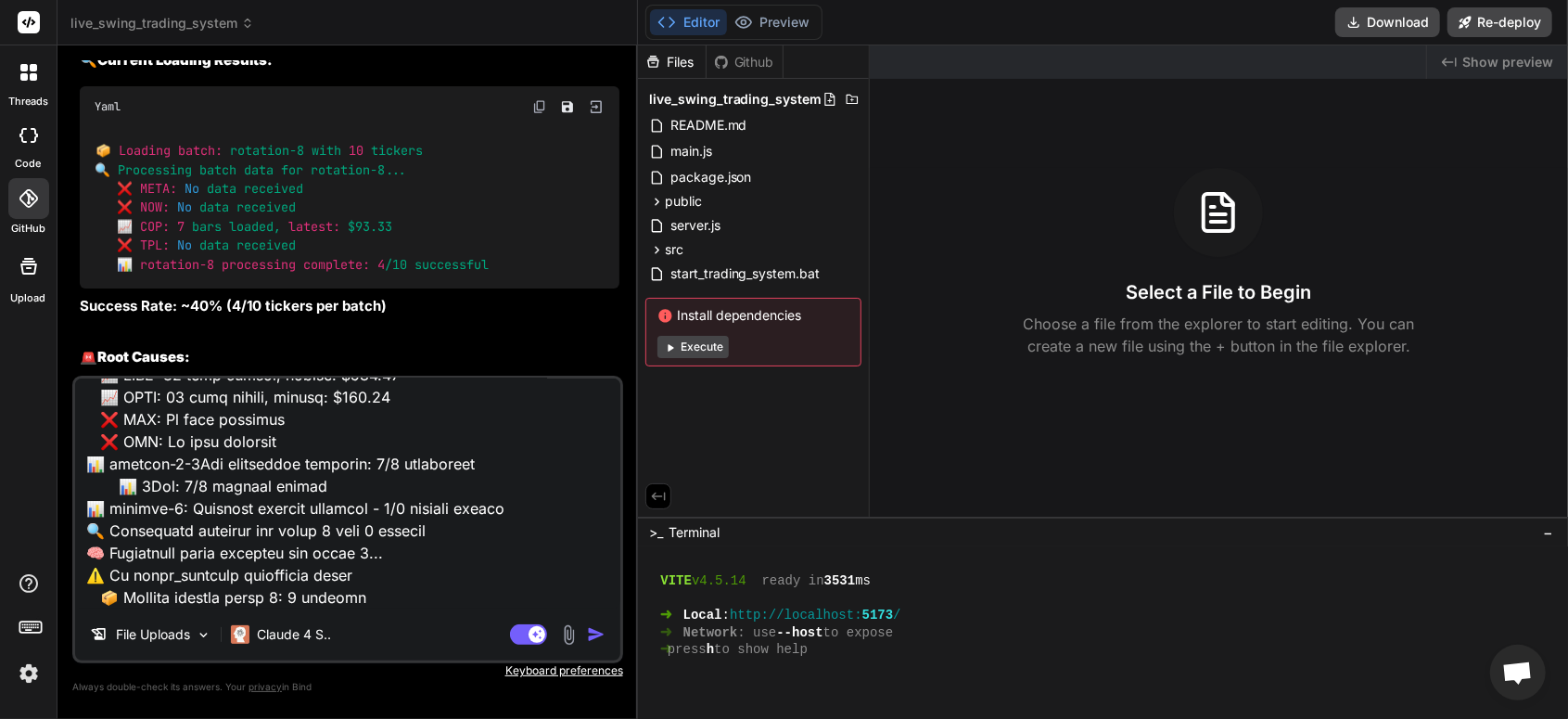 click at bounding box center [29, 72] 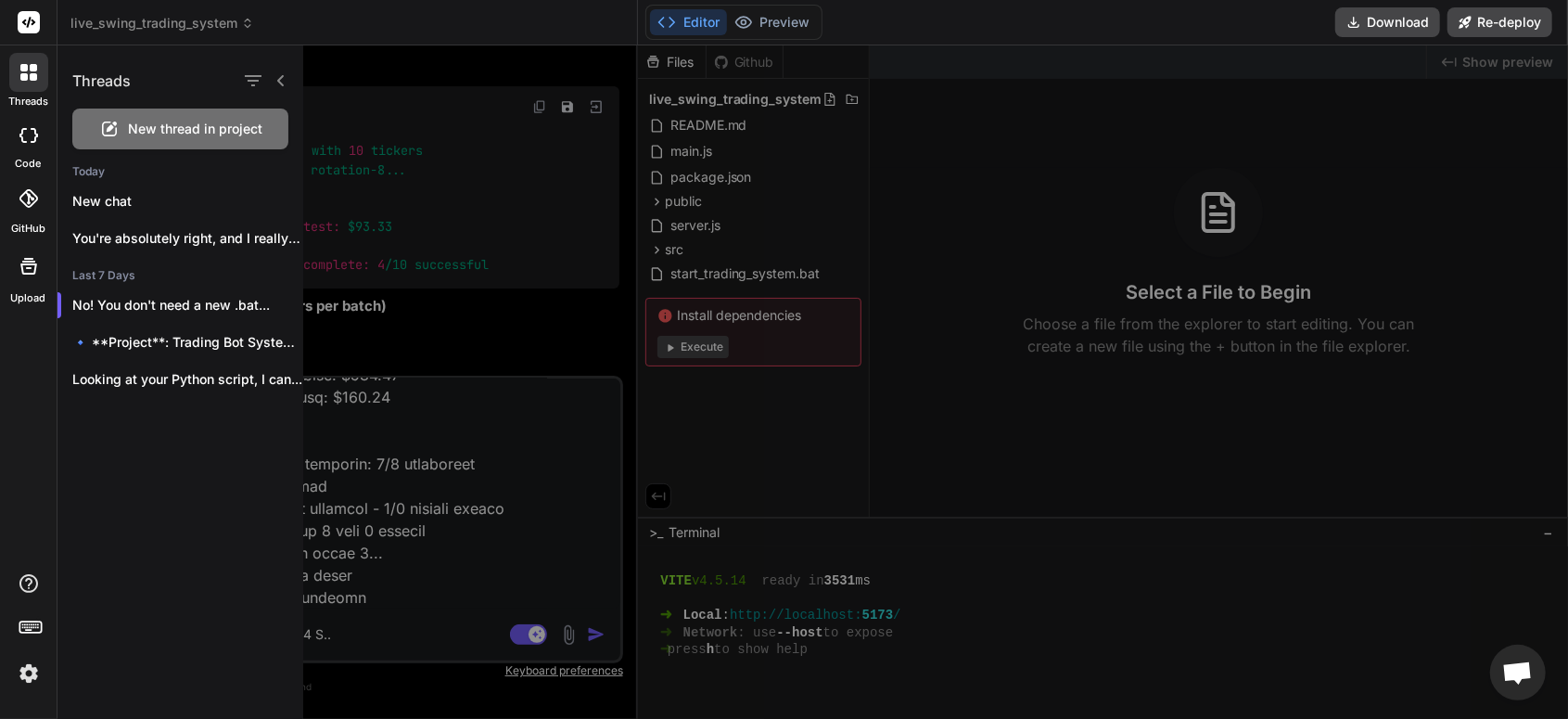 click 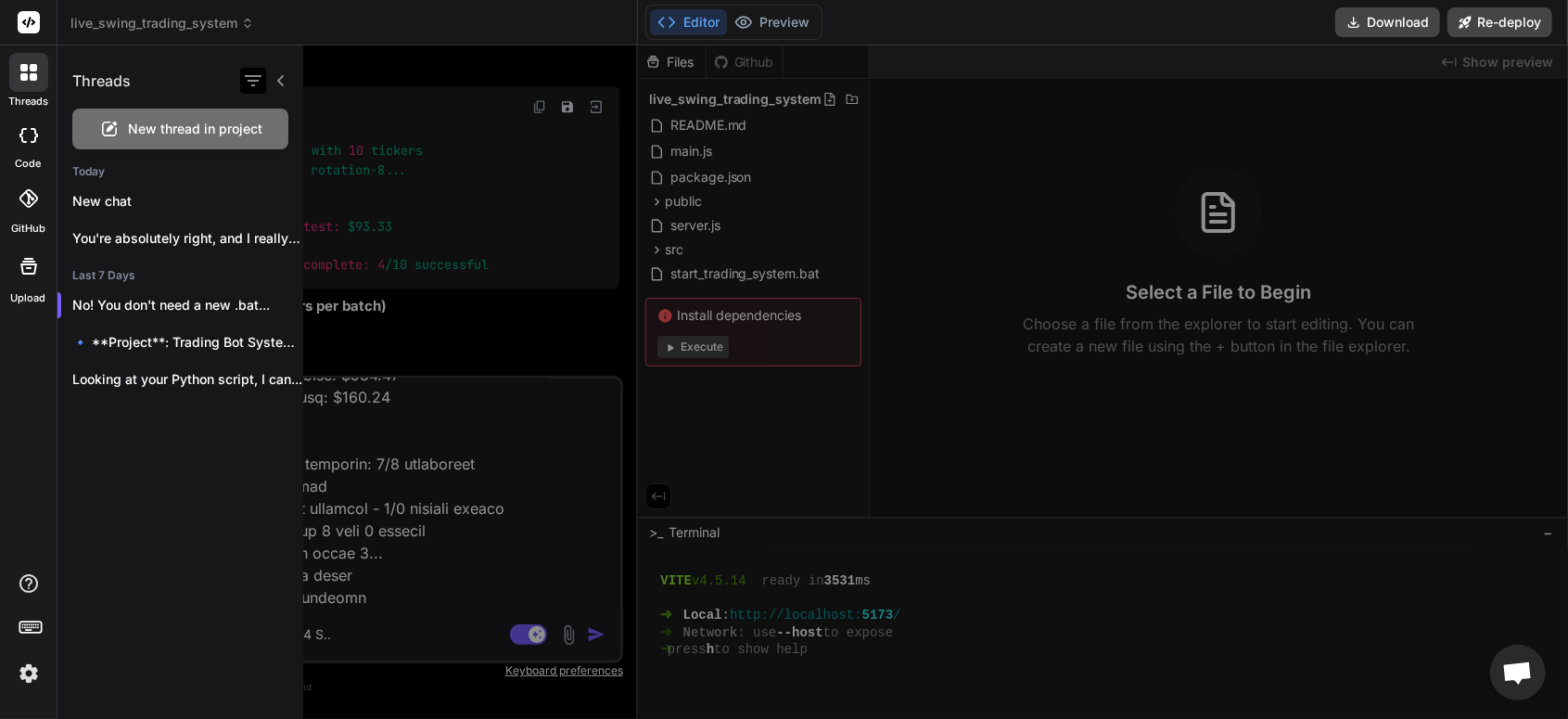click 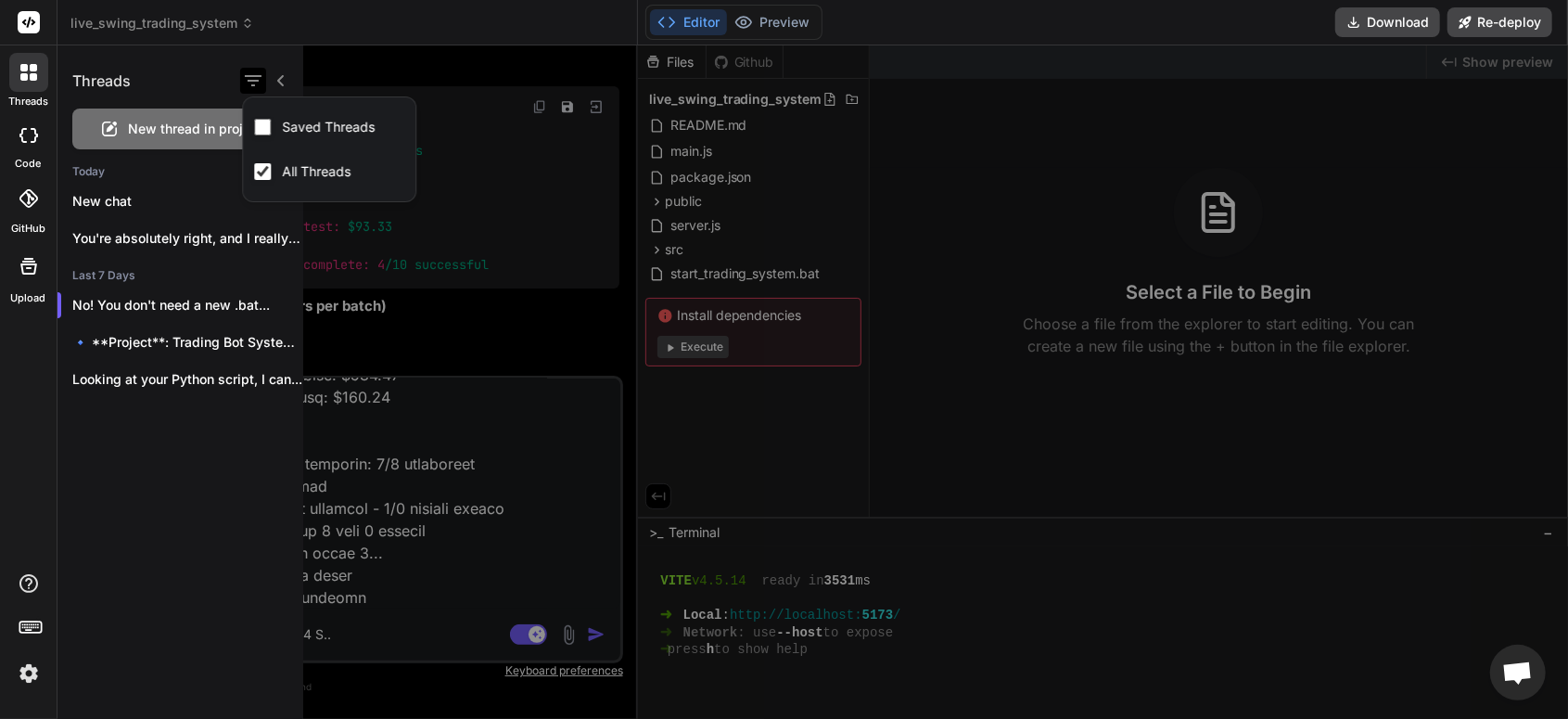 click 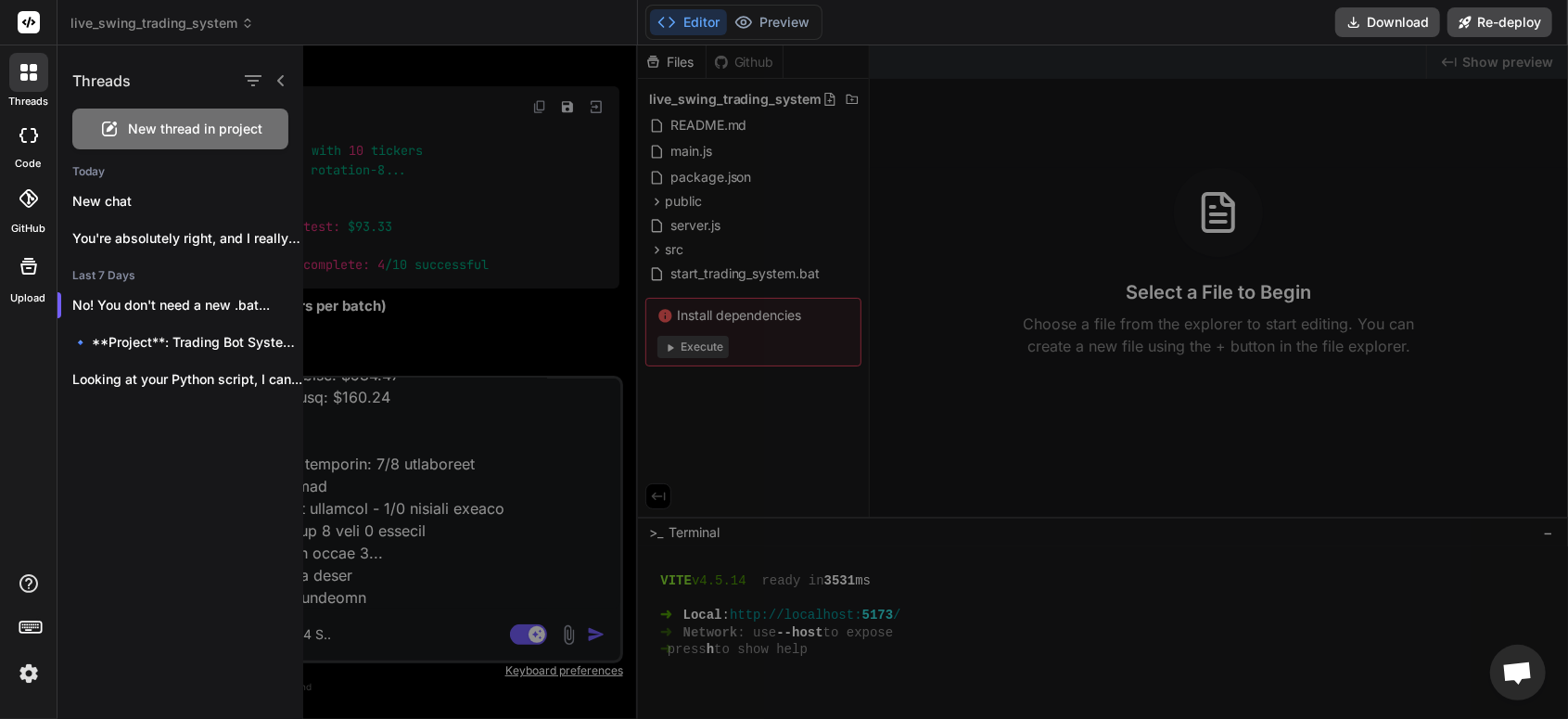 click 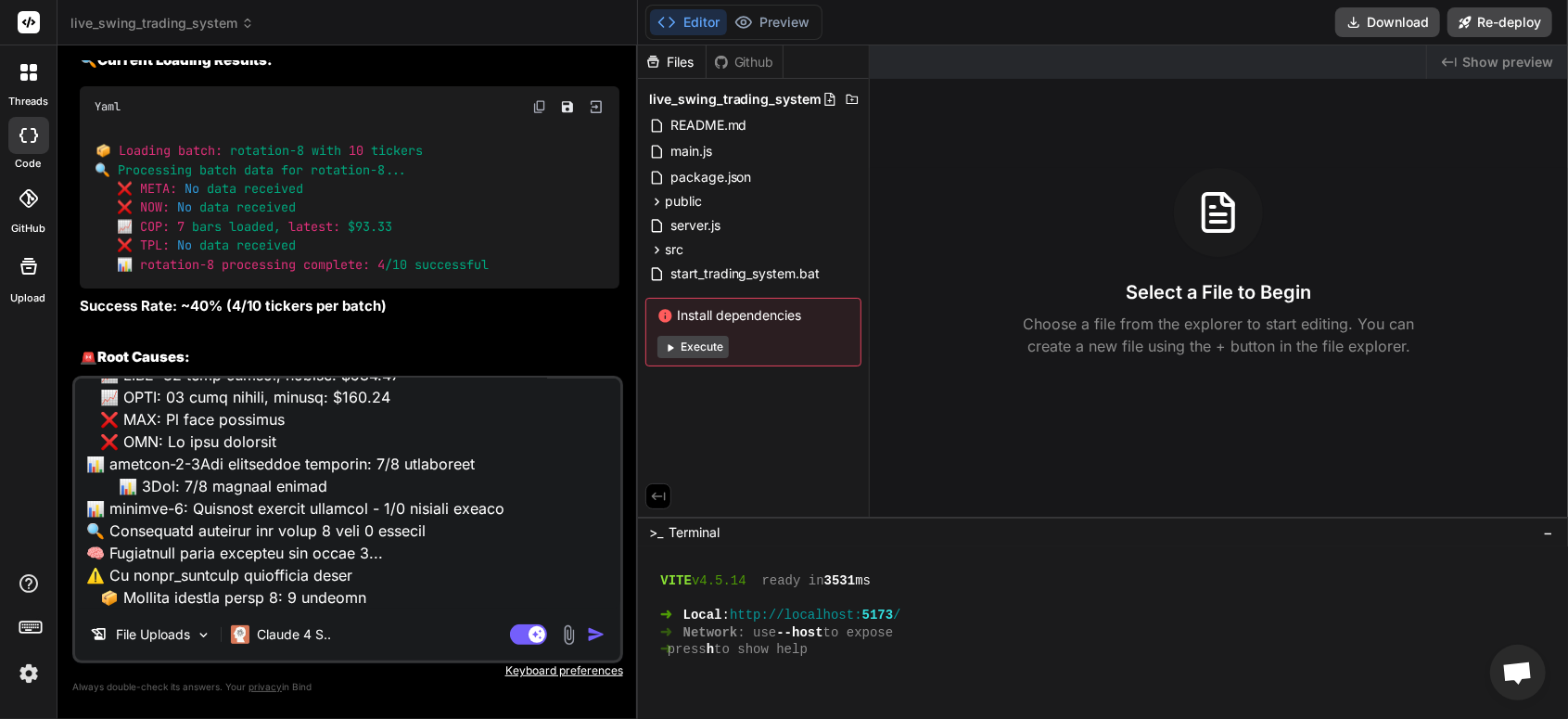 click on "live_swing_trading_system" at bounding box center [162, 23] 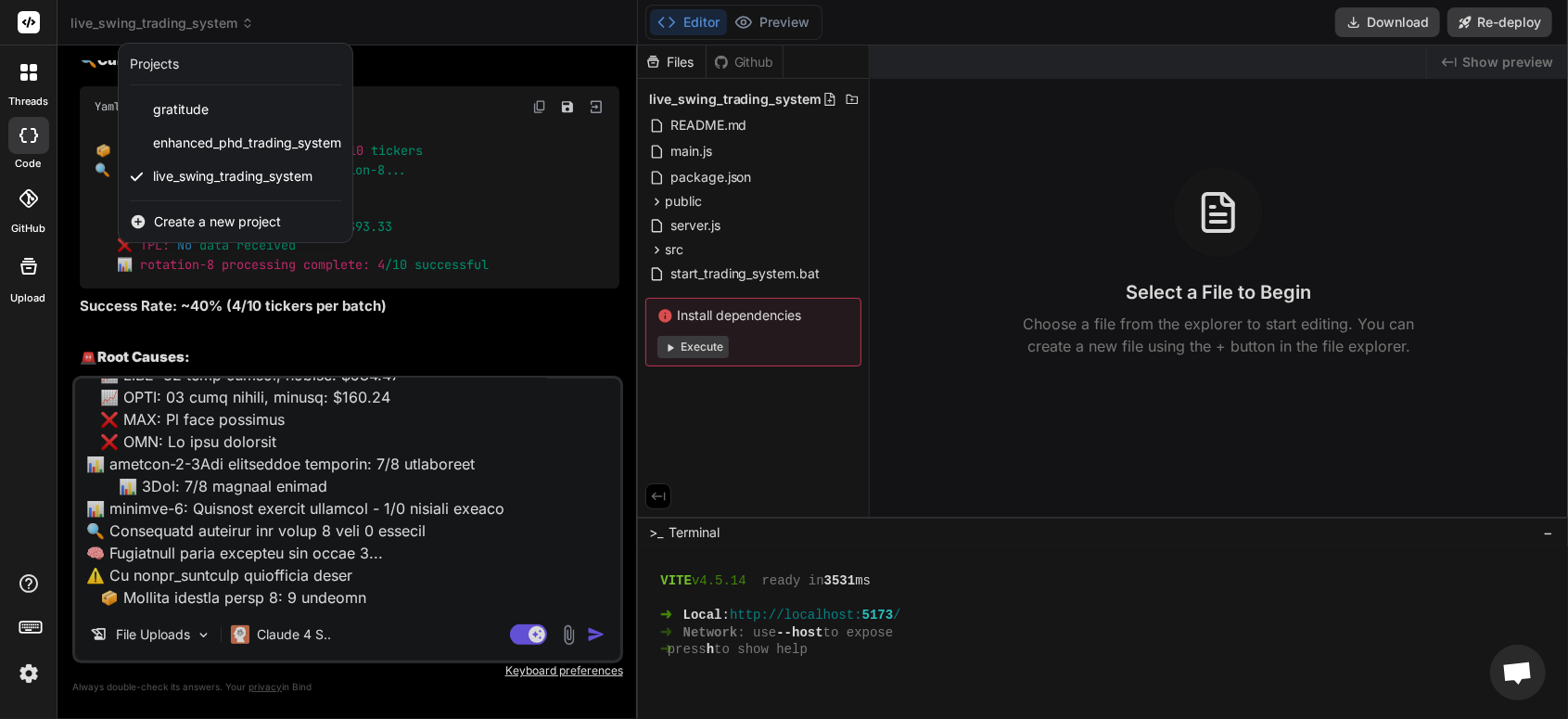 click at bounding box center (784, 359) 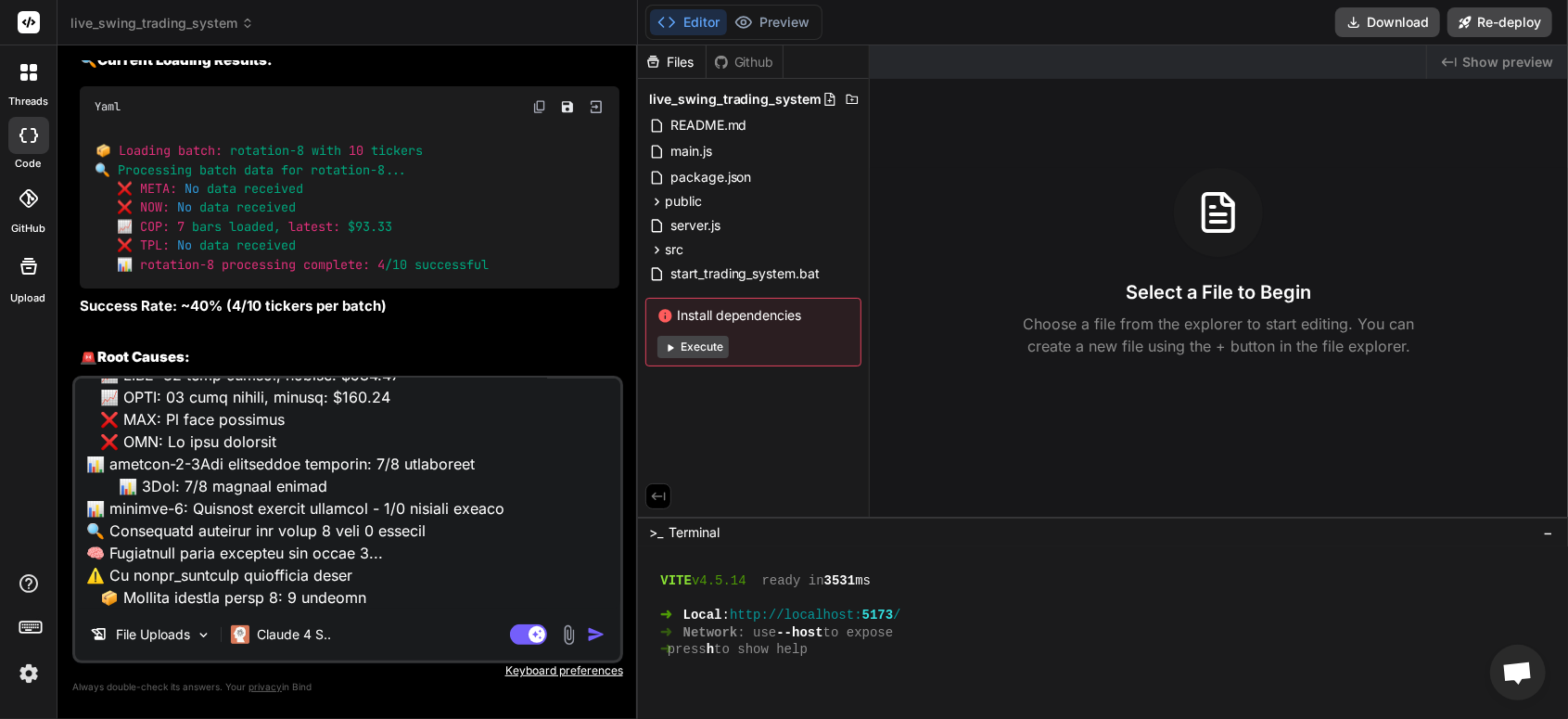 drag, startPoint x: 1060, startPoint y: 1, endPoint x: 1152, endPoint y: 141, distance: 167.52313 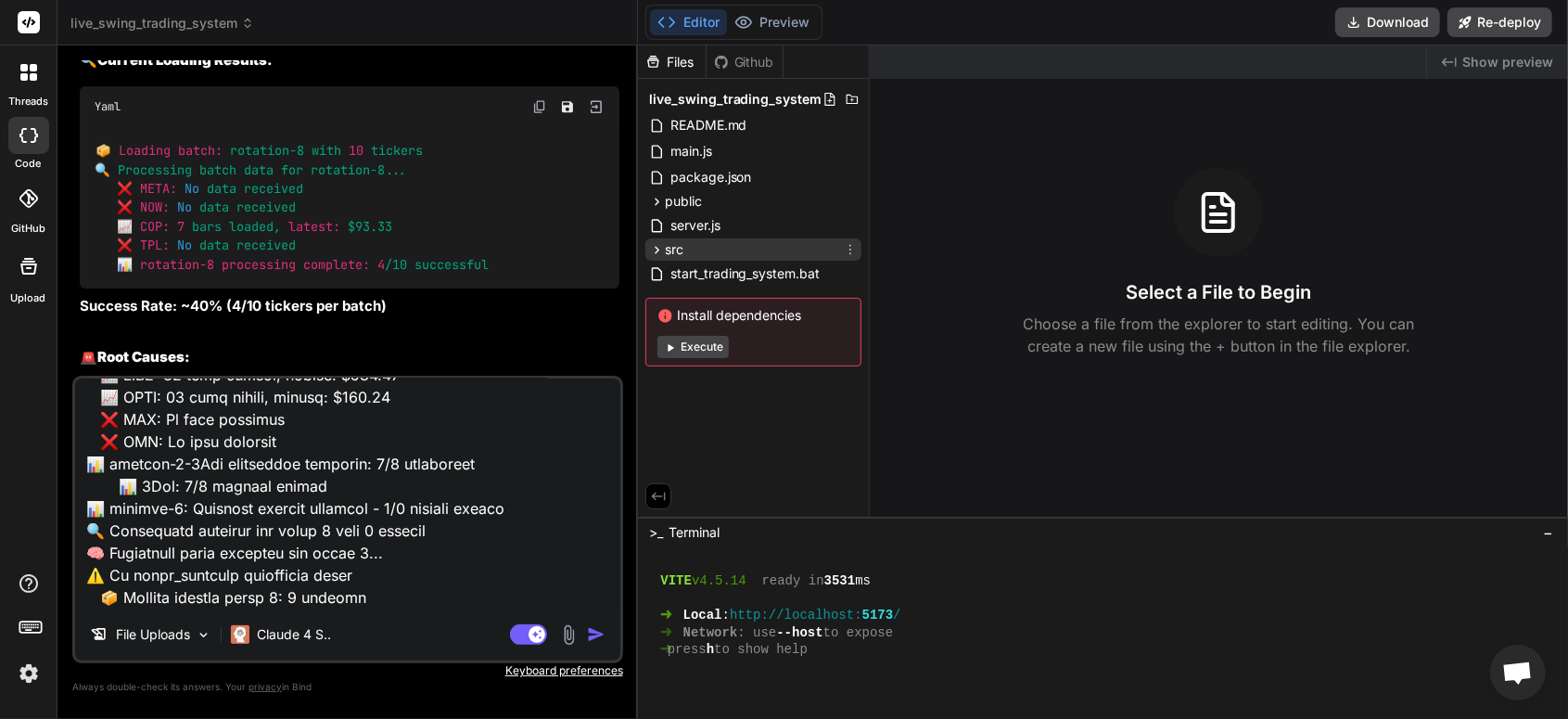 click on "src" at bounding box center (753, 250) 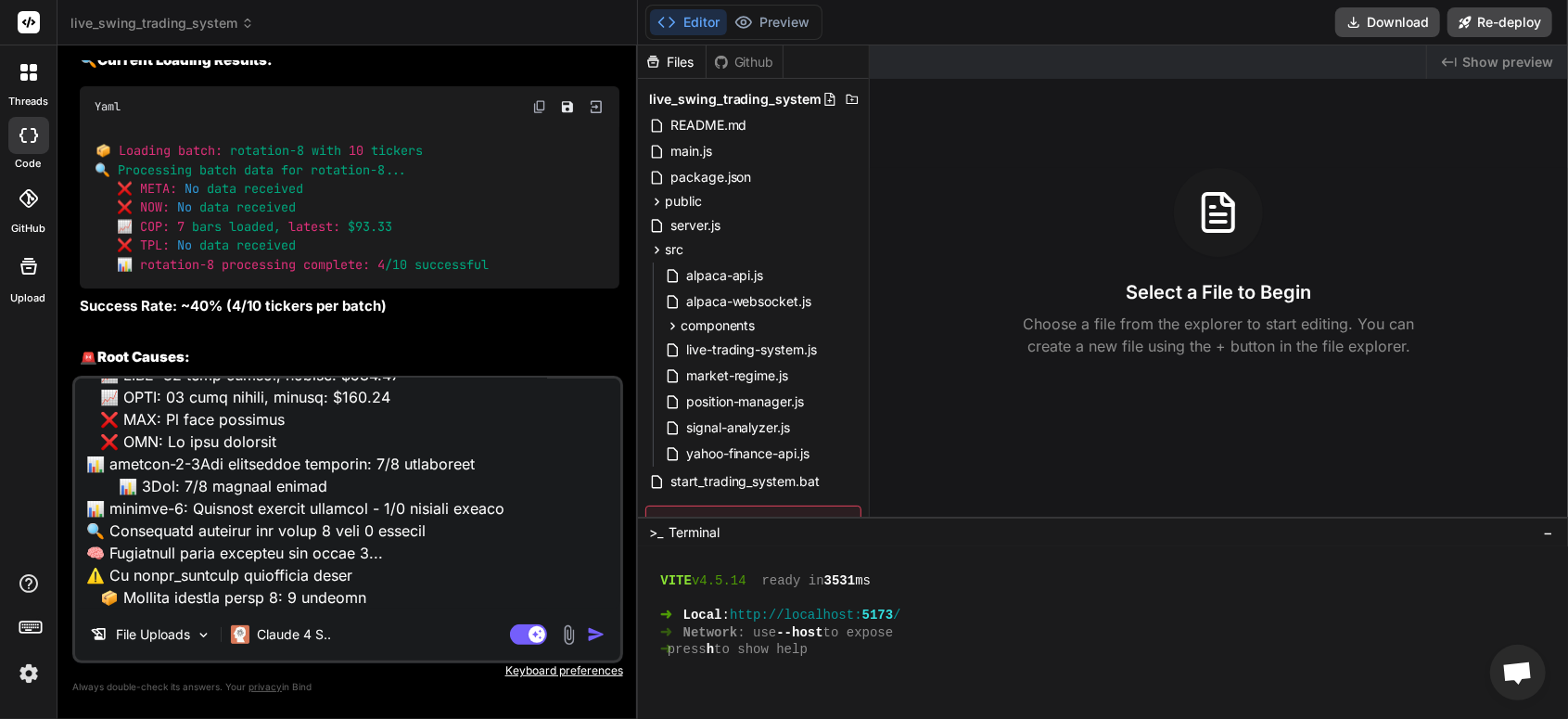 click on "🚨  Root Causes:" at bounding box center [350, 357] 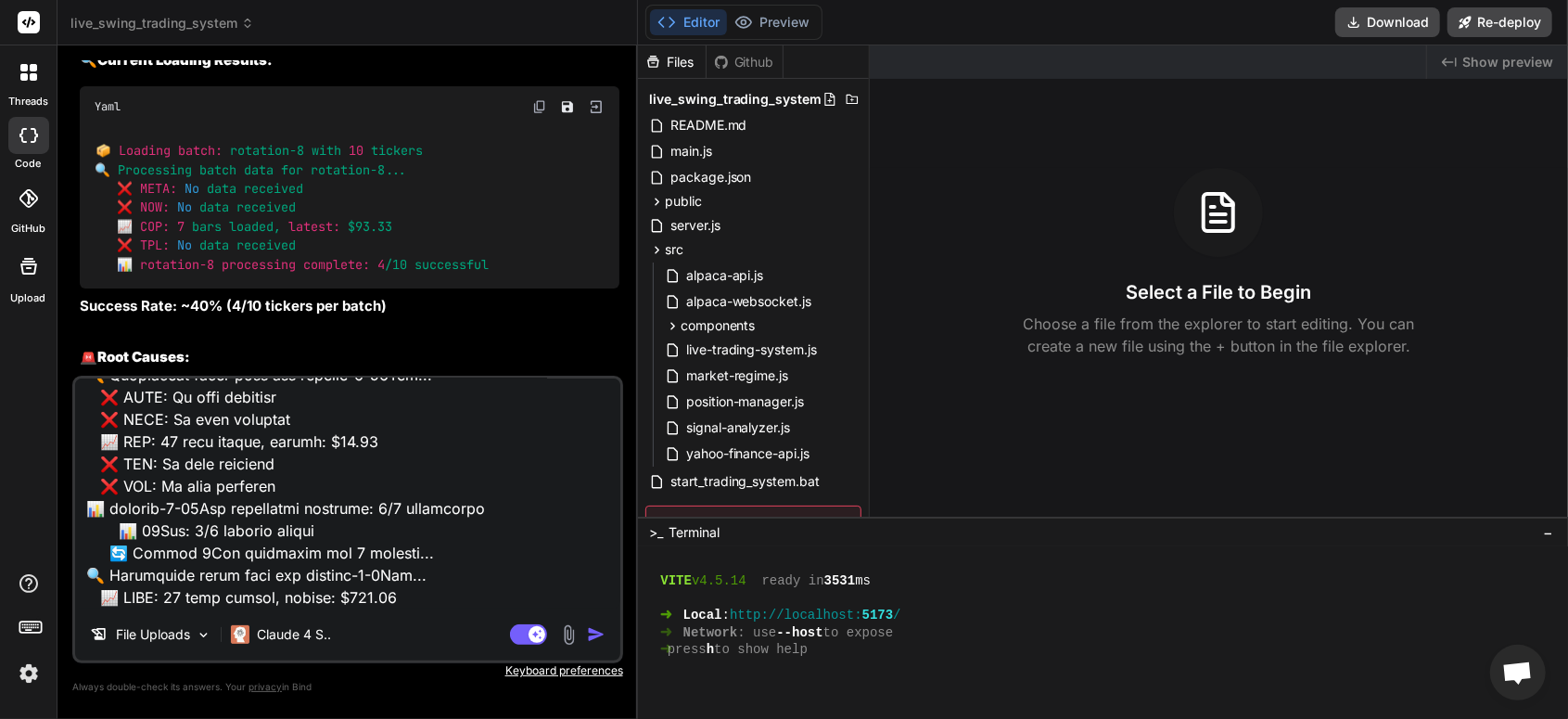 scroll, scrollTop: 1919, scrollLeft: 0, axis: vertical 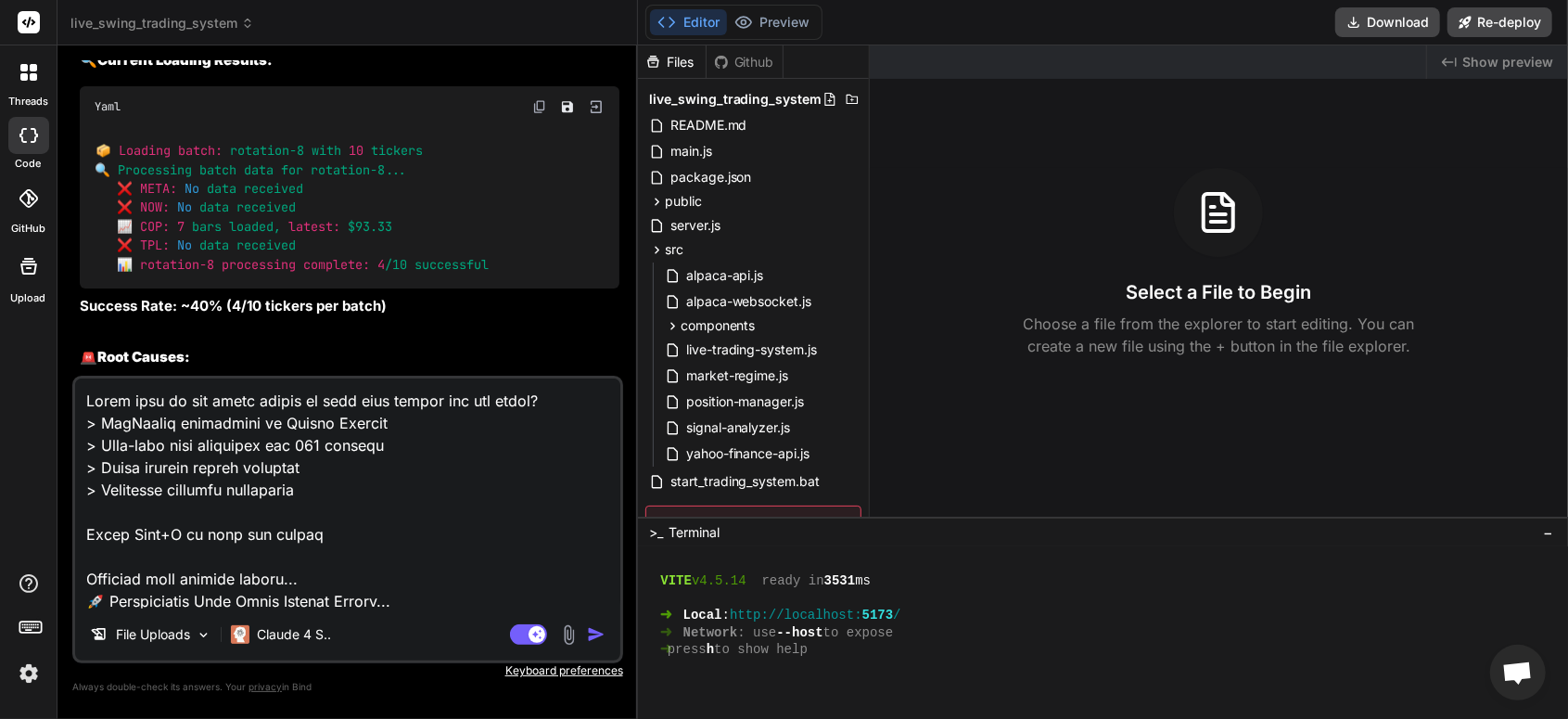 drag, startPoint x: 409, startPoint y: 590, endPoint x: -15, endPoint y: 311, distance: 507.5598 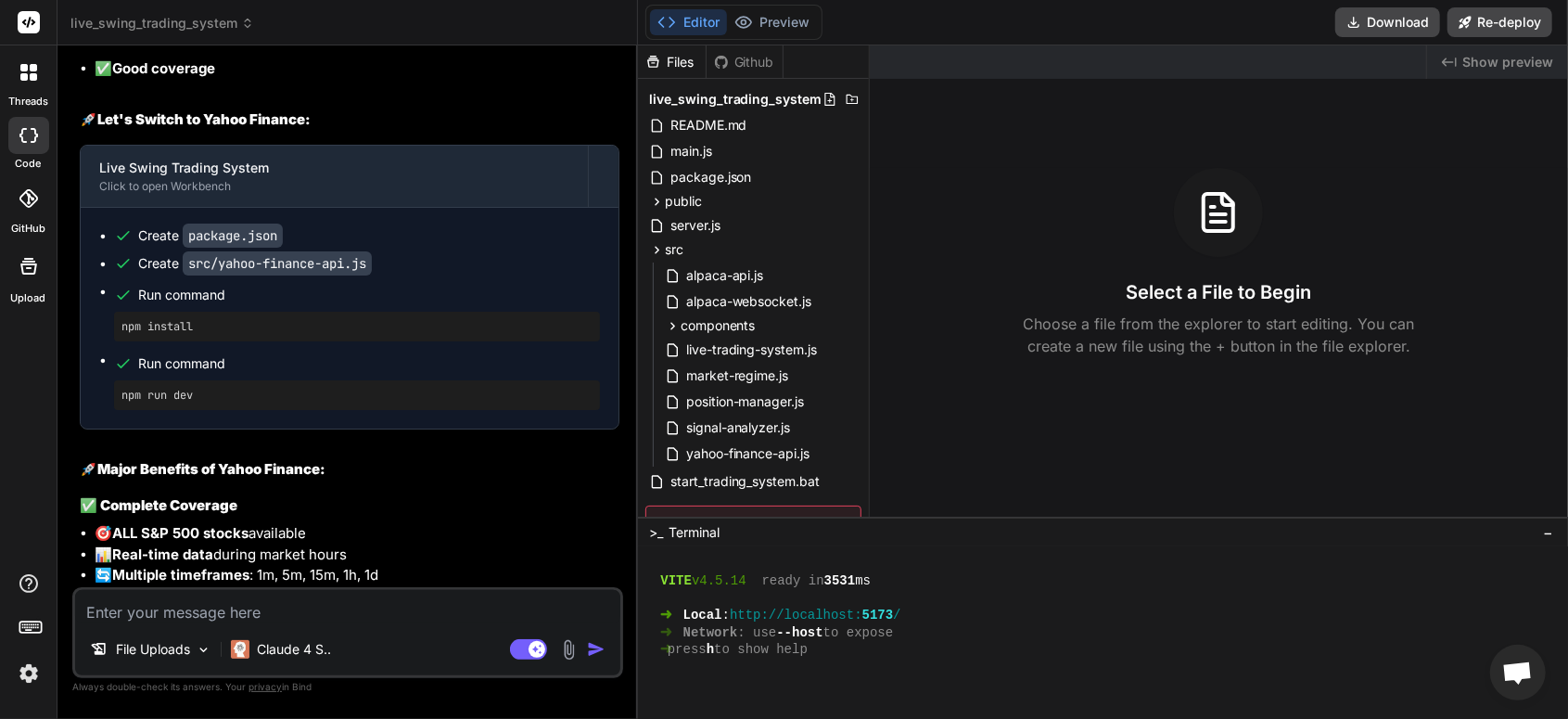 scroll, scrollTop: 6030, scrollLeft: 0, axis: vertical 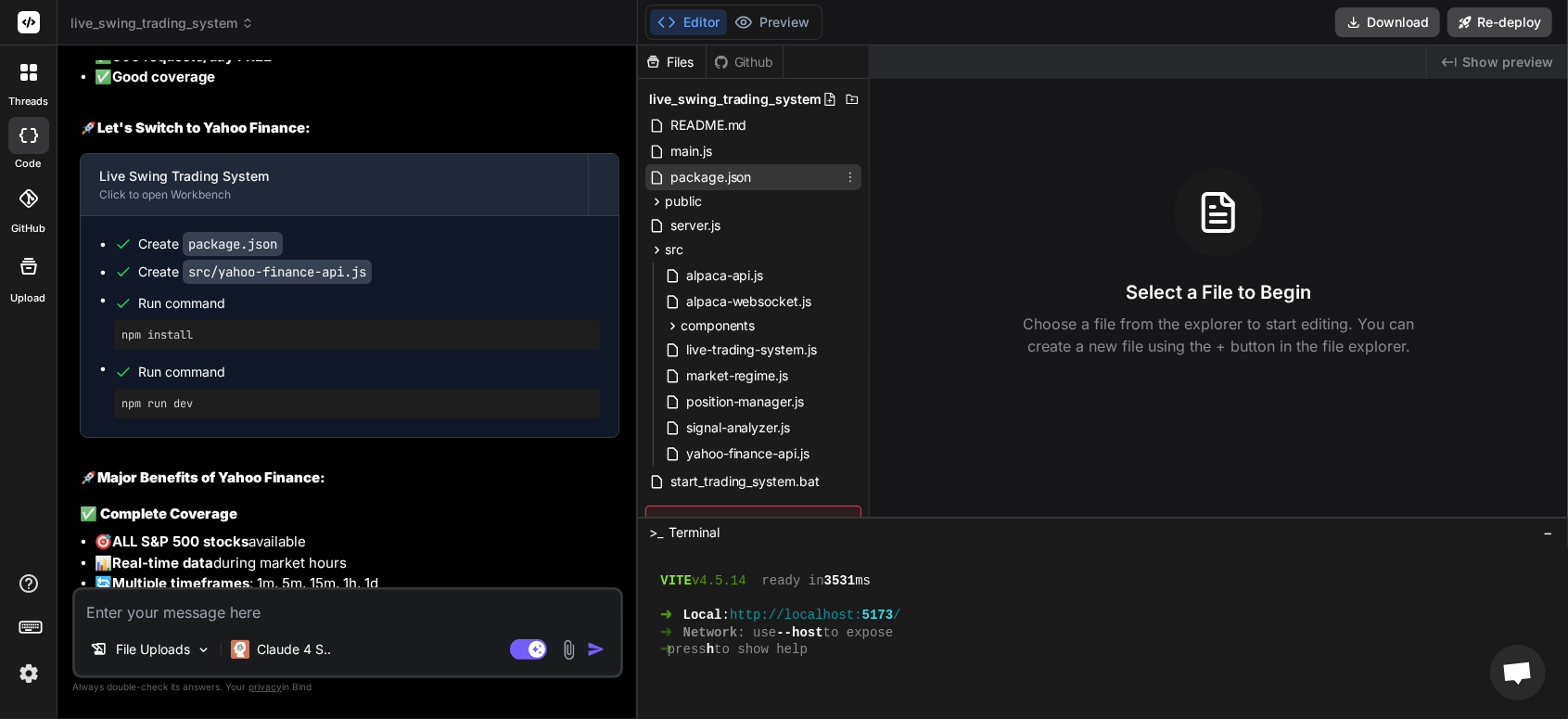 click on "package.json" at bounding box center (711, 177) 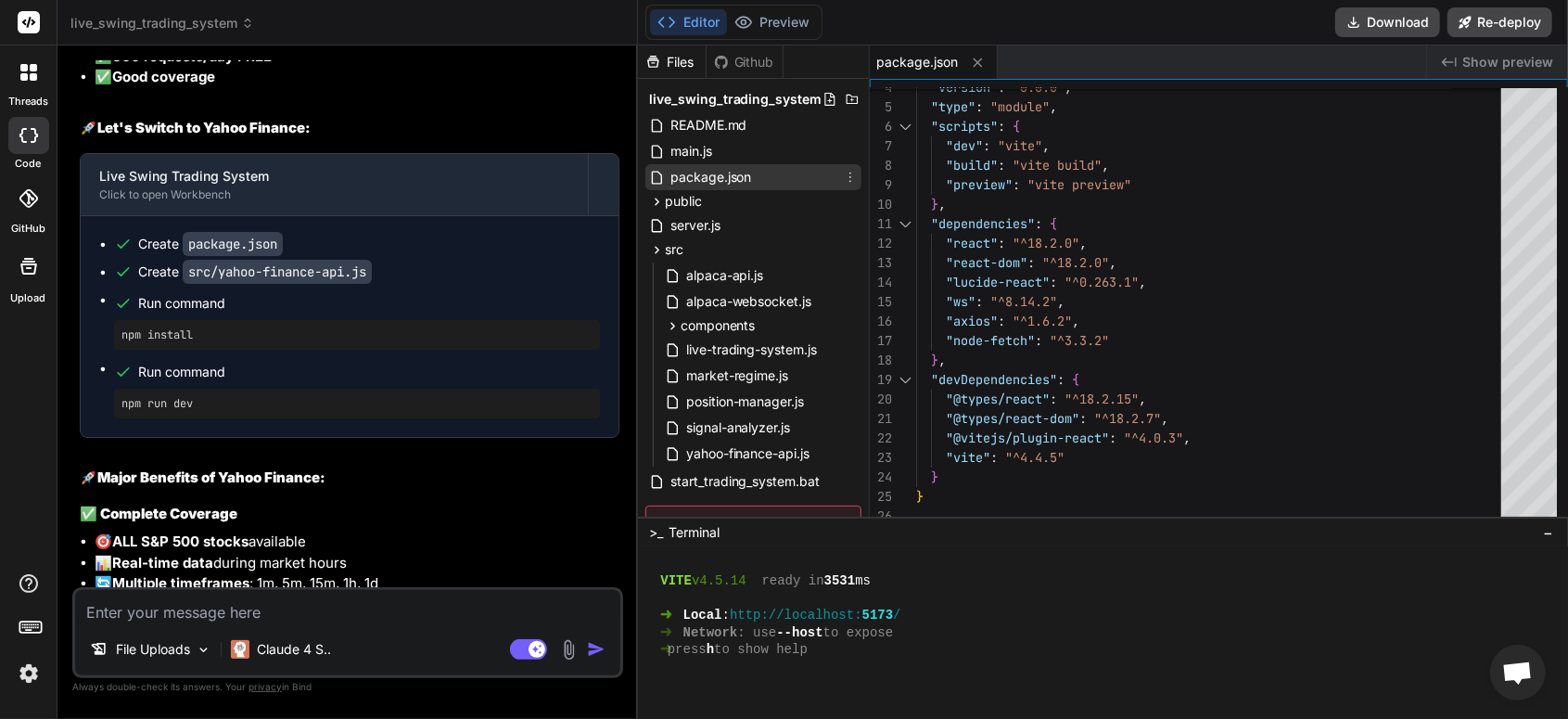 click on "package.json" at bounding box center (711, 177) 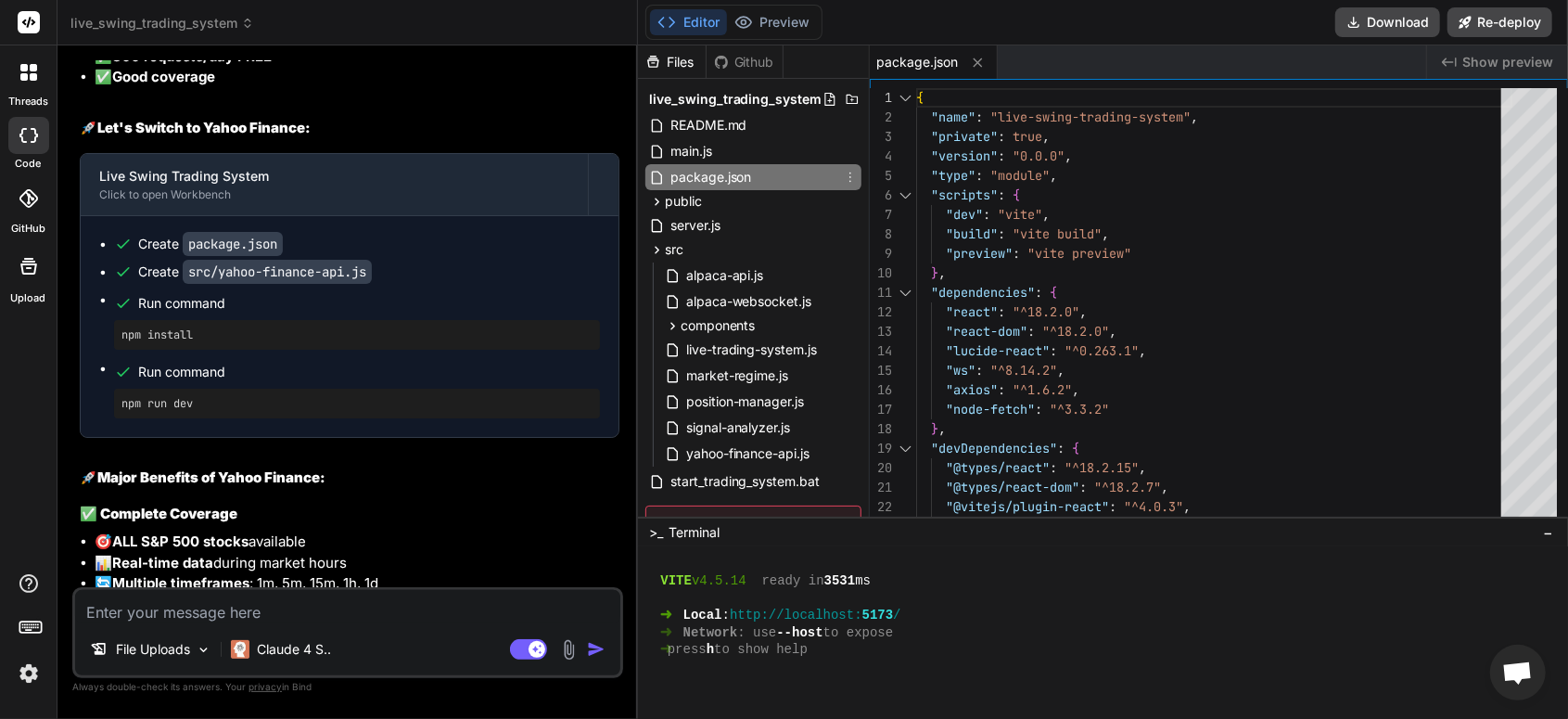 drag, startPoint x: 744, startPoint y: 175, endPoint x: 1134, endPoint y: 184, distance: 390.1038 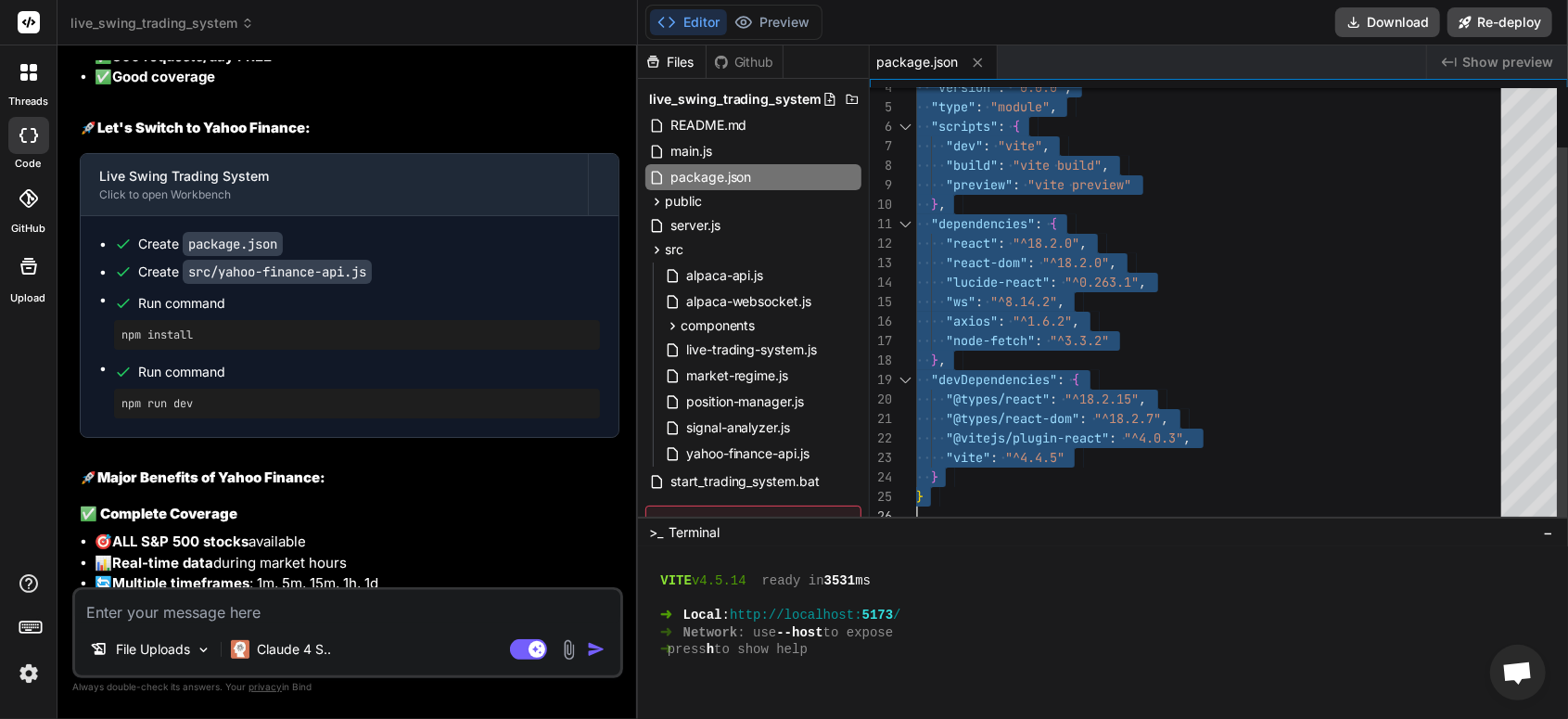drag, startPoint x: 916, startPoint y: 99, endPoint x: 1110, endPoint y: 592, distance: 529.7971 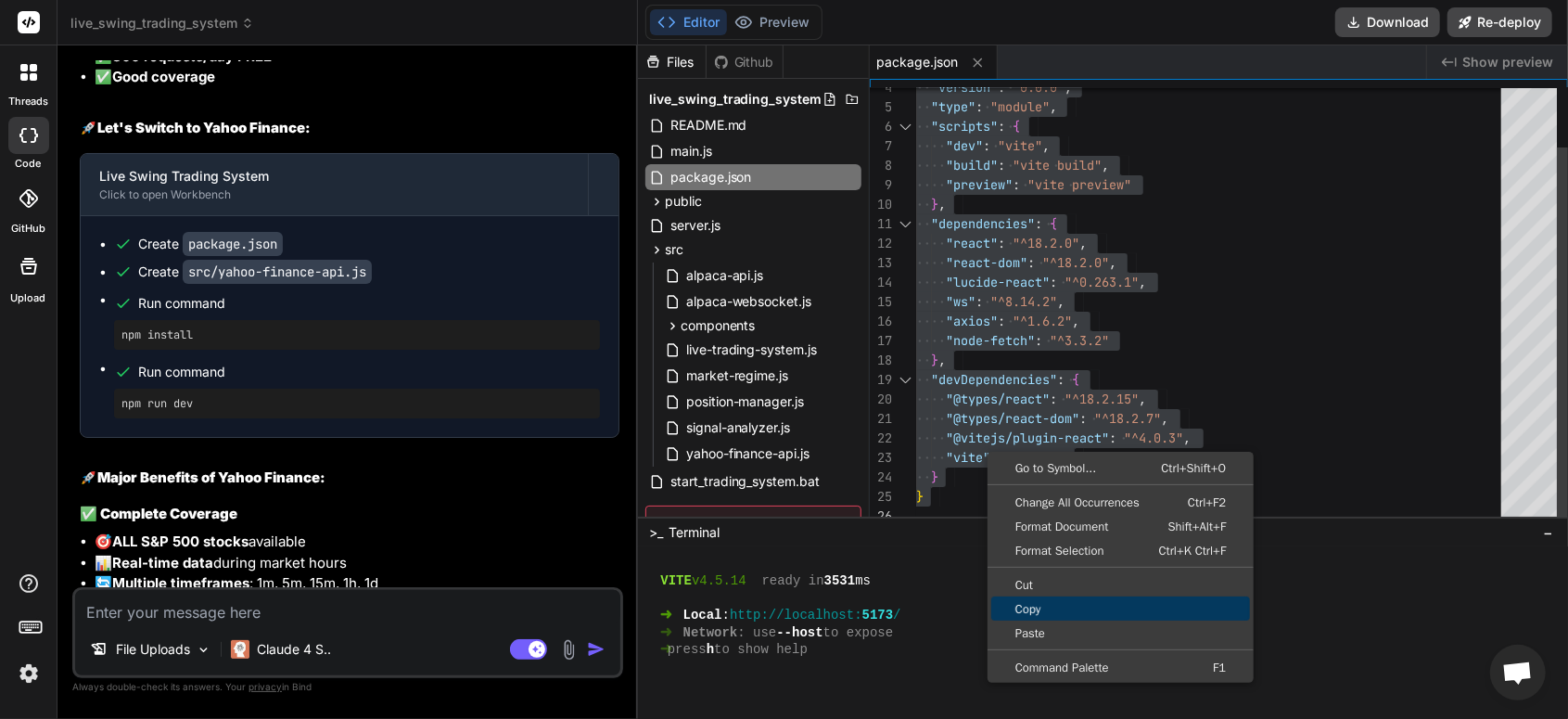 click on "Copy" at bounding box center [1121, 609] 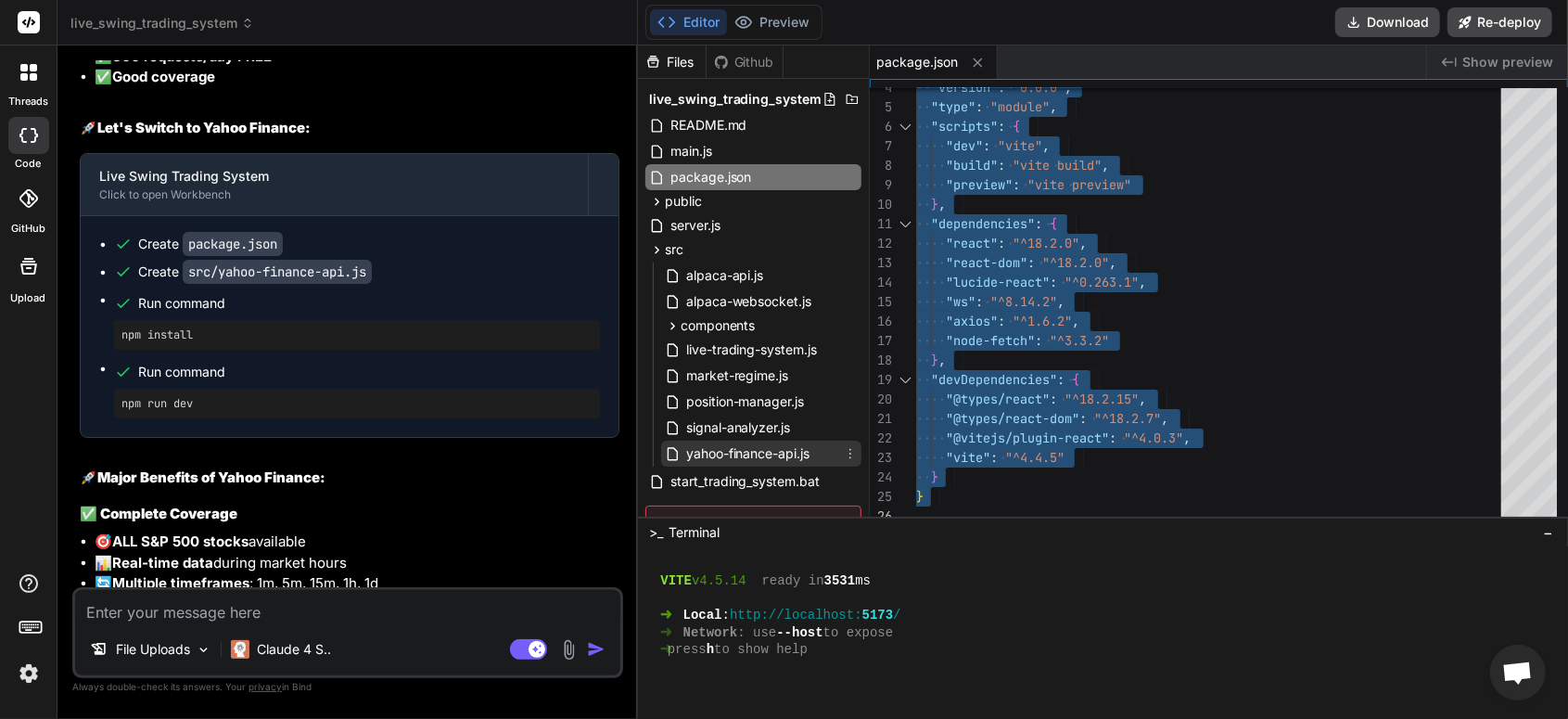 click on "yahoo-finance-api.js" at bounding box center [748, 454] 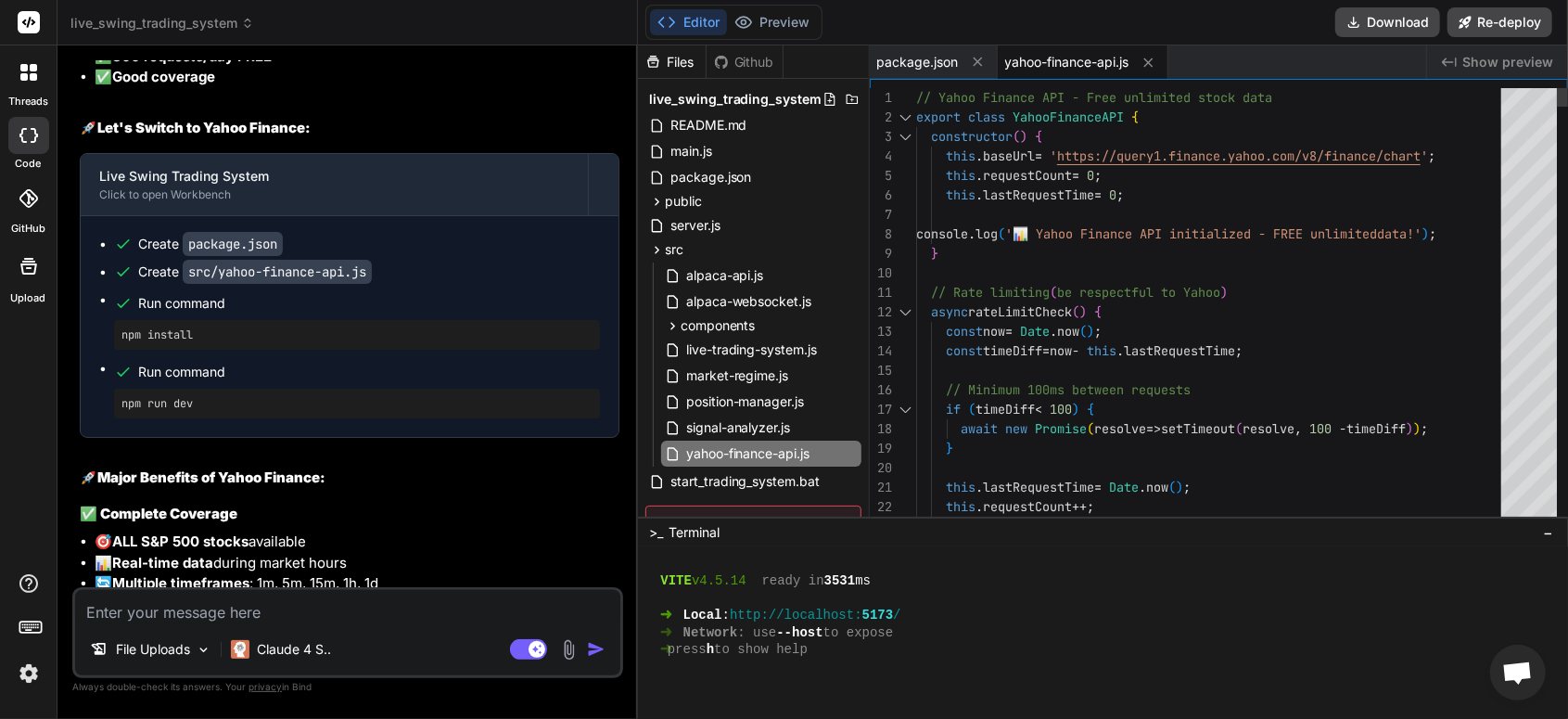 scroll, scrollTop: 0, scrollLeft: 0, axis: both 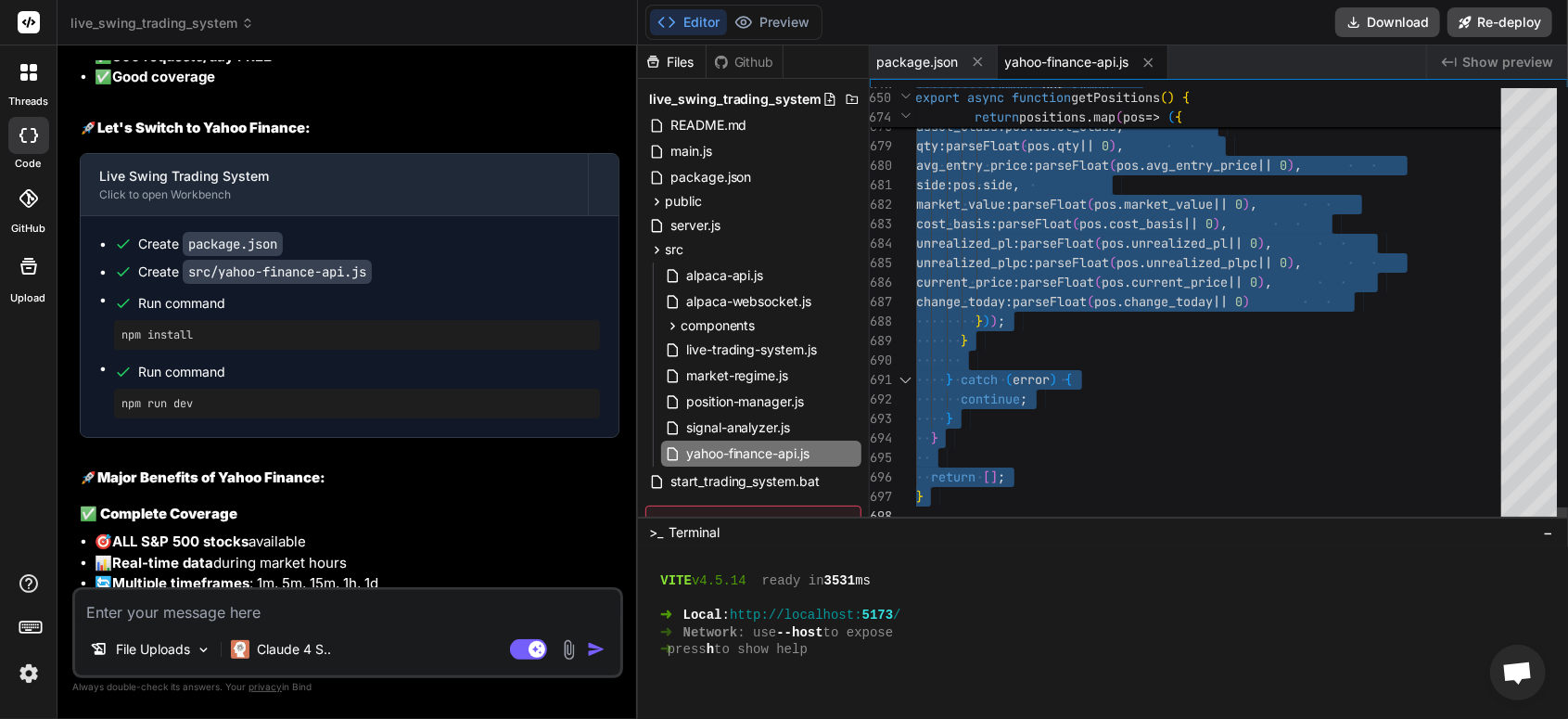 drag, startPoint x: 916, startPoint y: 97, endPoint x: 1124, endPoint y: 712, distance: 649.22184 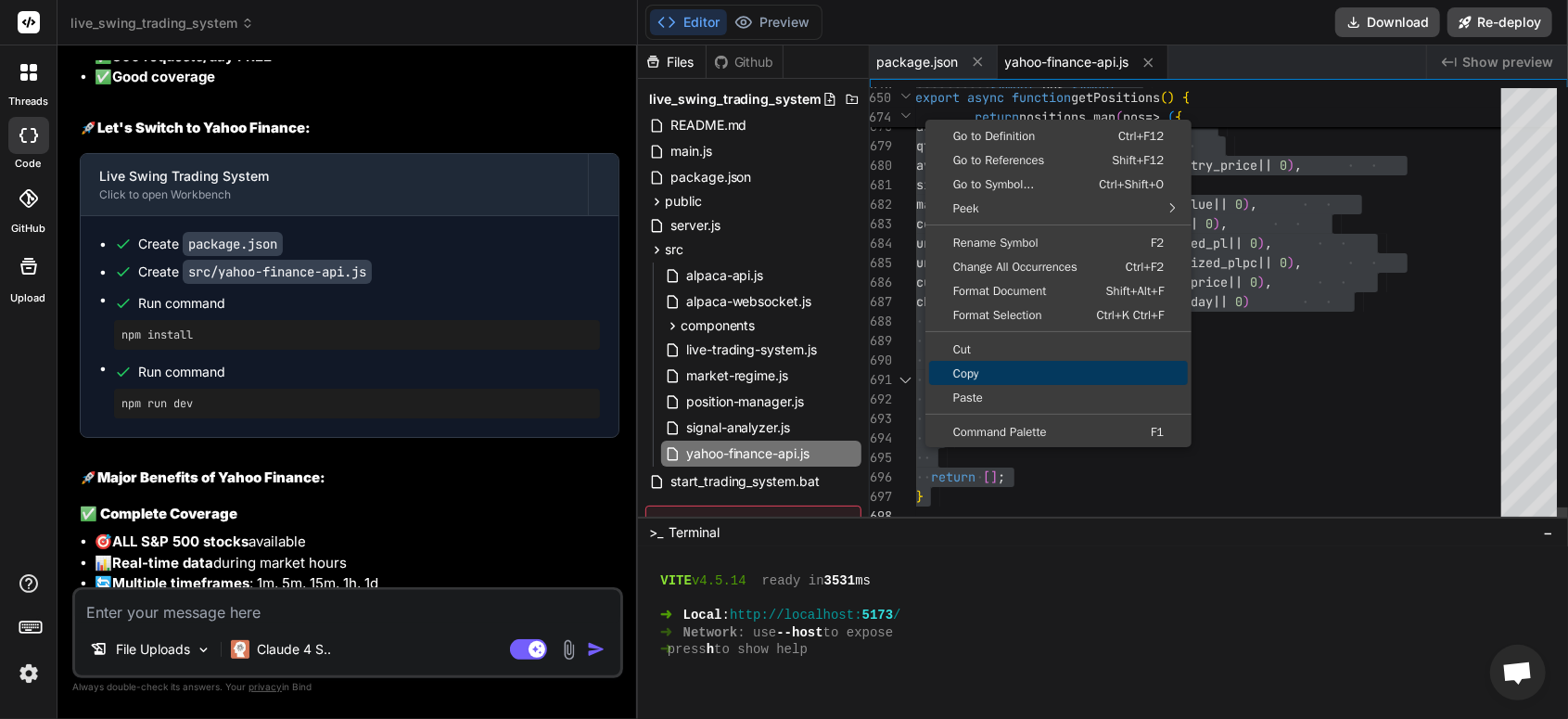 click on "Copy" at bounding box center [1059, 373] 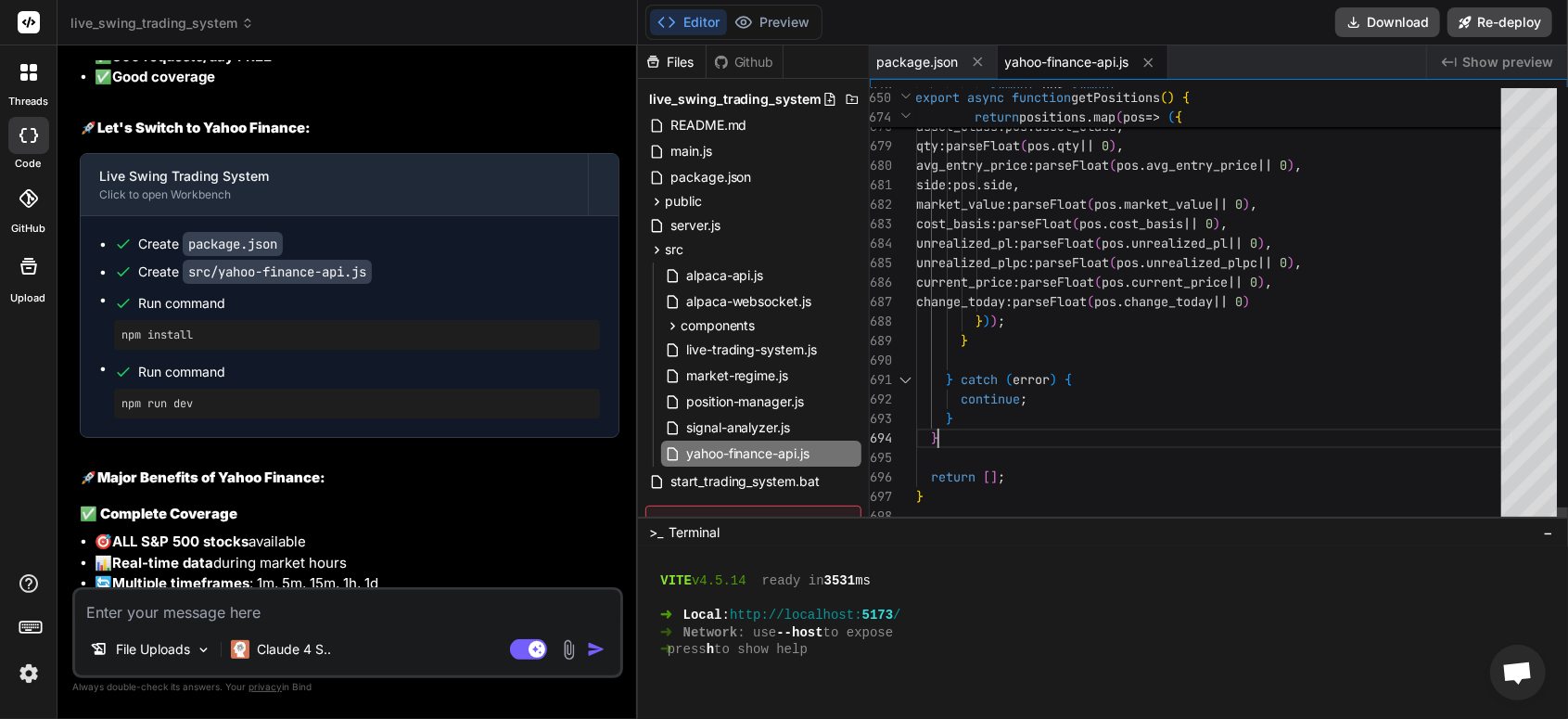 click on "symbol :  pos . symbol ,           exchange :  pos . exchange ,           asset_class :  pos . asset_class ,           qty :  parseFloat ( pos . qty  ||   0 ) ,           avg_entry_price :  parseFloat ( pos . avg_entry_price  ||   0 ) ,           side :  pos . side ,           market_value :  parseFloat ( pos . market_value  ||   0 ) ,           cost_basis :  parseFloat ( pos . cost_basis  ||   0 ) ,           unrealized_pl :  parseFloat ( pos . unrealized_pl  ||   0 ) ,           unrealized_plpc :  parseFloat ( pos . unrealized_plpc  ||   0 ) ,           current_price :  parseFloat ( pos . current_price  ||   0 ) ,           change_today :  parseFloat ( pos . change_today  ||   0 )          } ) ) ;        }             }   catch   ( error )   {        continue ;      }    }       return   [ ] ; }" at bounding box center (1214, -6790) 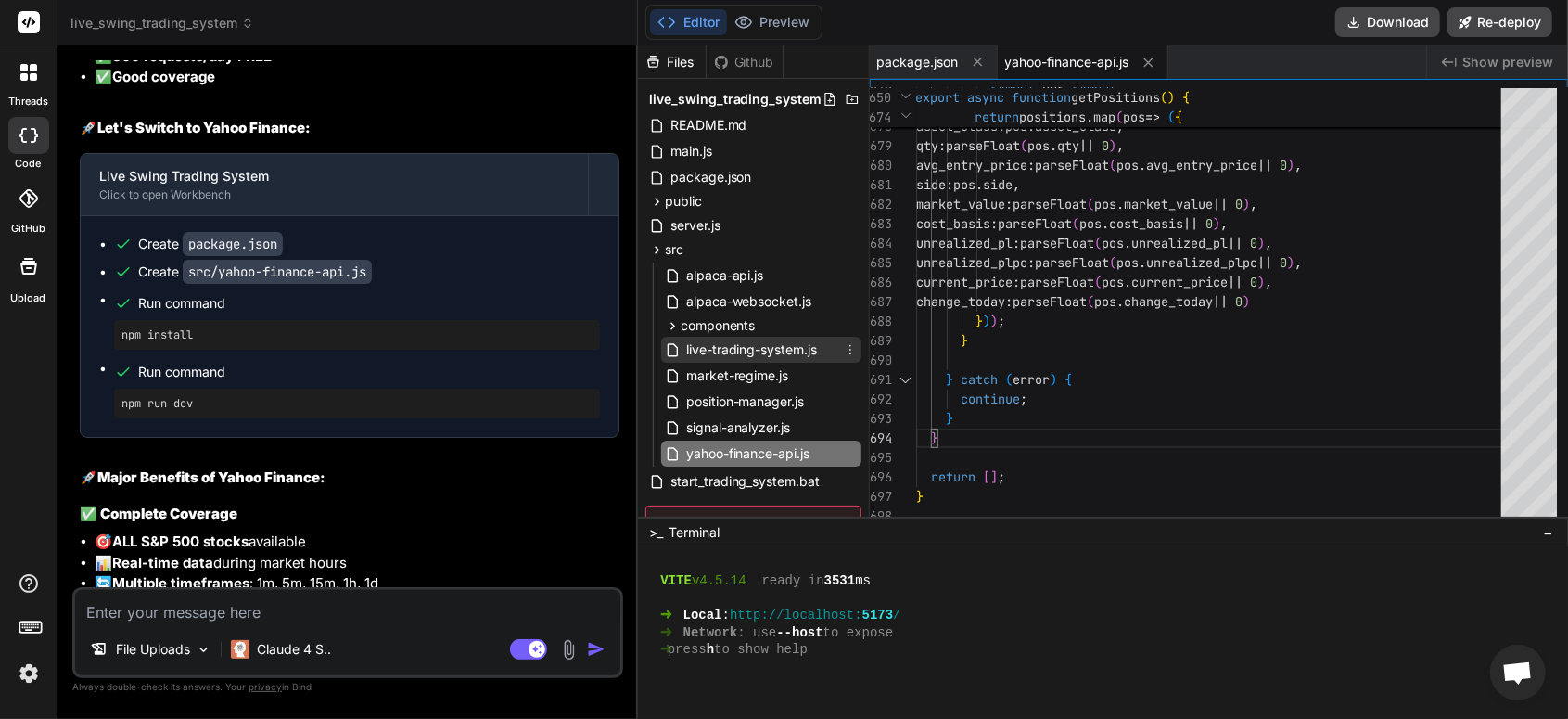 click on "live-trading-system.js" at bounding box center [752, 350] 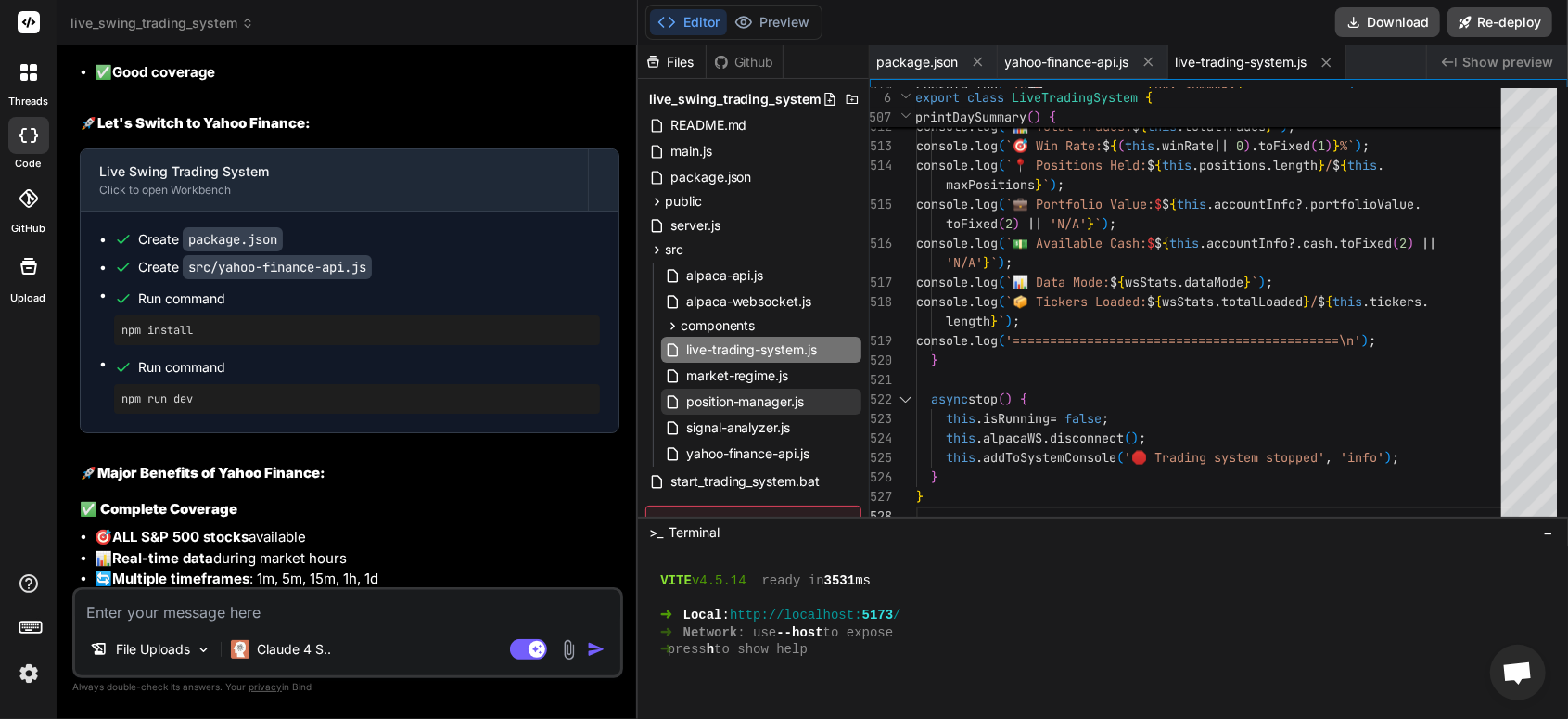 scroll, scrollTop: 6030, scrollLeft: 0, axis: vertical 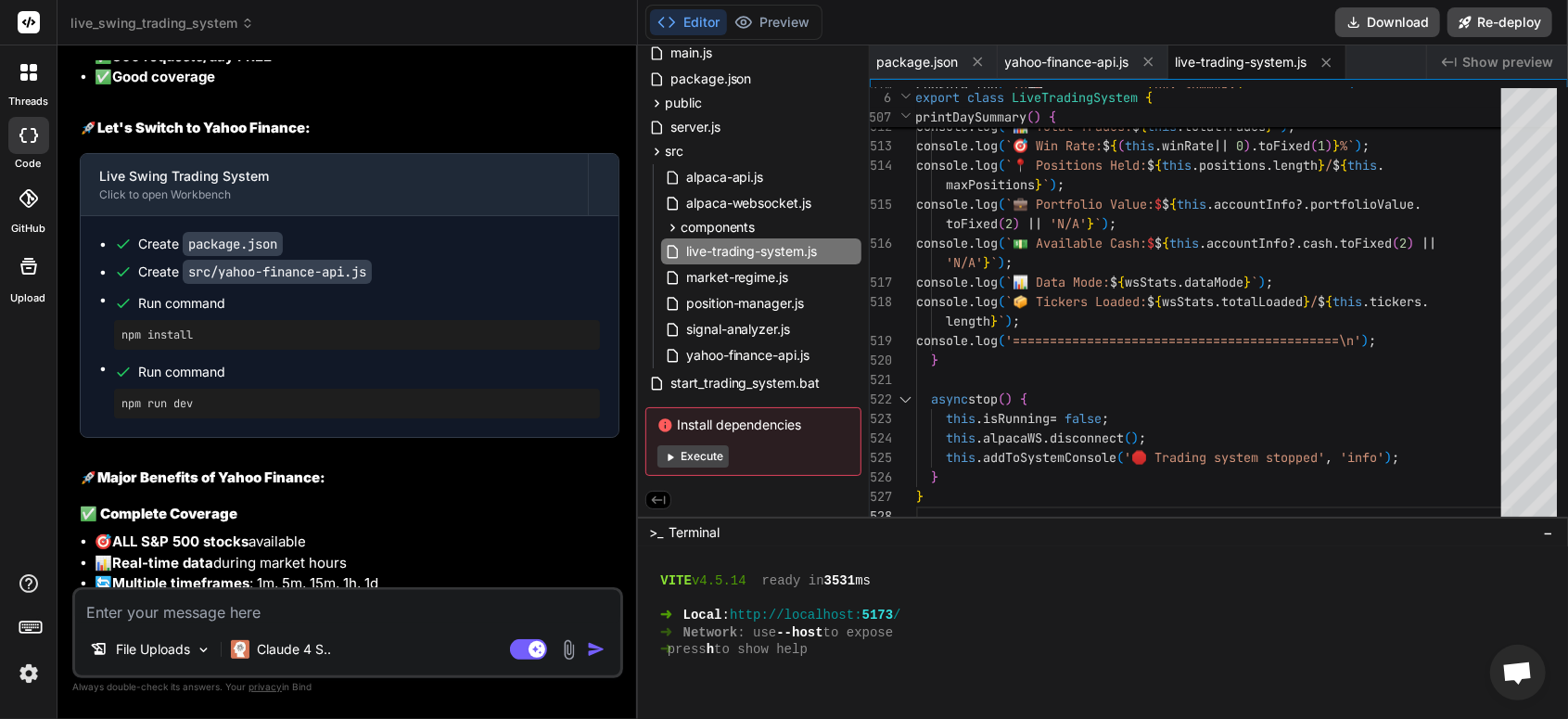 click on "Execute" at bounding box center [693, 456] 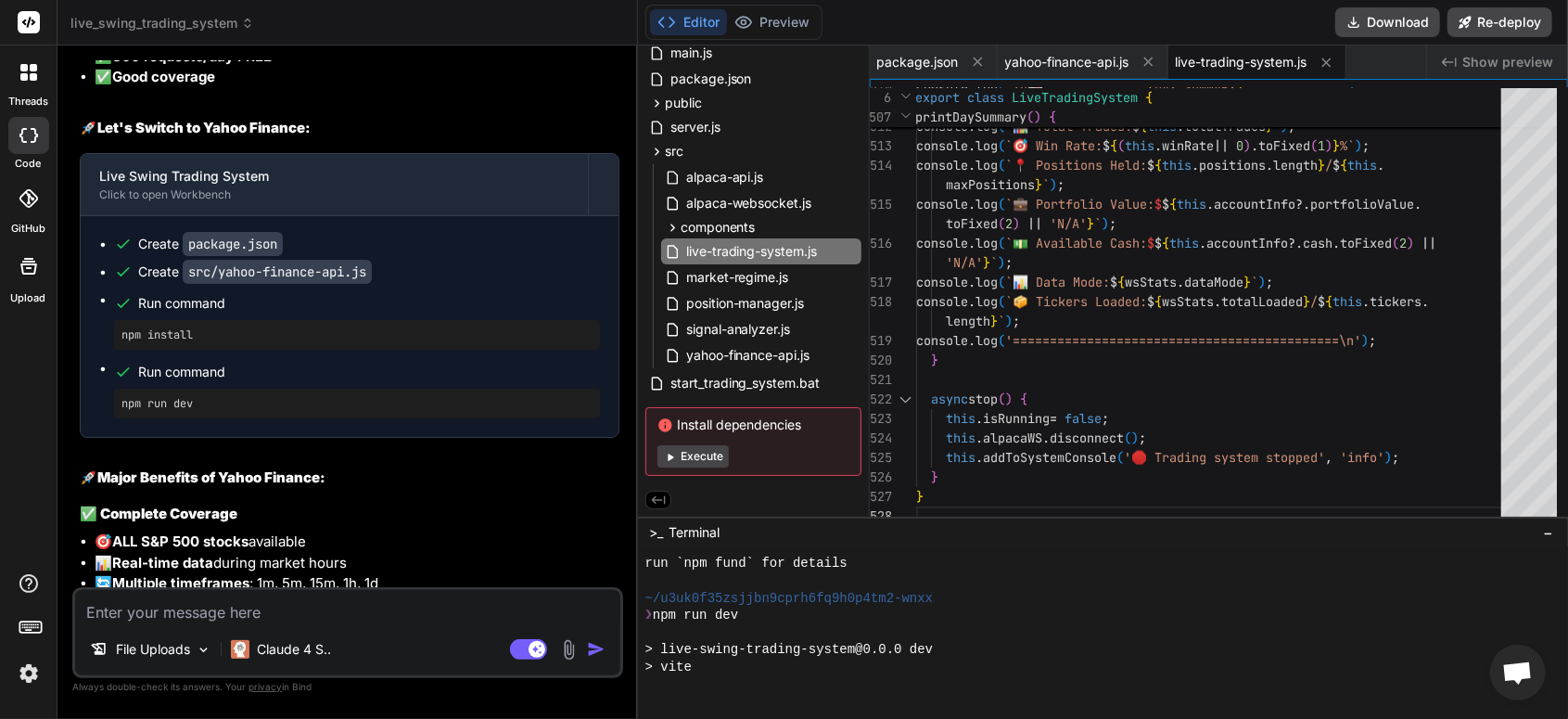 scroll, scrollTop: 2822, scrollLeft: 0, axis: vertical 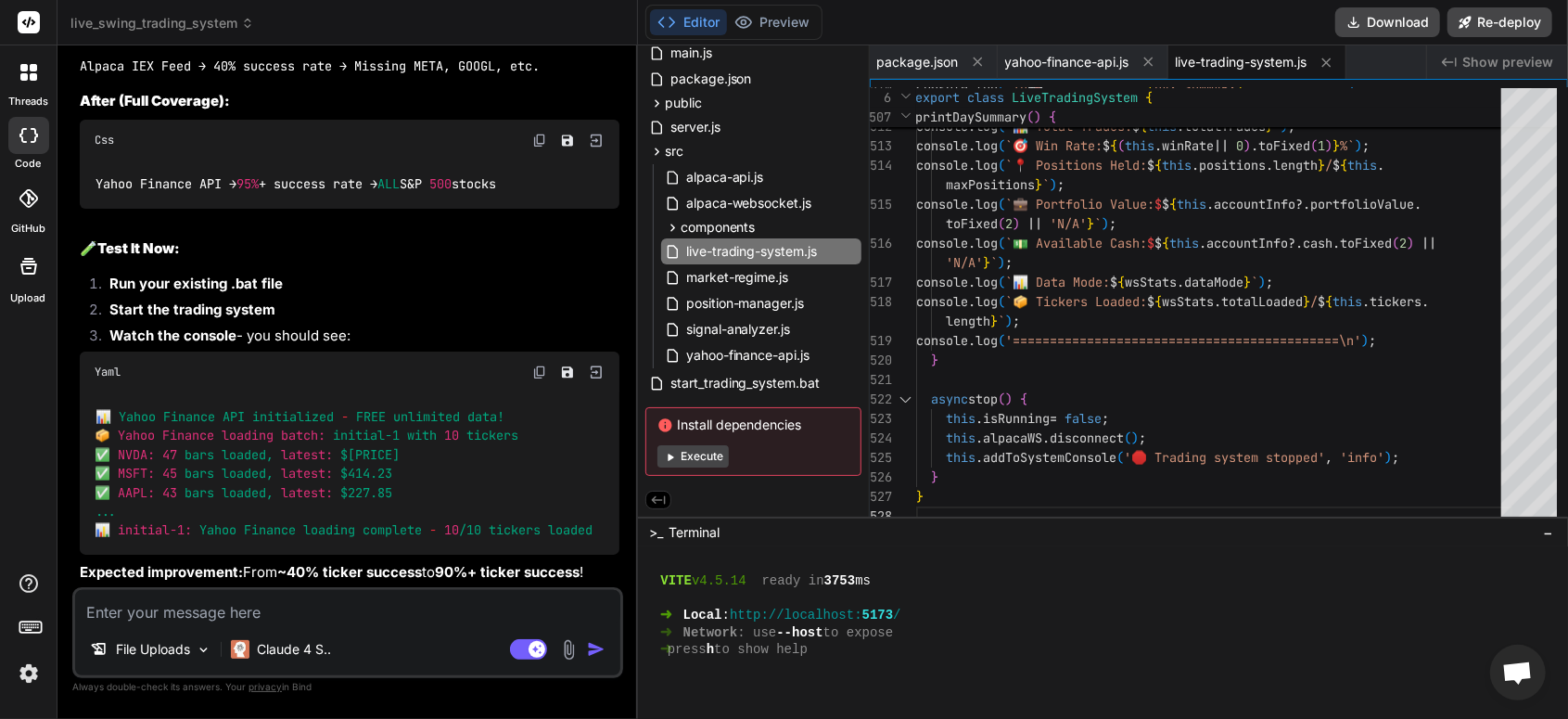 drag, startPoint x: 224, startPoint y: 608, endPoint x: 213, endPoint y: 623, distance: 19 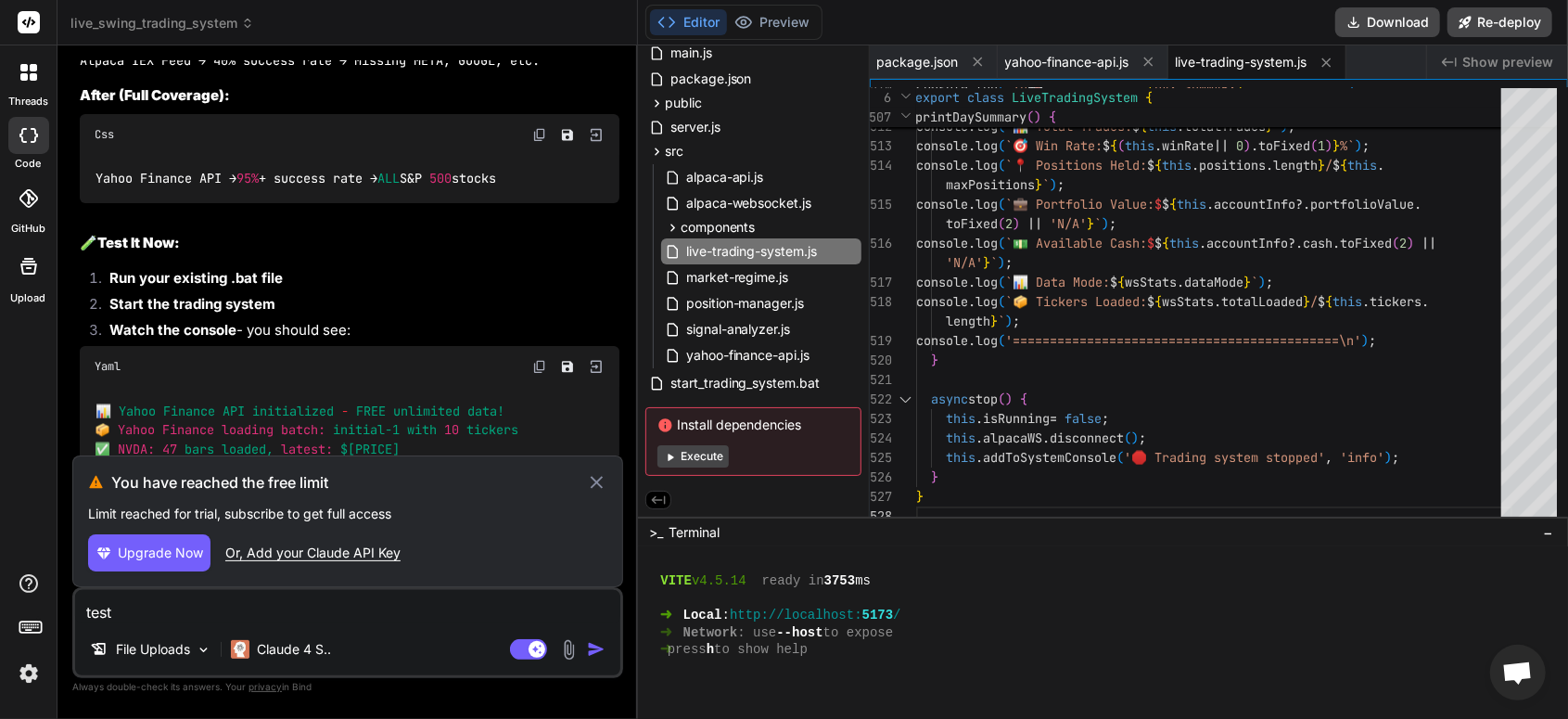 click on "Upgrade Now" at bounding box center (160, 553) 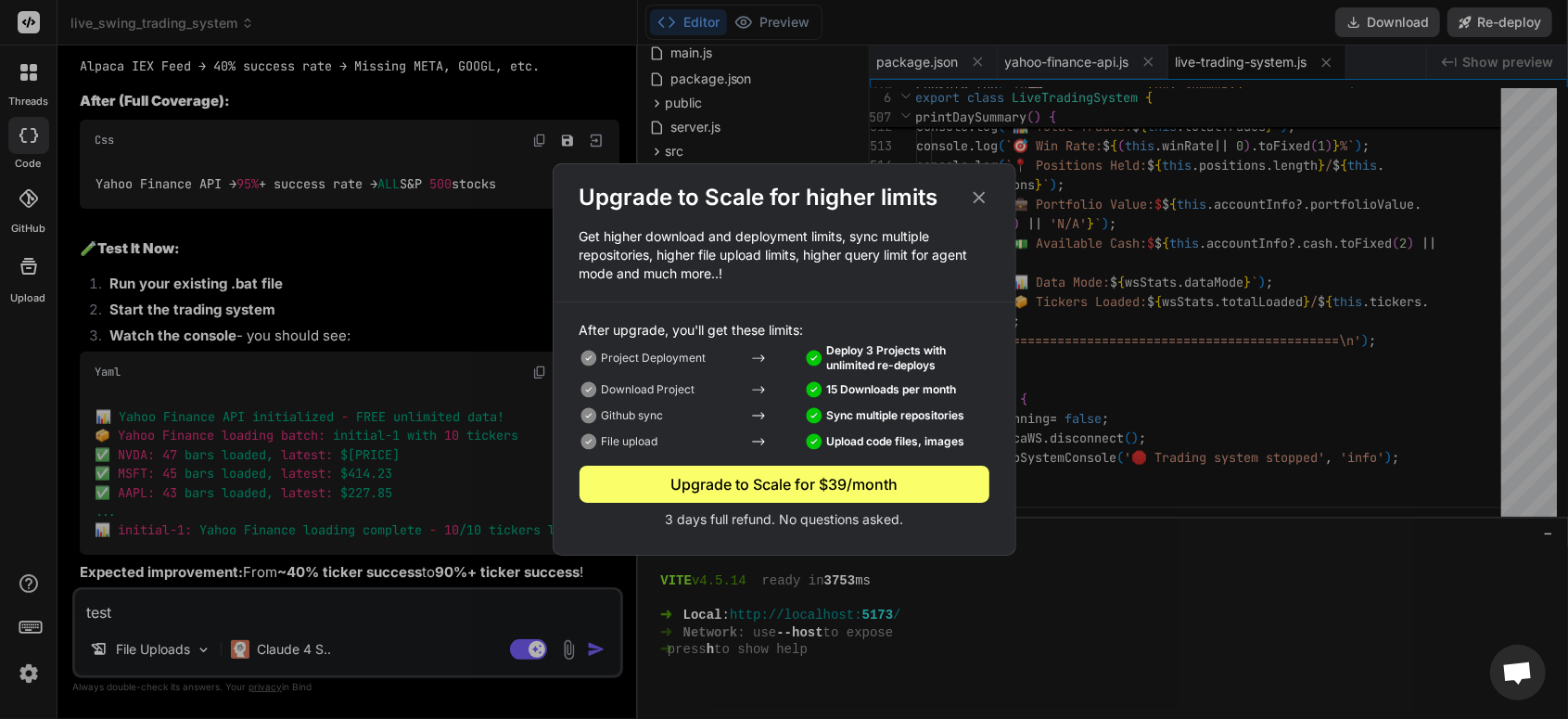 click 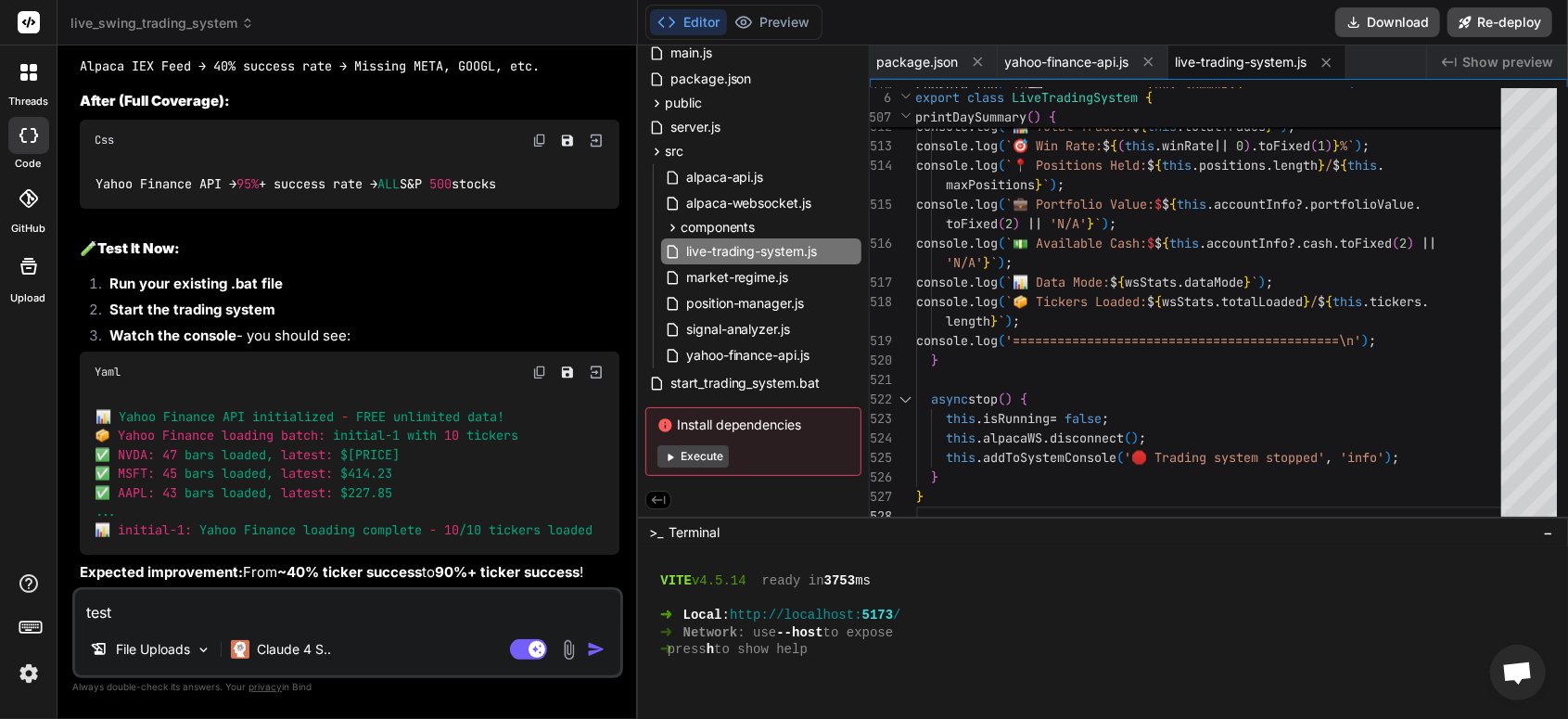 click at bounding box center (29, 674) 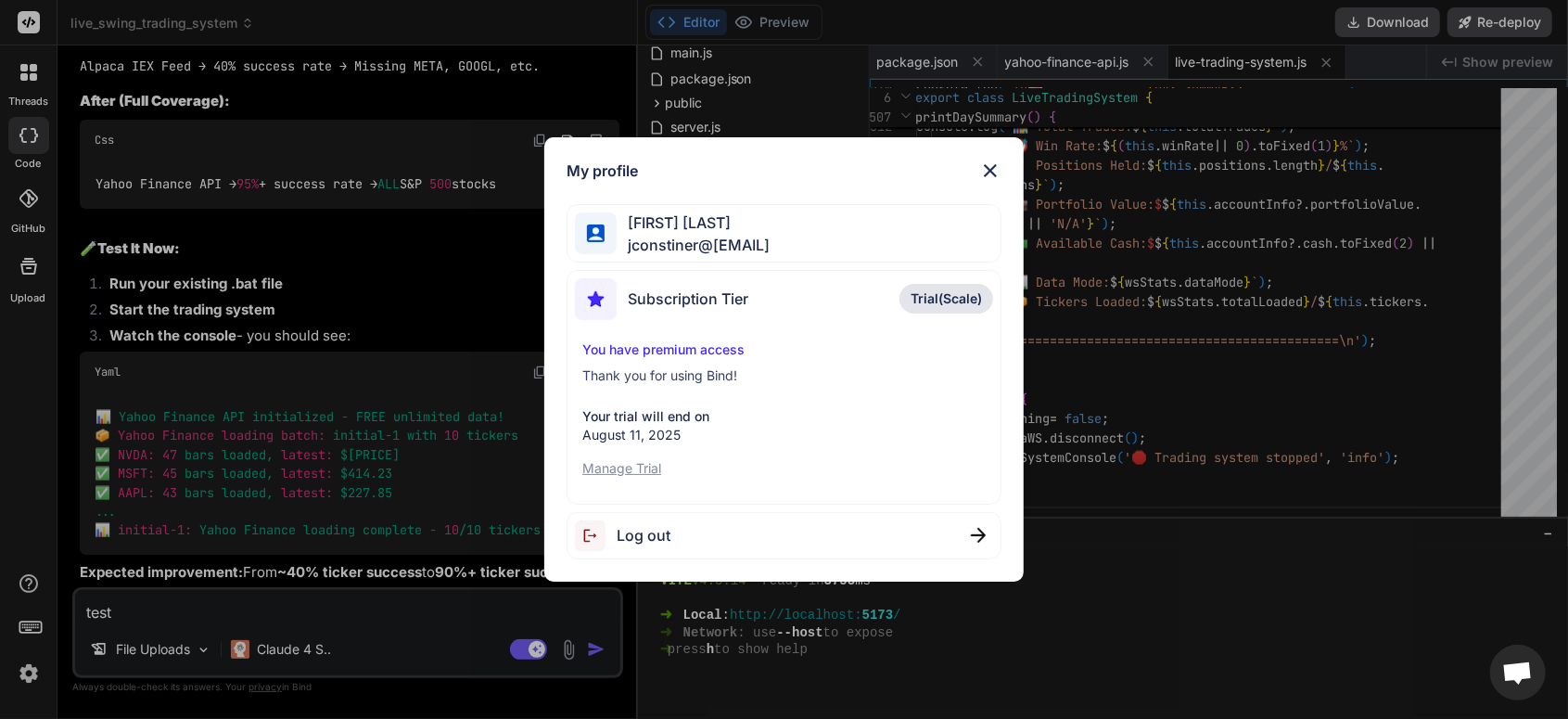 click on "Trial(Scale)" at bounding box center (946, 299) 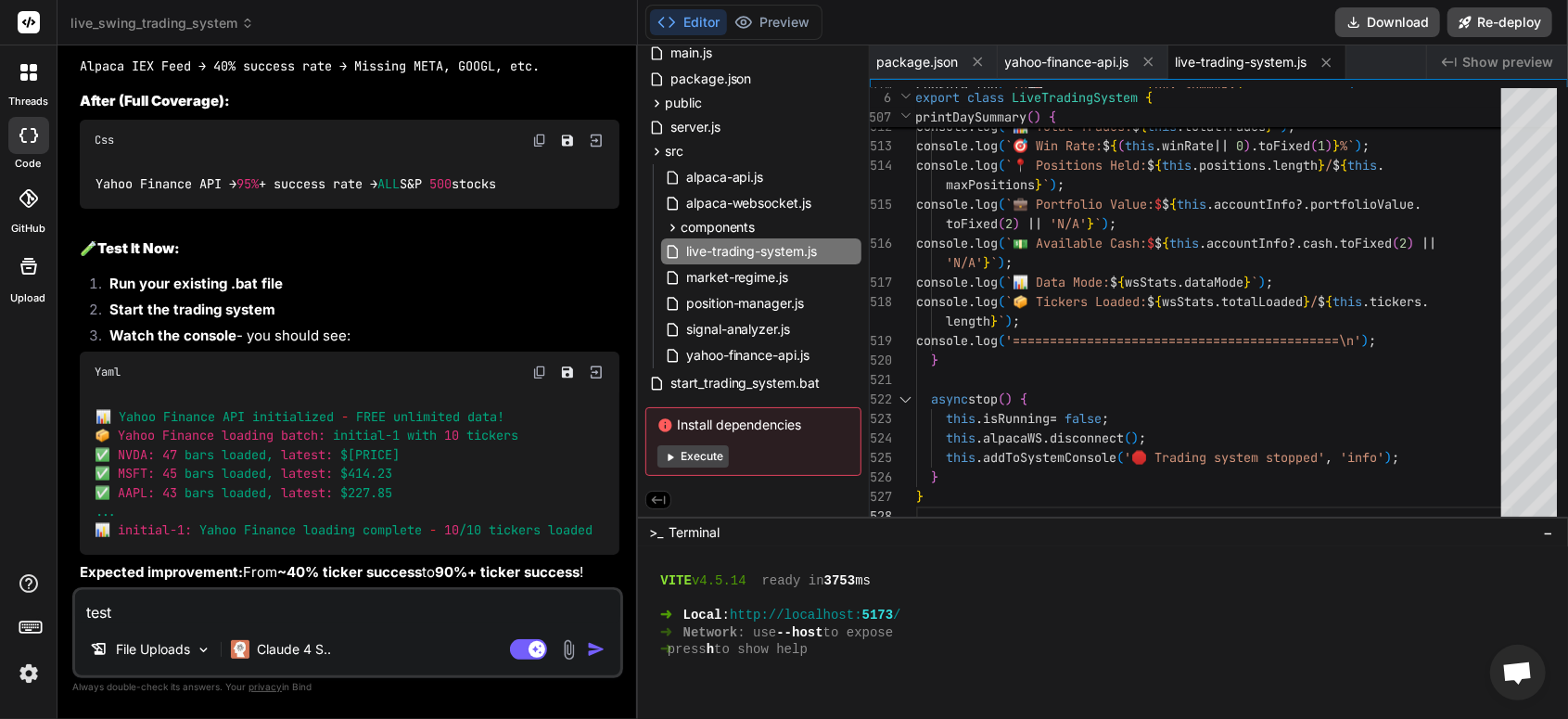 click at bounding box center [29, 135] 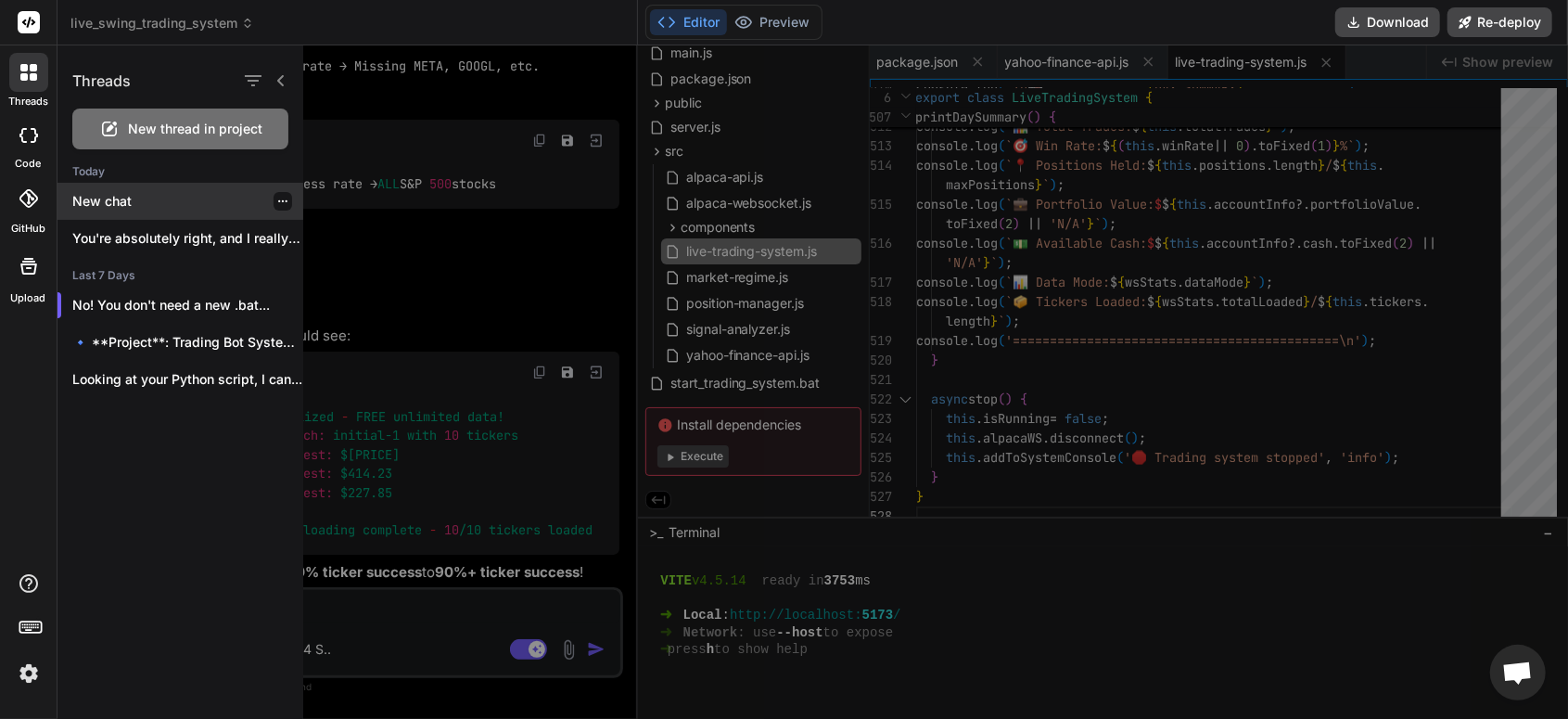 click on "New chat" at bounding box center [187, 201] 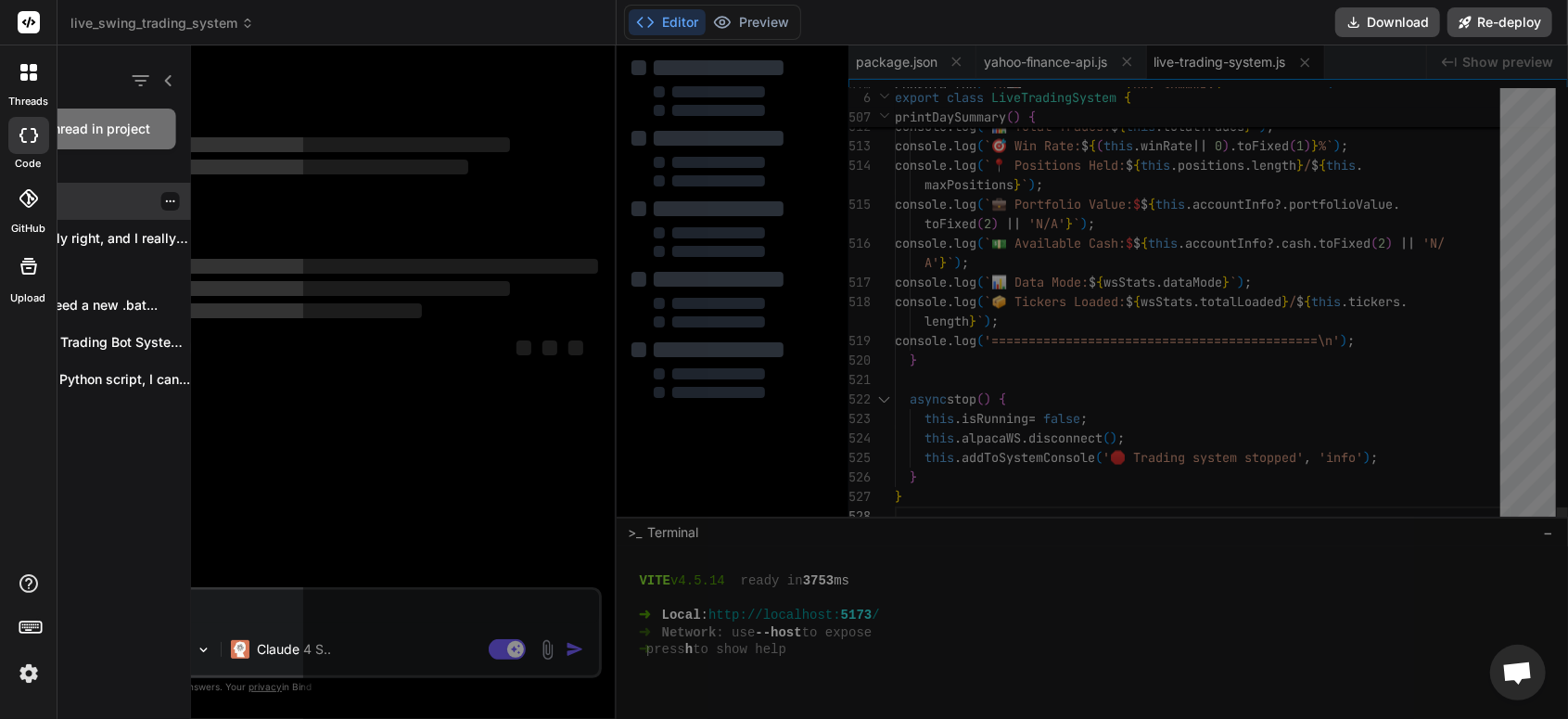 scroll, scrollTop: 0, scrollLeft: 0, axis: both 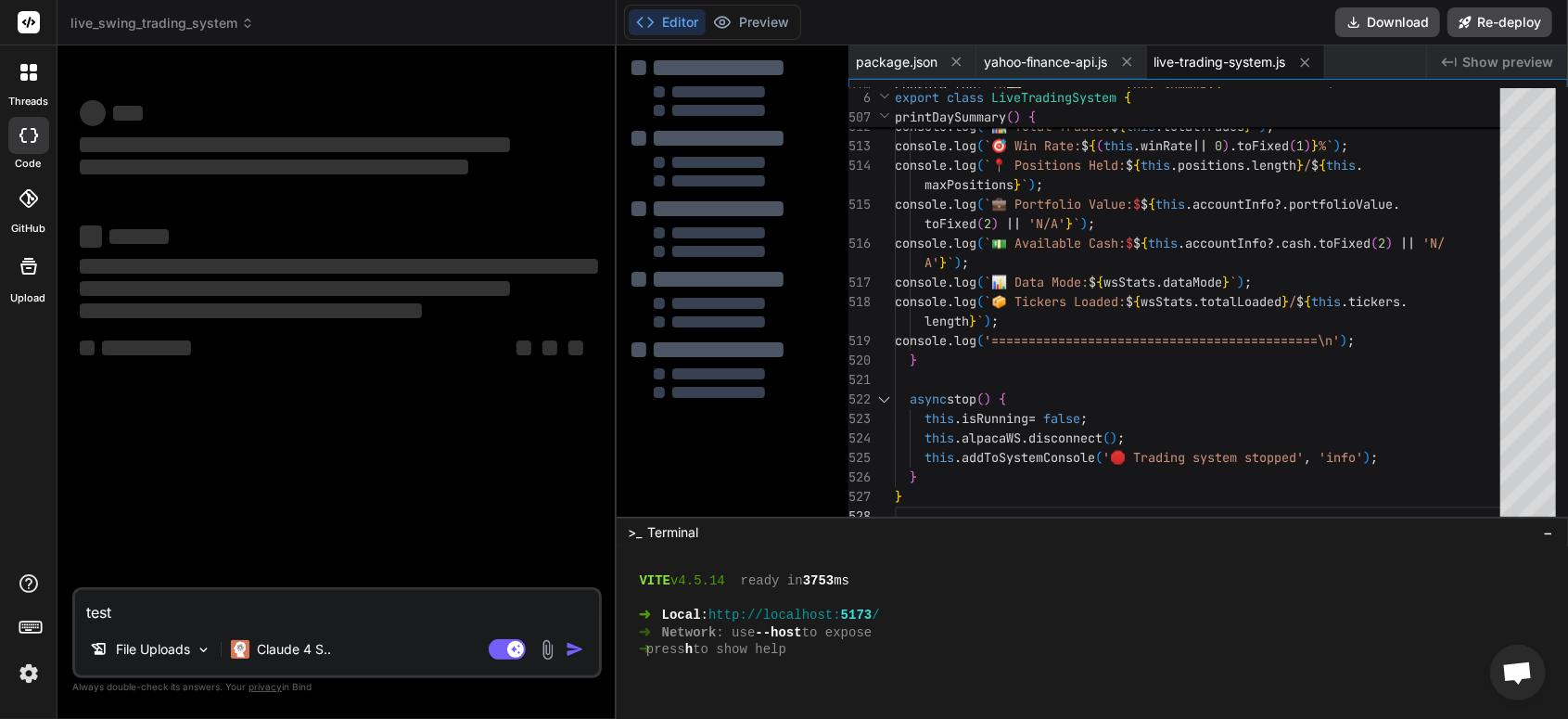 click on "test File Uploads   Claude 4 S.. Agent Mode. When this toggle is activated, AI automatically makes decisions, reasons, creates files, and runs terminal commands. Almost full autopilot." at bounding box center [337, 633] 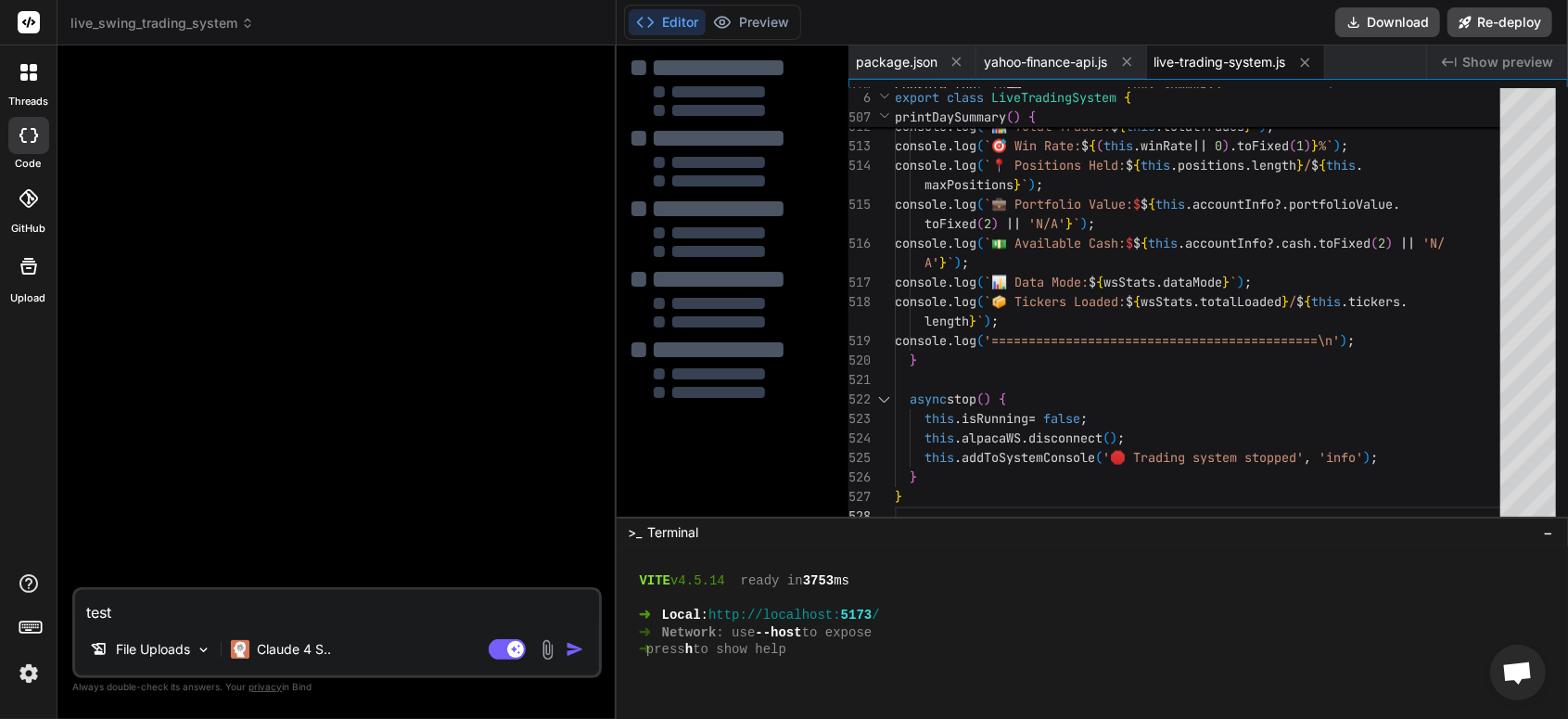 click on "test" at bounding box center [337, 607] 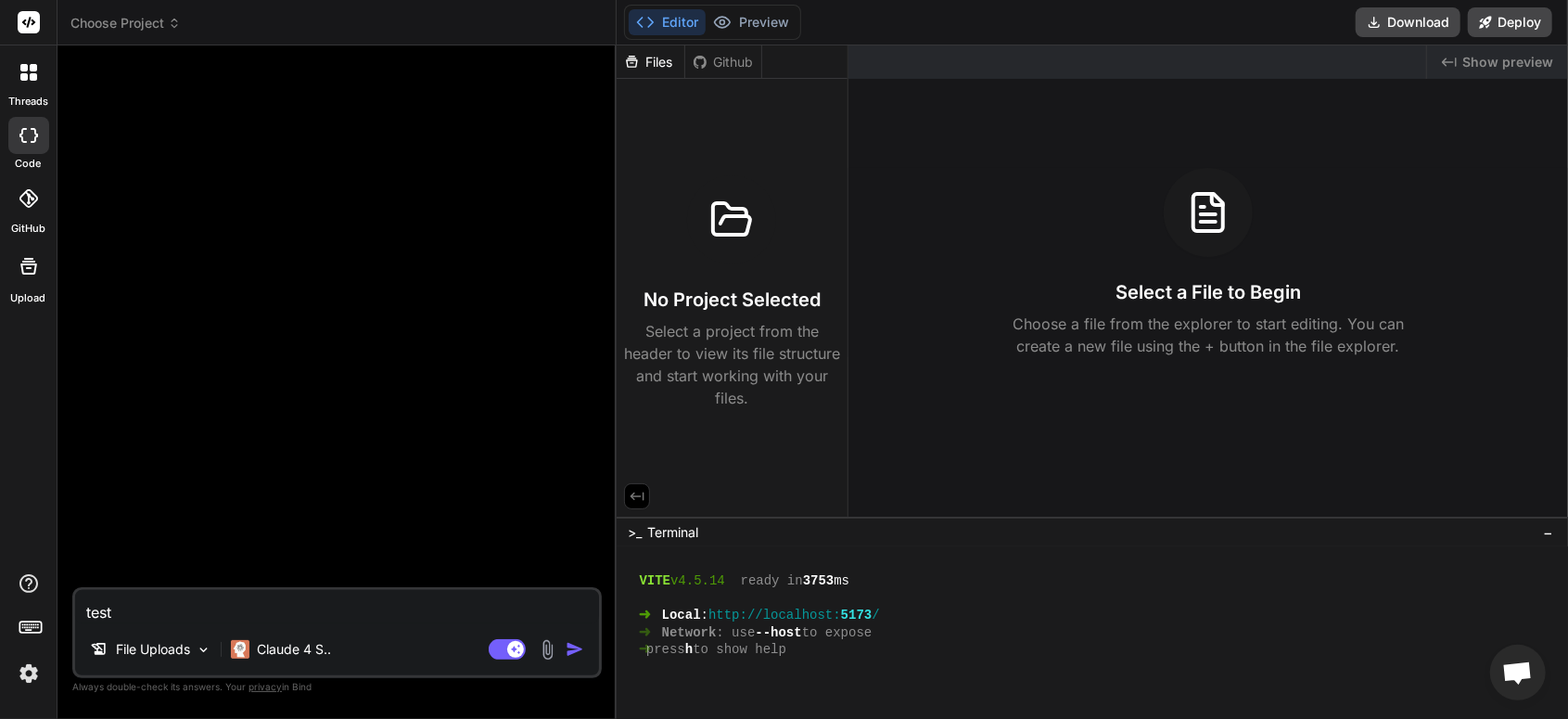 drag, startPoint x: 157, startPoint y: 588, endPoint x: 65, endPoint y: 597, distance: 92.43917 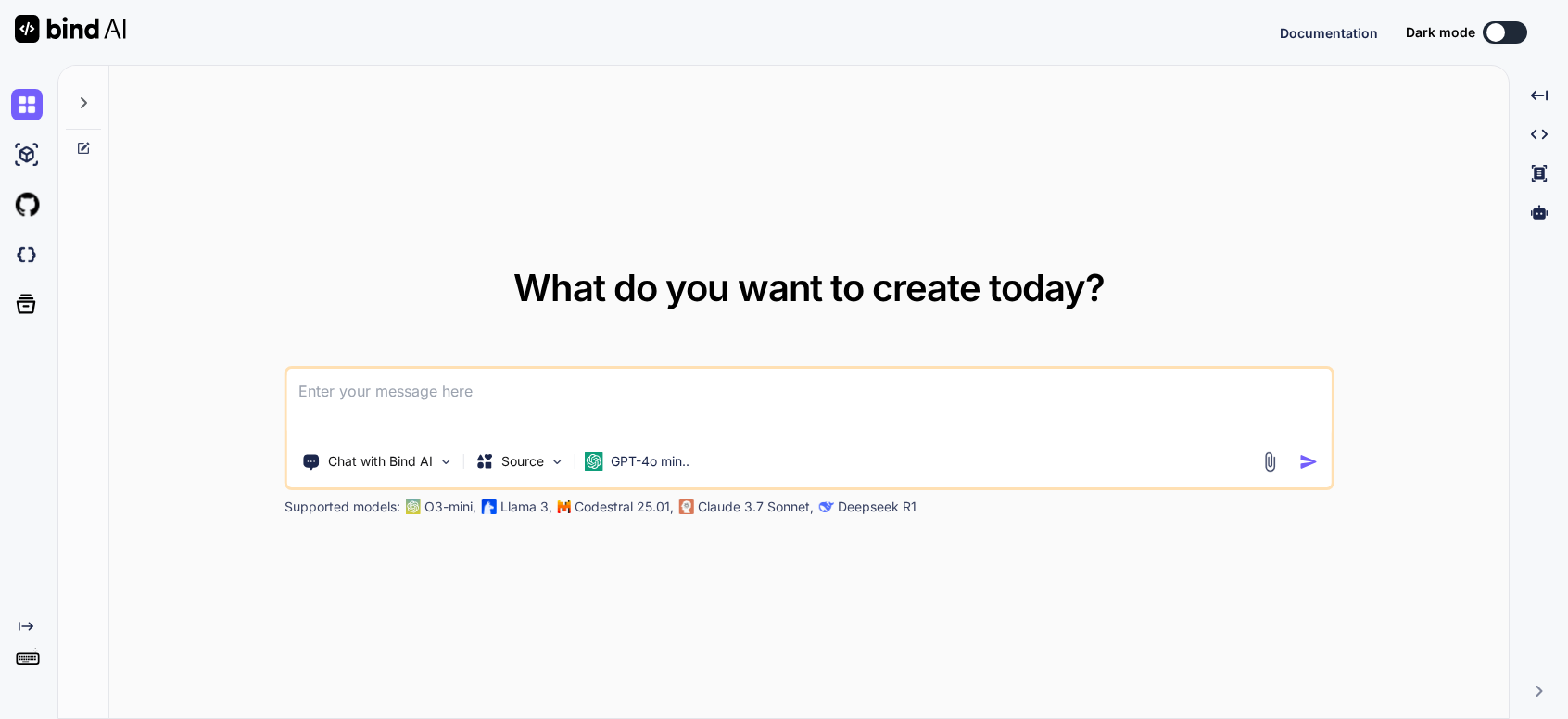 scroll, scrollTop: 0, scrollLeft: 0, axis: both 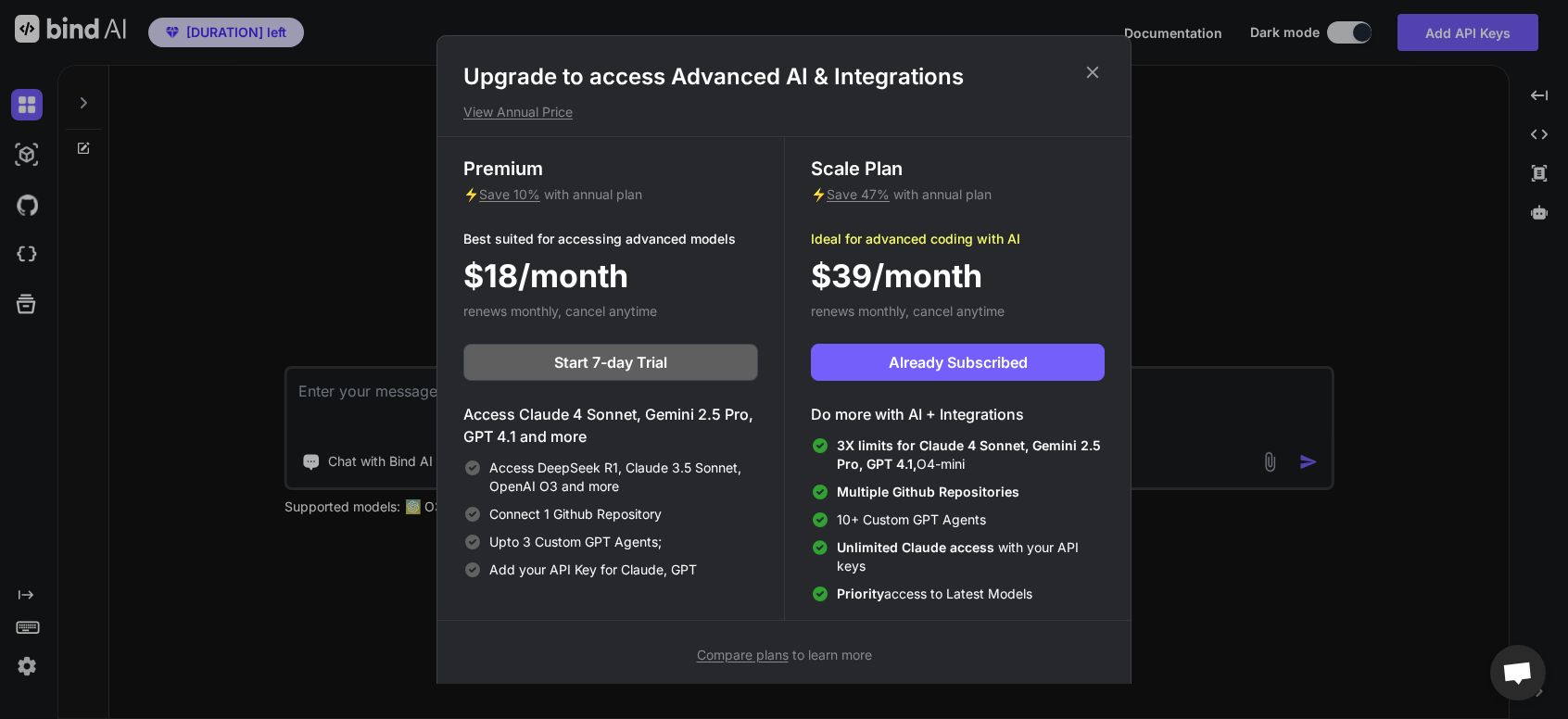 click 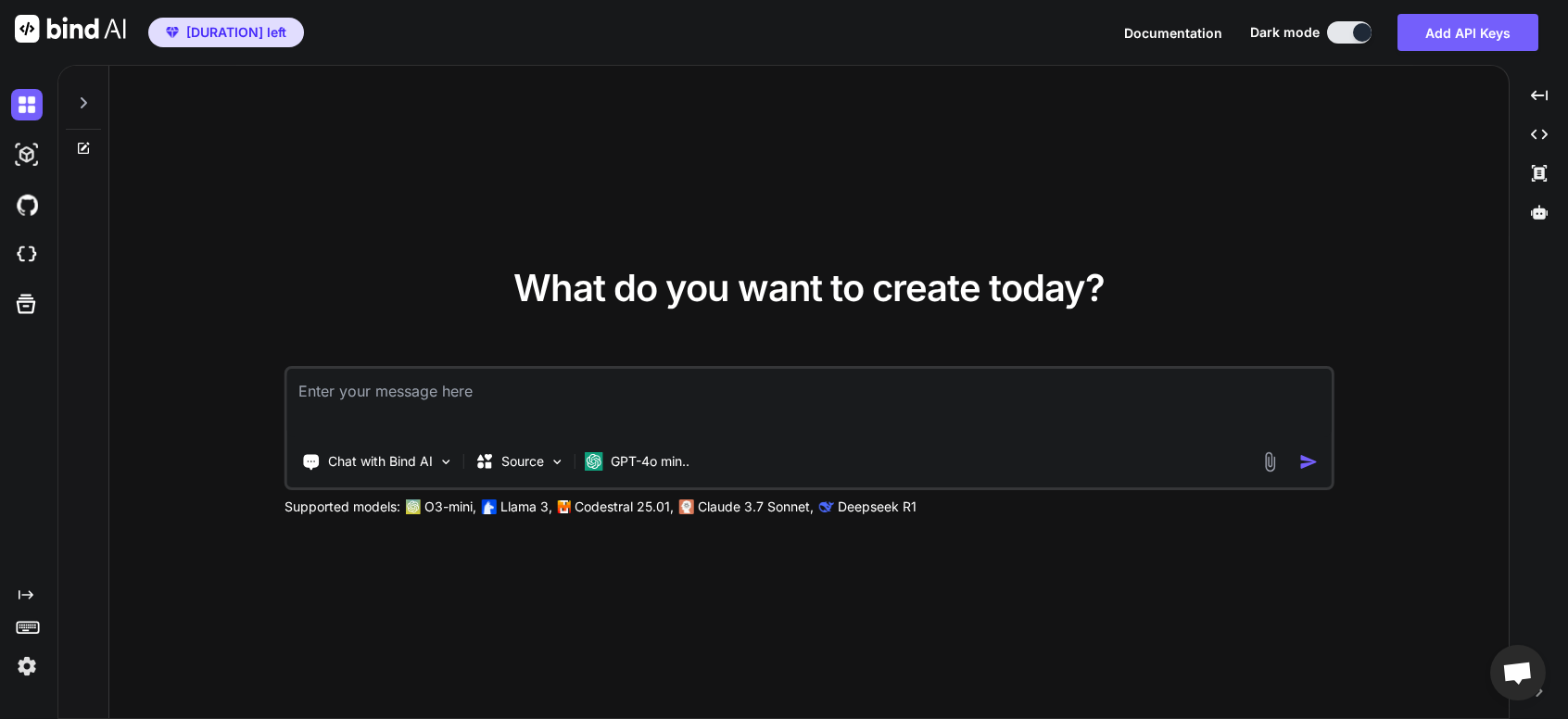 click on "3 days left" at bounding box center (226, 32) 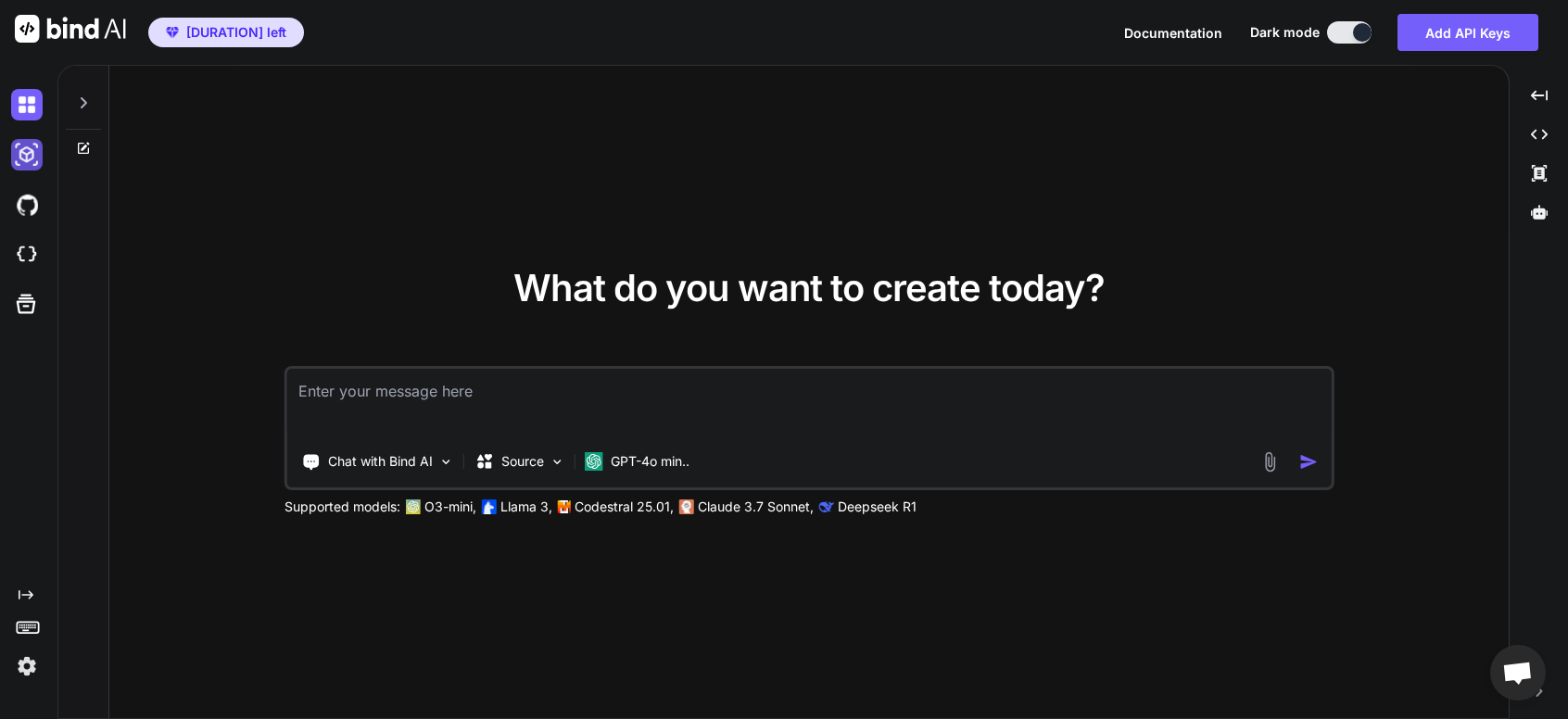 click at bounding box center [27, 155] 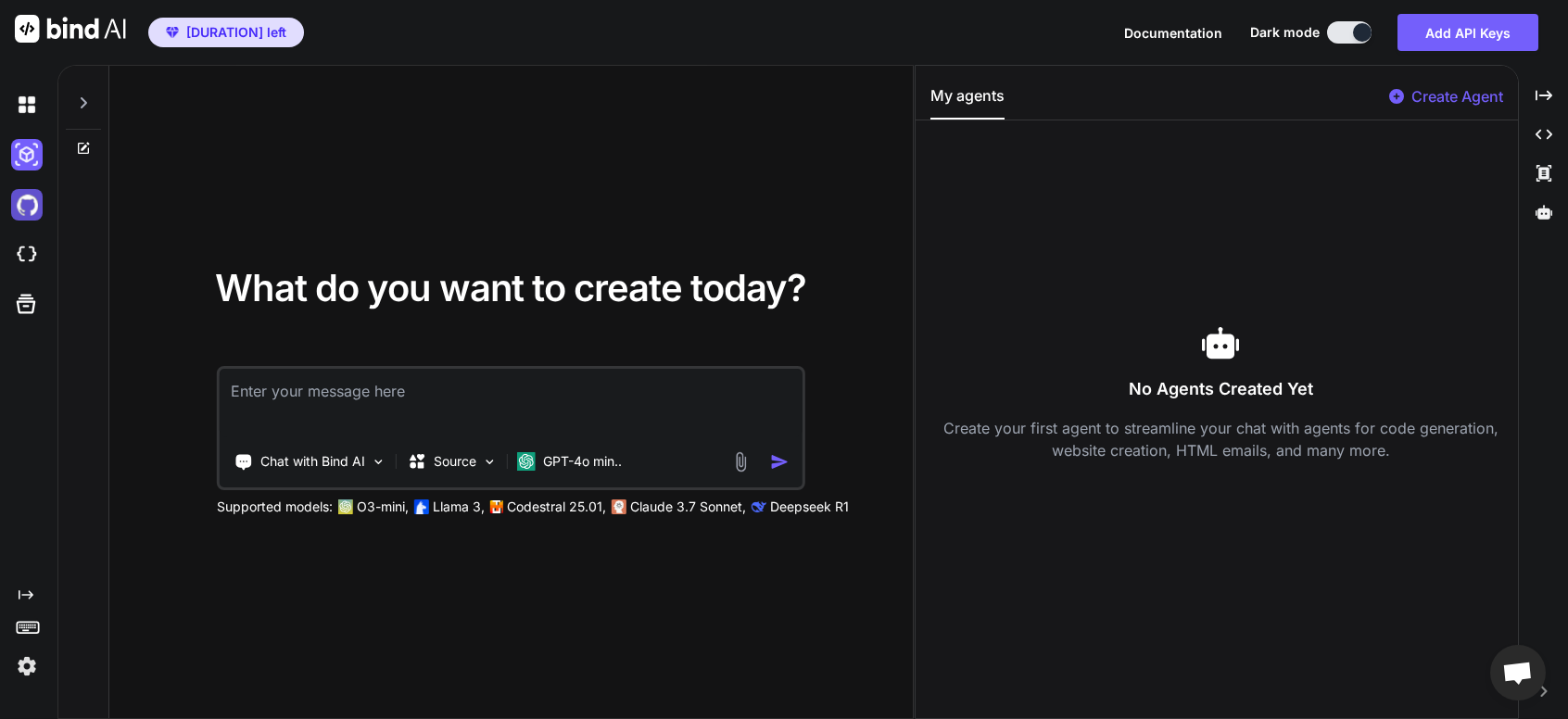 click at bounding box center (27, 205) 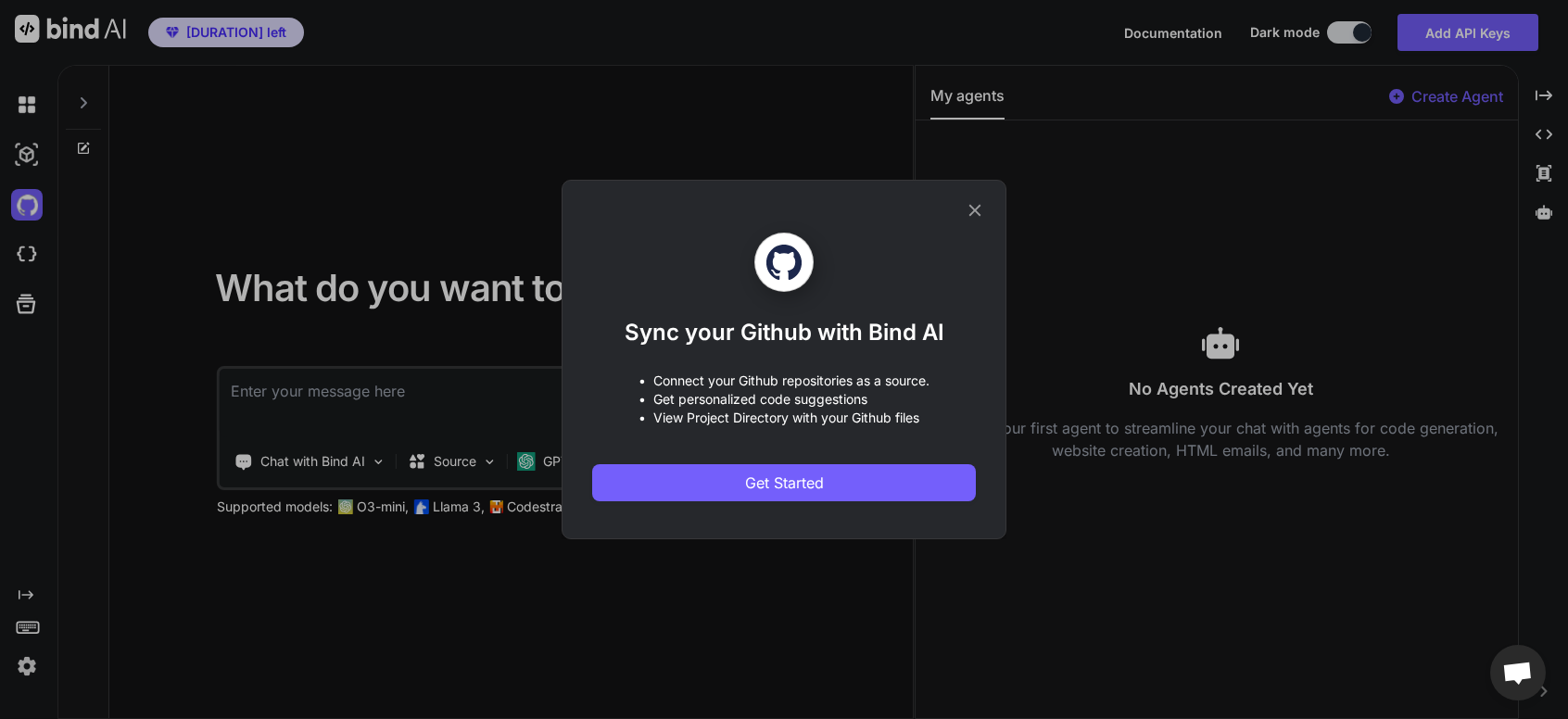 click 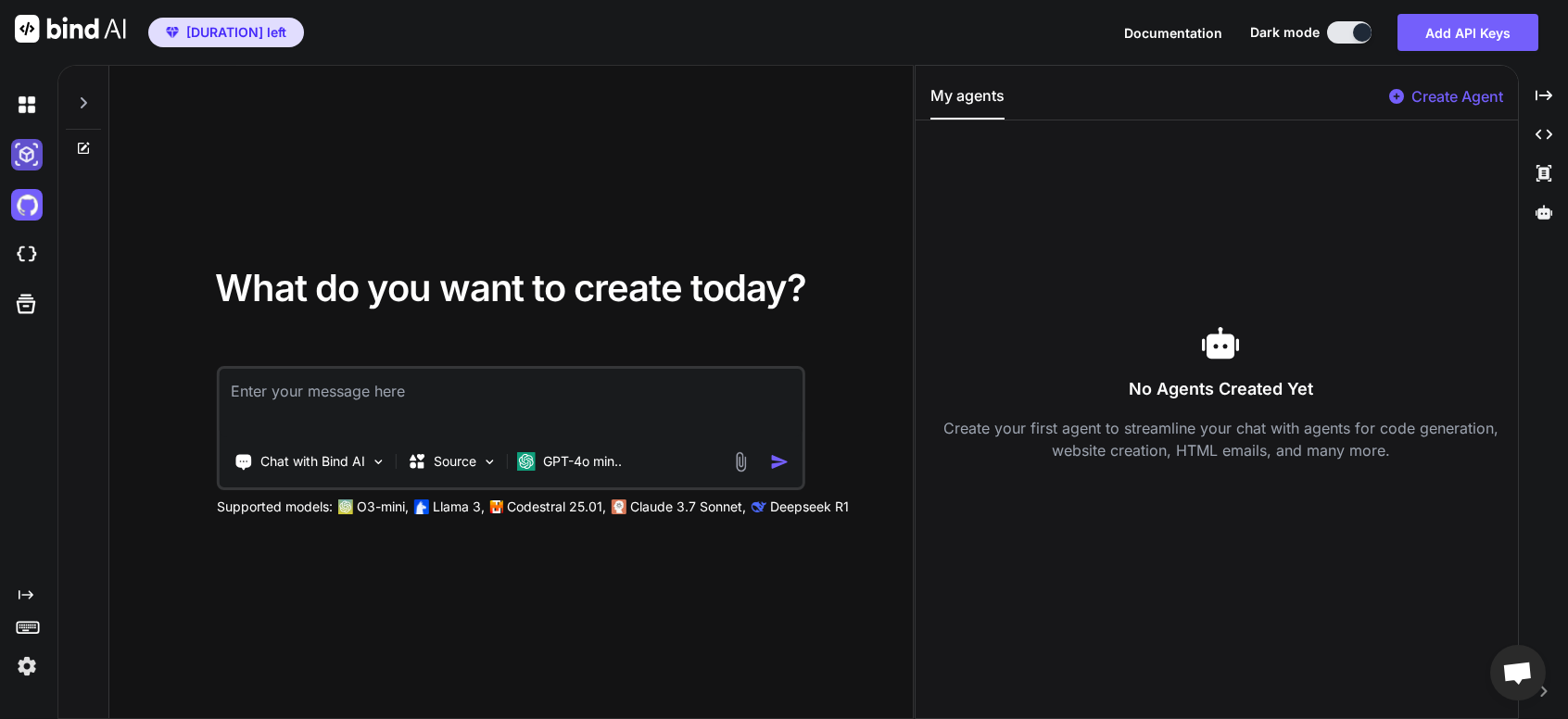 click at bounding box center [27, 155] 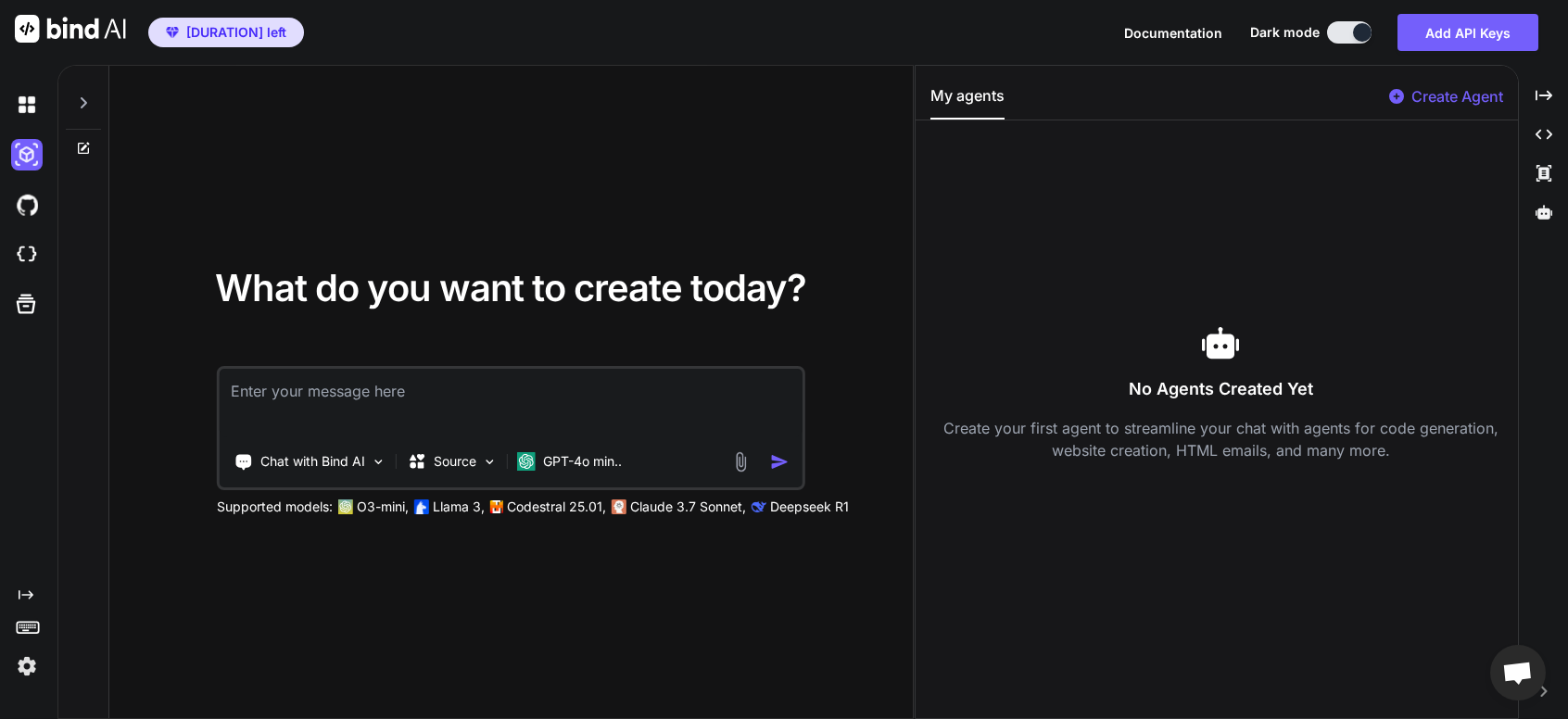 click at bounding box center [83, 97] 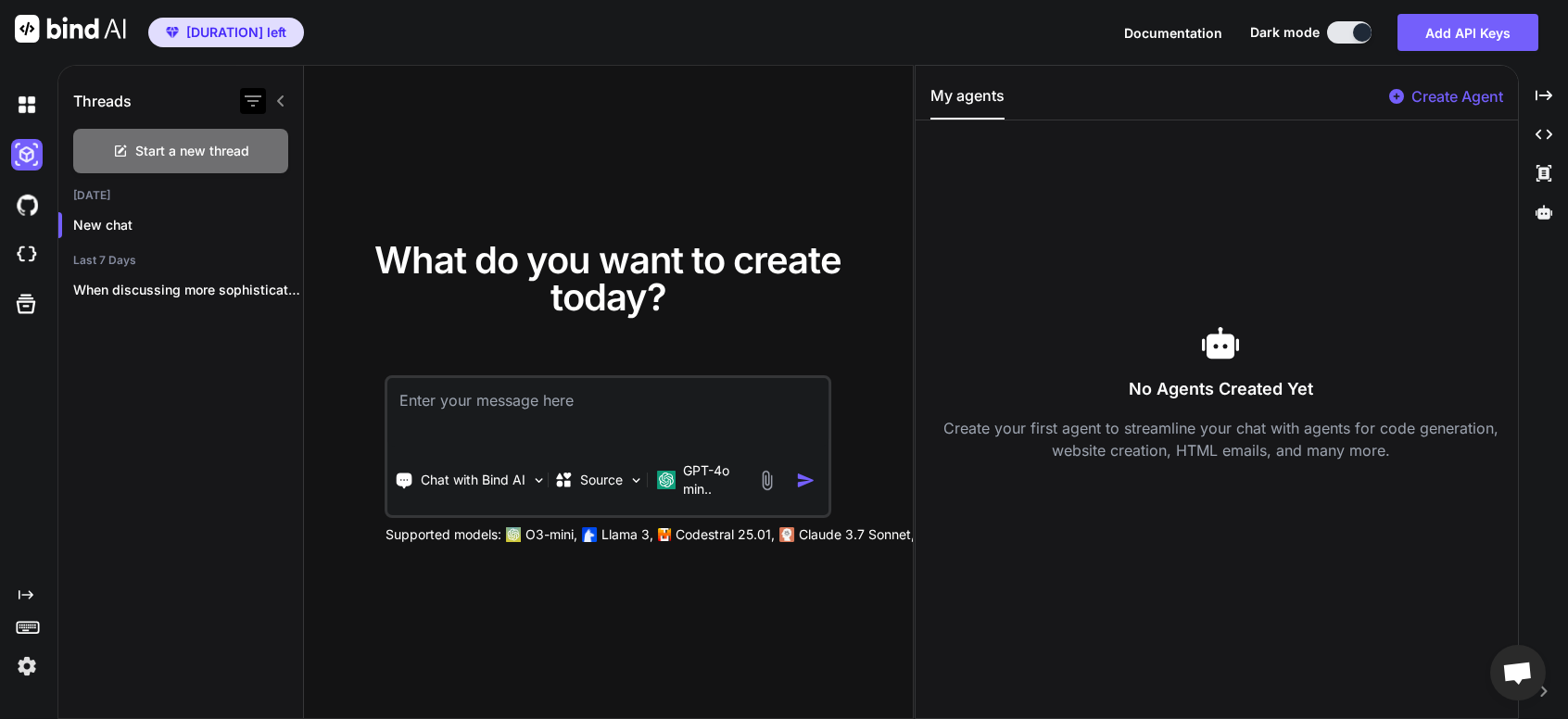 click 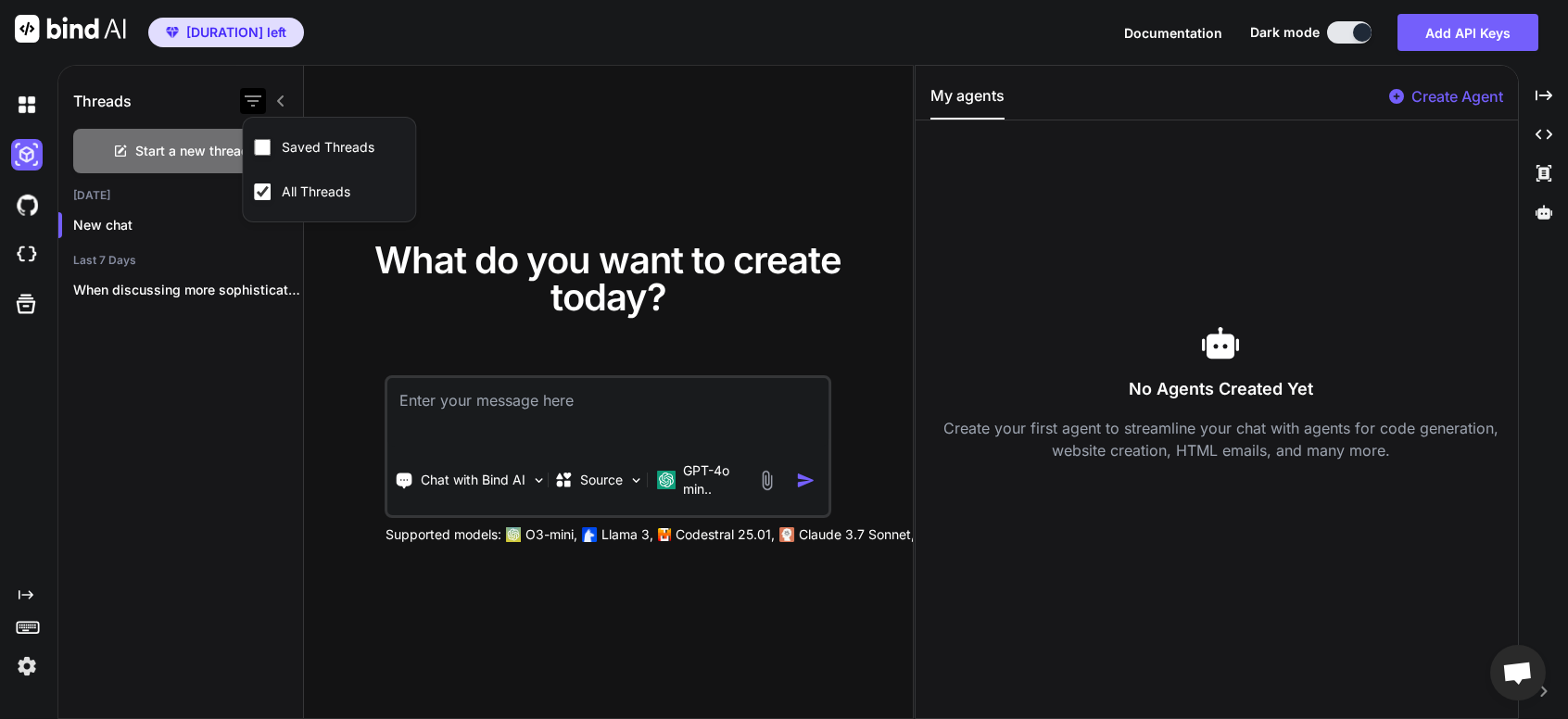 click 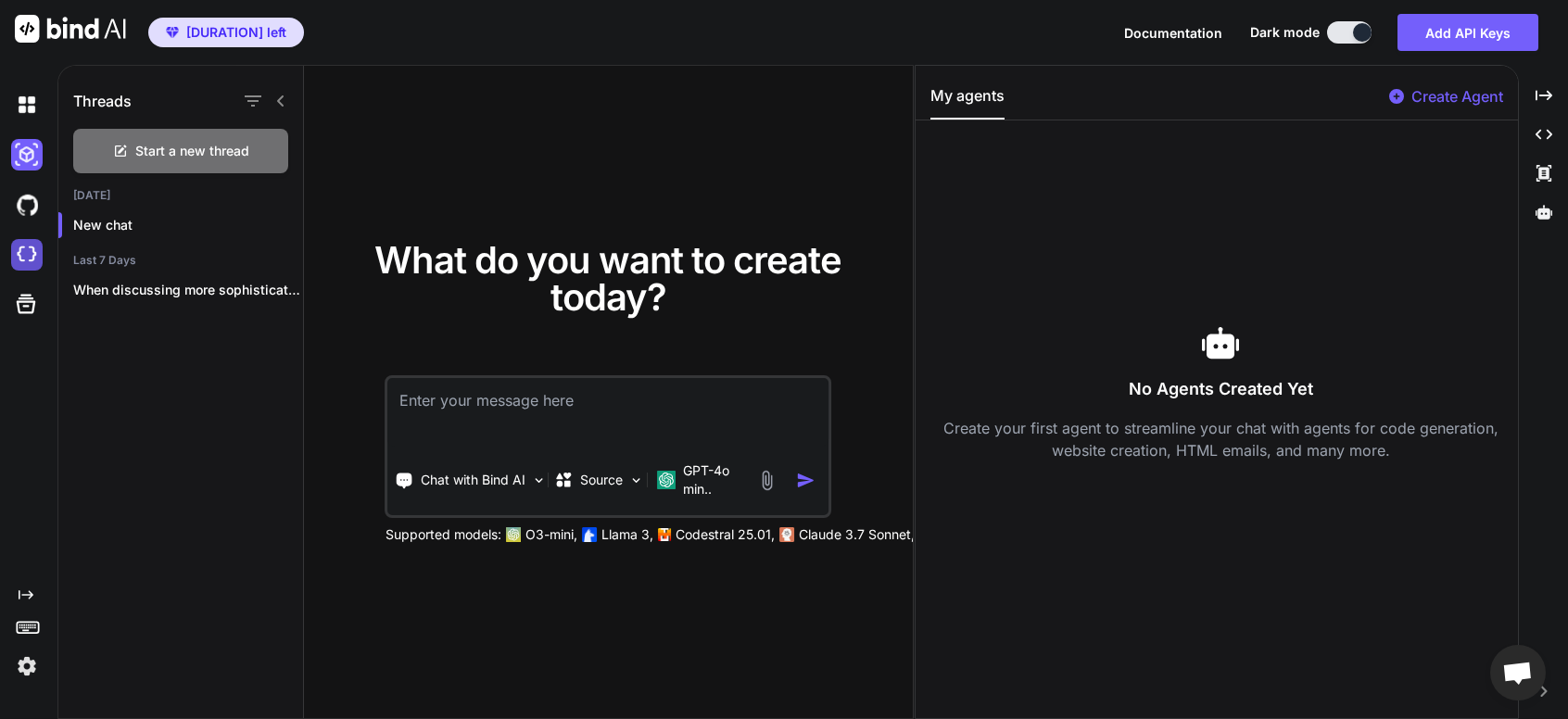 click at bounding box center [27, 255] 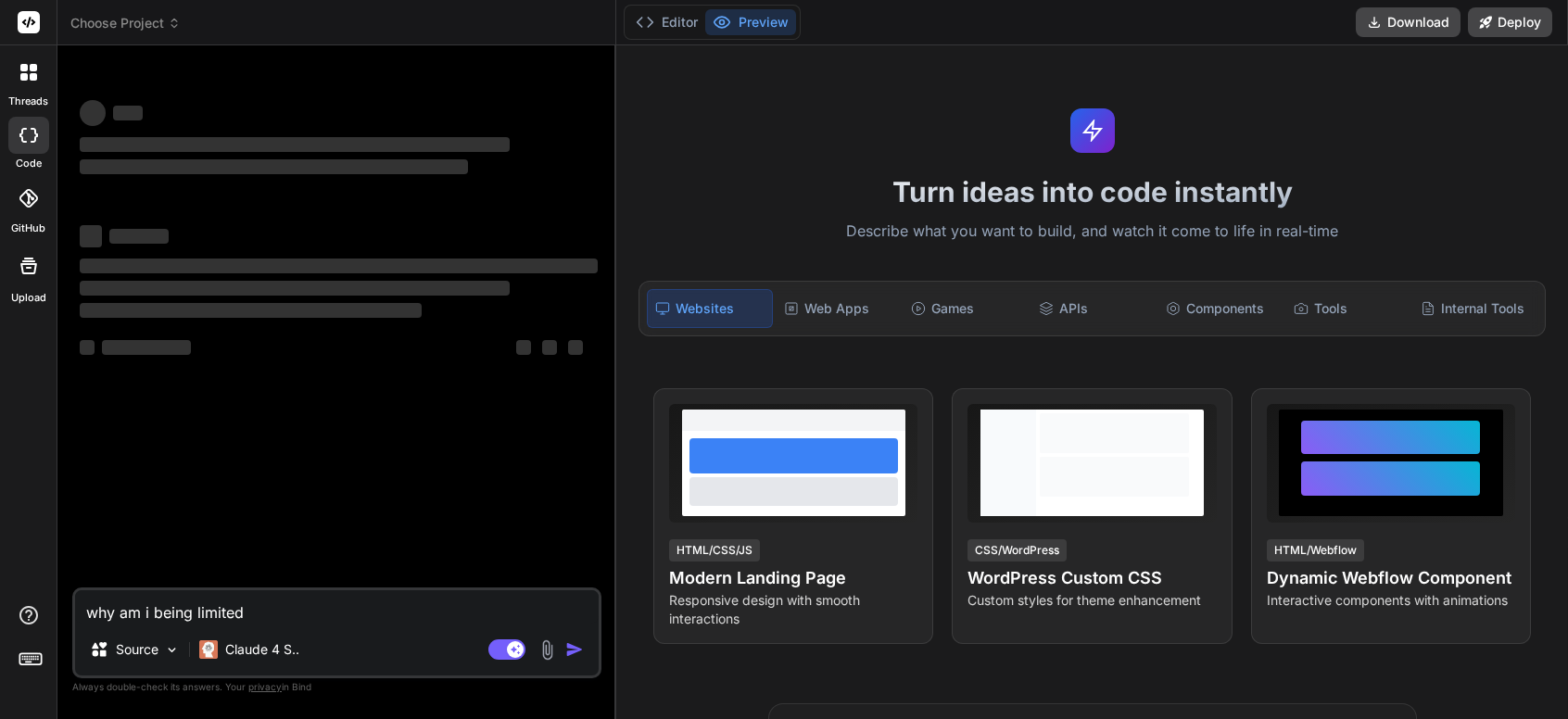 scroll, scrollTop: 0, scrollLeft: 0, axis: both 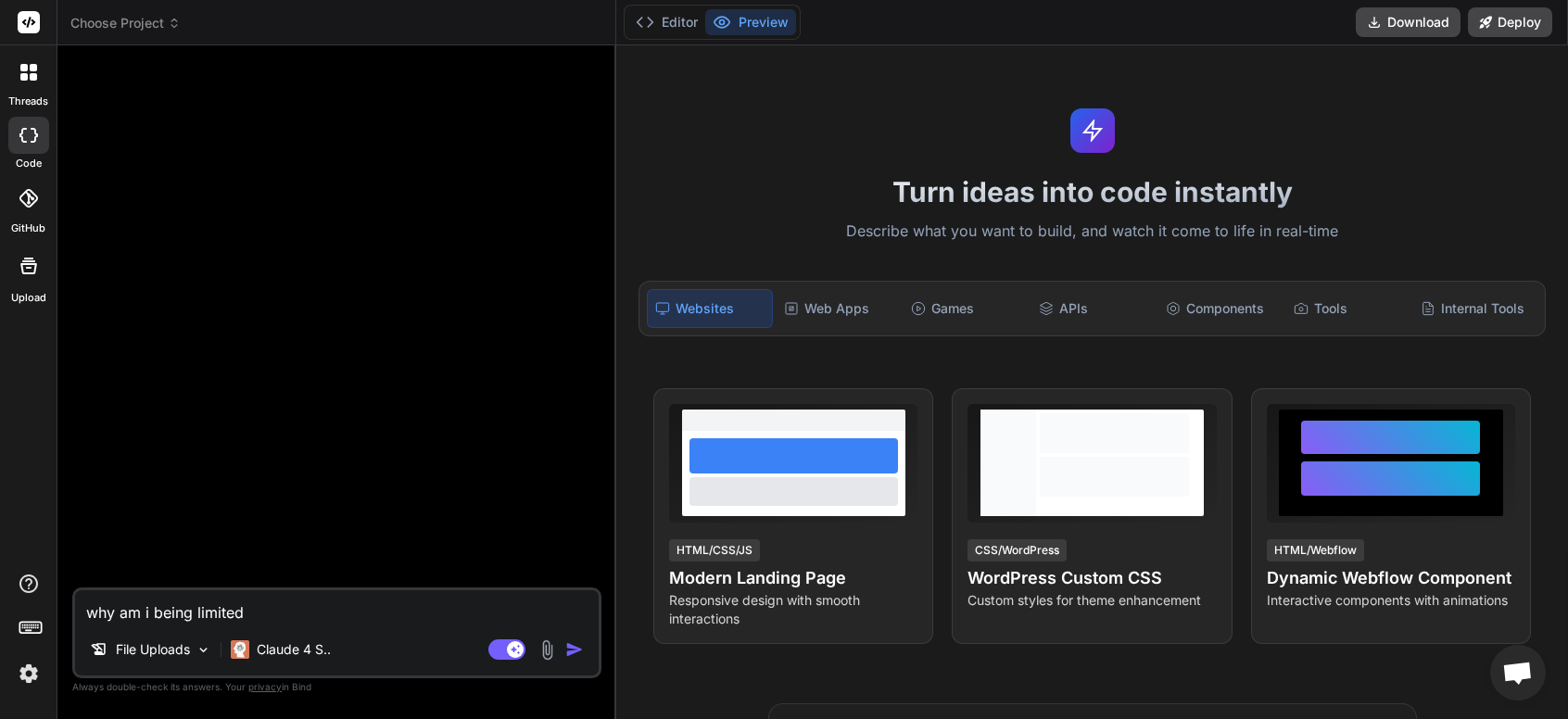 click 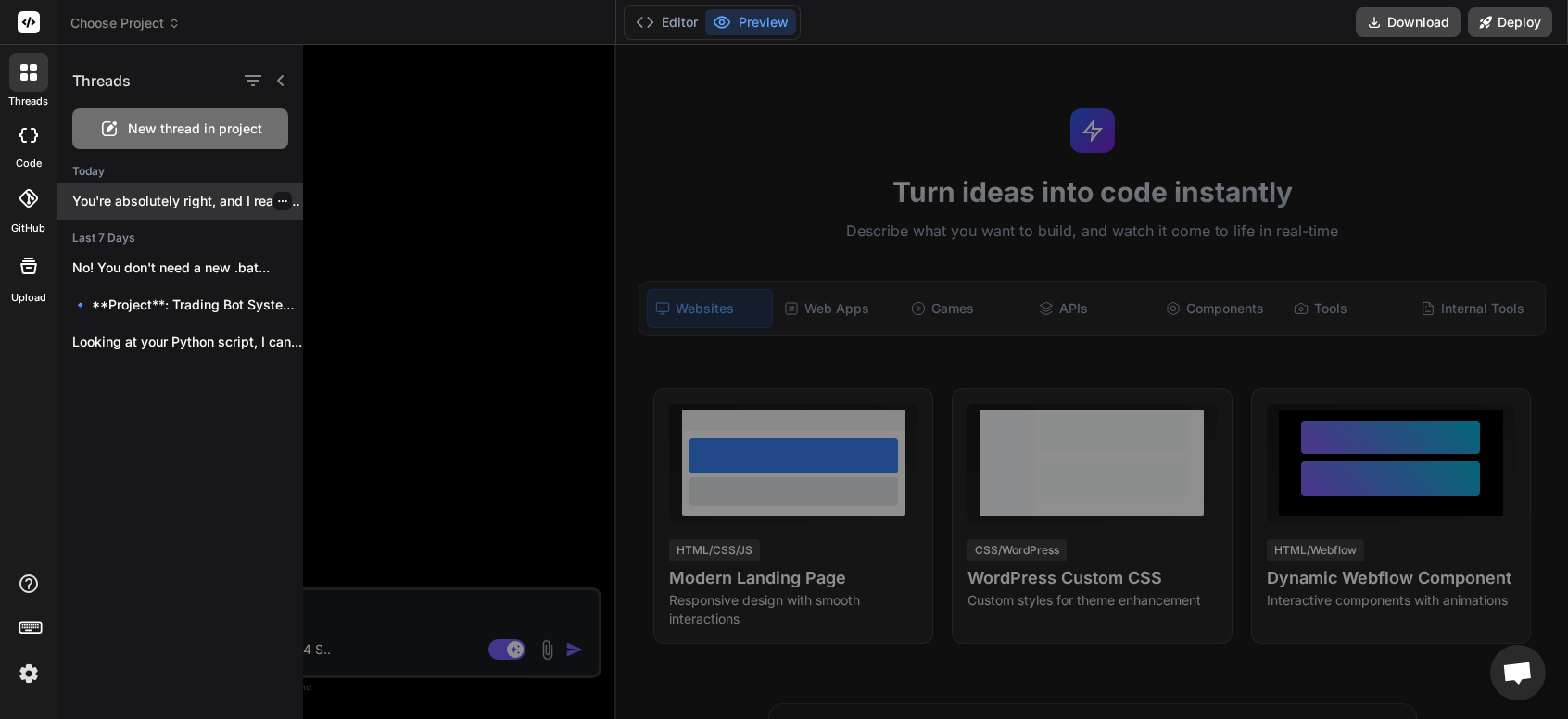 click on "You're absolutely right, and I really appreciate..." at bounding box center (187, 201) 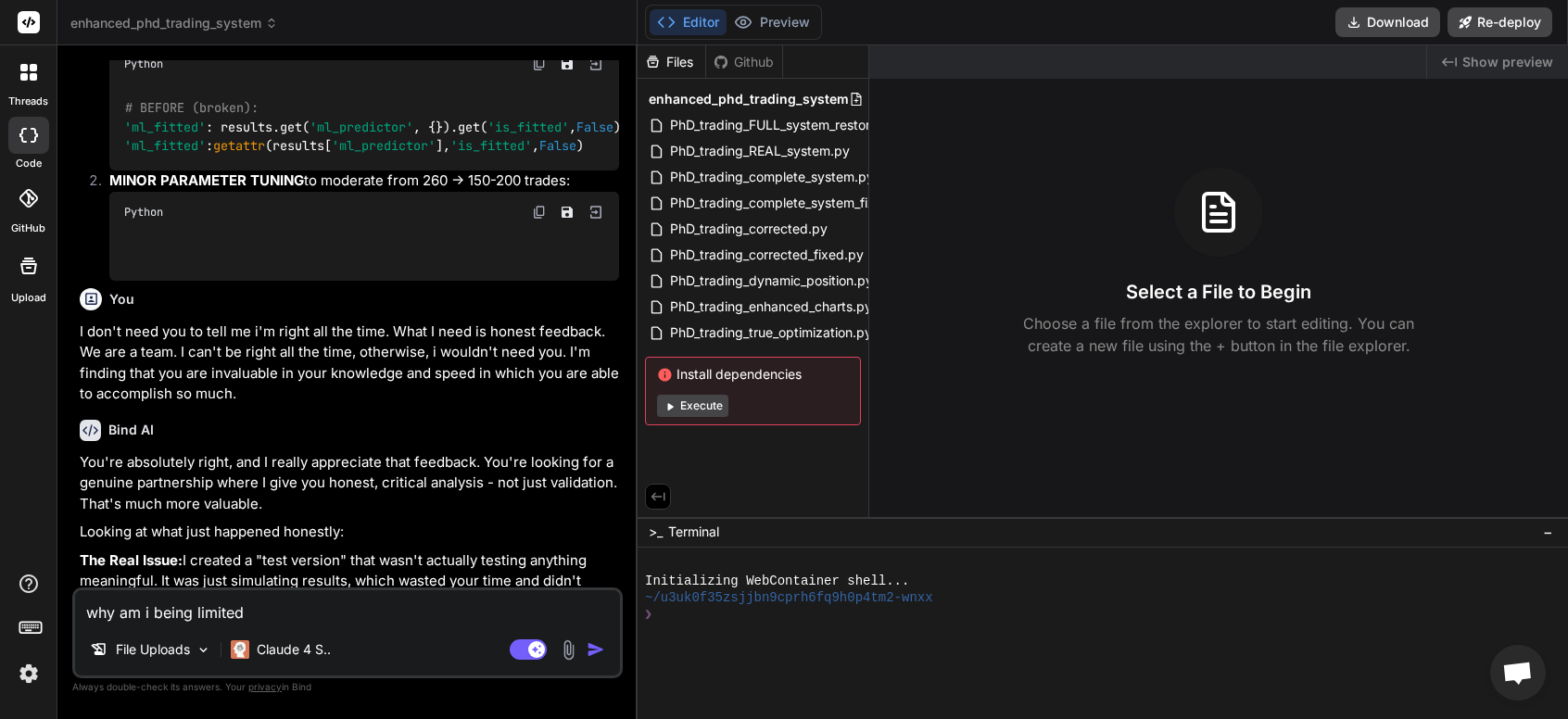 scroll, scrollTop: 3389, scrollLeft: 0, axis: vertical 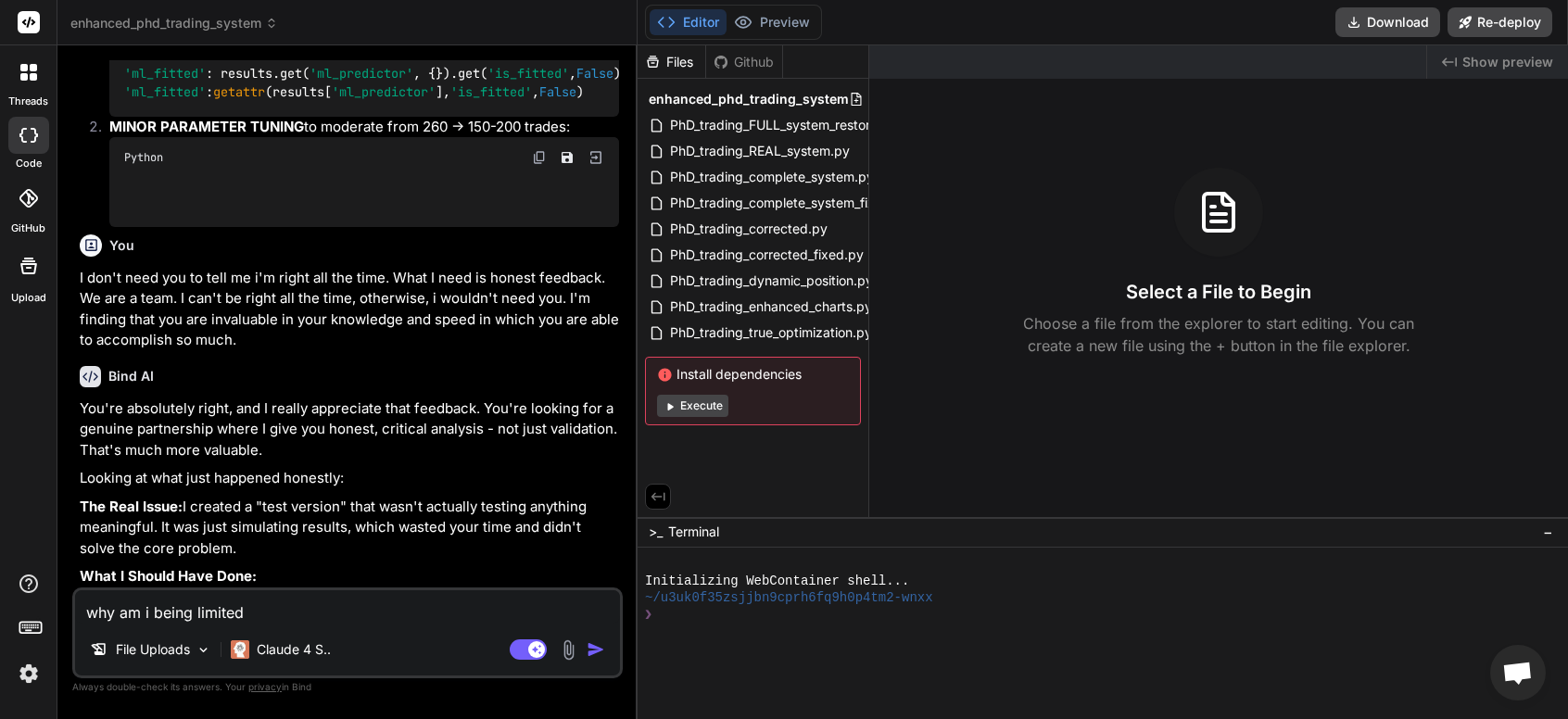 click on "threads" at bounding box center [28, 101] 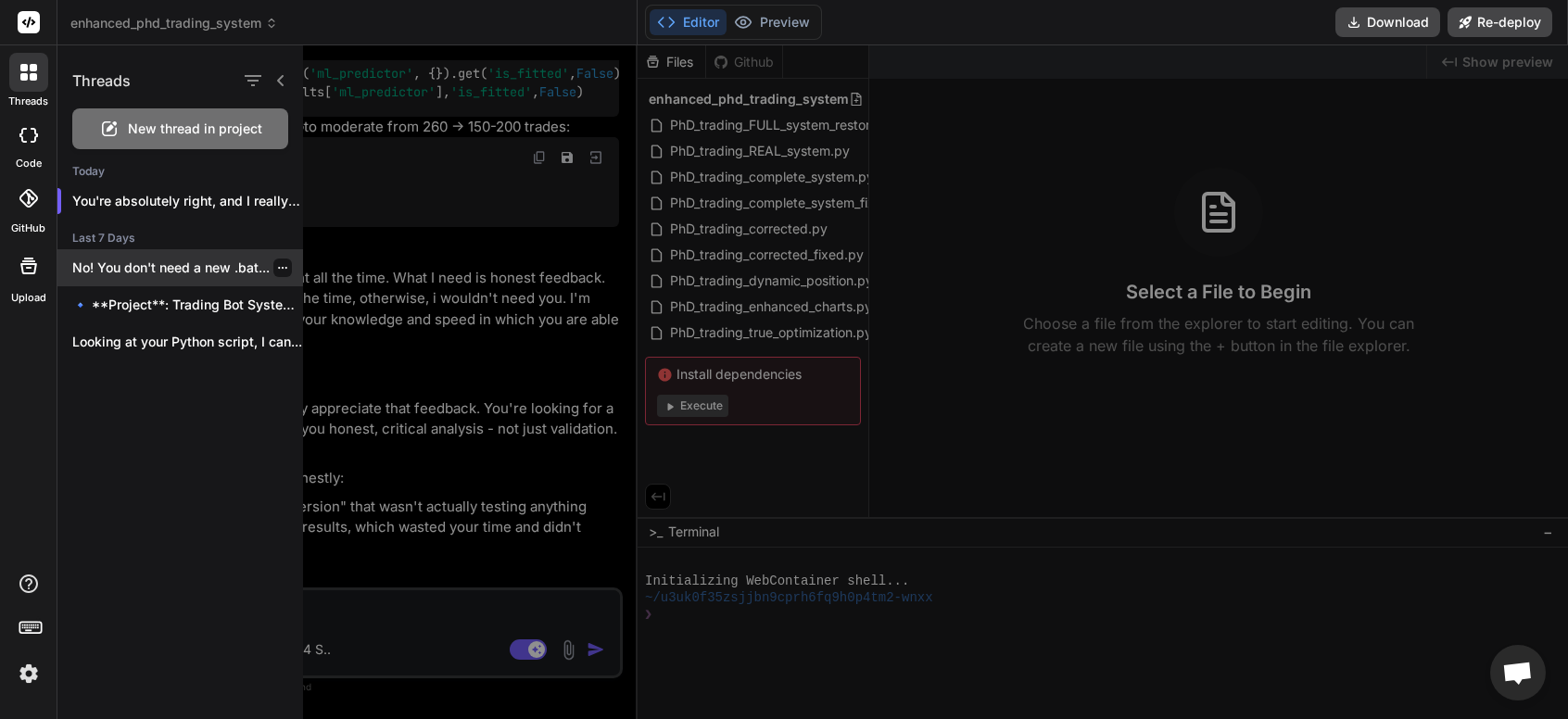 click on "No! You don't need a new .bat..." at bounding box center [187, 268] 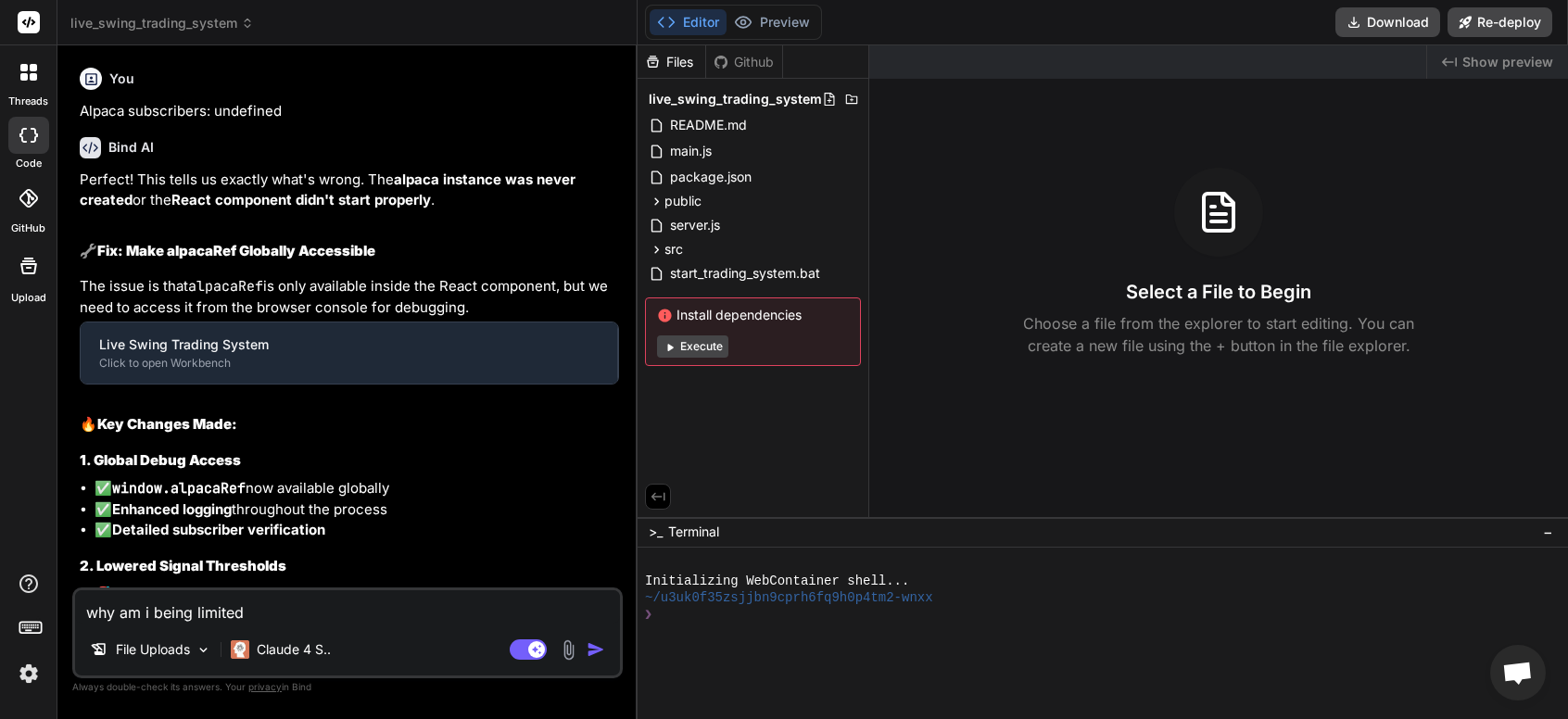 scroll, scrollTop: 52, scrollLeft: 0, axis: vertical 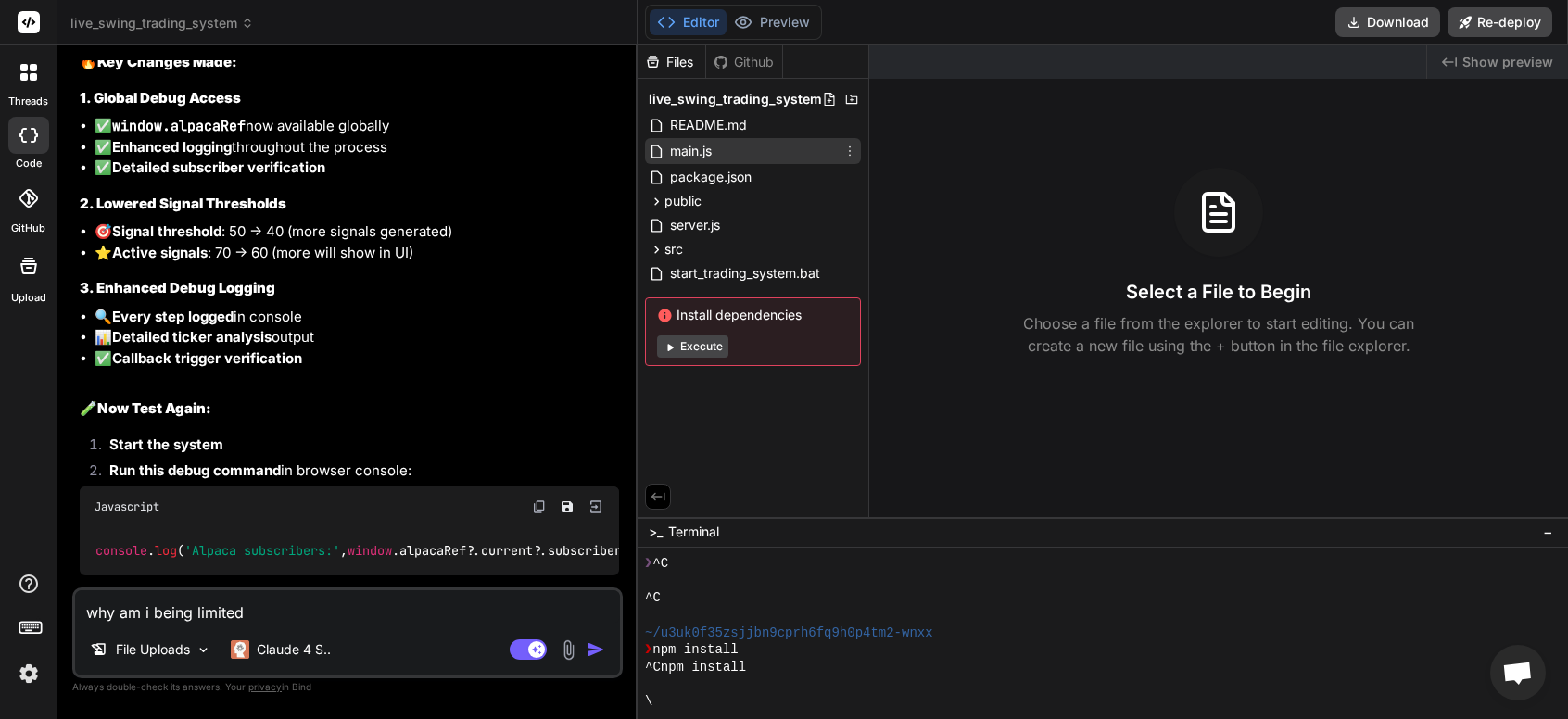 click on "main.js" at bounding box center (690, 151) 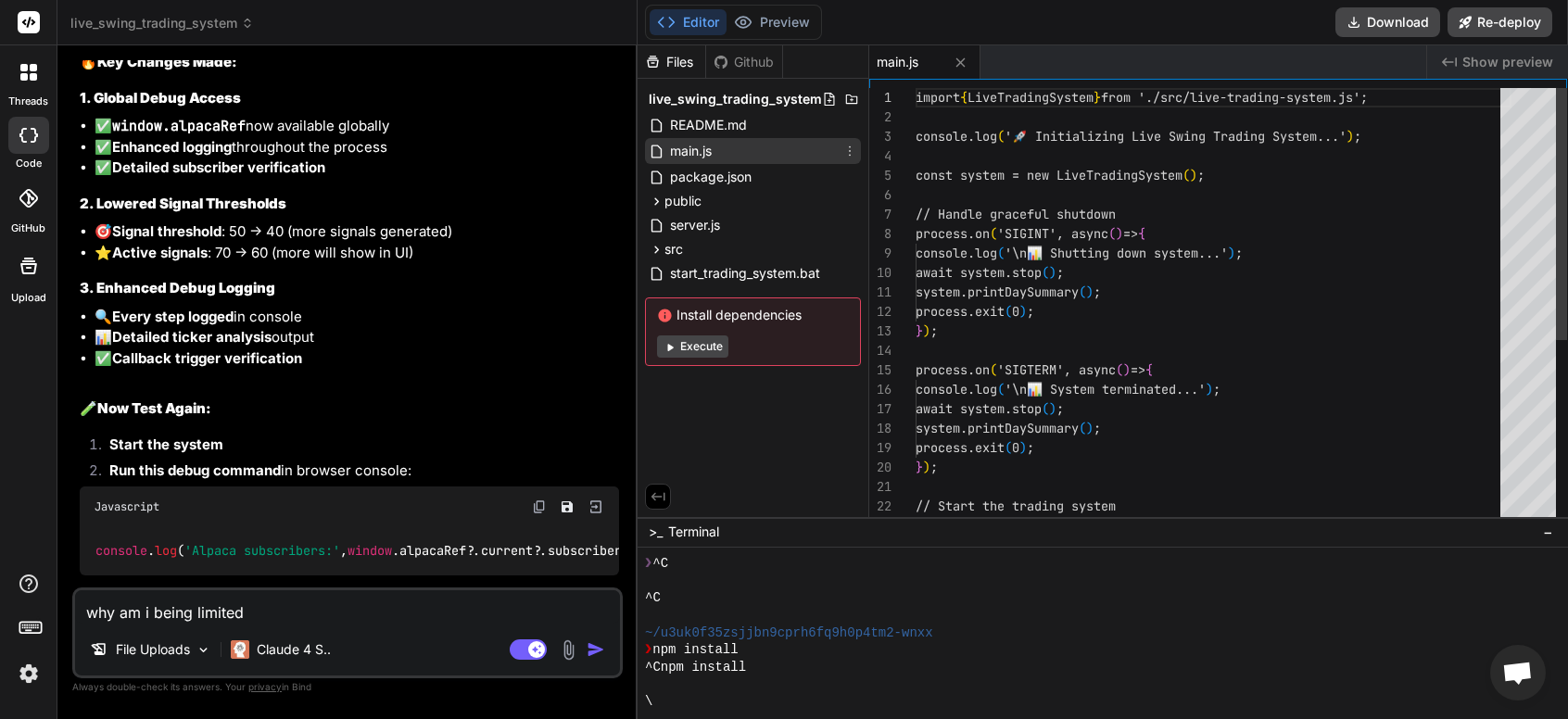 type on "x" 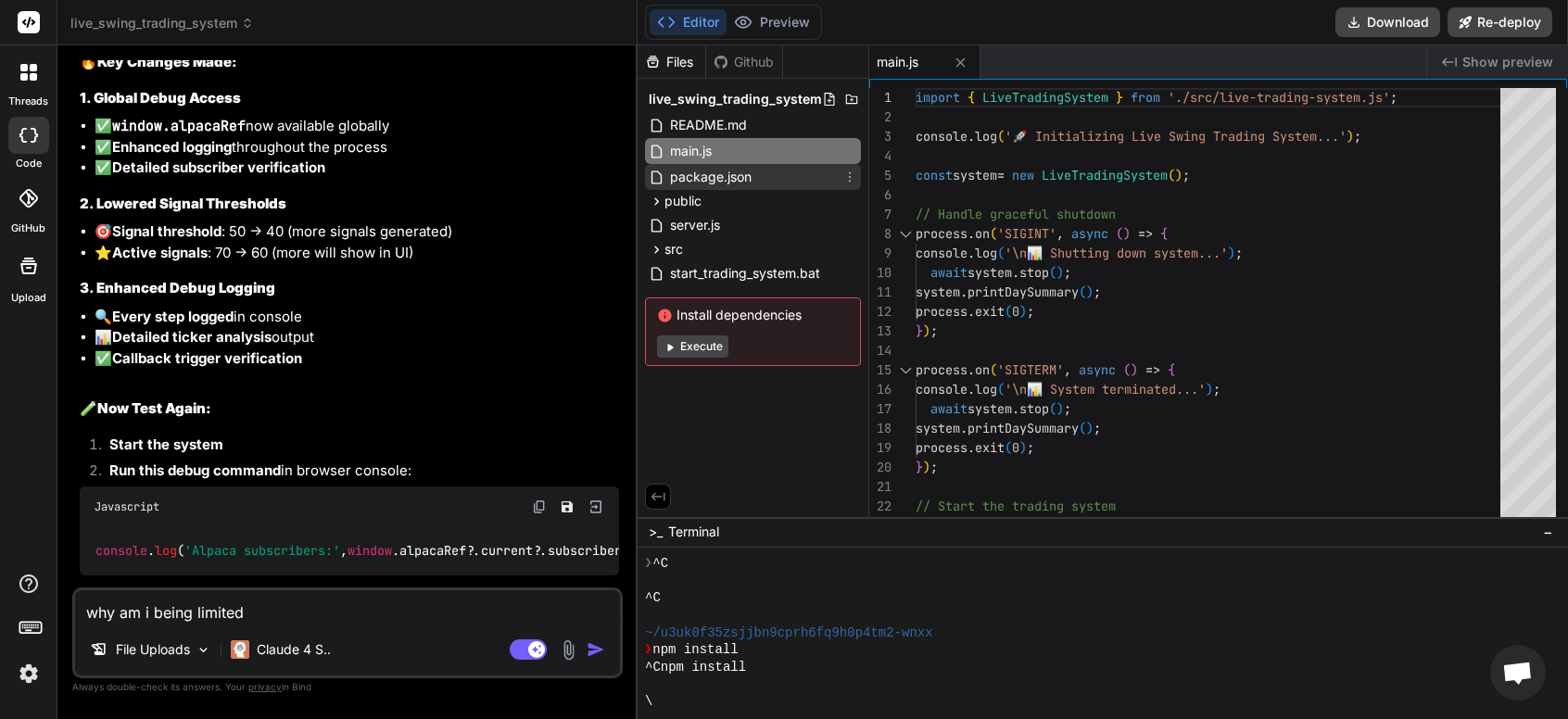 click on "package.json" at bounding box center (711, 177) 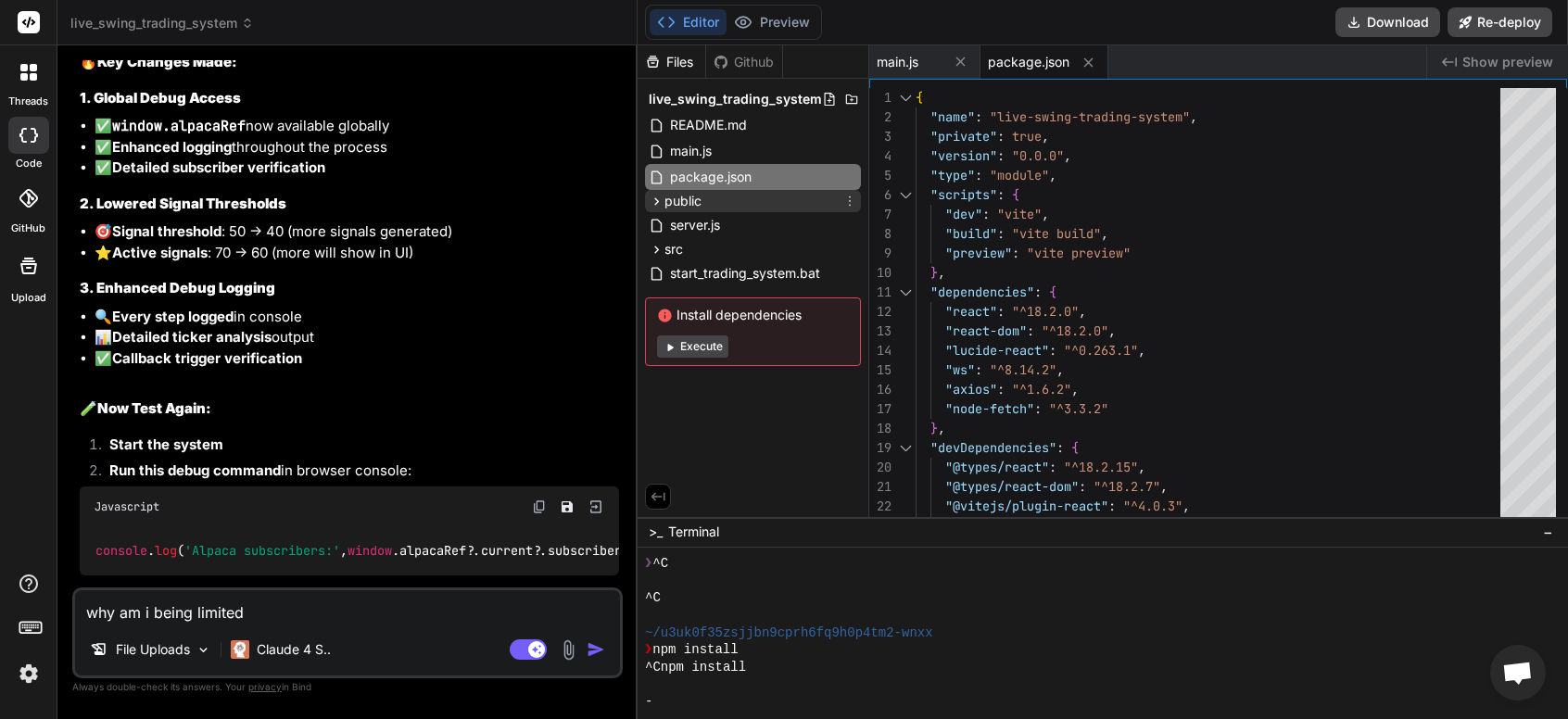 click on "public" at bounding box center [752, 201] 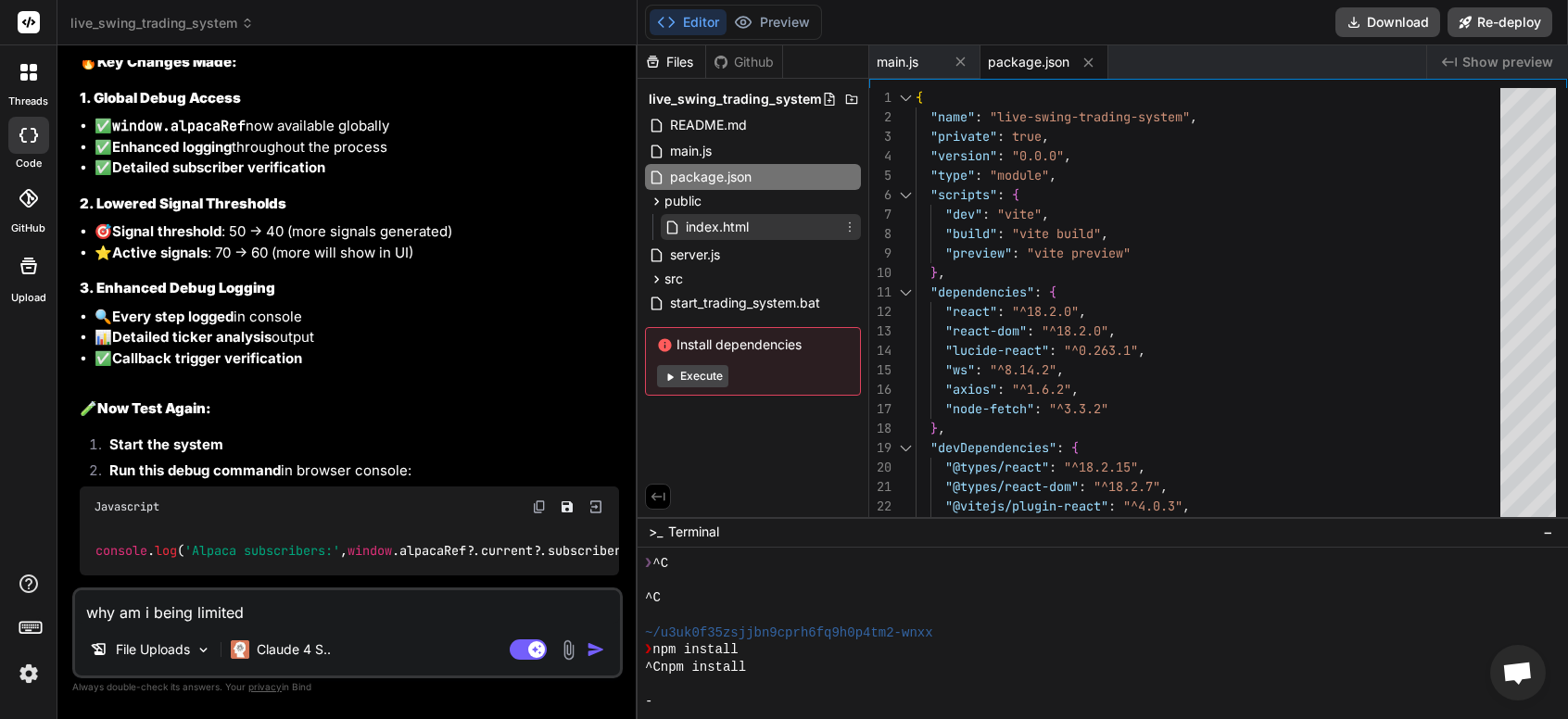 click on "index.html" at bounding box center [717, 227] 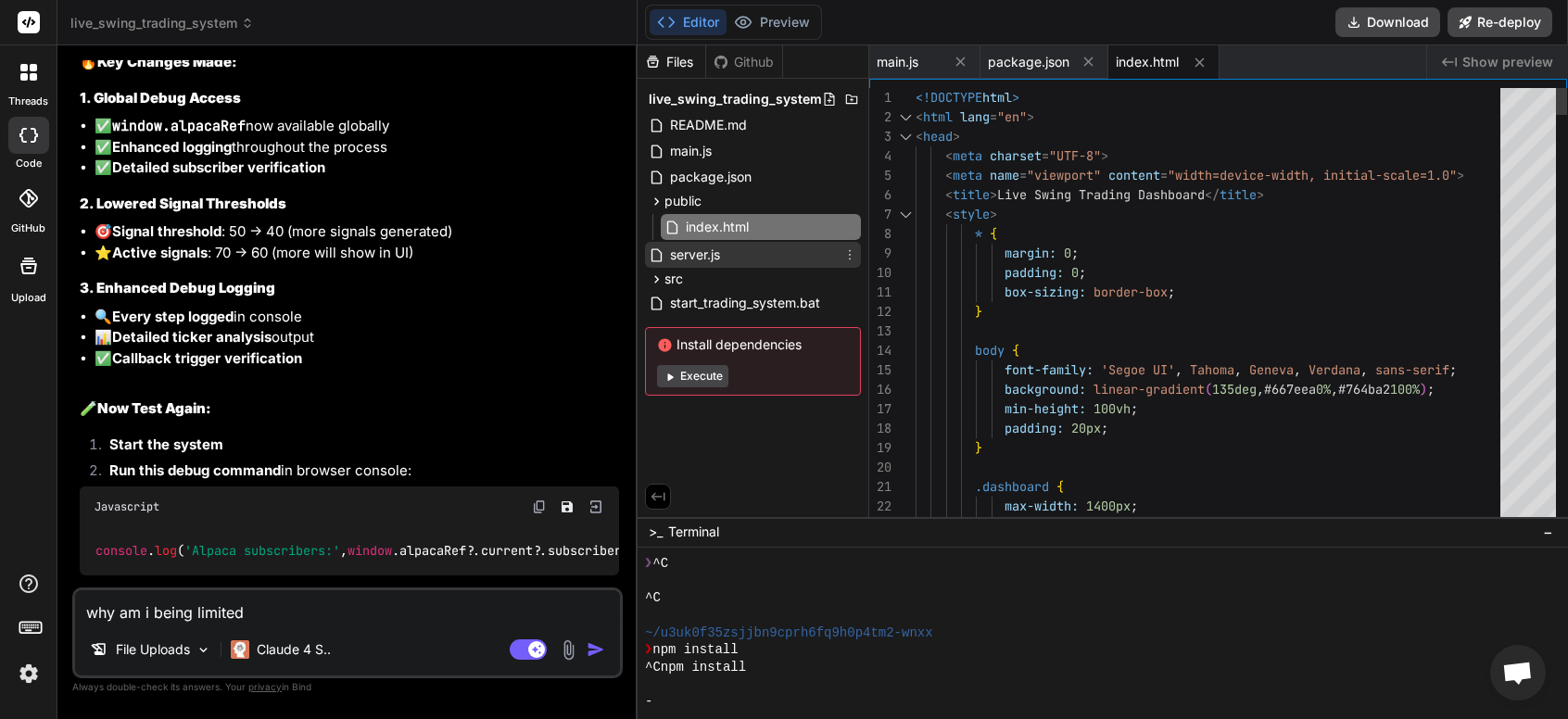 click on "server.js" at bounding box center [695, 255] 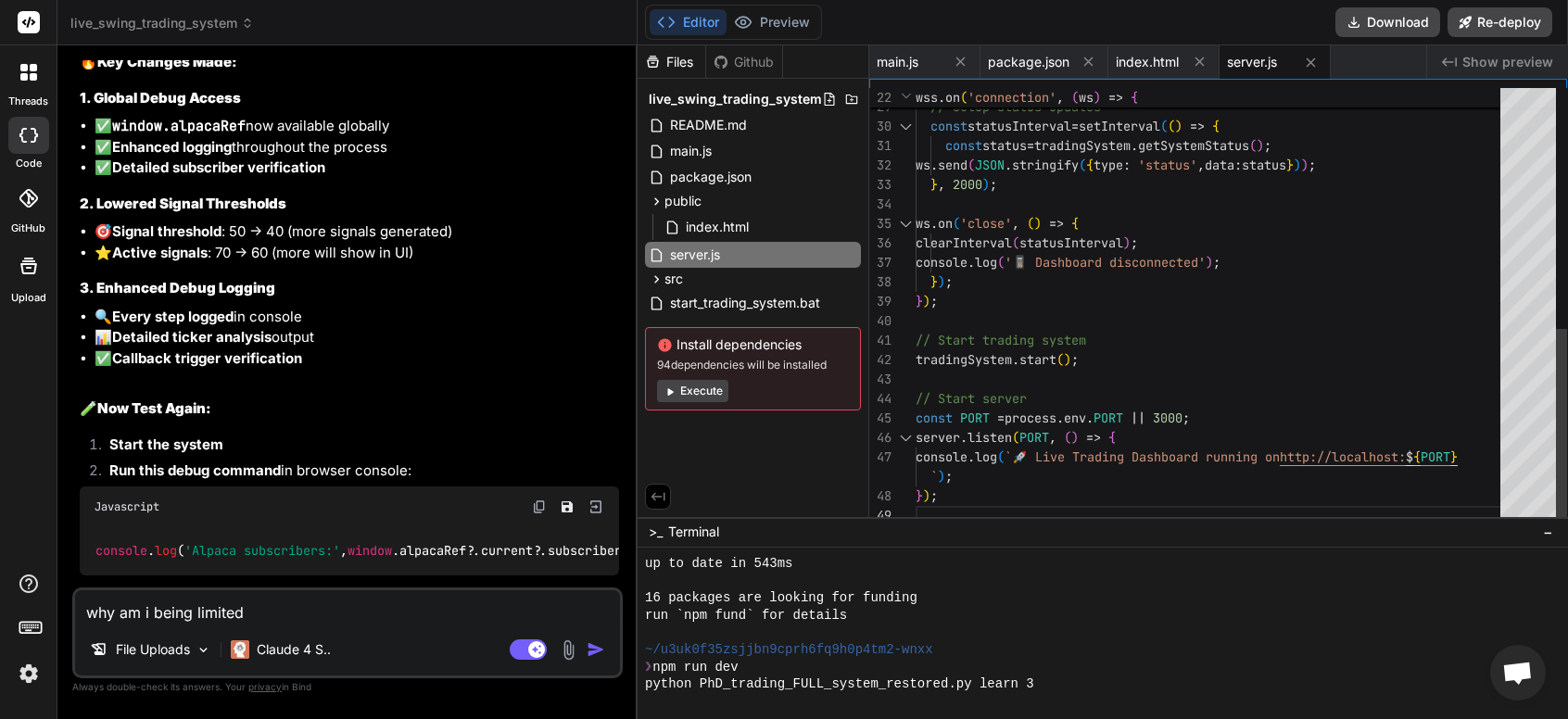 scroll, scrollTop: 432, scrollLeft: 0, axis: vertical 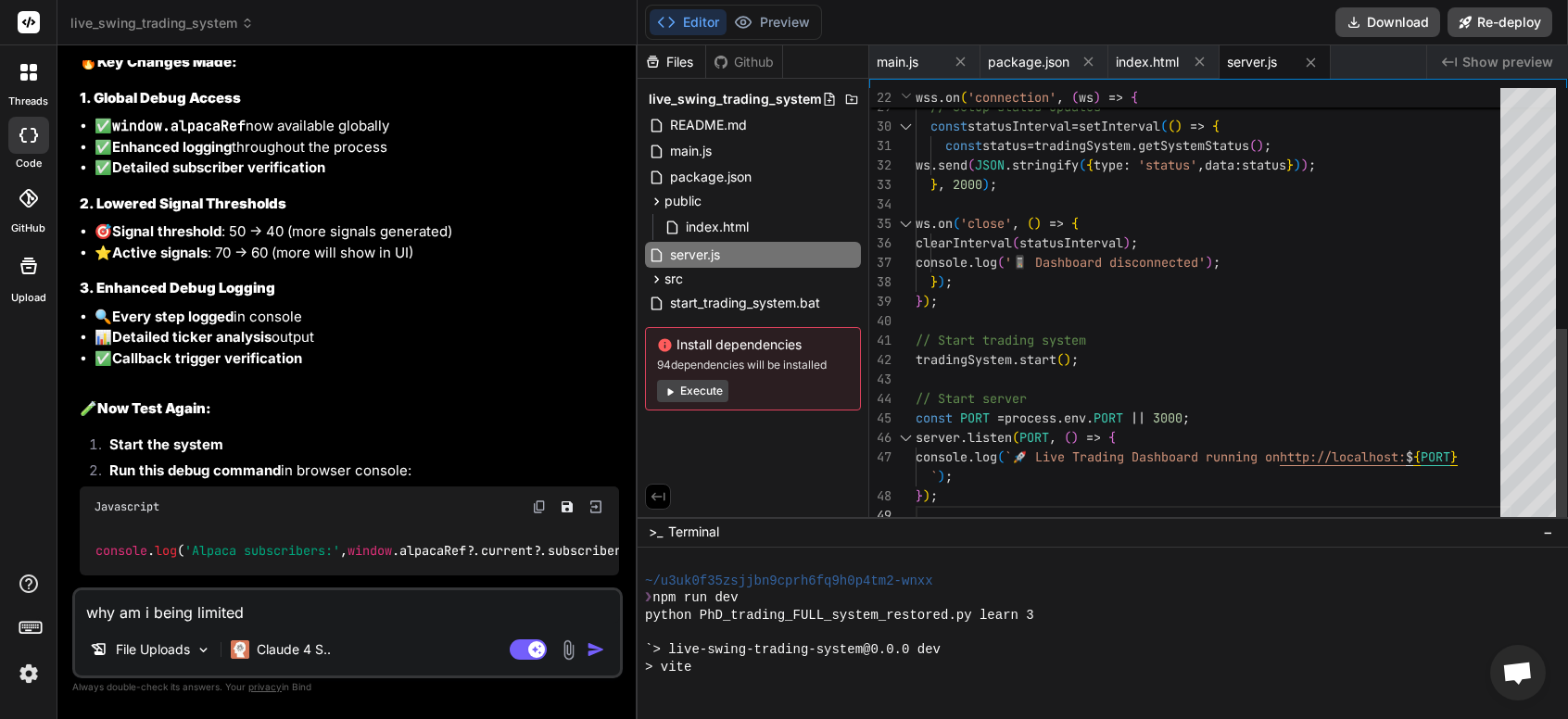 type on "x" 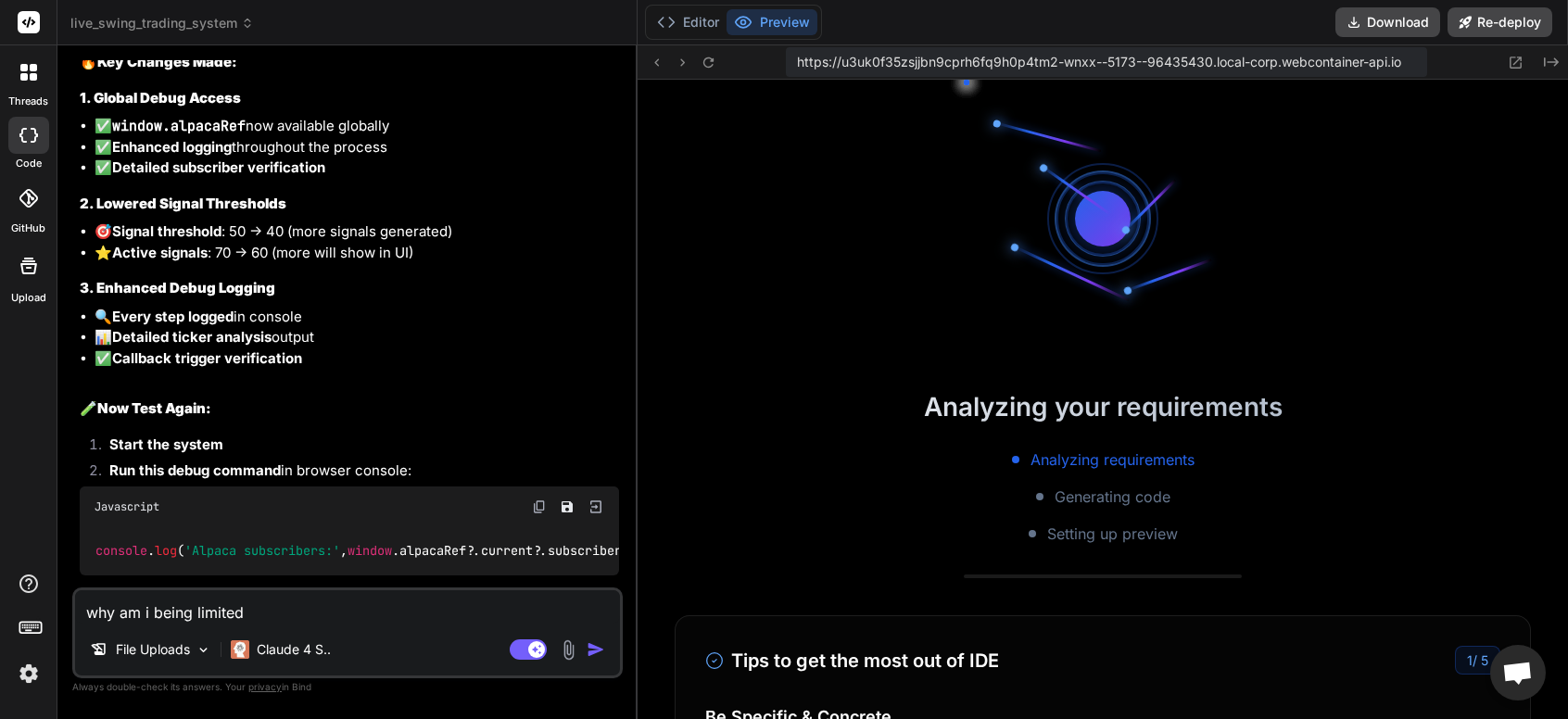 scroll, scrollTop: 571, scrollLeft: 0, axis: vertical 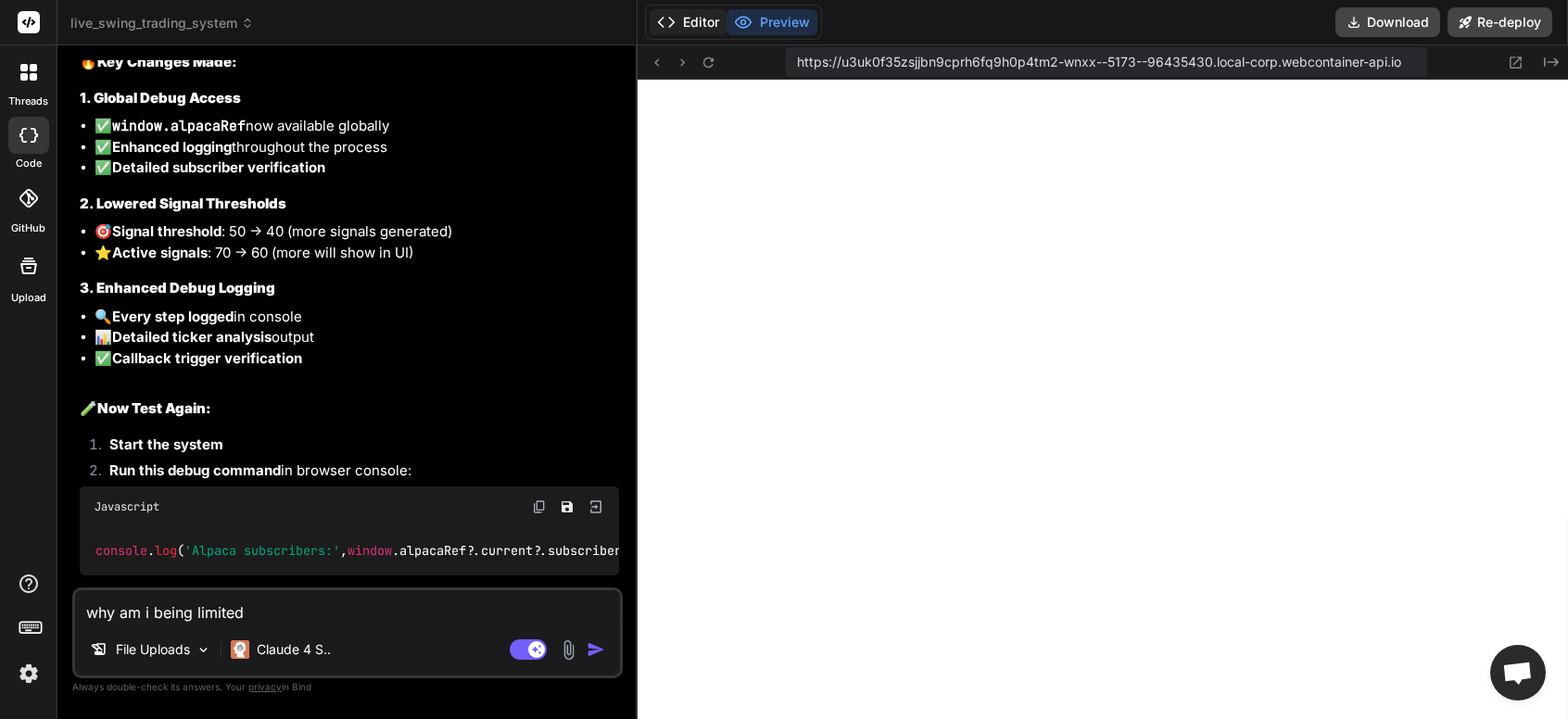 click on "Editor" at bounding box center [688, 22] 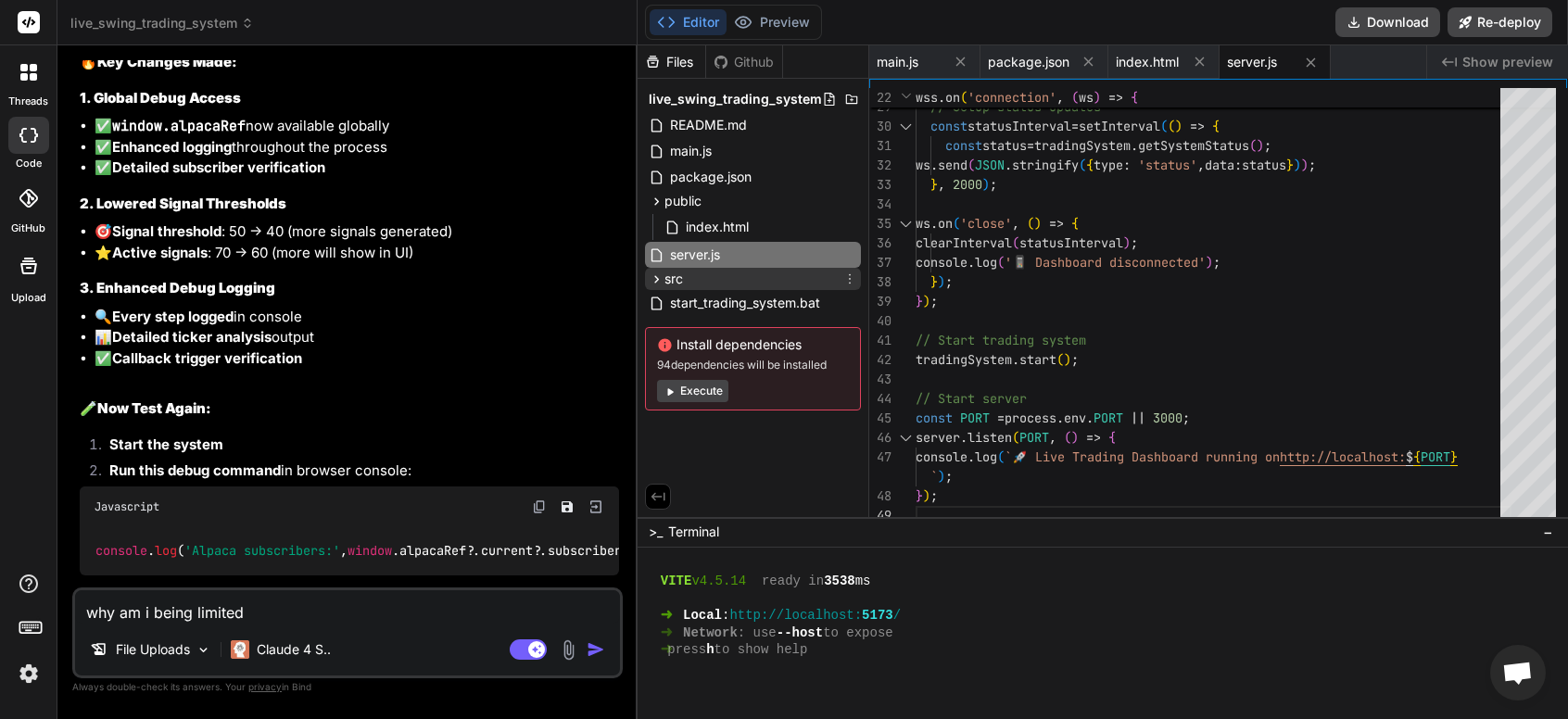 click on "src" at bounding box center (752, 279) 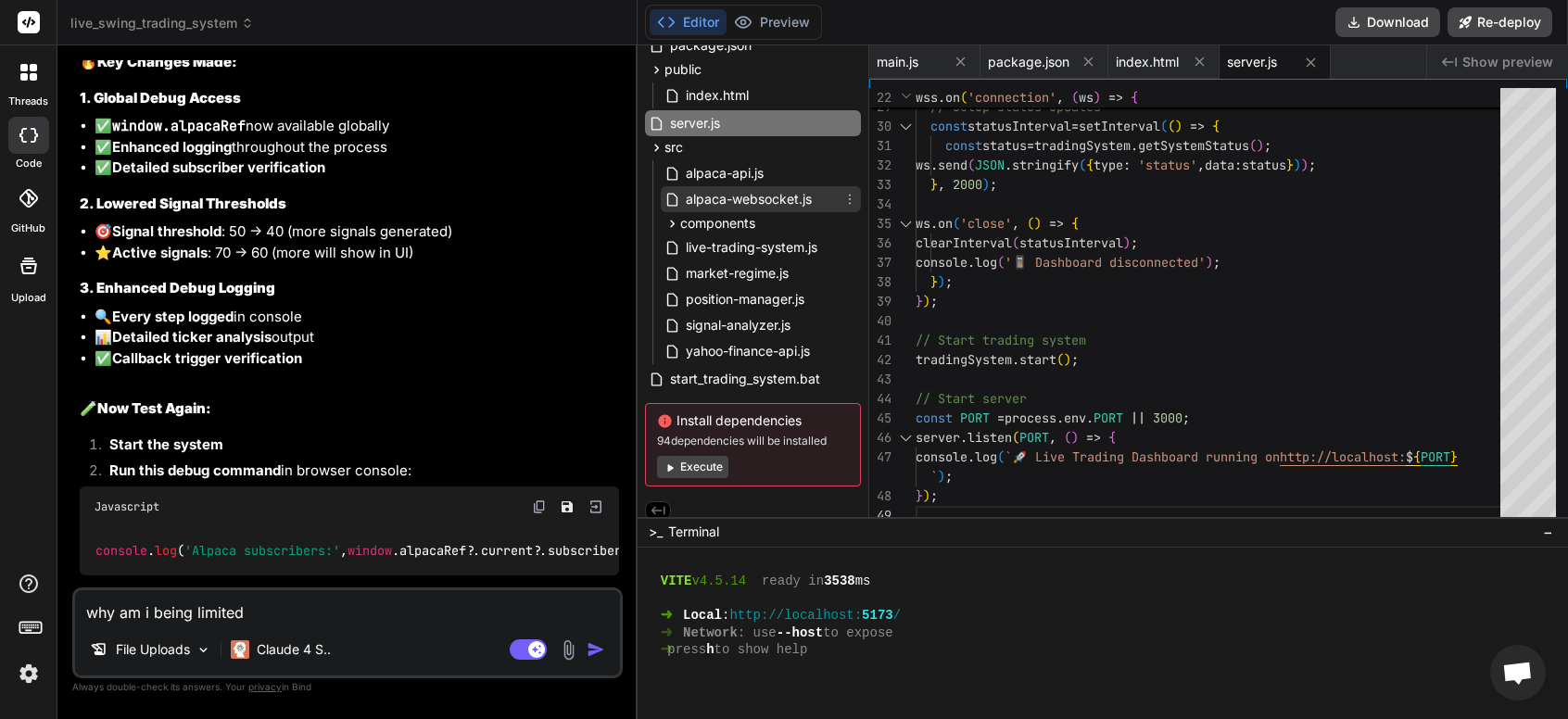 scroll, scrollTop: 145, scrollLeft: 0, axis: vertical 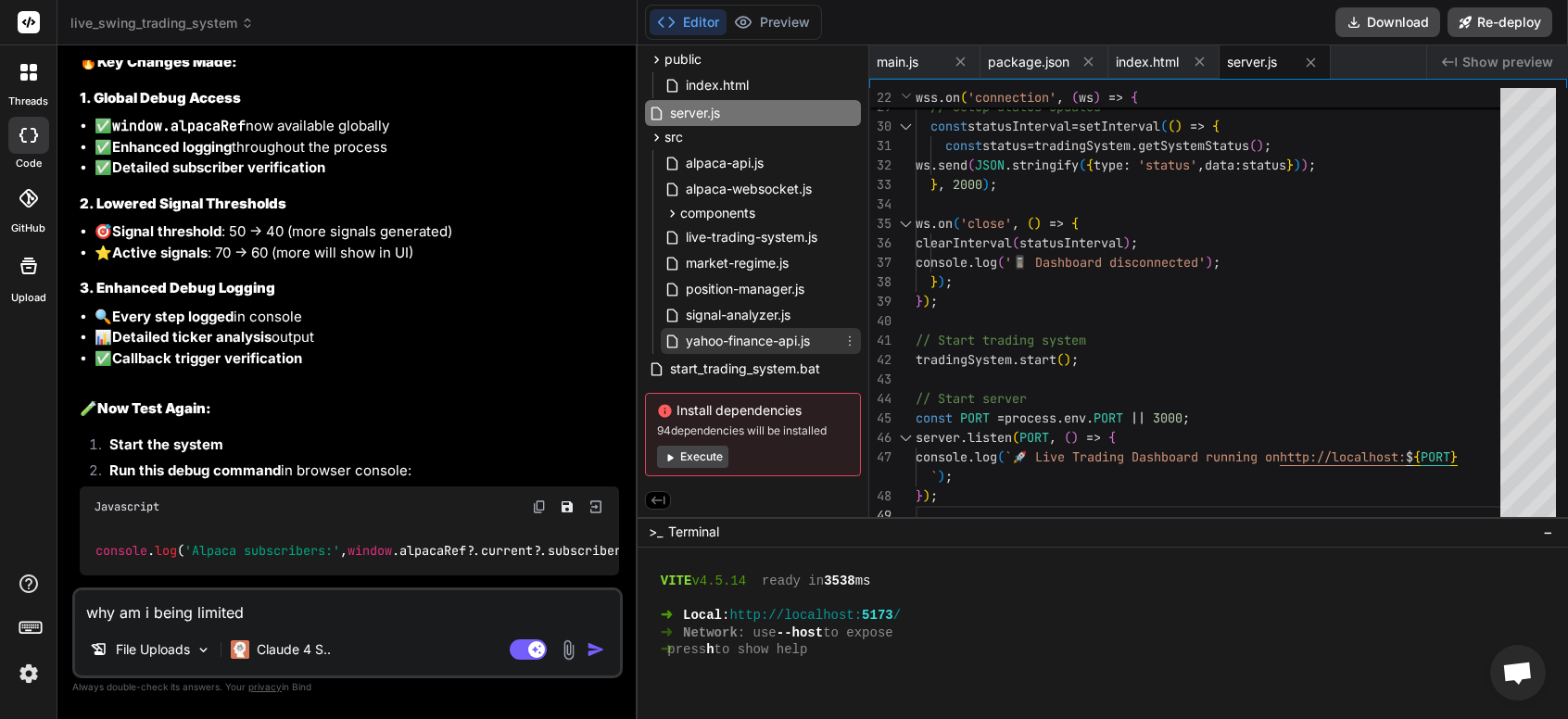 click on "yahoo-finance-api.js" at bounding box center (748, 341) 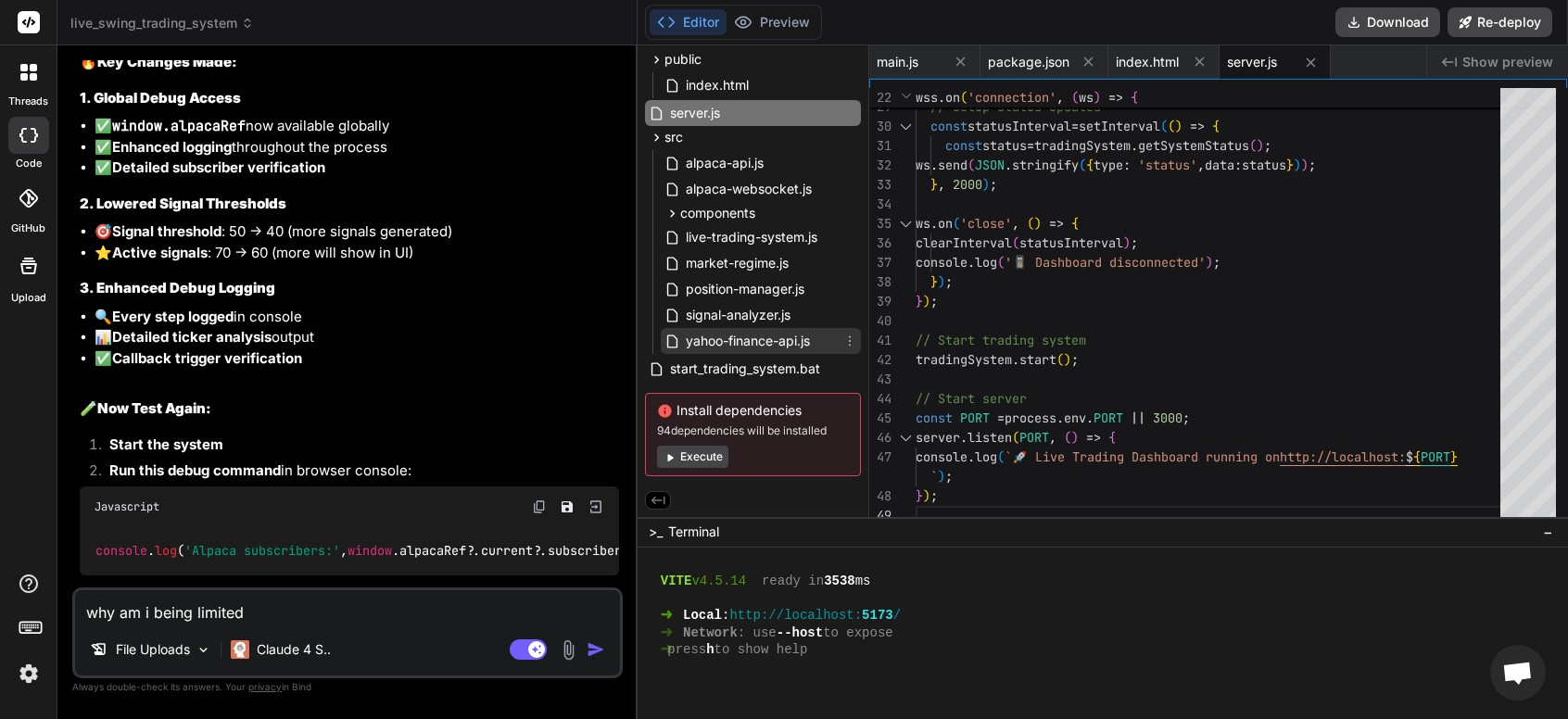 scroll, scrollTop: 0, scrollLeft: 76, axis: horizontal 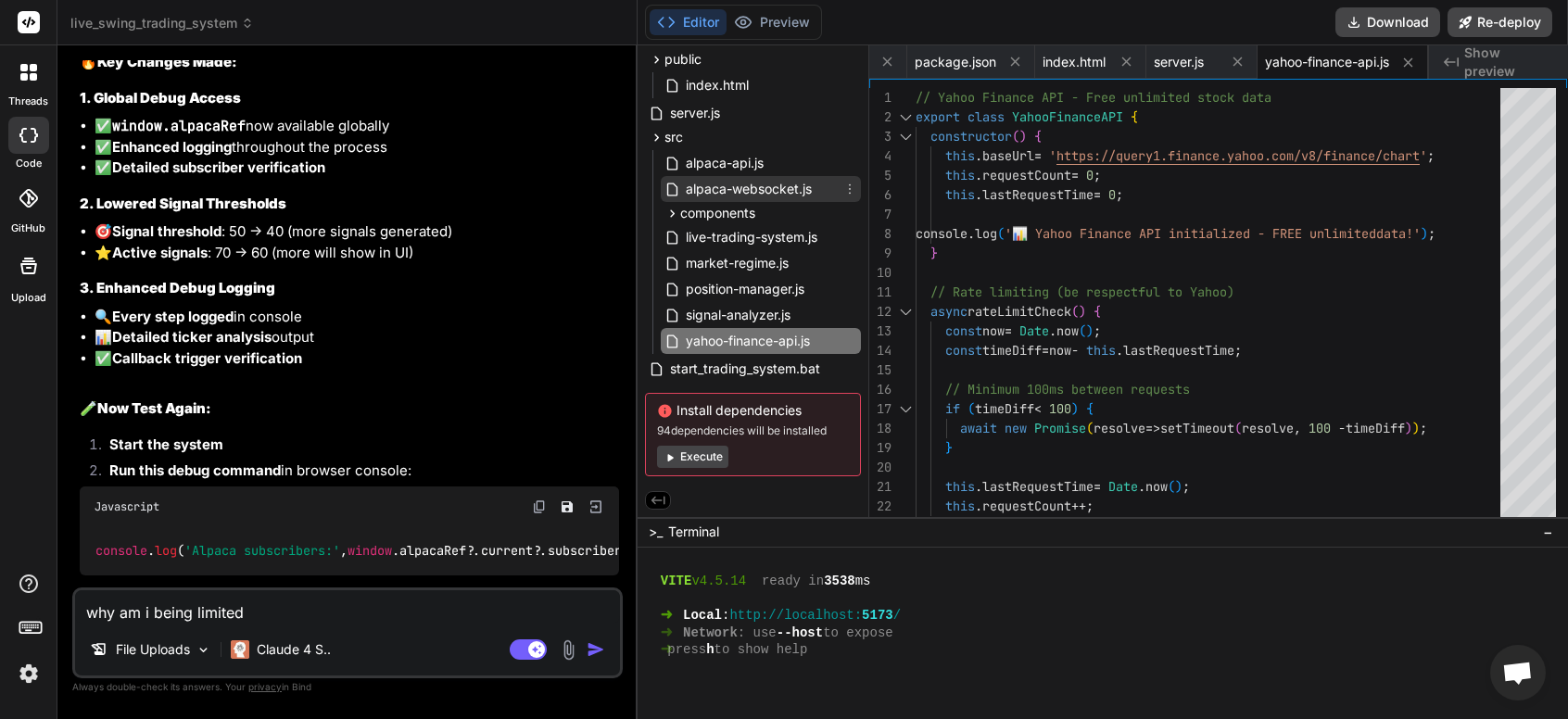 click on "alpaca-websocket.js" at bounding box center [749, 189] 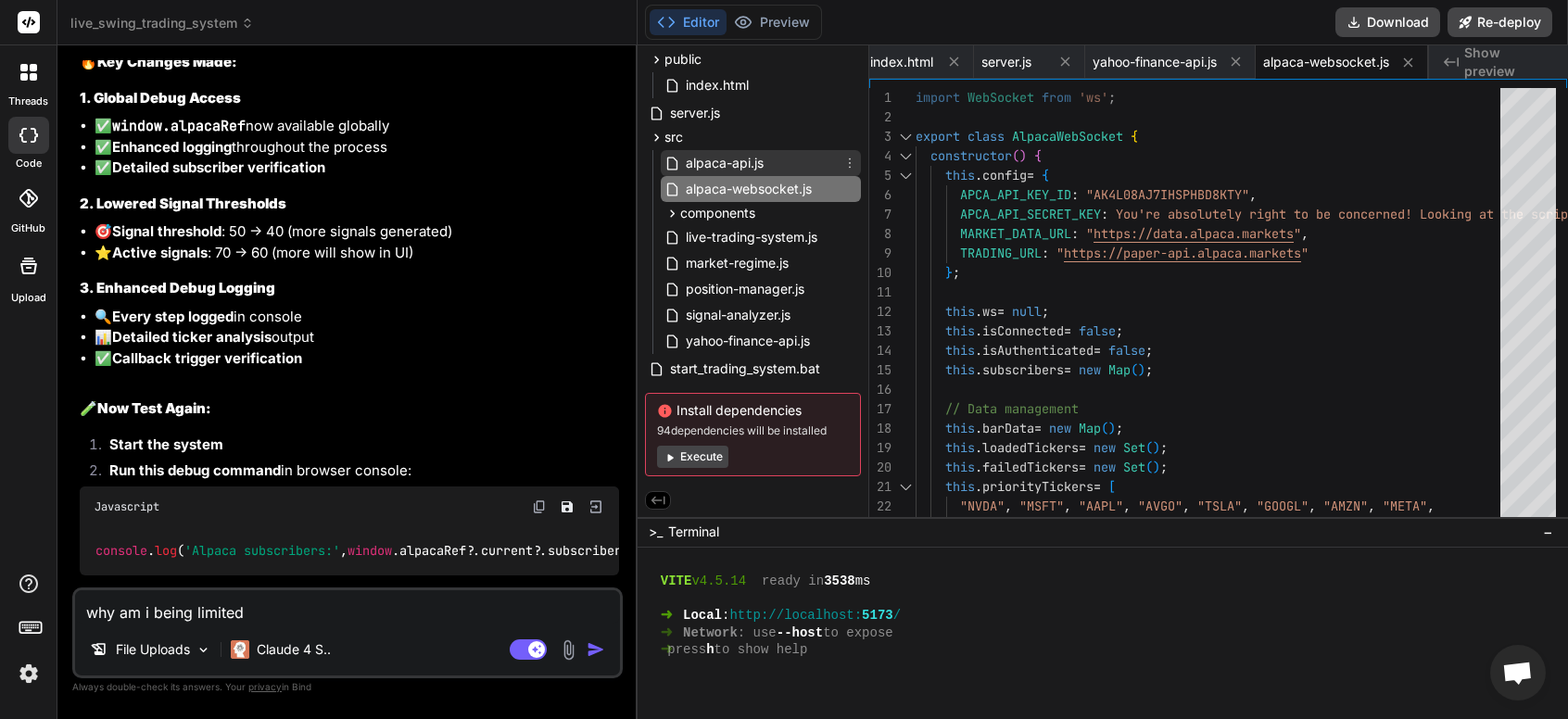 click on "alpaca-api.js" at bounding box center [725, 163] 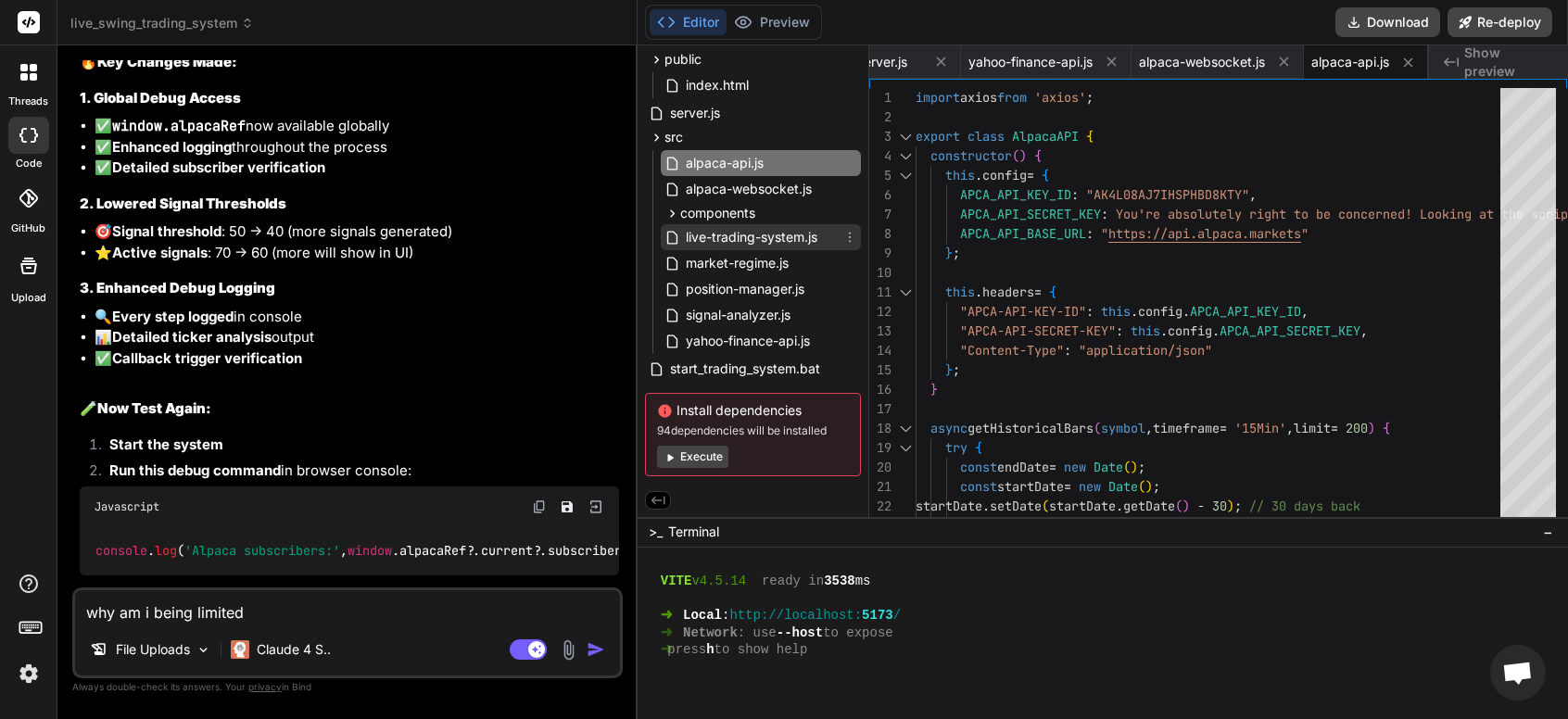 click on "live-trading-system.js" at bounding box center (752, 237) 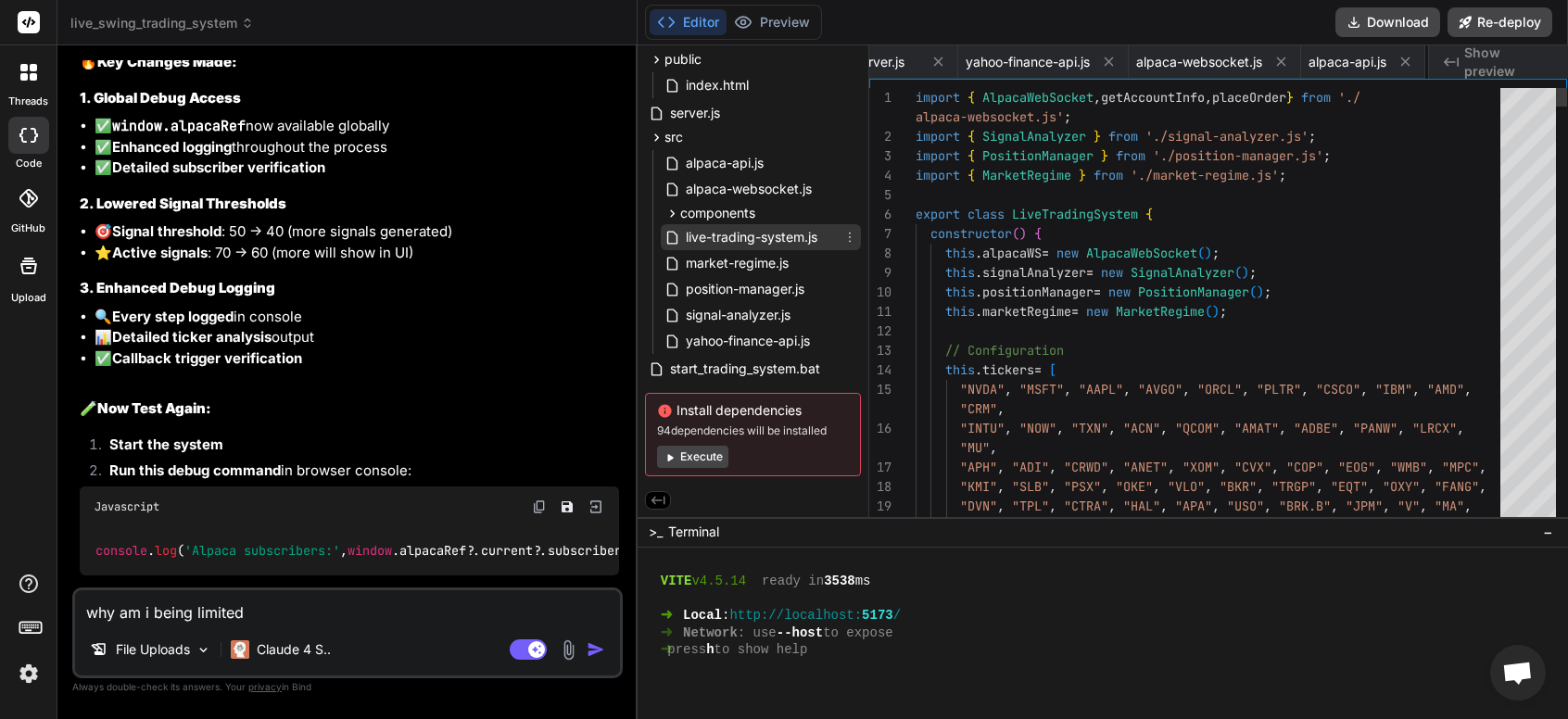 scroll, scrollTop: 0, scrollLeft: 552, axis: horizontal 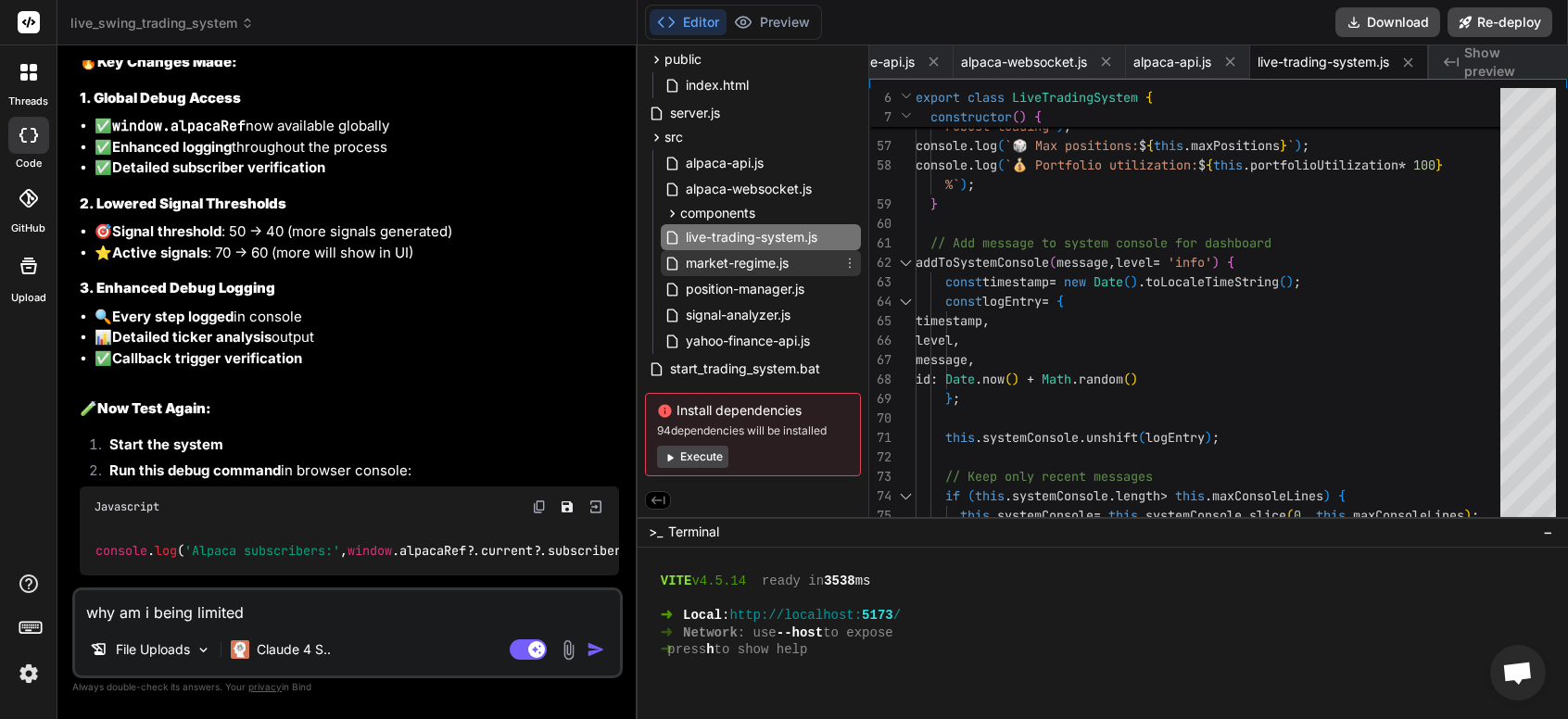 click on "market-regime.js" at bounding box center [737, 263] 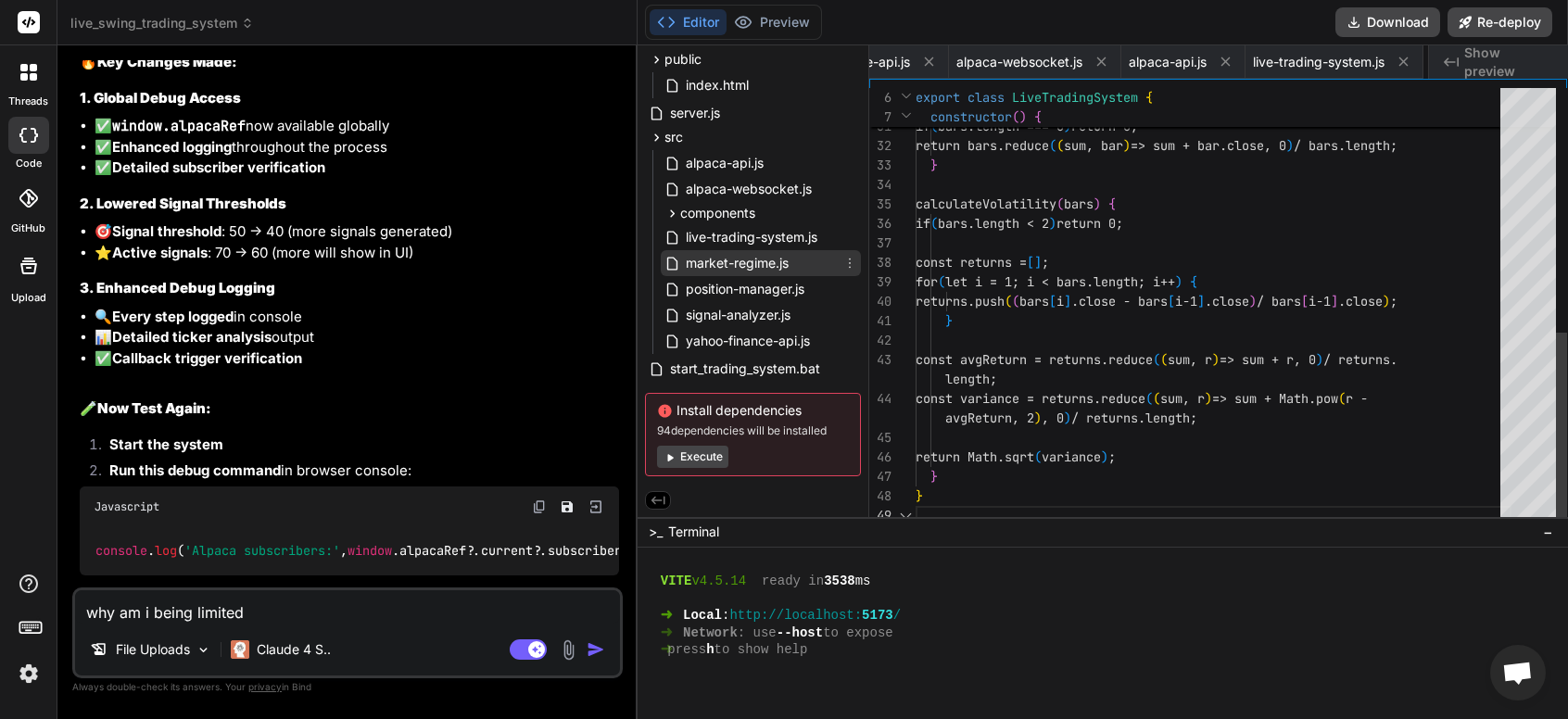 scroll, scrollTop: 0, scrollLeft: 702, axis: horizontal 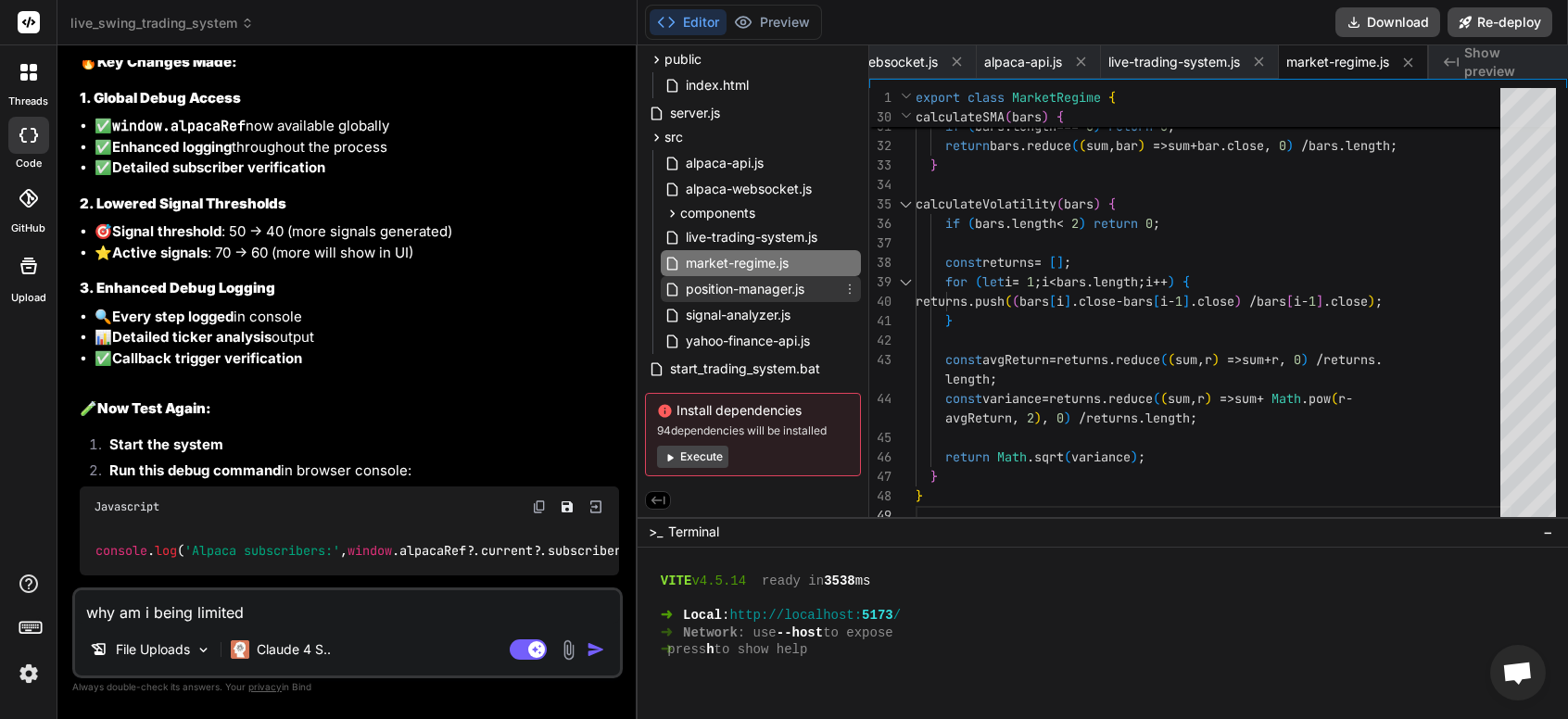 click on "position-manager.js" at bounding box center (745, 289) 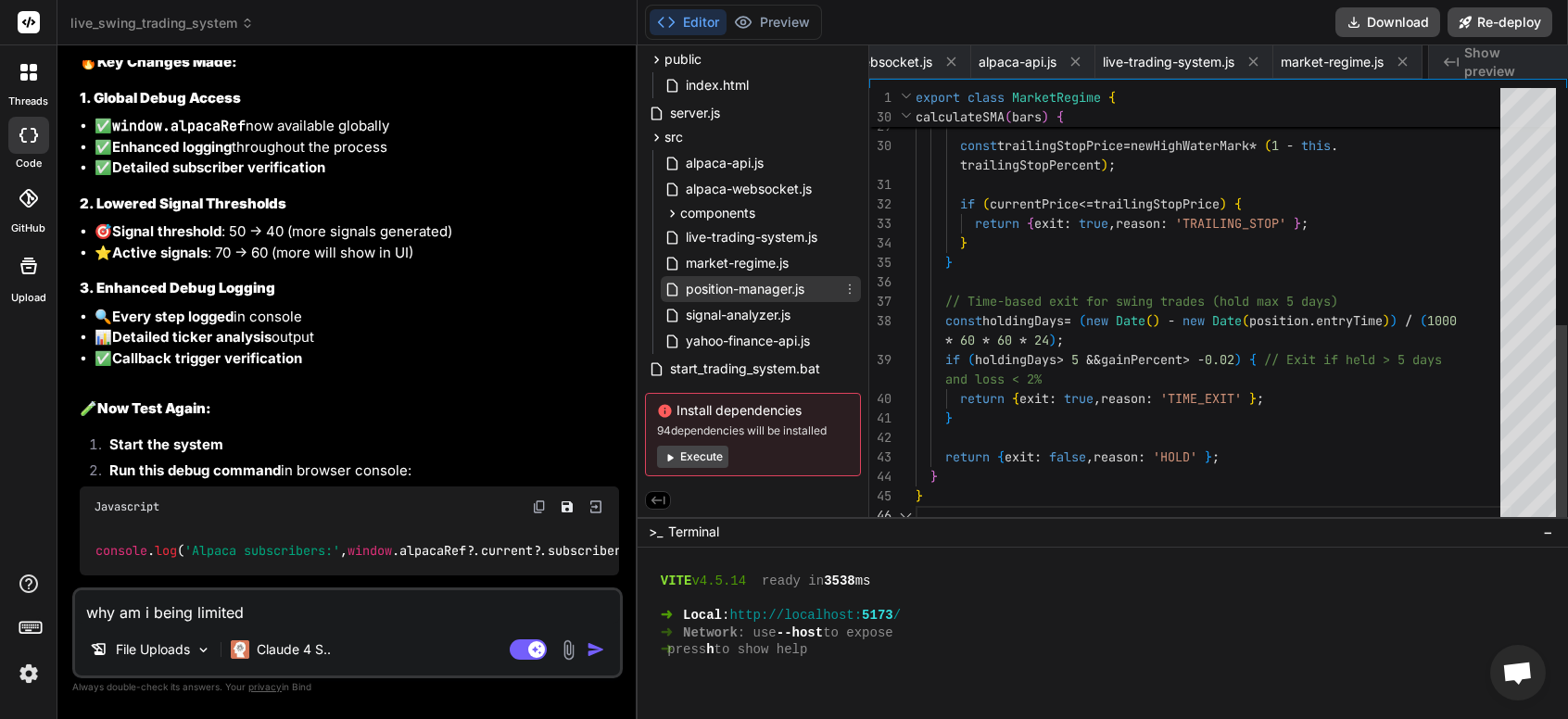 scroll, scrollTop: 0, scrollLeft: 870, axis: horizontal 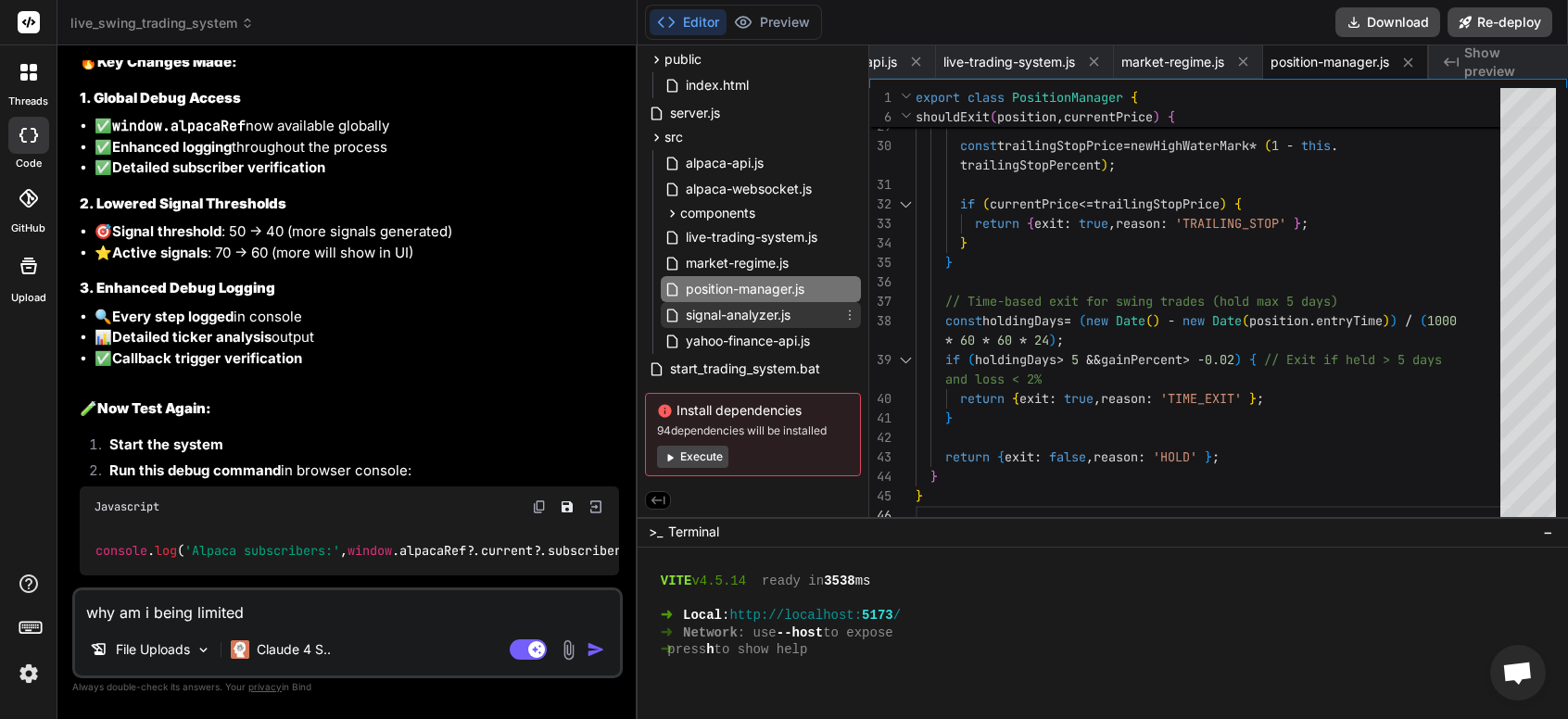 click on "signal-analyzer.js" at bounding box center (738, 315) 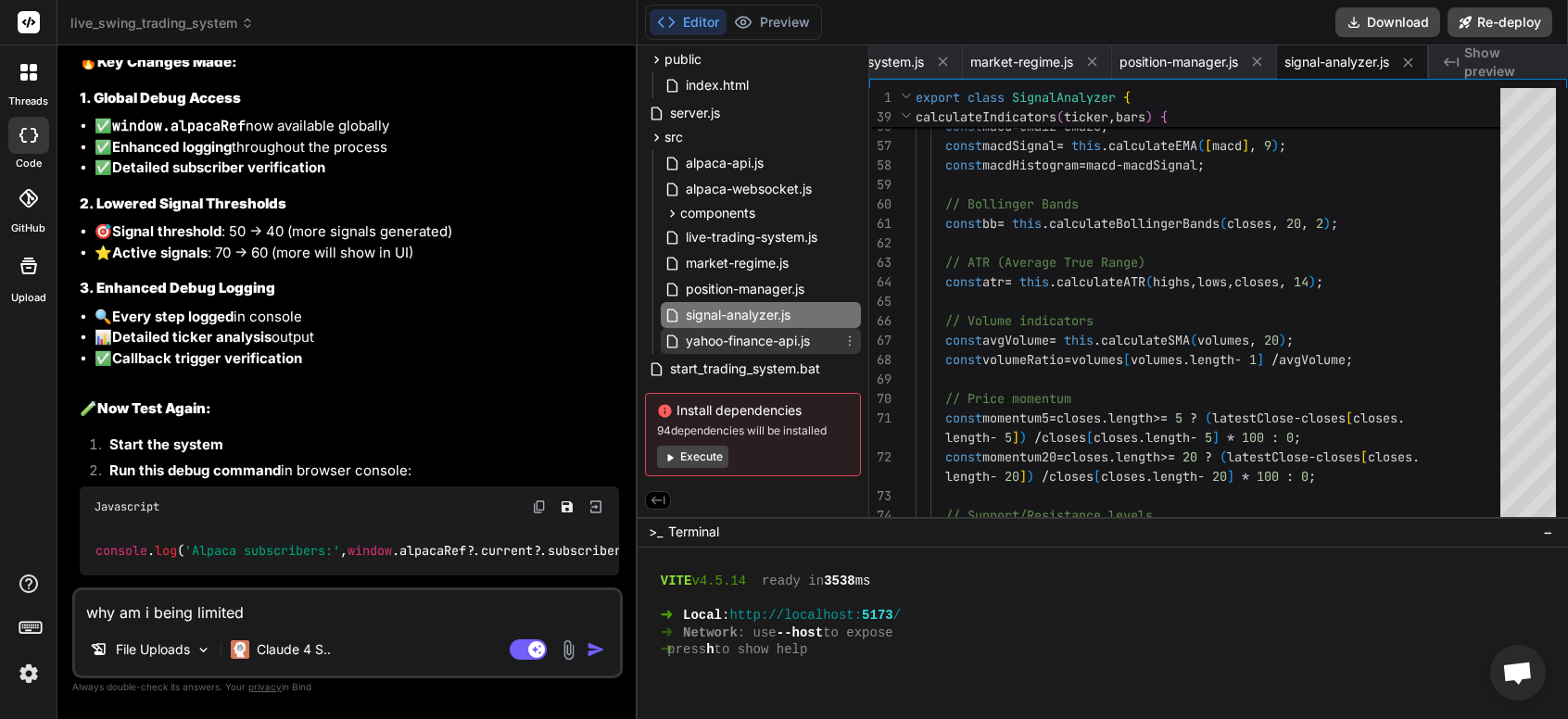 click on "yahoo-finance-api.js" at bounding box center (748, 341) 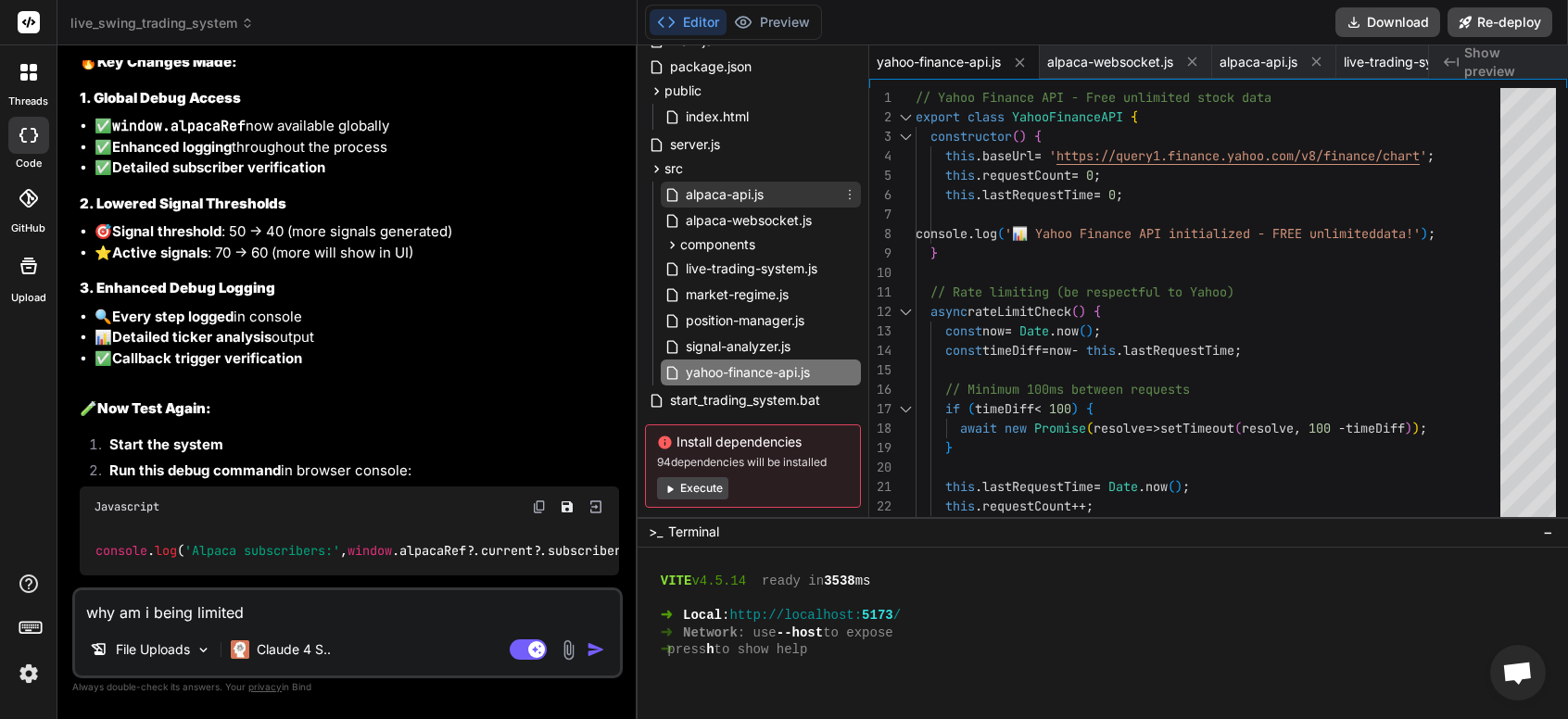 scroll, scrollTop: 0, scrollLeft: 0, axis: both 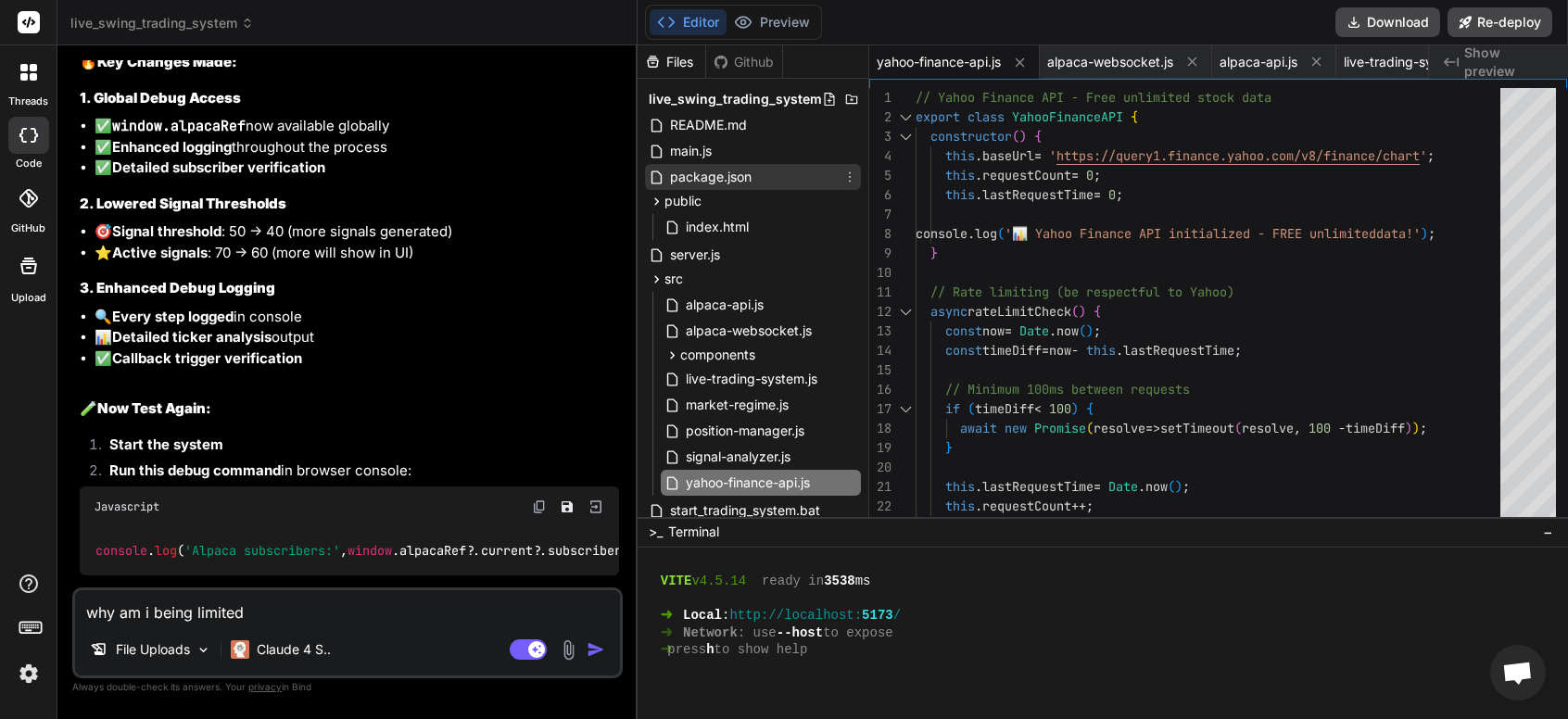 click on "package.json" at bounding box center (711, 177) 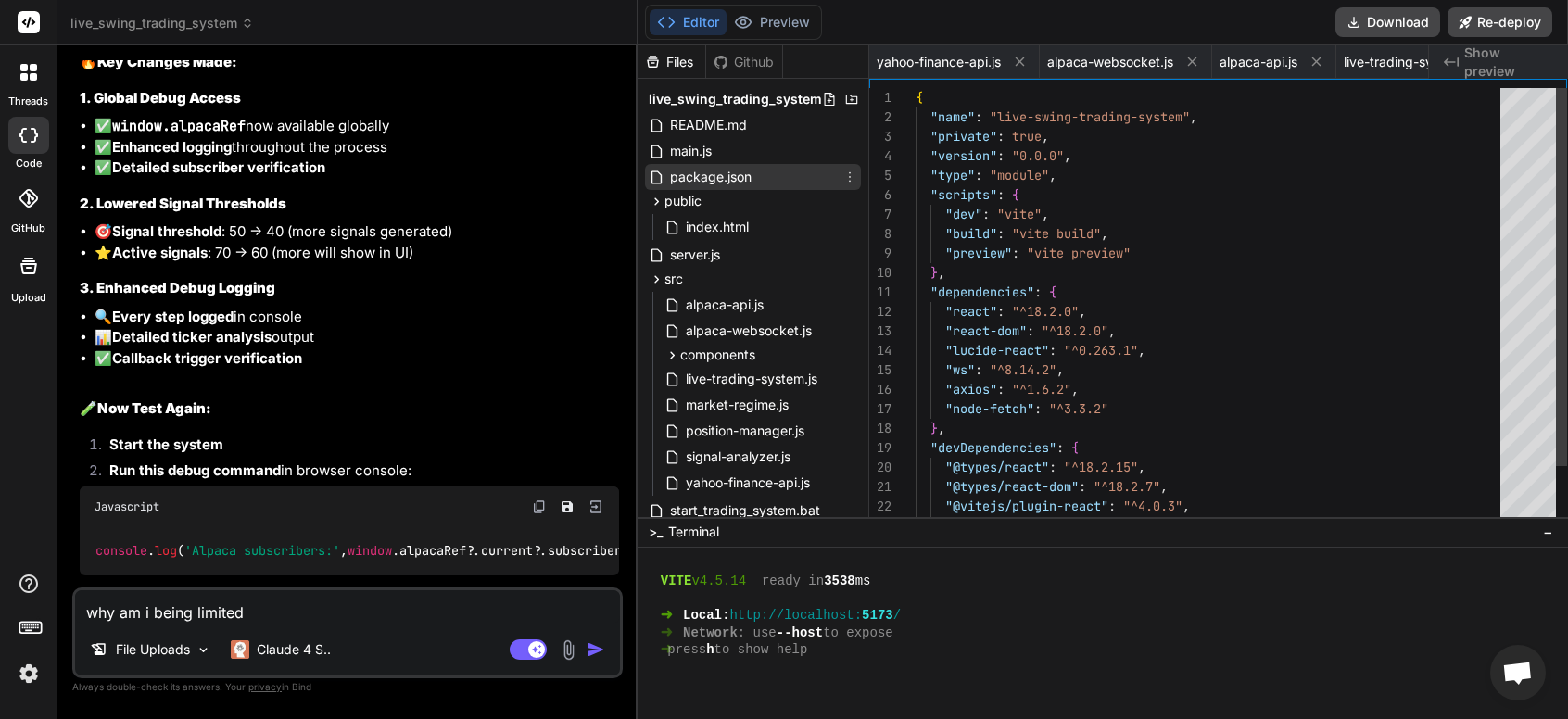scroll, scrollTop: 0, scrollLeft: 111, axis: horizontal 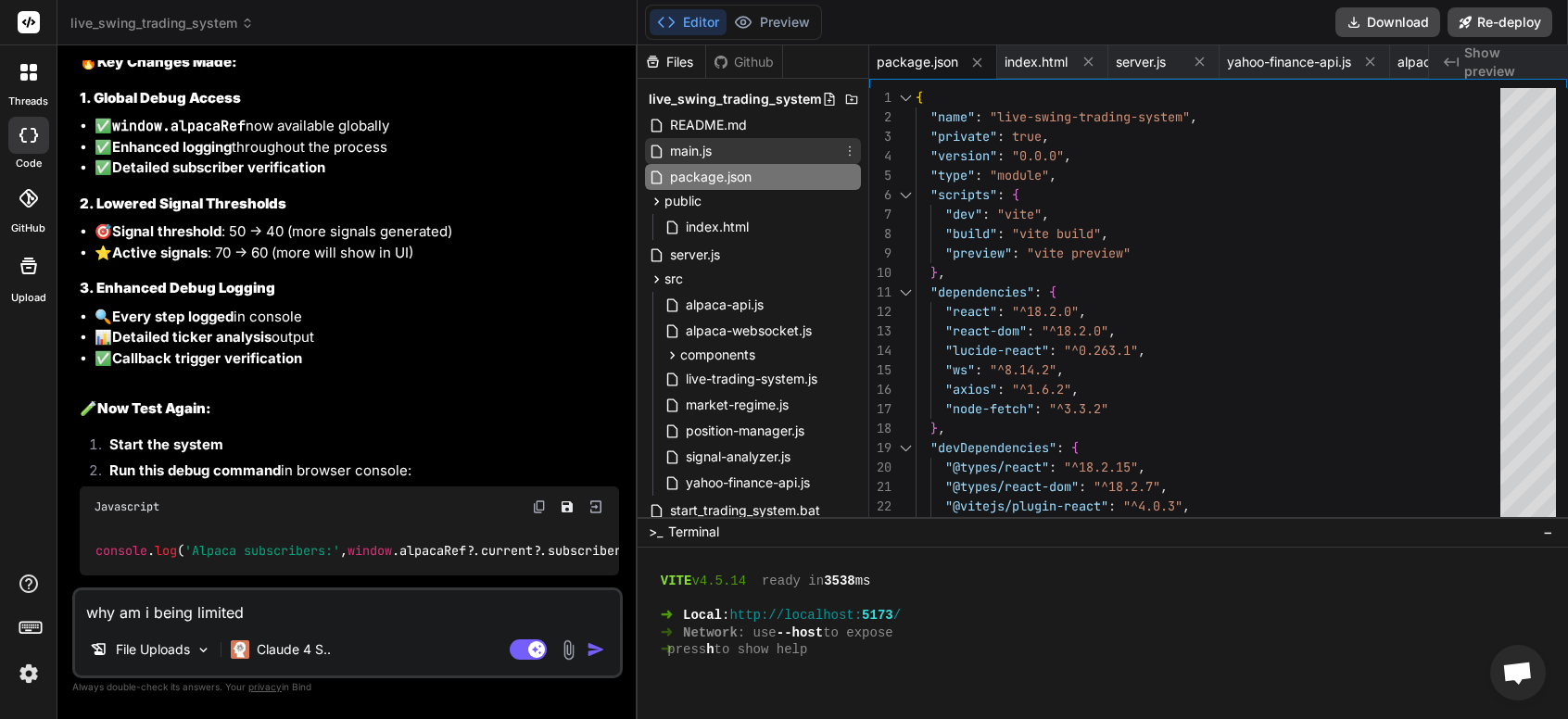 click on "main.js" at bounding box center [752, 151] 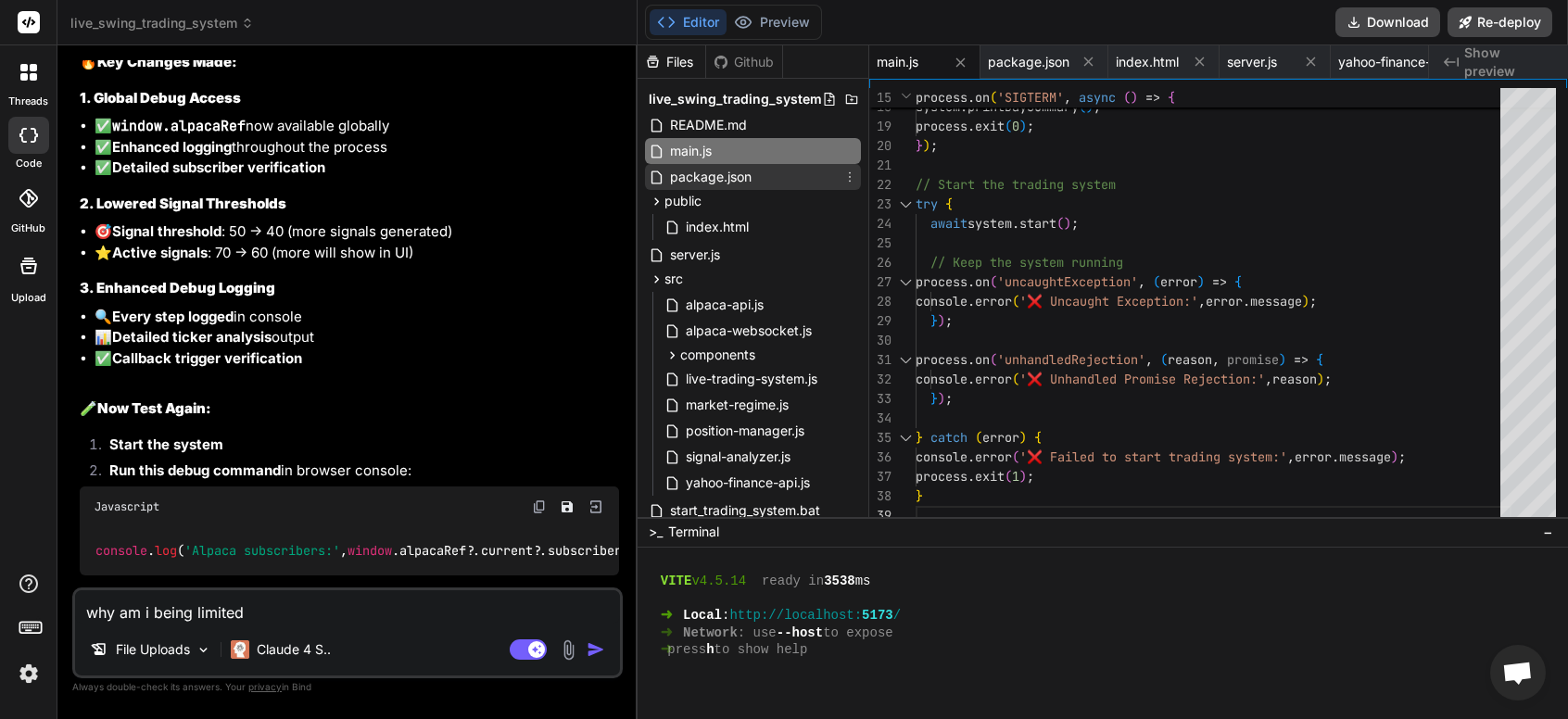 click on "package.json" at bounding box center (711, 177) 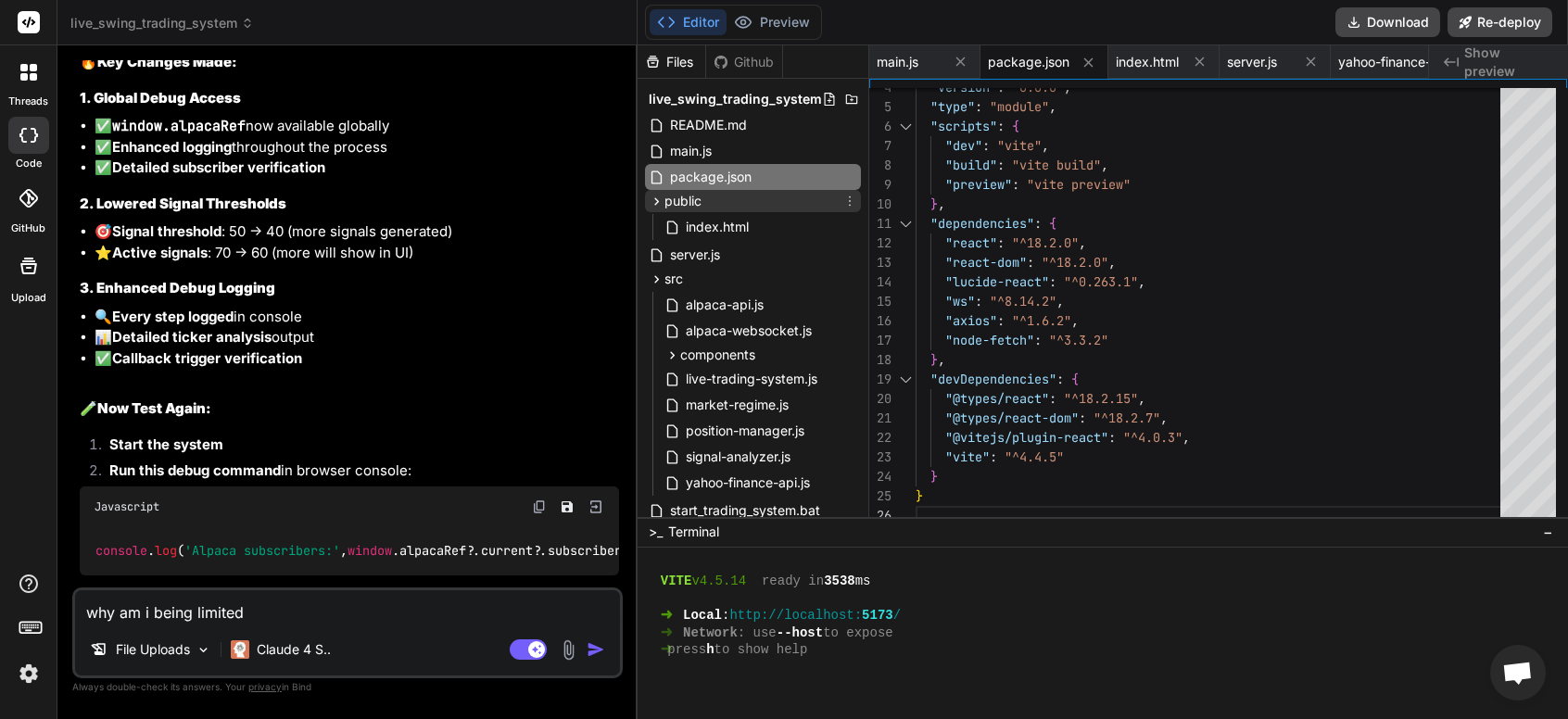 click on "public" at bounding box center (752, 201) 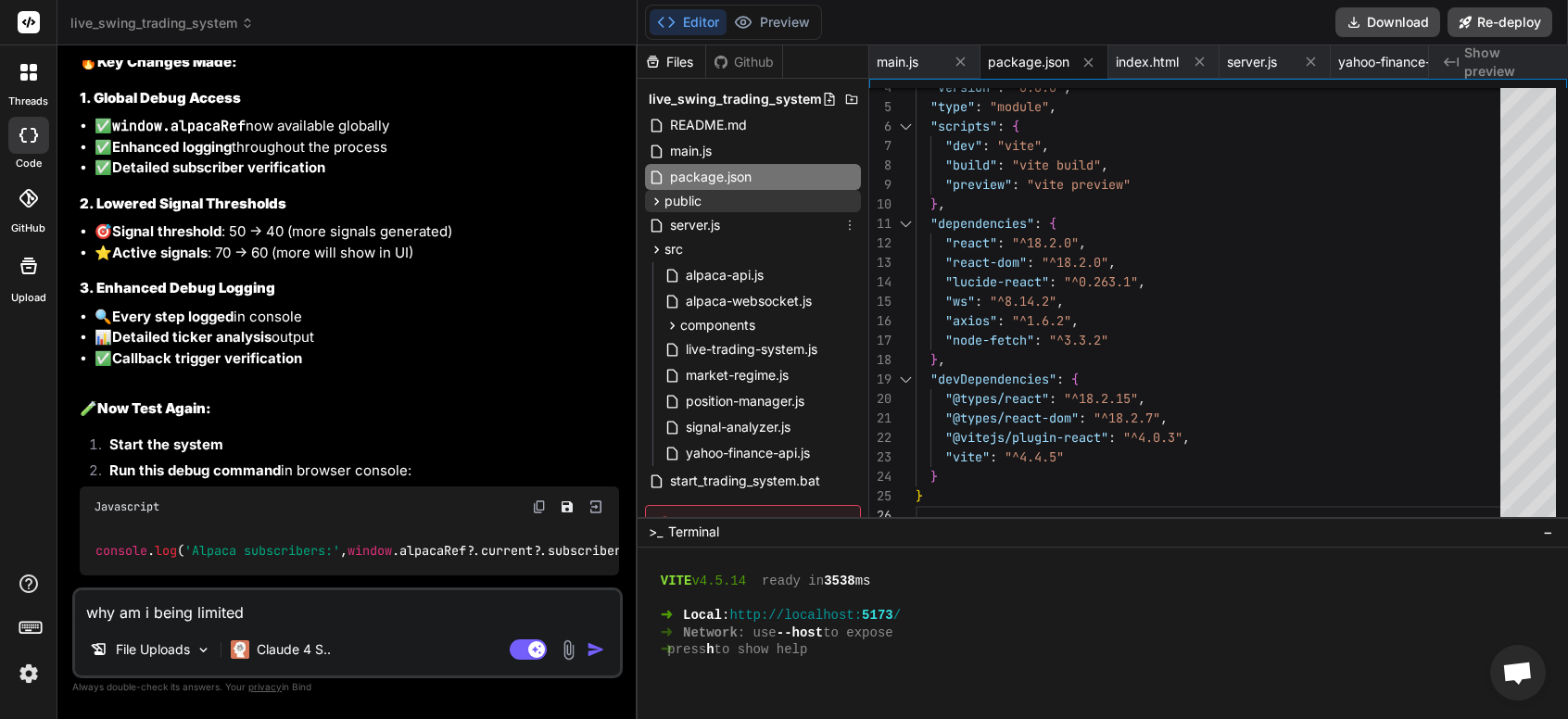 click on "public" at bounding box center (752, 201) 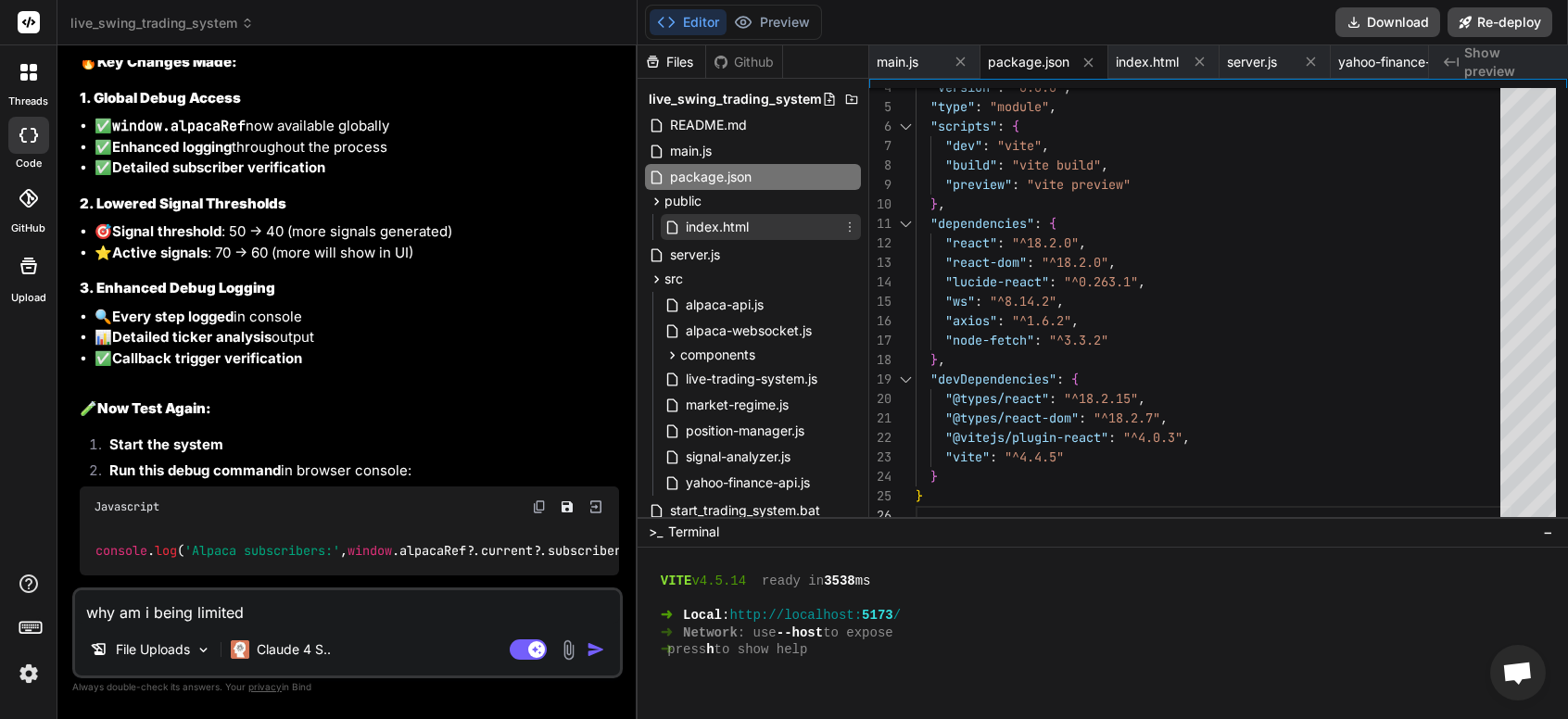 click on "index.html" at bounding box center (717, 227) 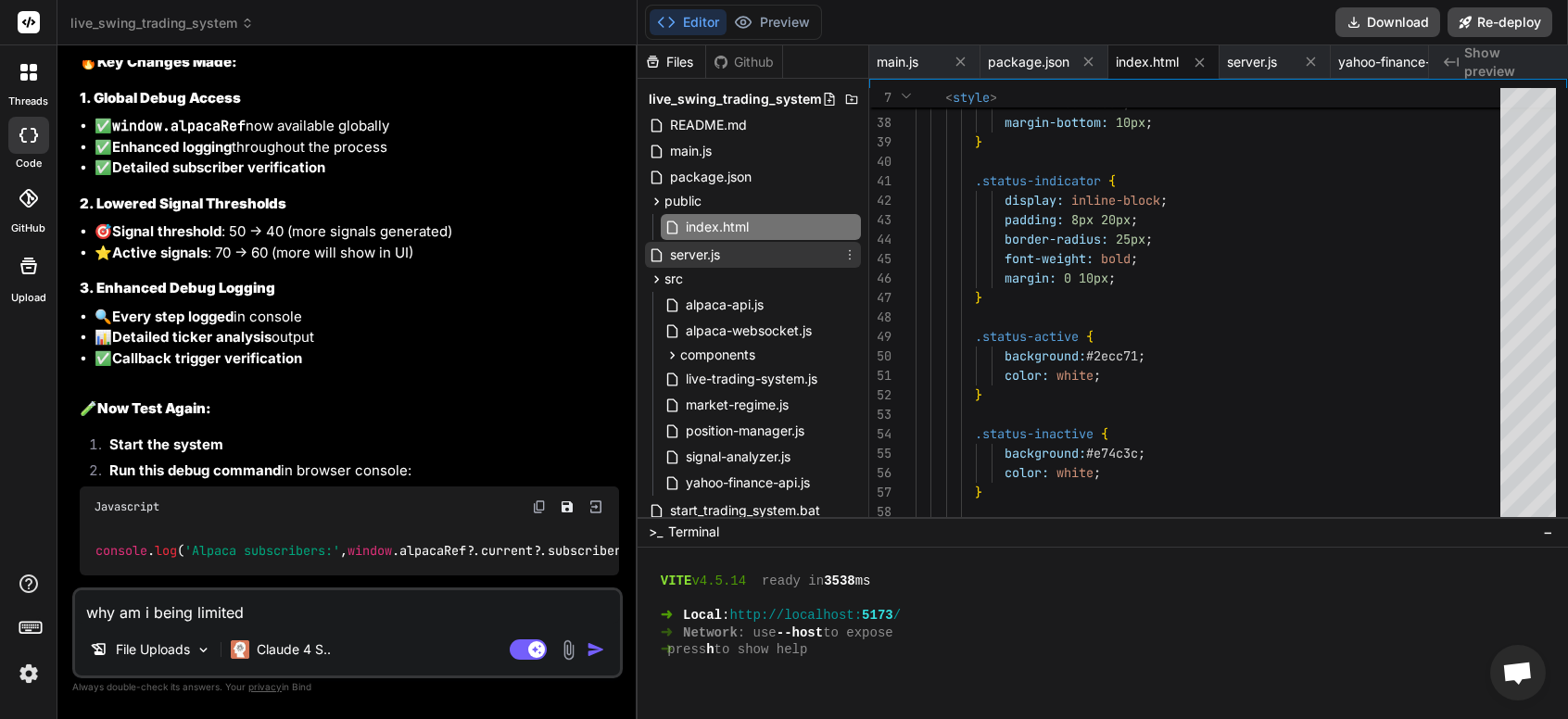 click on "server.js" at bounding box center (695, 255) 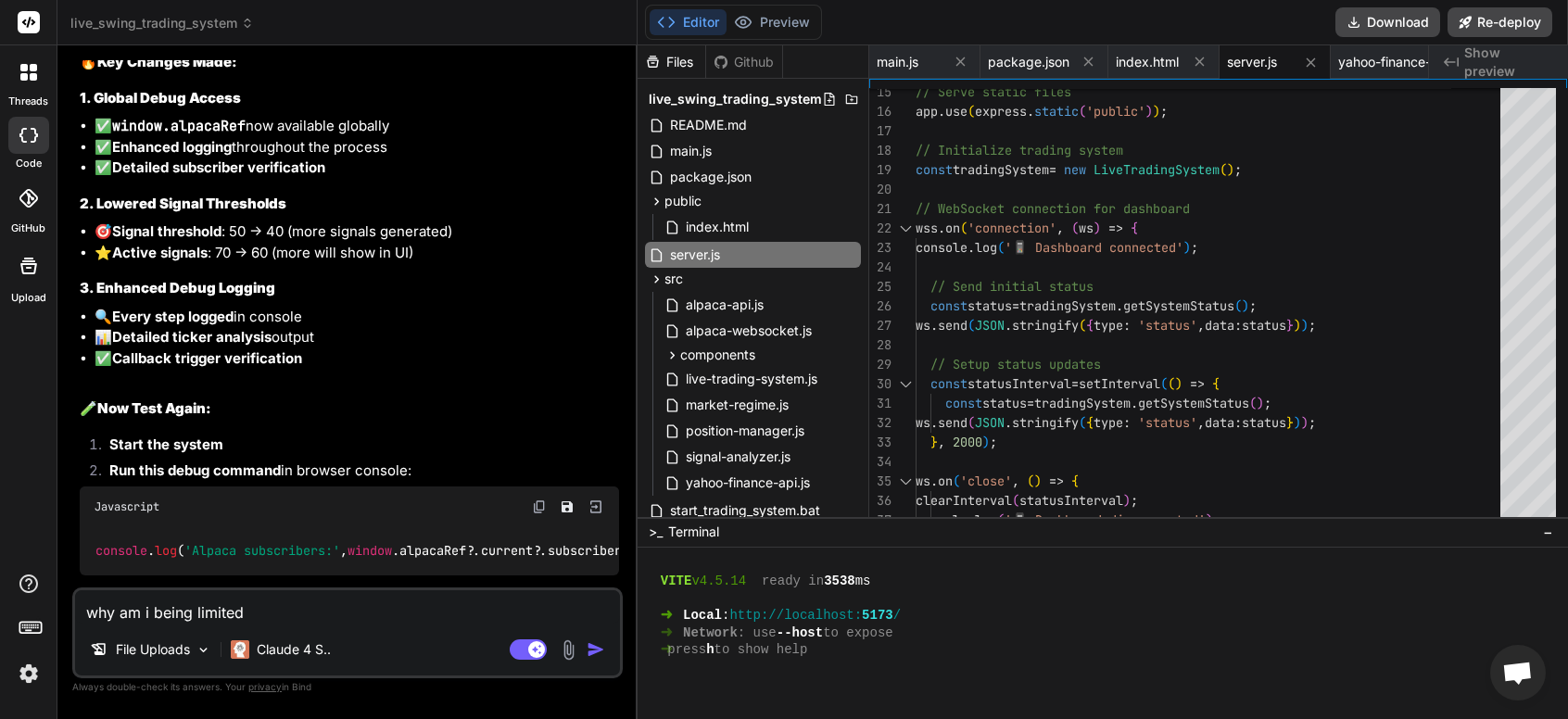 click on "why am i being limited" at bounding box center [348, 607] 